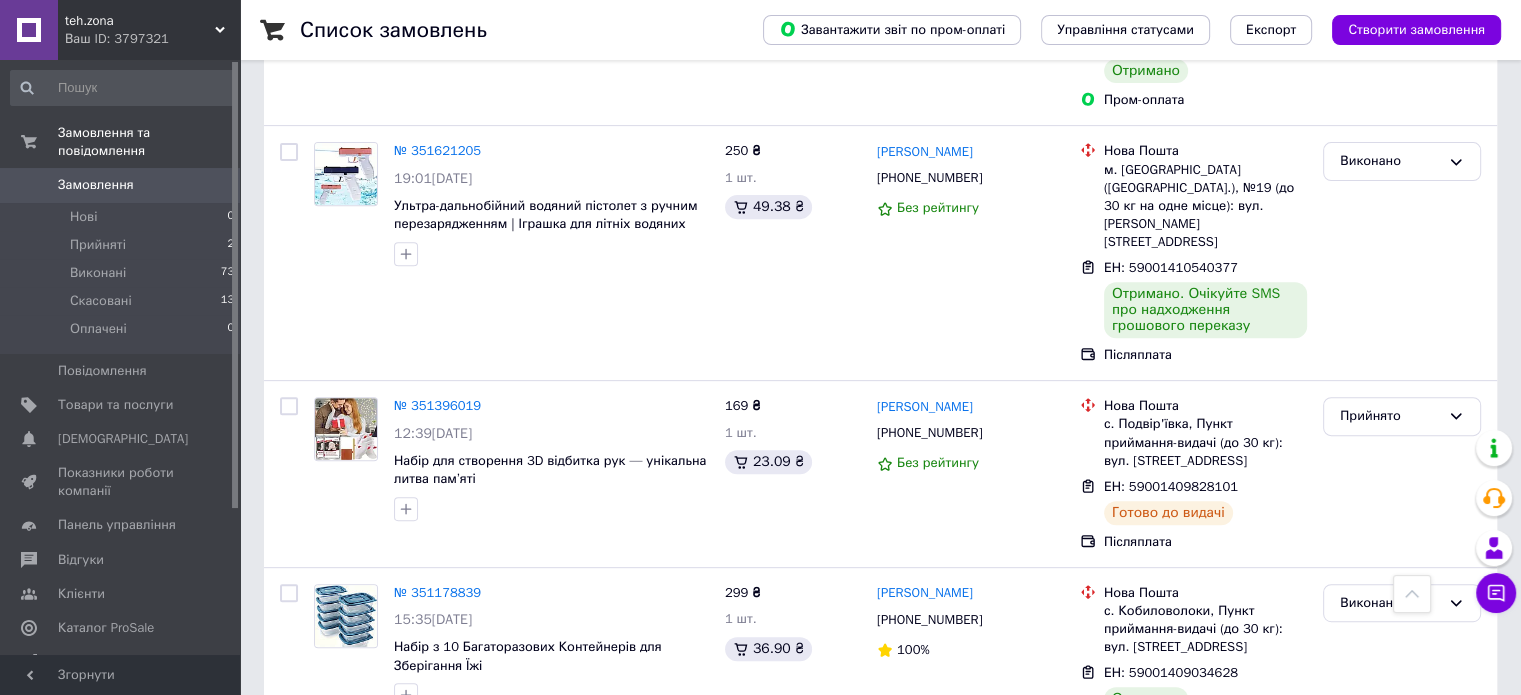 scroll, scrollTop: 752, scrollLeft: 0, axis: vertical 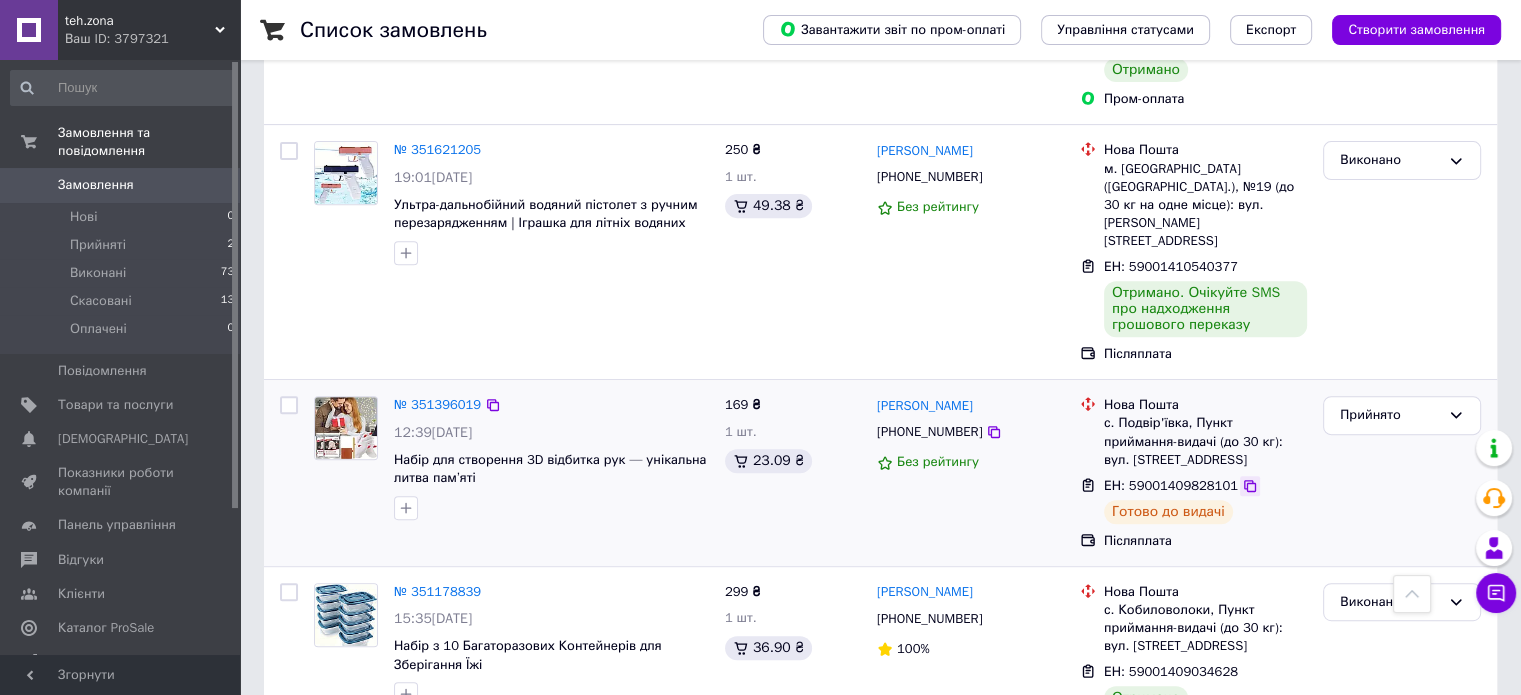 click 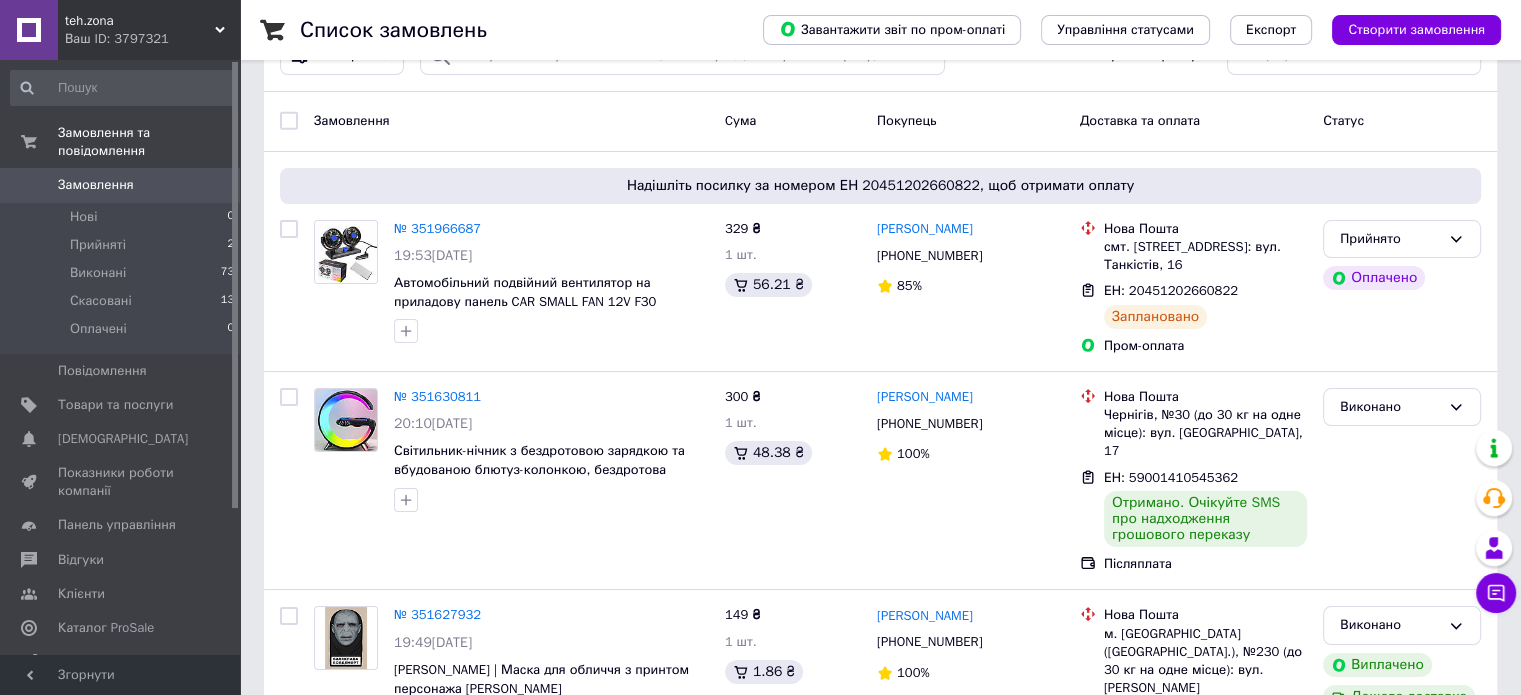 scroll, scrollTop: 0, scrollLeft: 0, axis: both 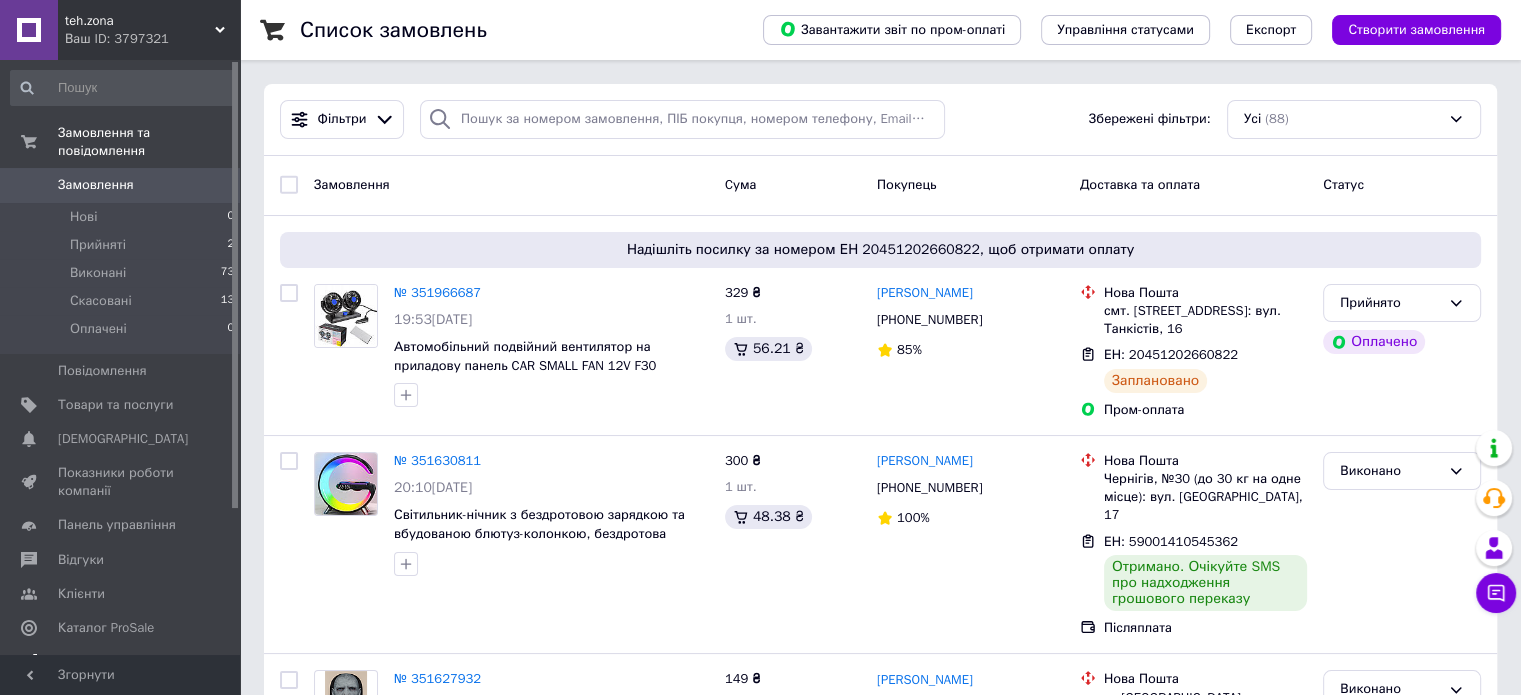 click on "Аналітика" at bounding box center [89, 662] 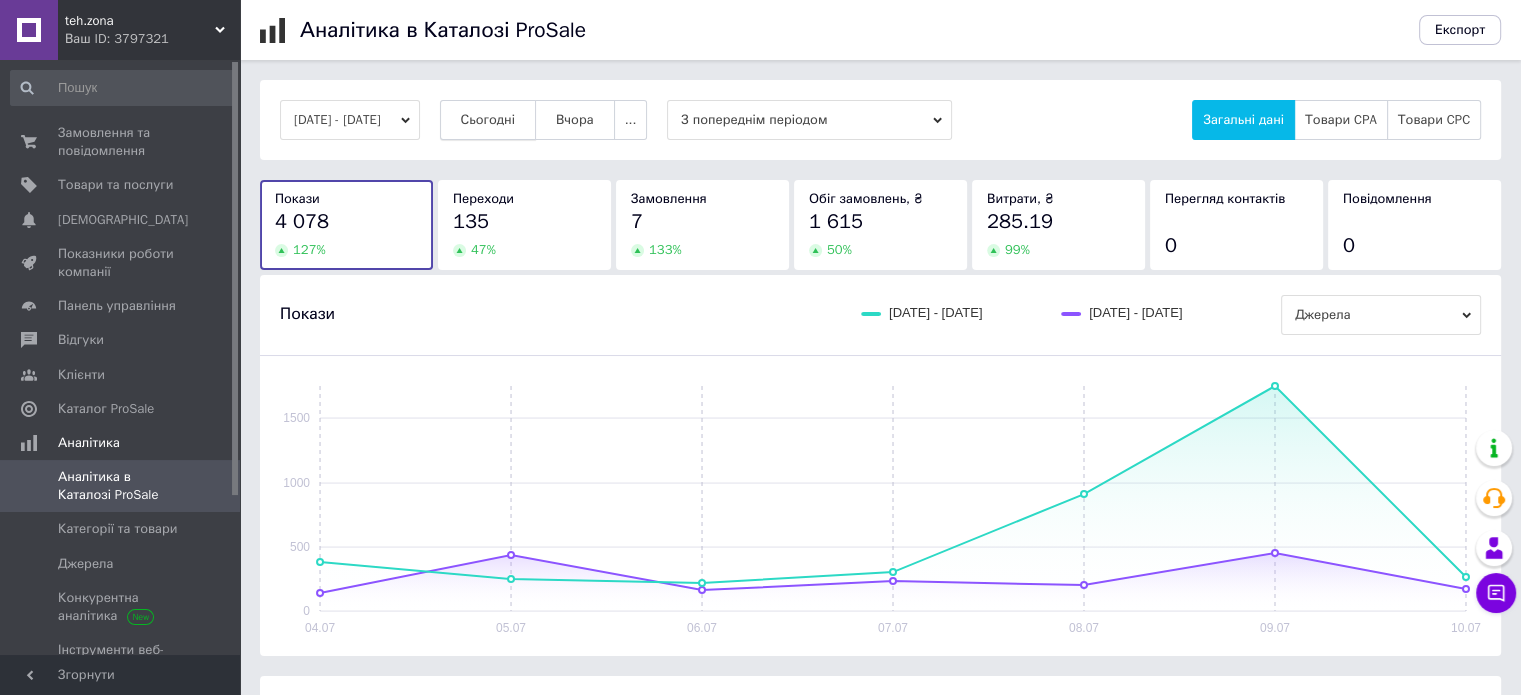click on "Сьогодні" at bounding box center [488, 120] 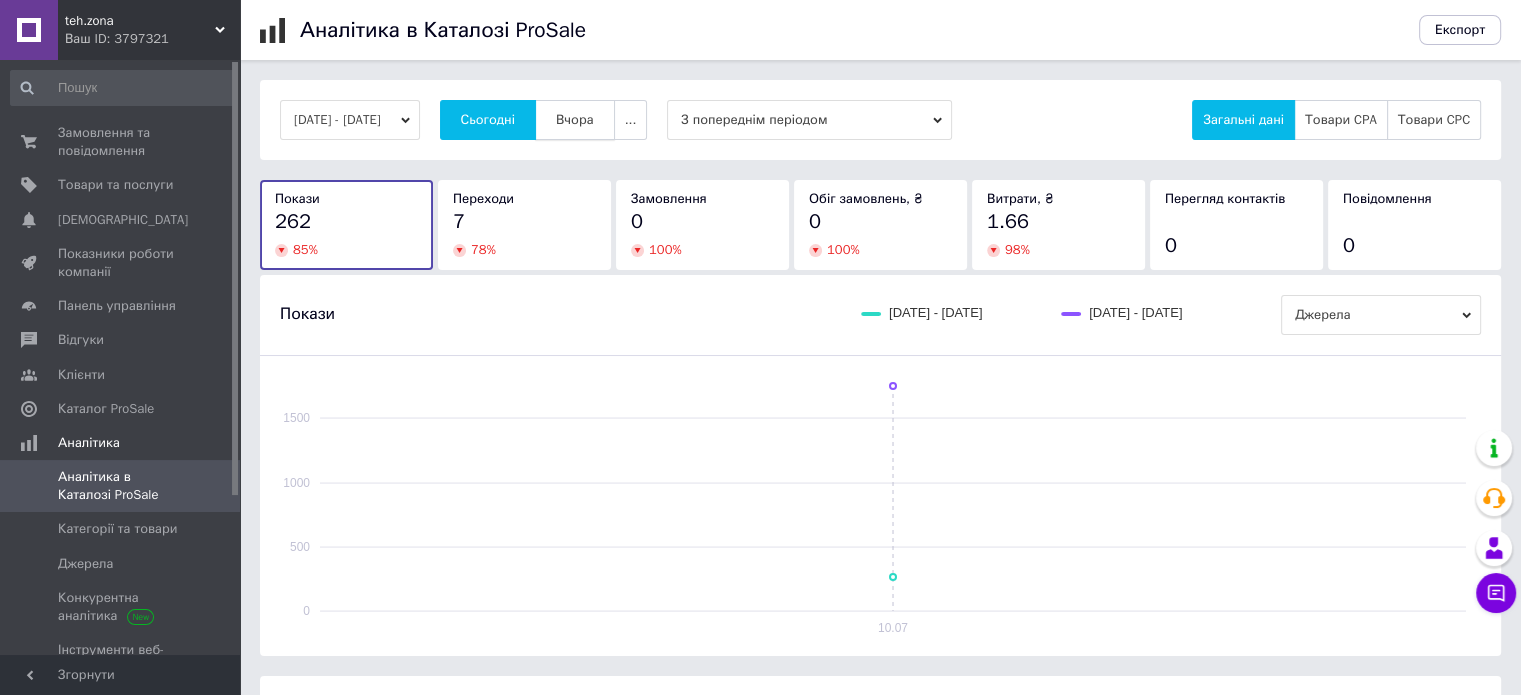 click on "Вчора" at bounding box center [575, 120] 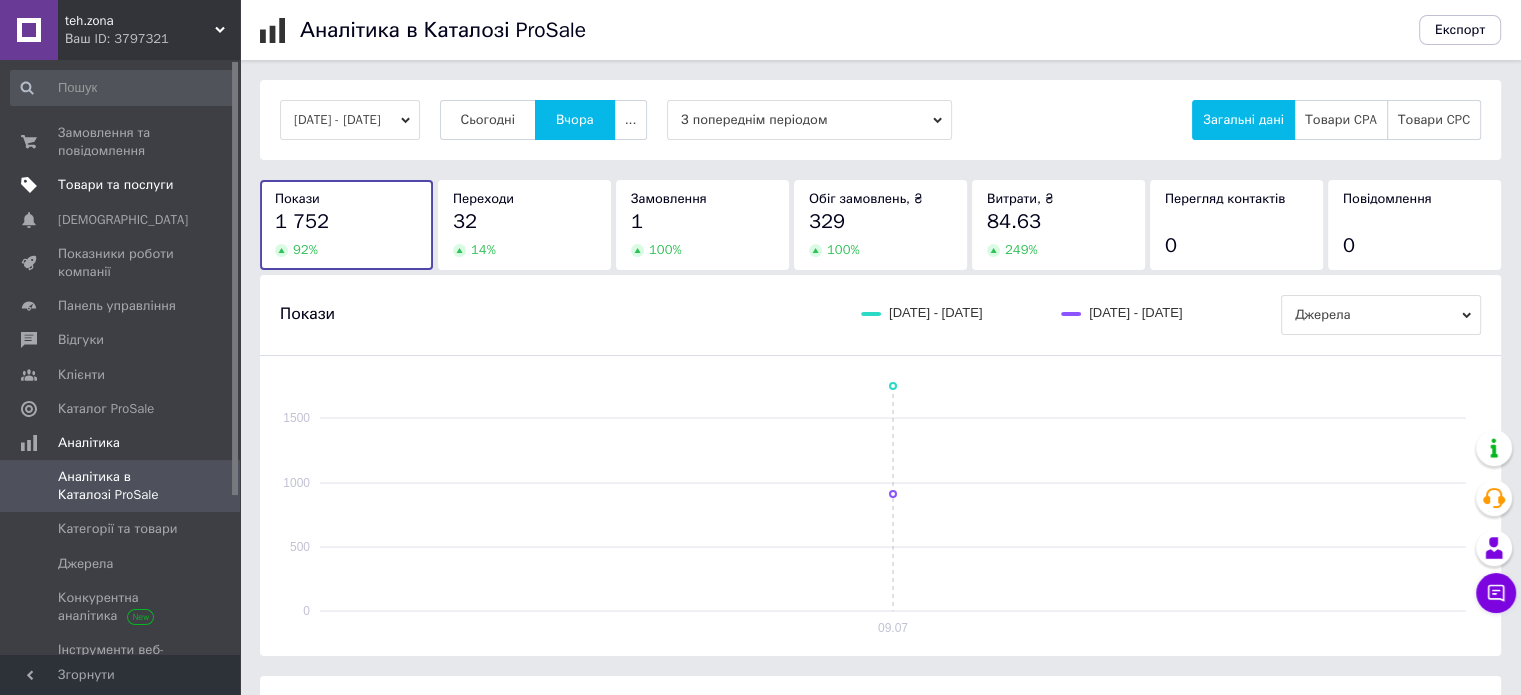 click on "Товари та послуги" at bounding box center (115, 185) 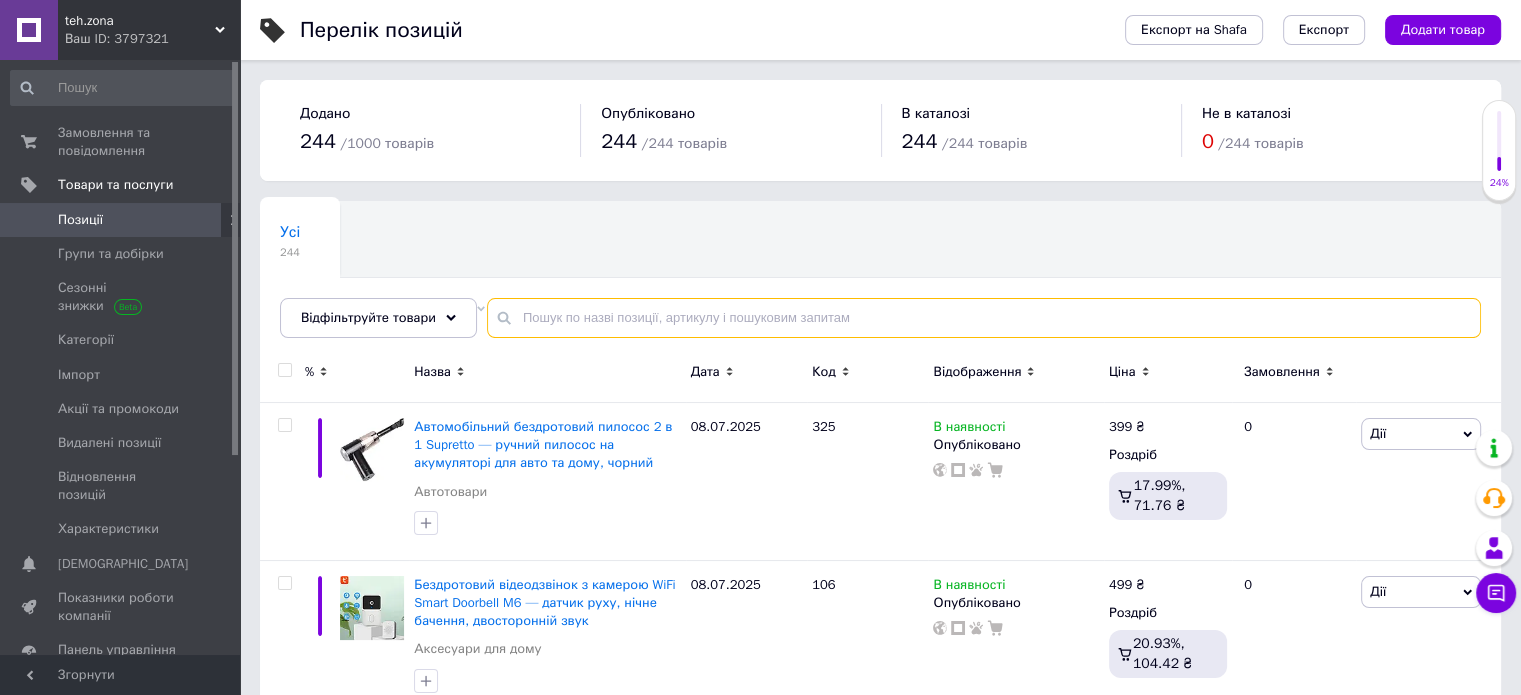 click at bounding box center [984, 318] 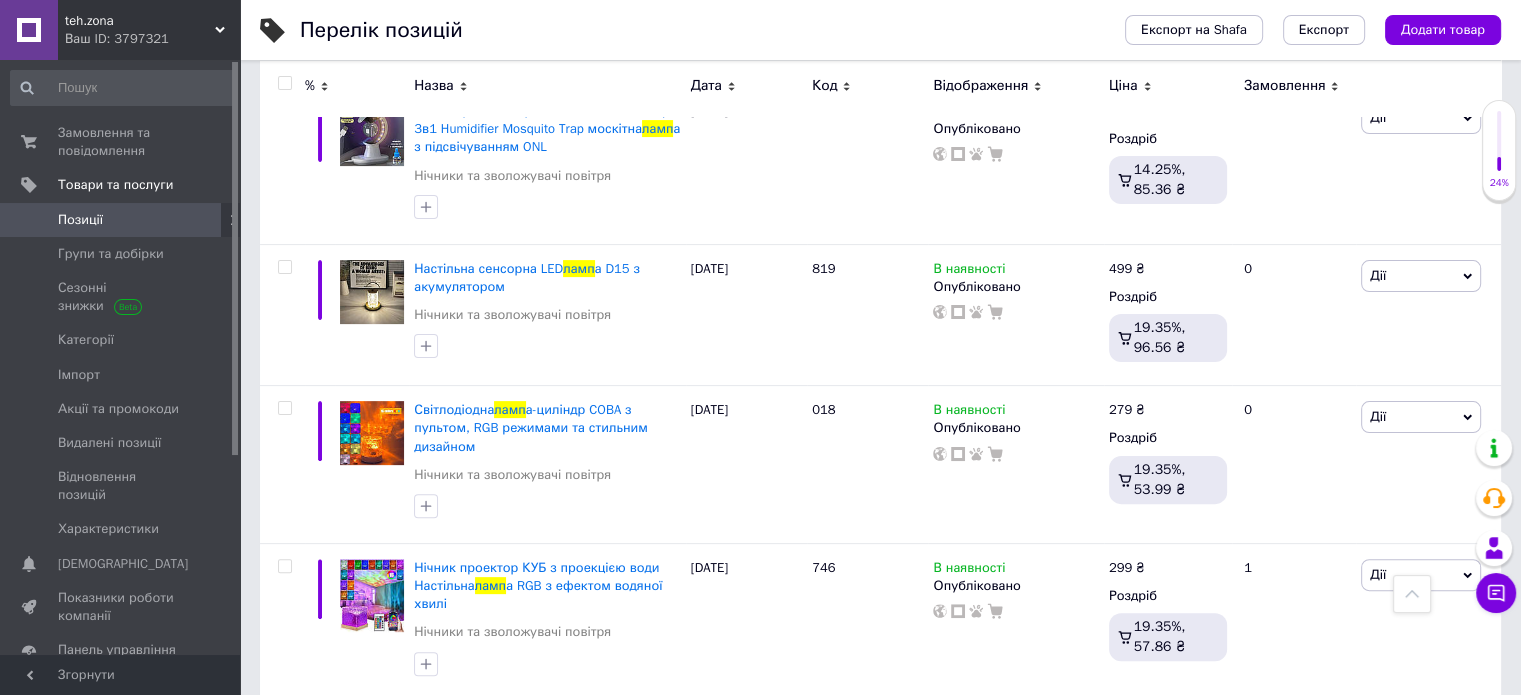 scroll, scrollTop: 50, scrollLeft: 0, axis: vertical 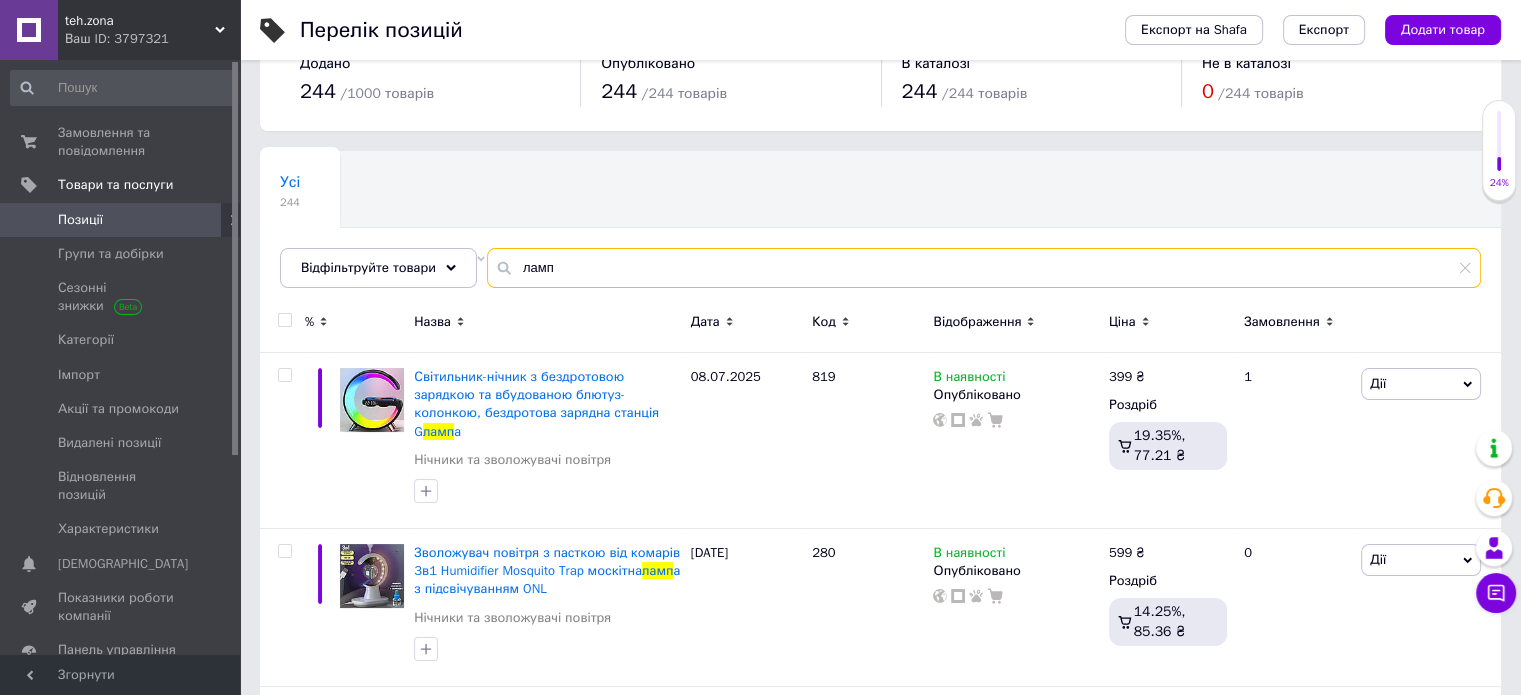 type on "ламп" 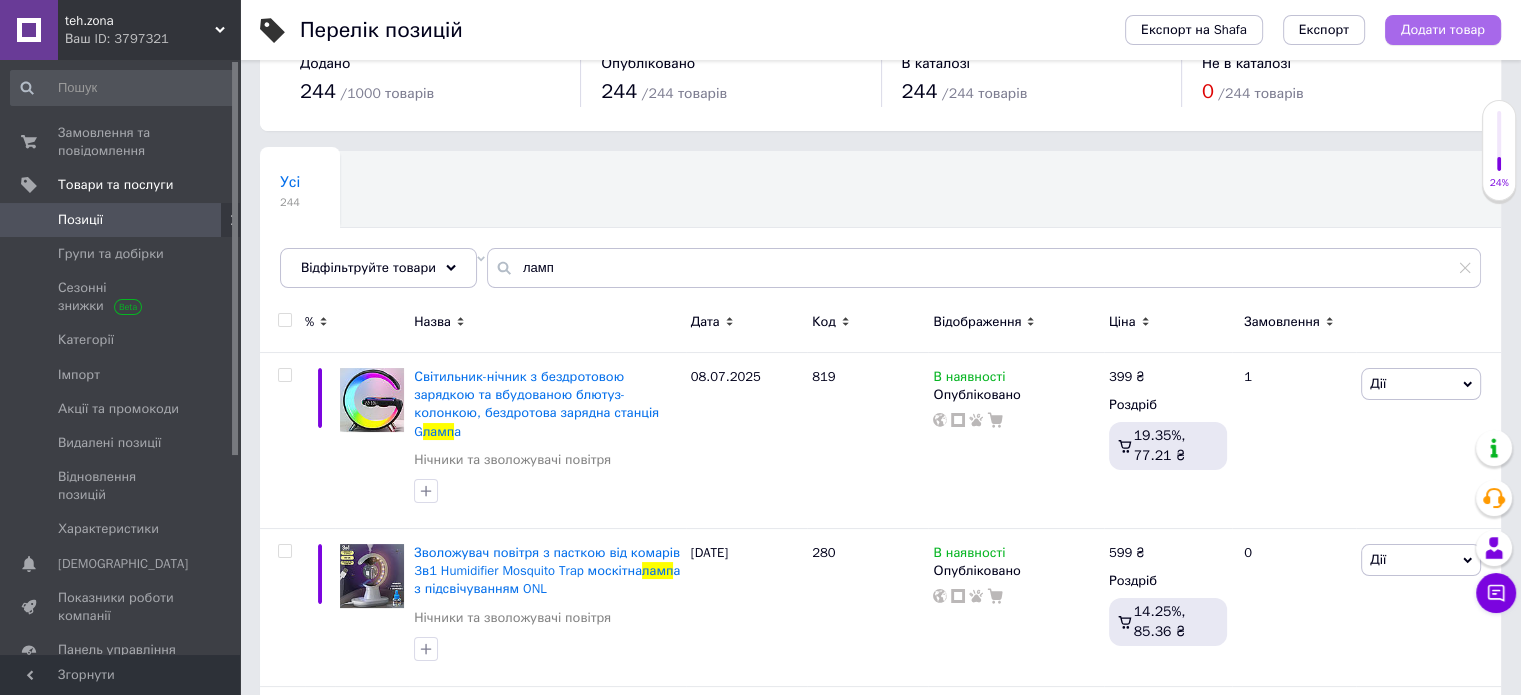 click on "Додати товар" at bounding box center (1443, 30) 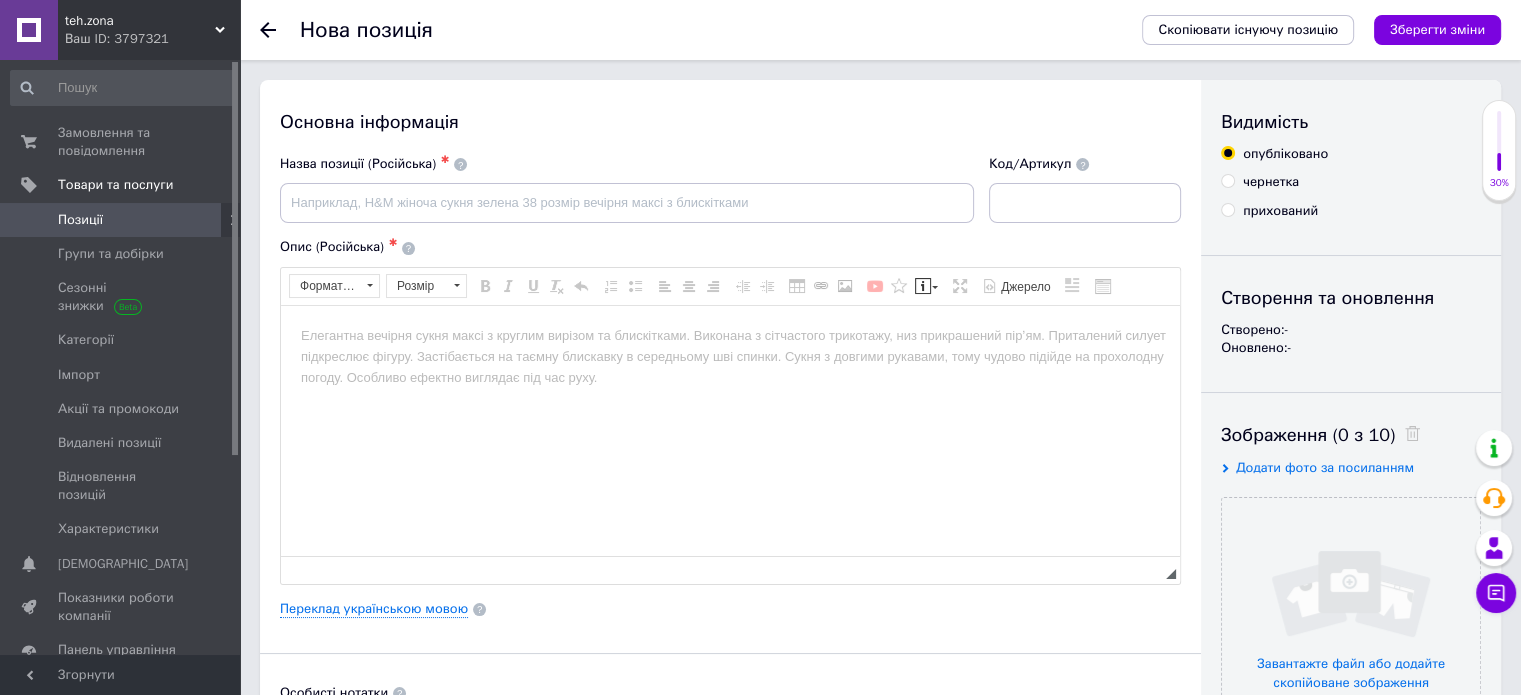 scroll, scrollTop: 0, scrollLeft: 0, axis: both 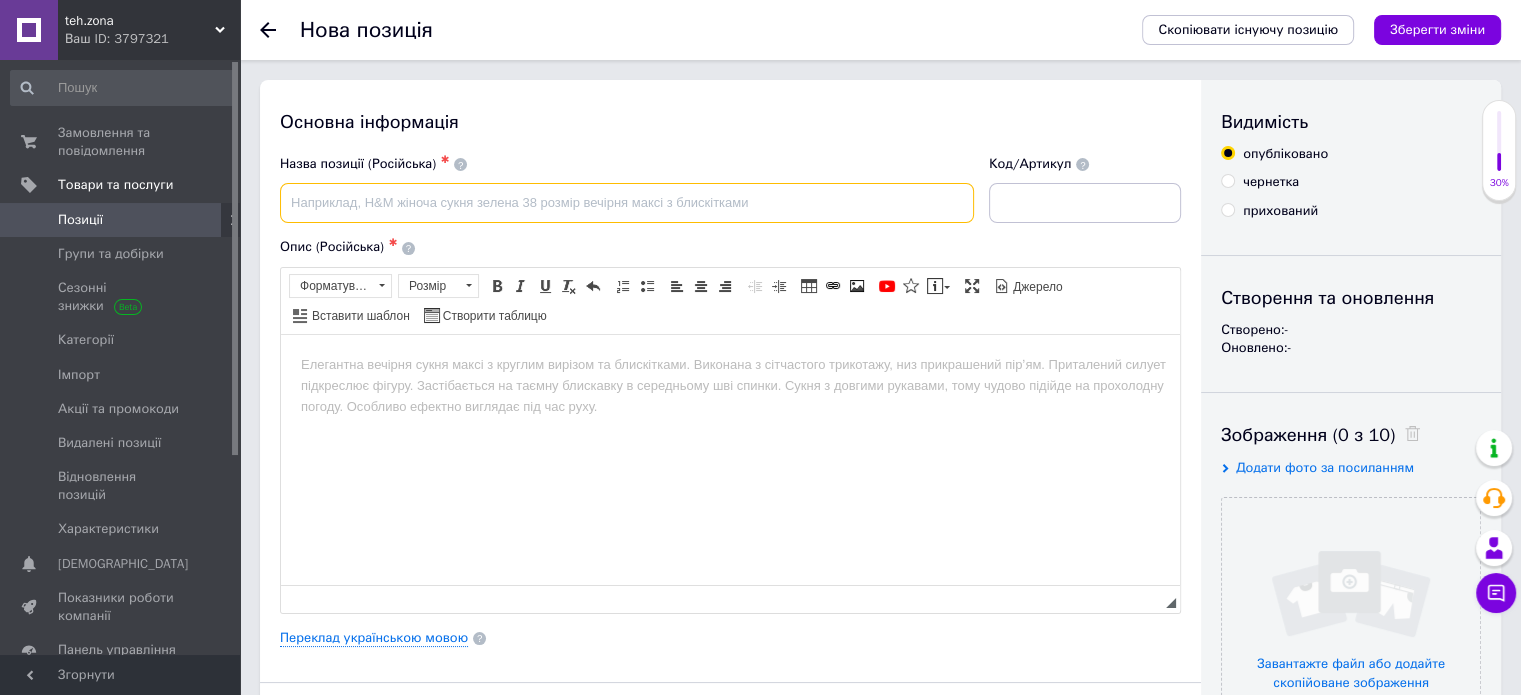 click at bounding box center (627, 203) 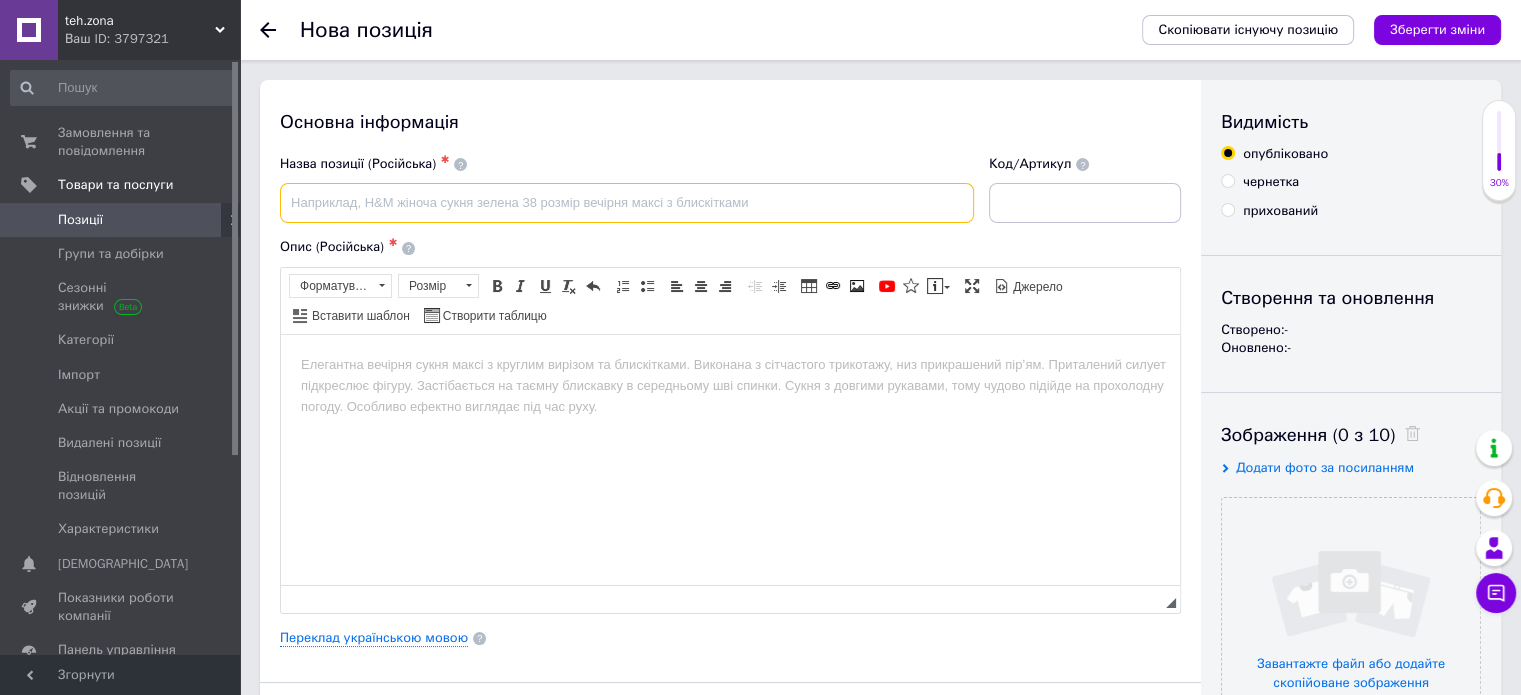 paste on "Світлодіодна лампочка 20Вт з 2 акумуляторами 18650 CK8039 / Акумуляторна лампа для дому, дачі, авто, відключен" 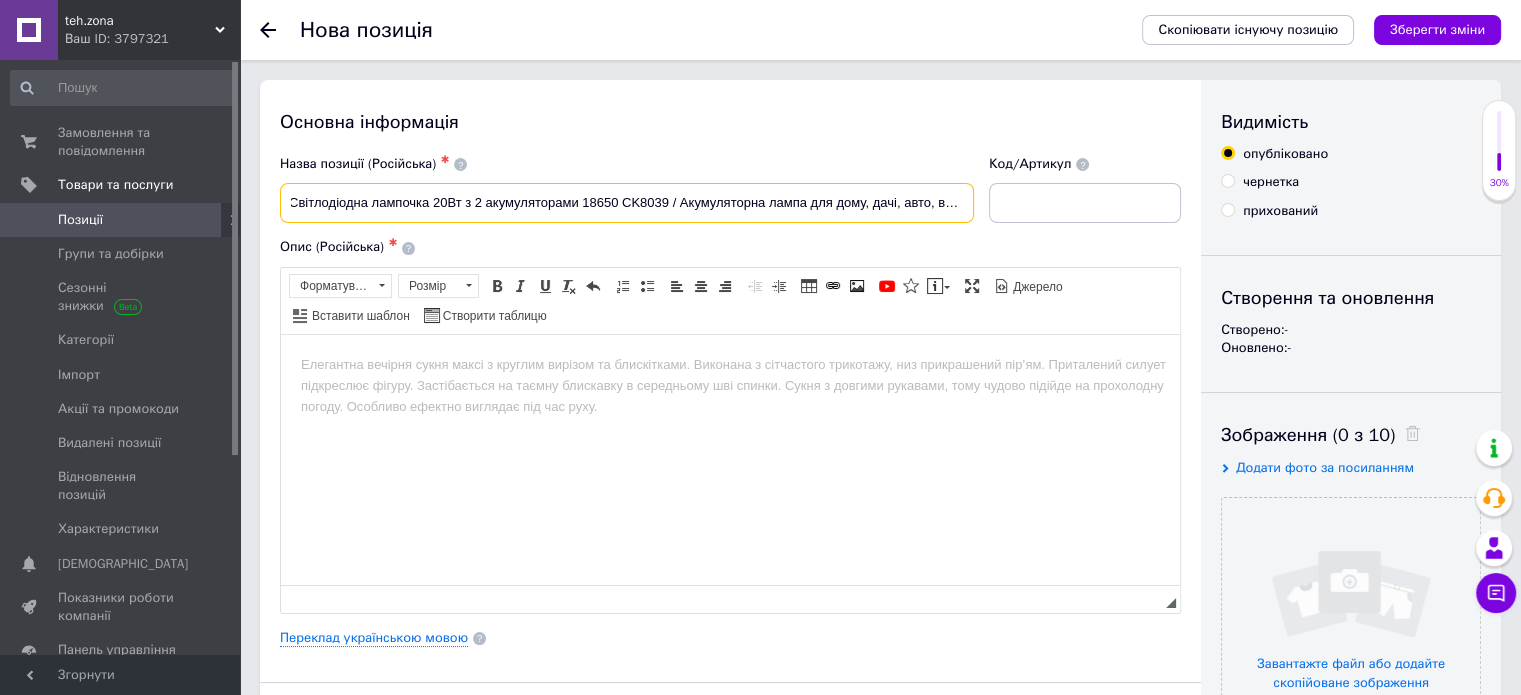 scroll, scrollTop: 0, scrollLeft: 0, axis: both 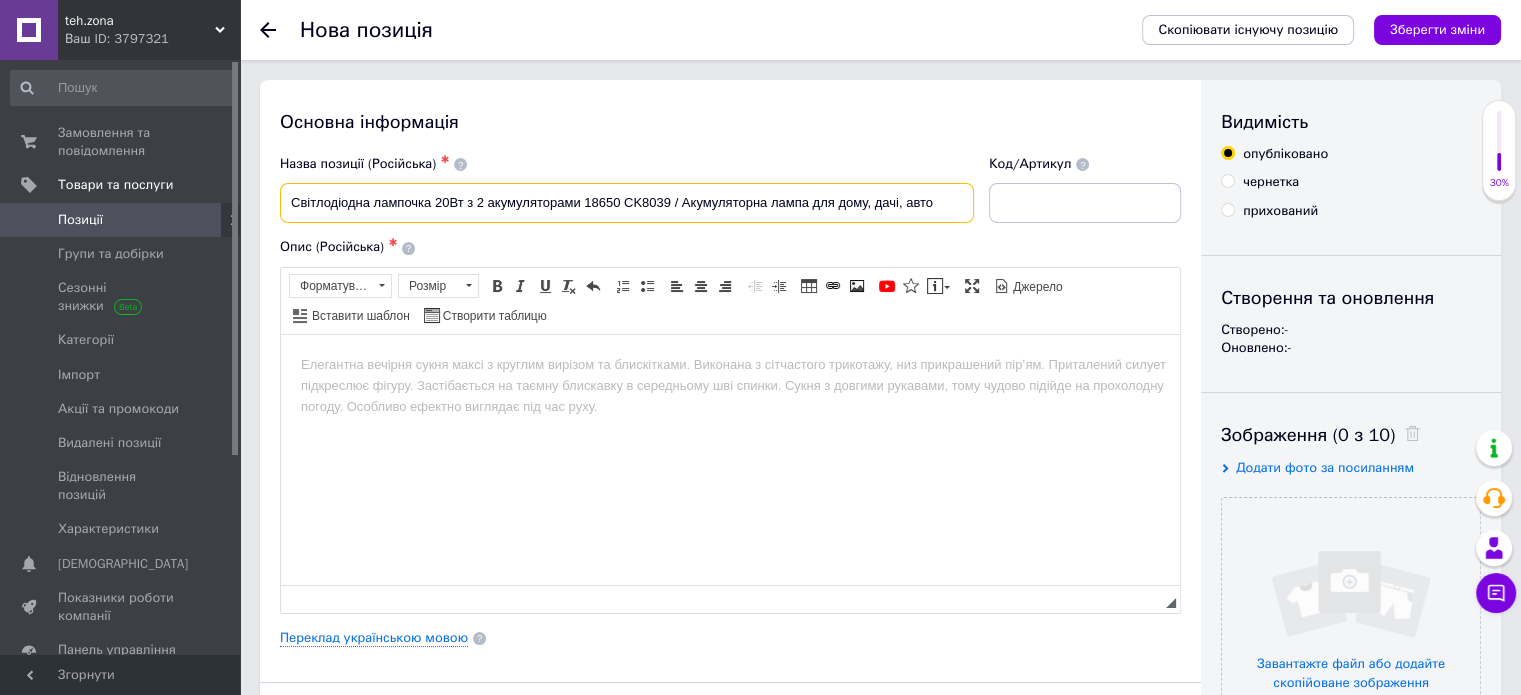 type on "Світлодіодна лампочка 20Вт з 2 акумуляторами 18650 CK8039 / Акумуляторна лампа для дому, дачі, авто" 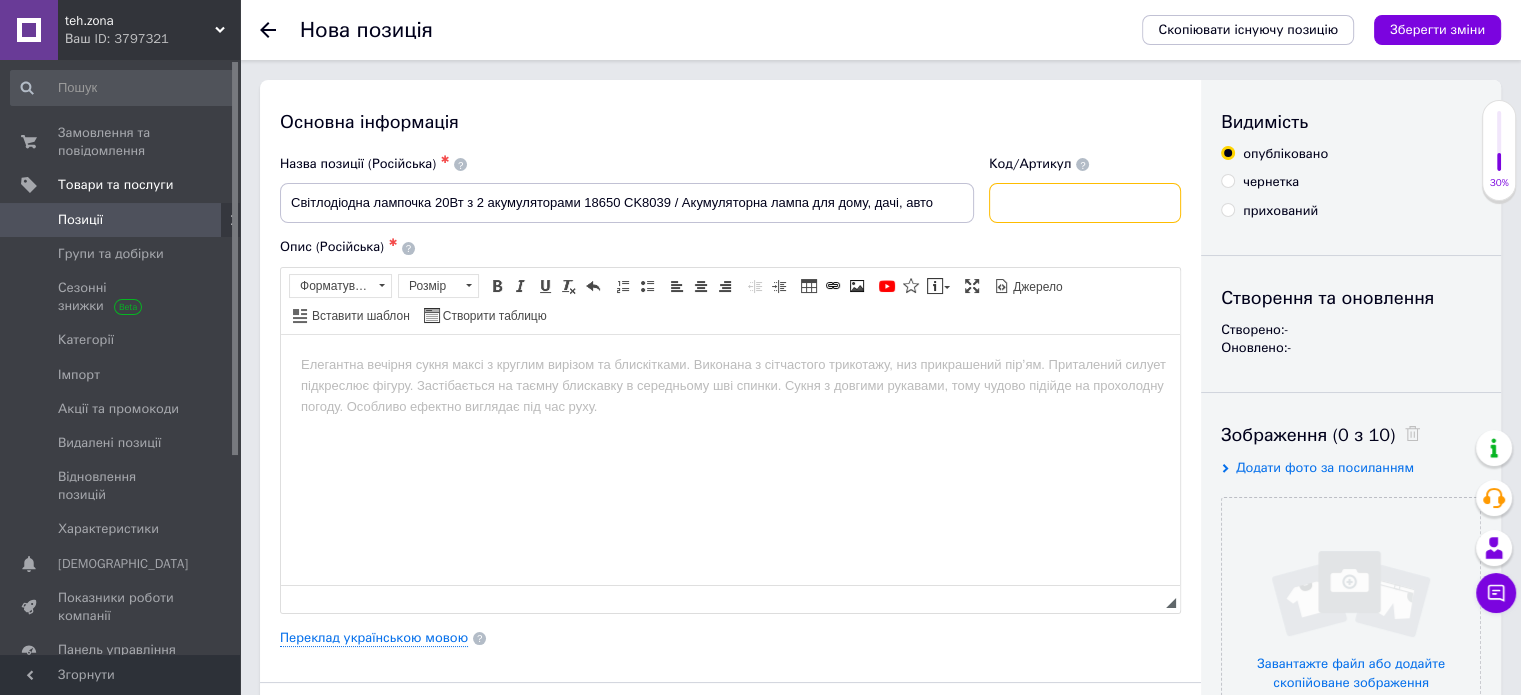 click at bounding box center (1085, 203) 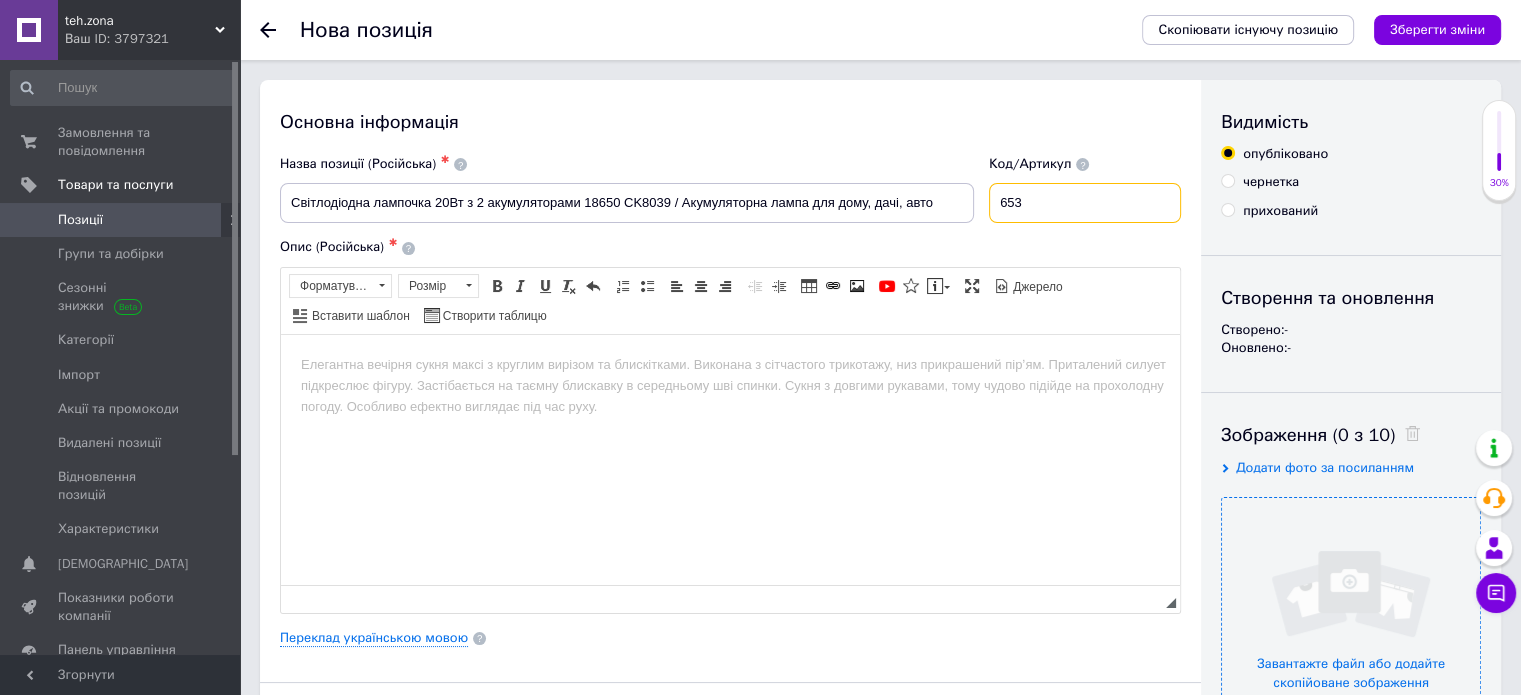 type on "653" 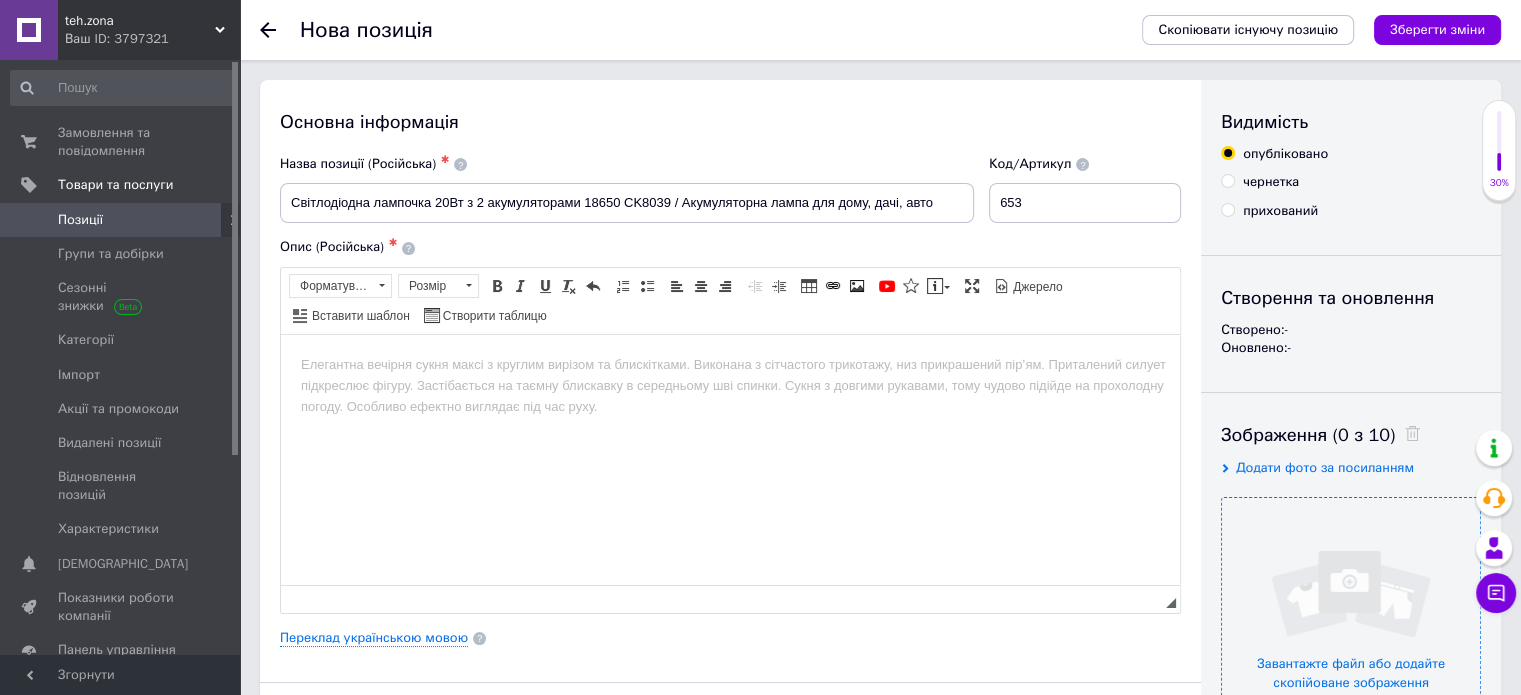 click at bounding box center (1351, 627) 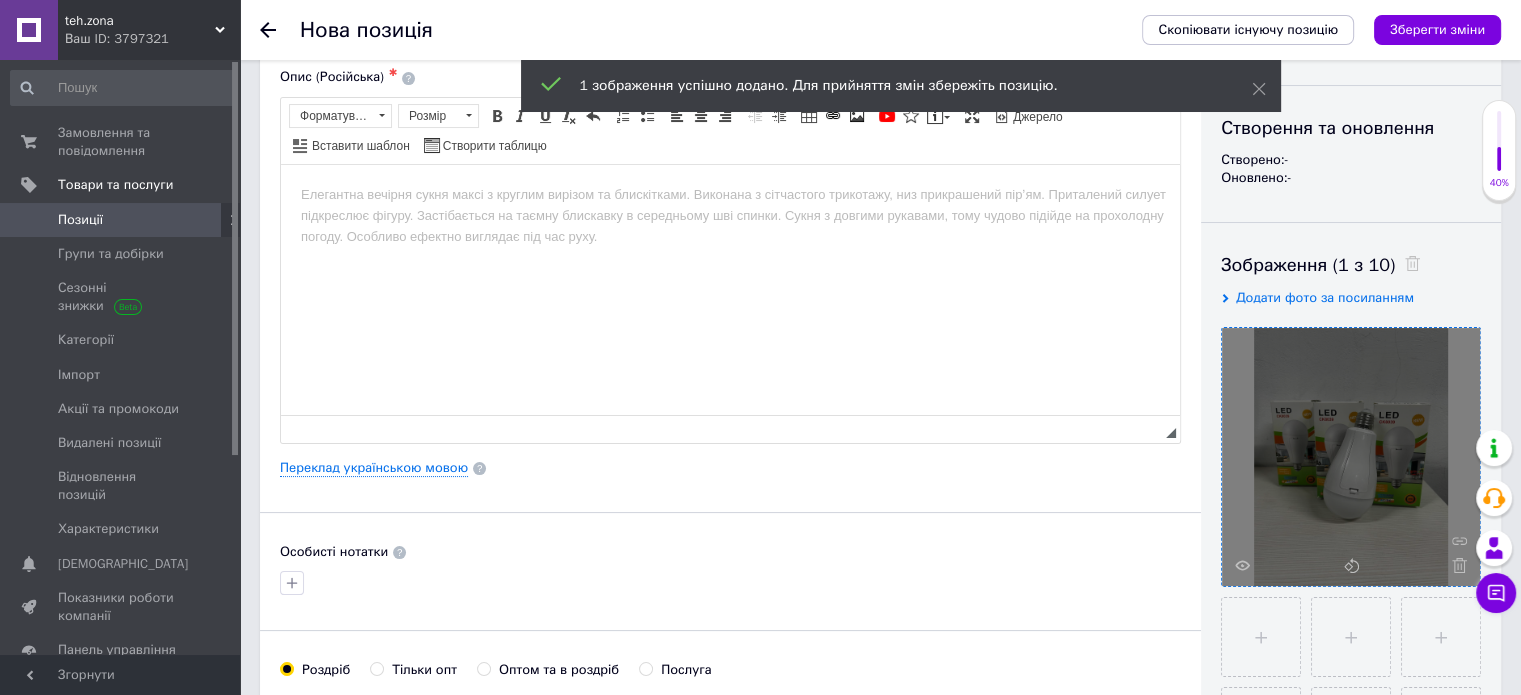 scroll, scrollTop: 171, scrollLeft: 0, axis: vertical 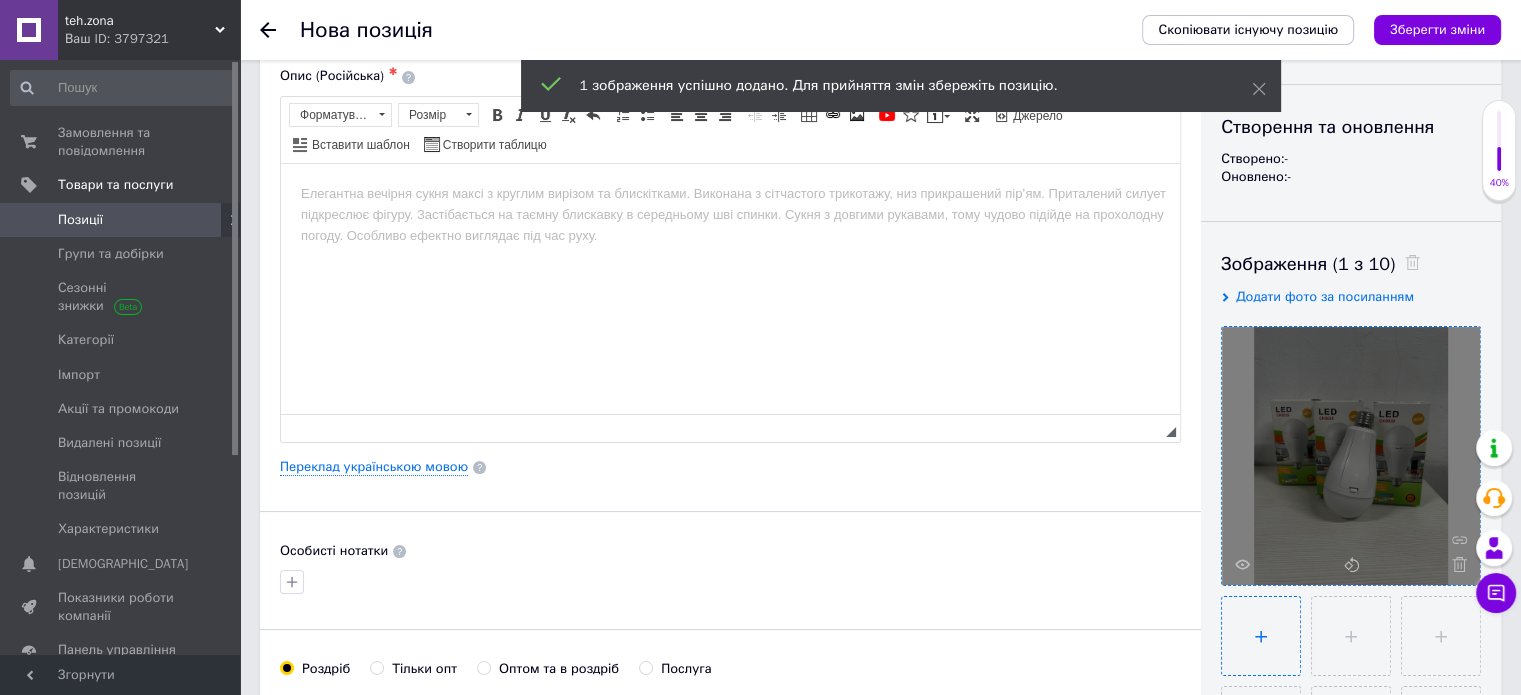 click at bounding box center (1261, 636) 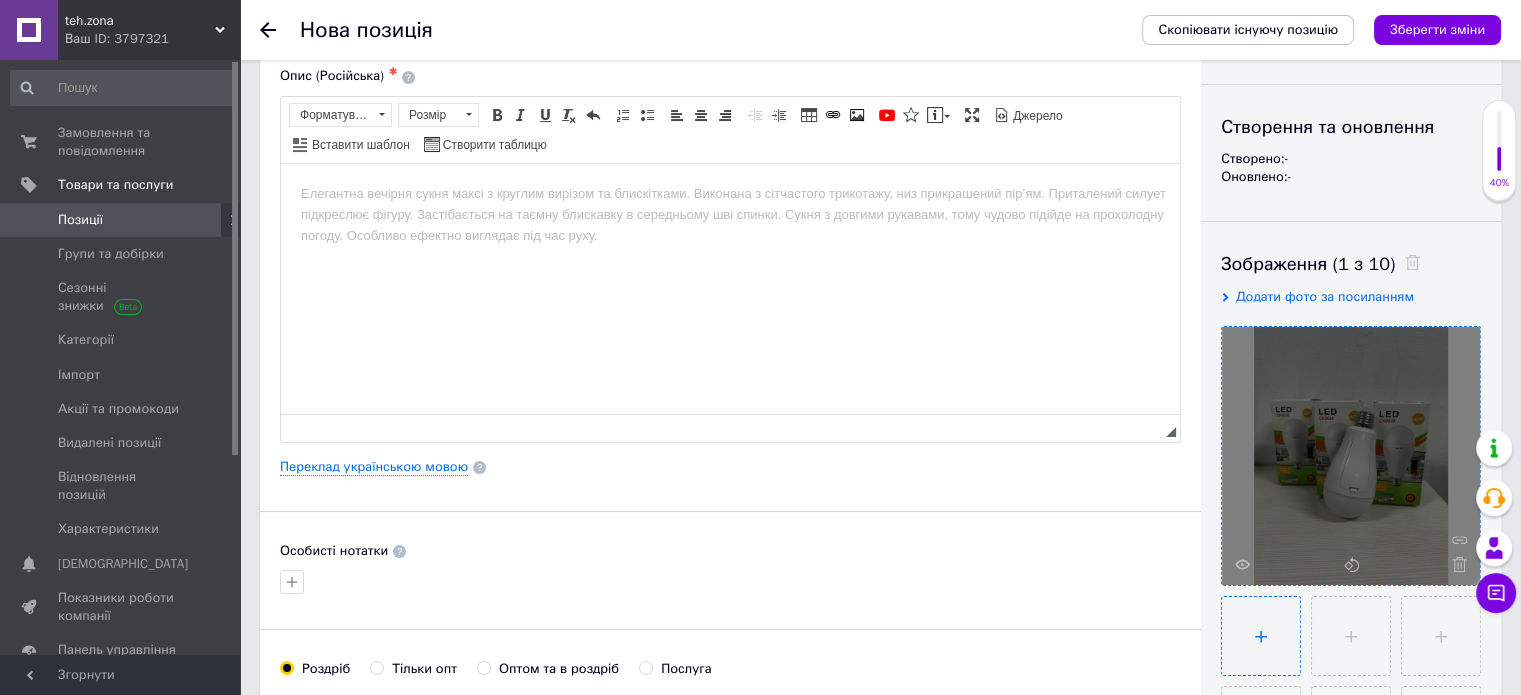 type on "C:\fakepath\photo_5386411695750112966_y.jpg" 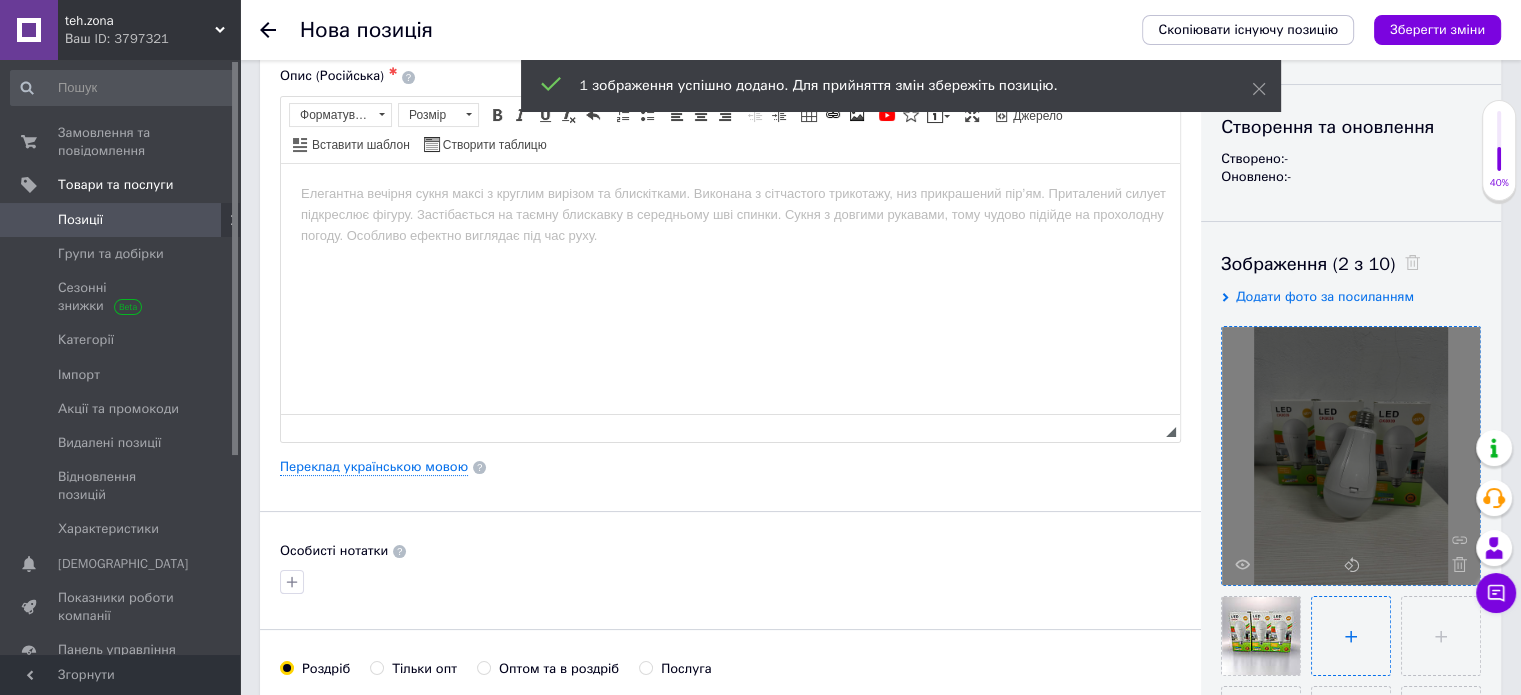 click at bounding box center (1351, 636) 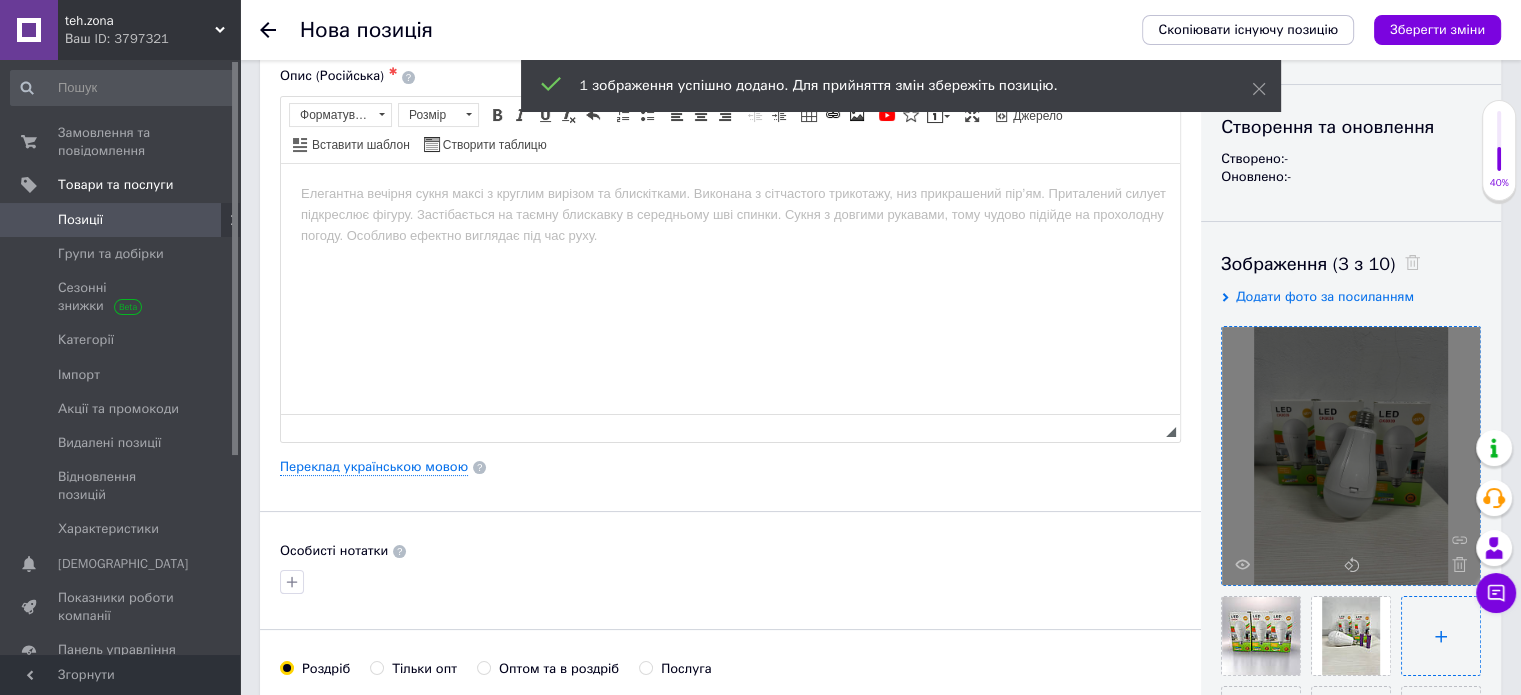 click at bounding box center (1441, 636) 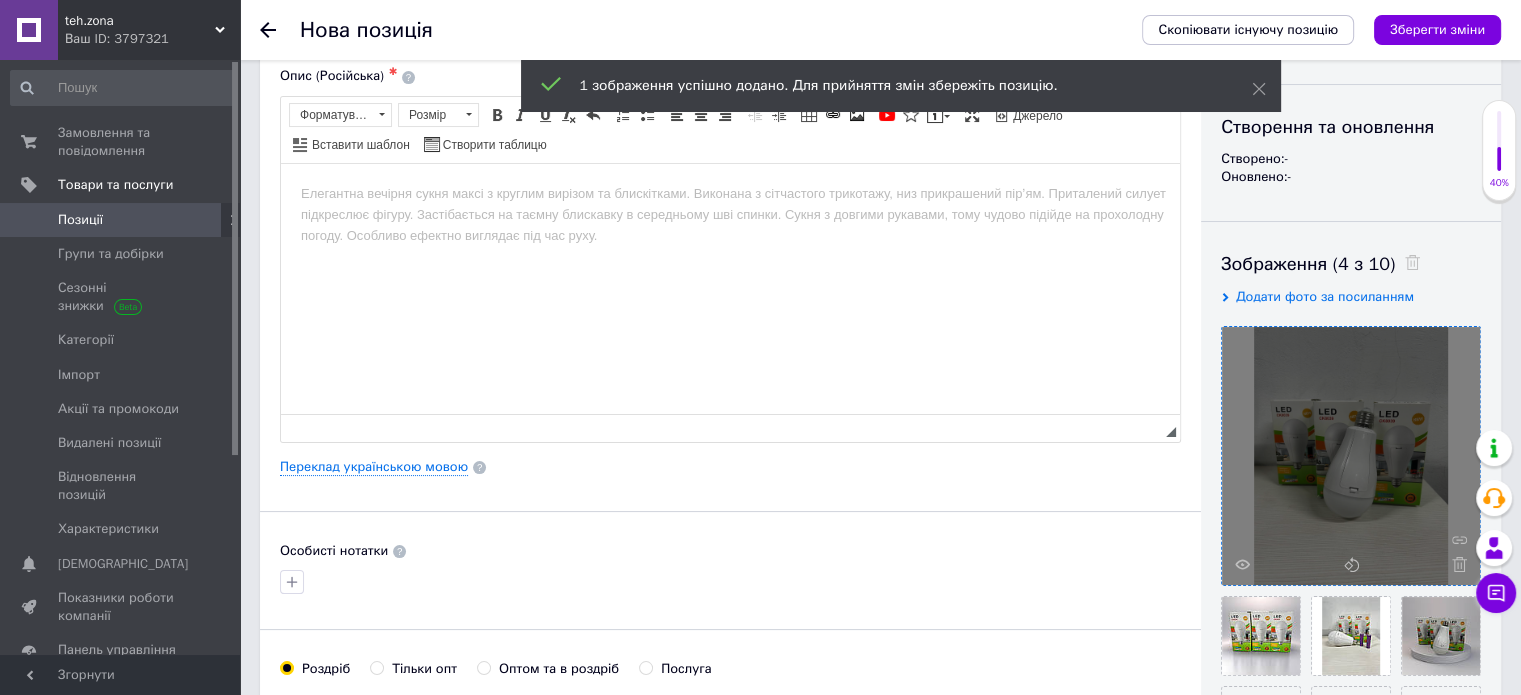 scroll, scrollTop: 476, scrollLeft: 0, axis: vertical 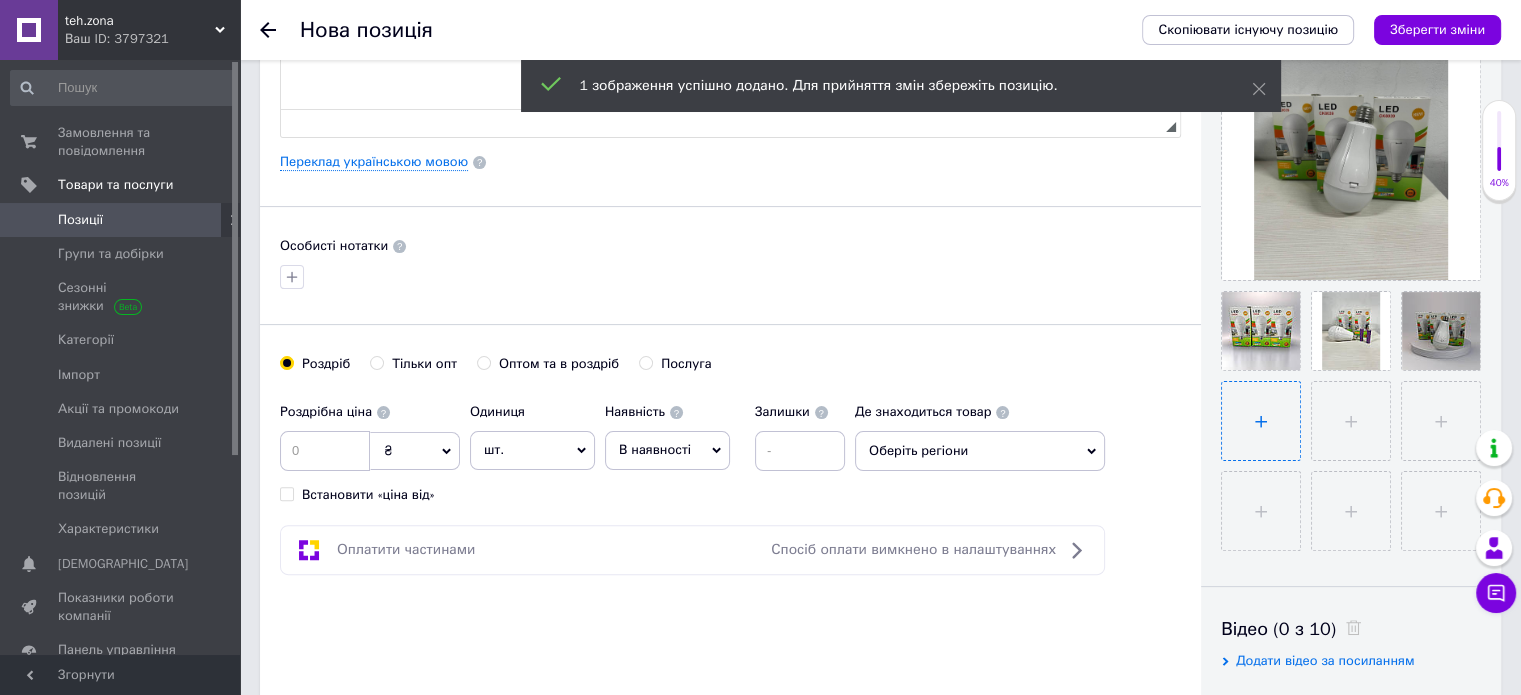 click at bounding box center (1261, 421) 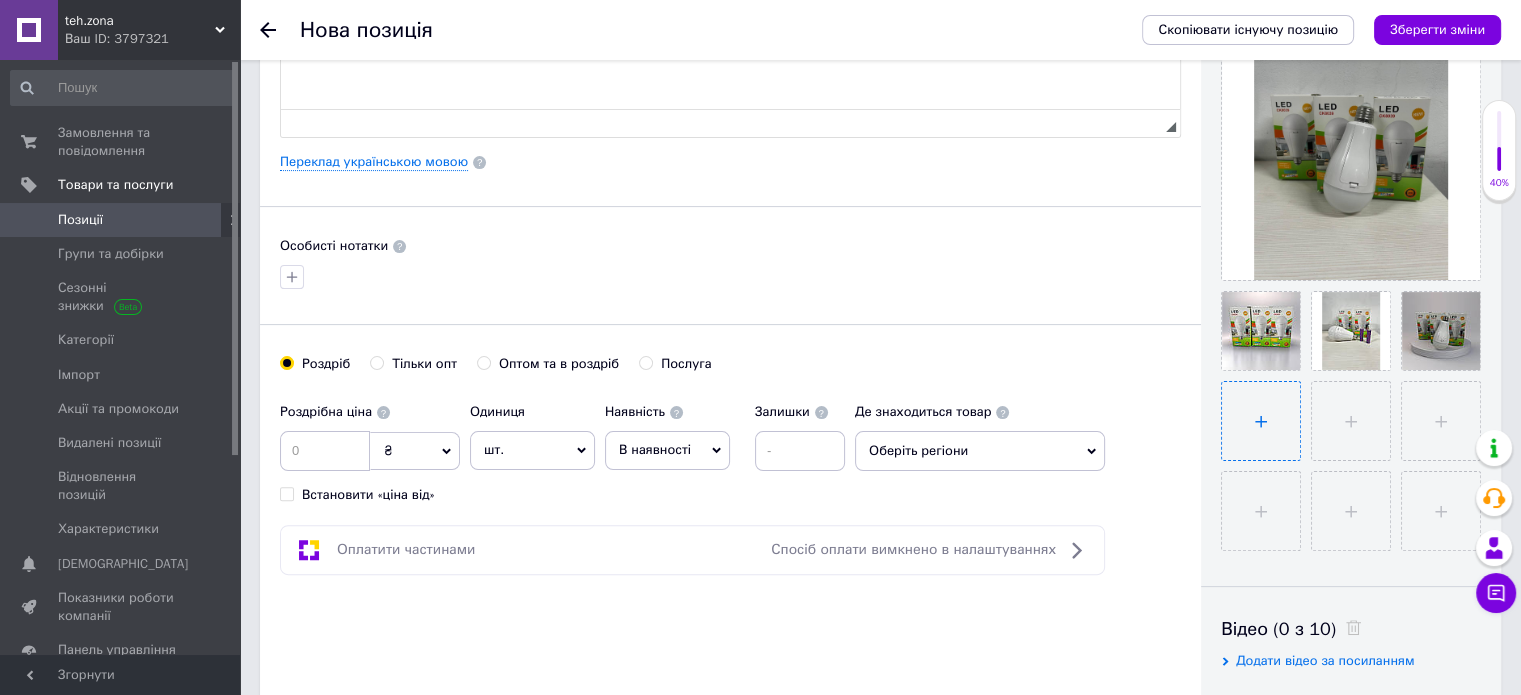 type on "C:\fakepath\photo_5386666516159785594_y.jpg" 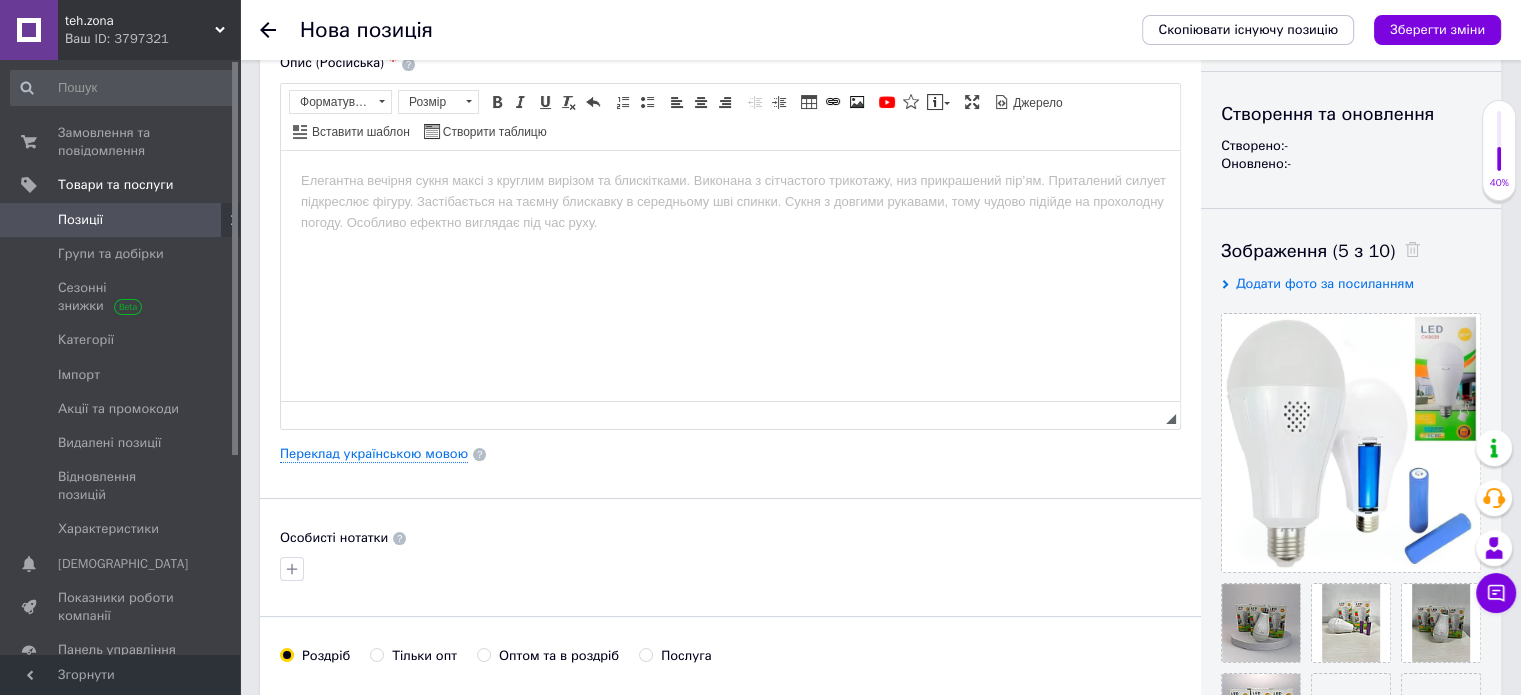 scroll, scrollTop: 180, scrollLeft: 0, axis: vertical 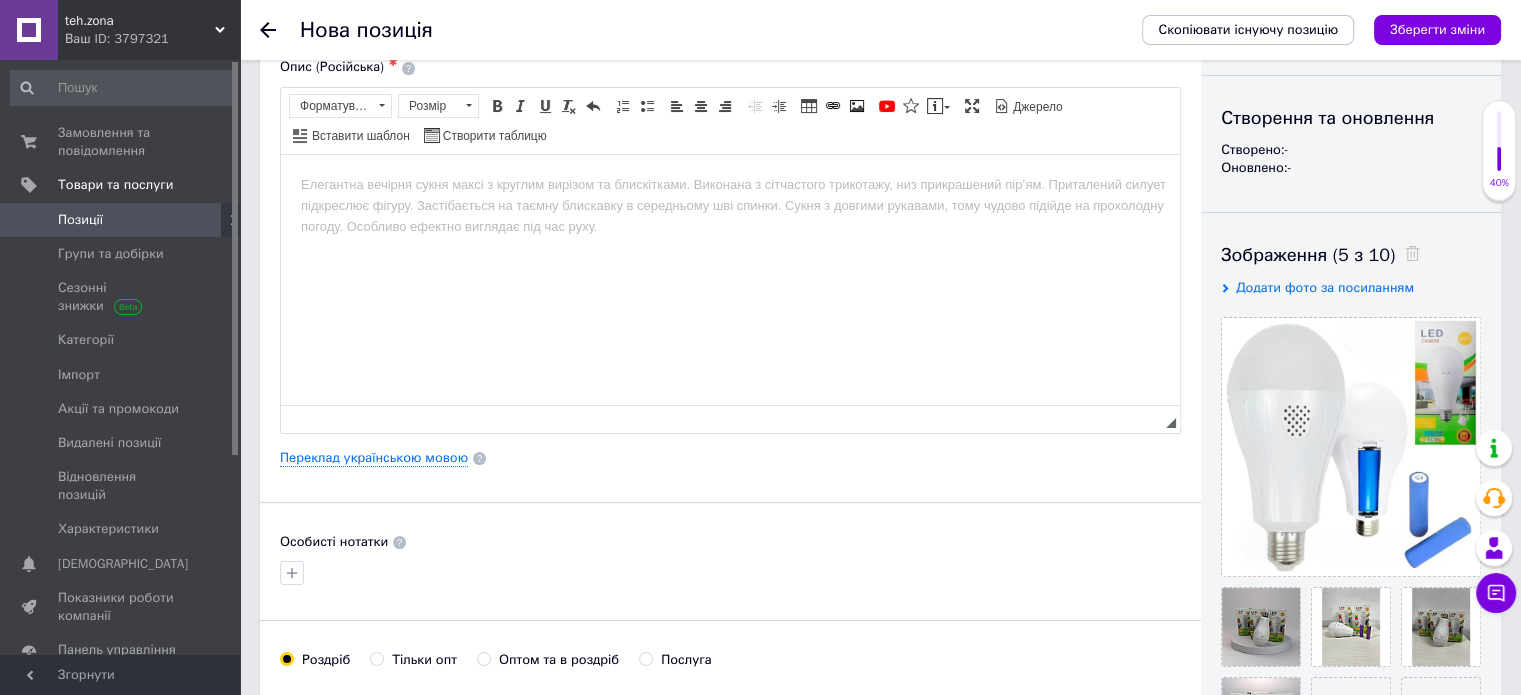 click at bounding box center [730, 184] 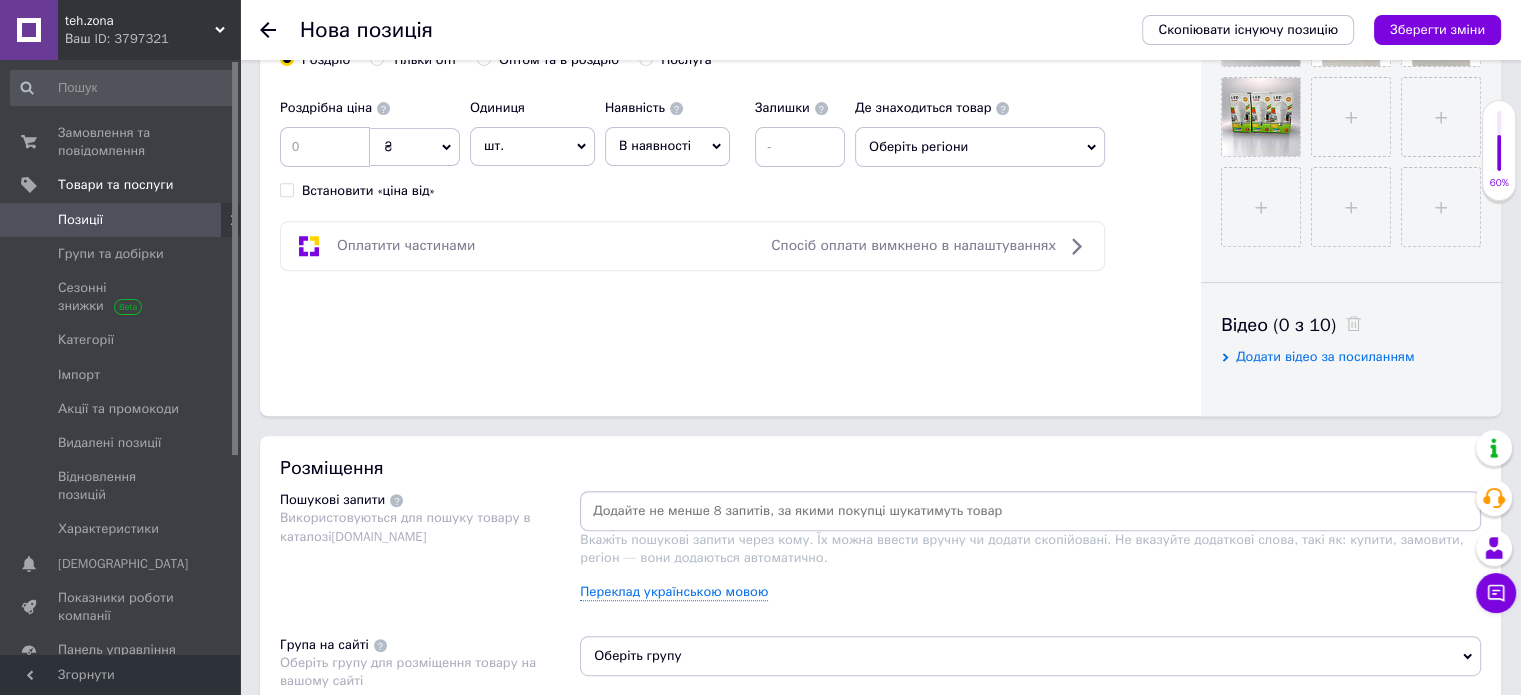 scroll, scrollTop: 782, scrollLeft: 0, axis: vertical 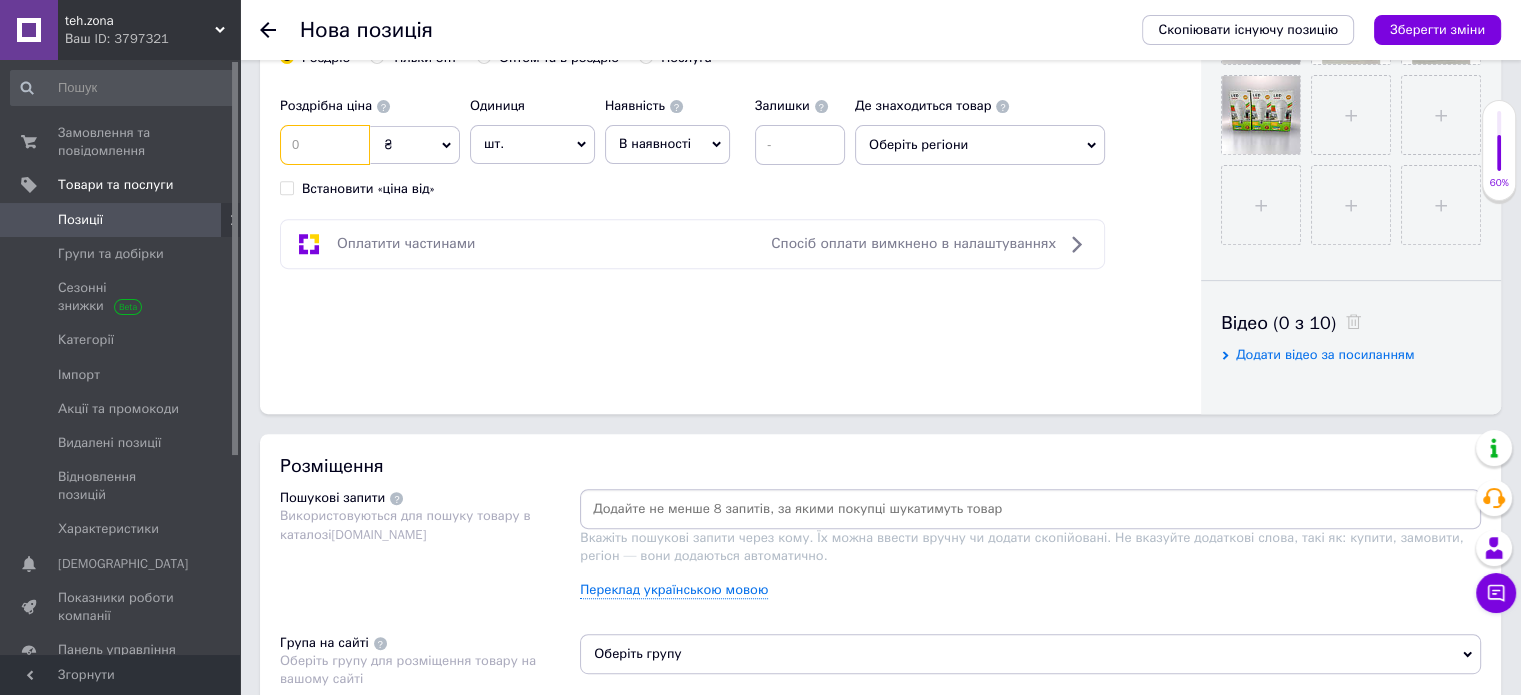 click at bounding box center [325, 145] 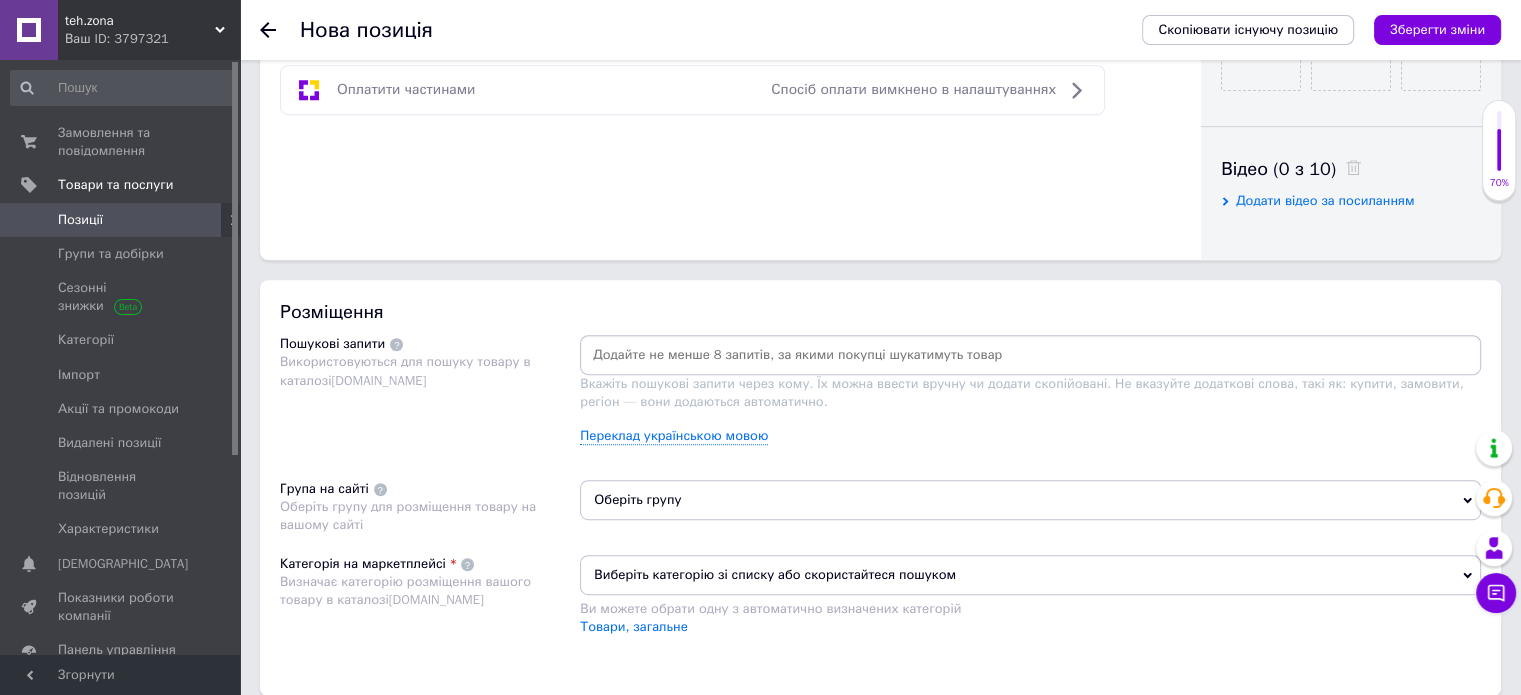 scroll, scrollTop: 940, scrollLeft: 0, axis: vertical 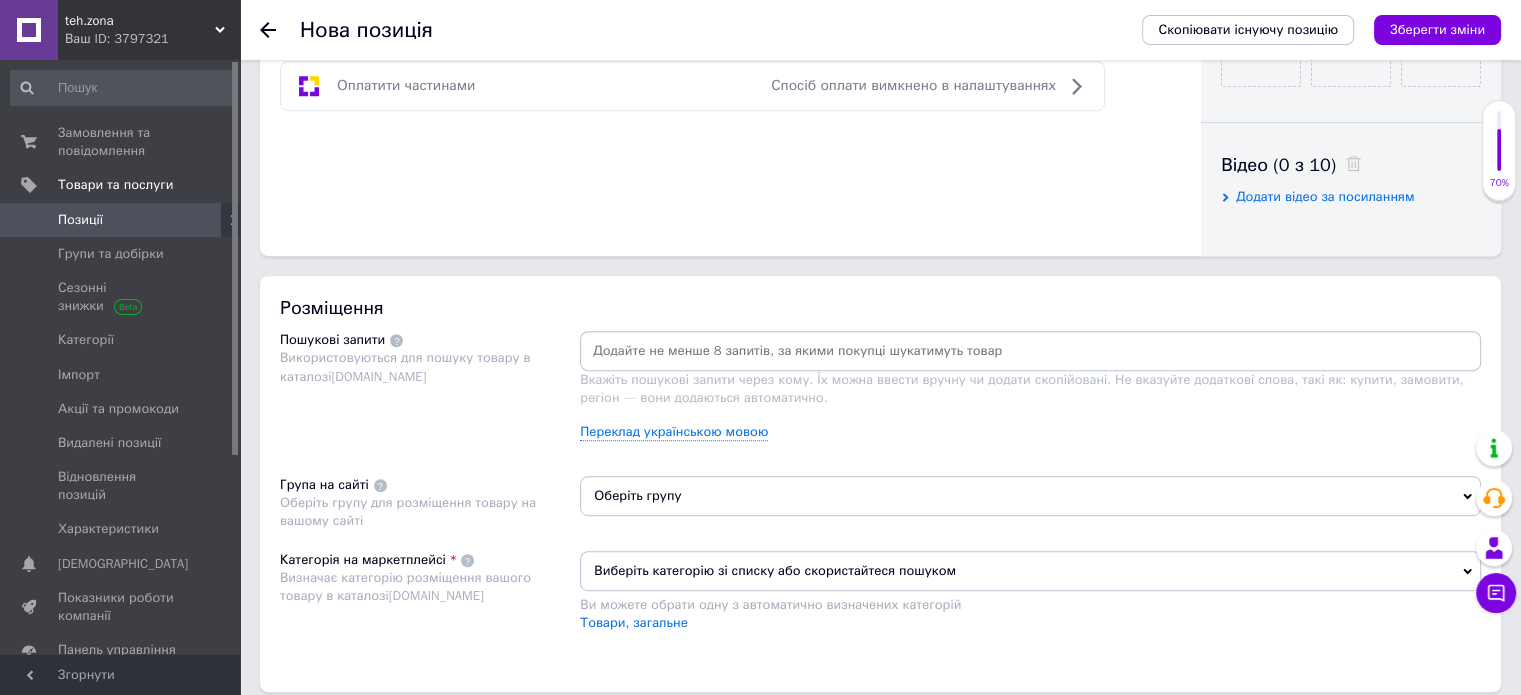 type on "249" 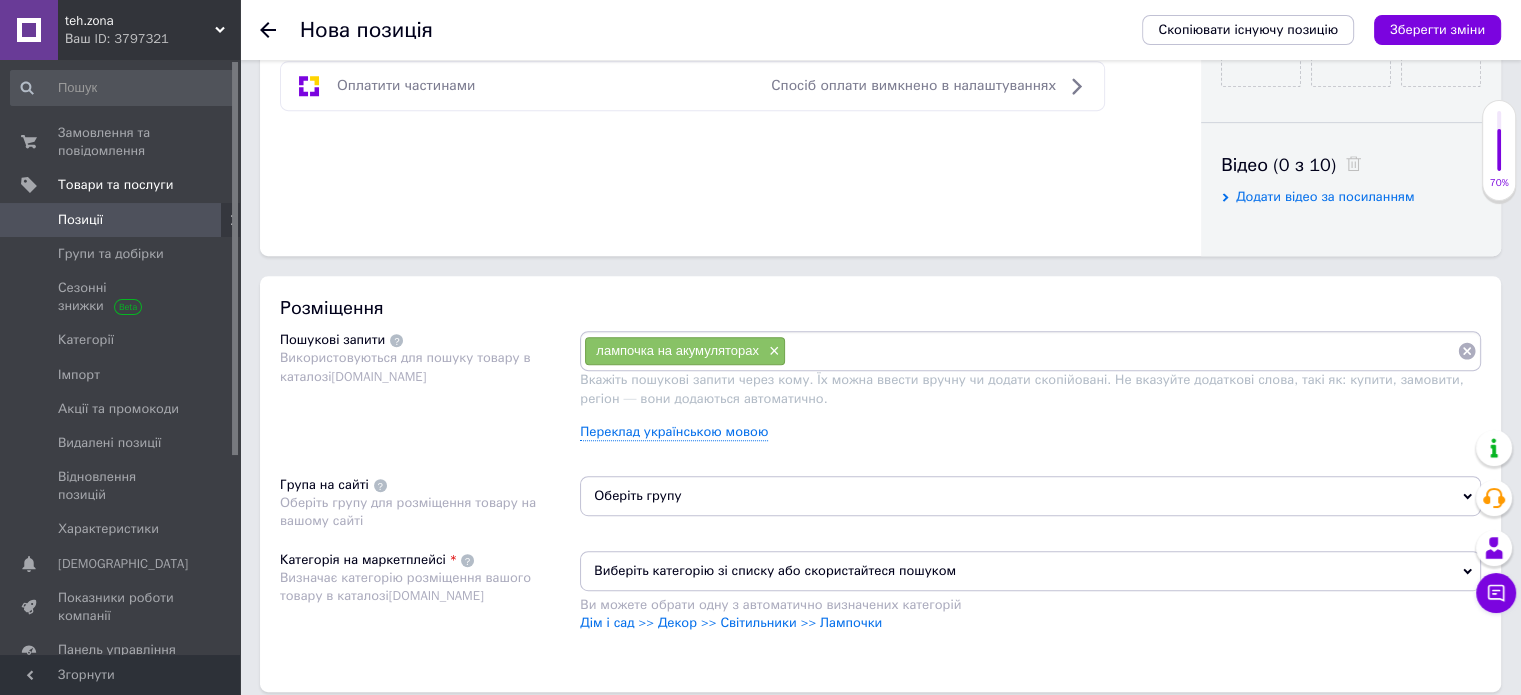 paste on "світлодіодна лампа" 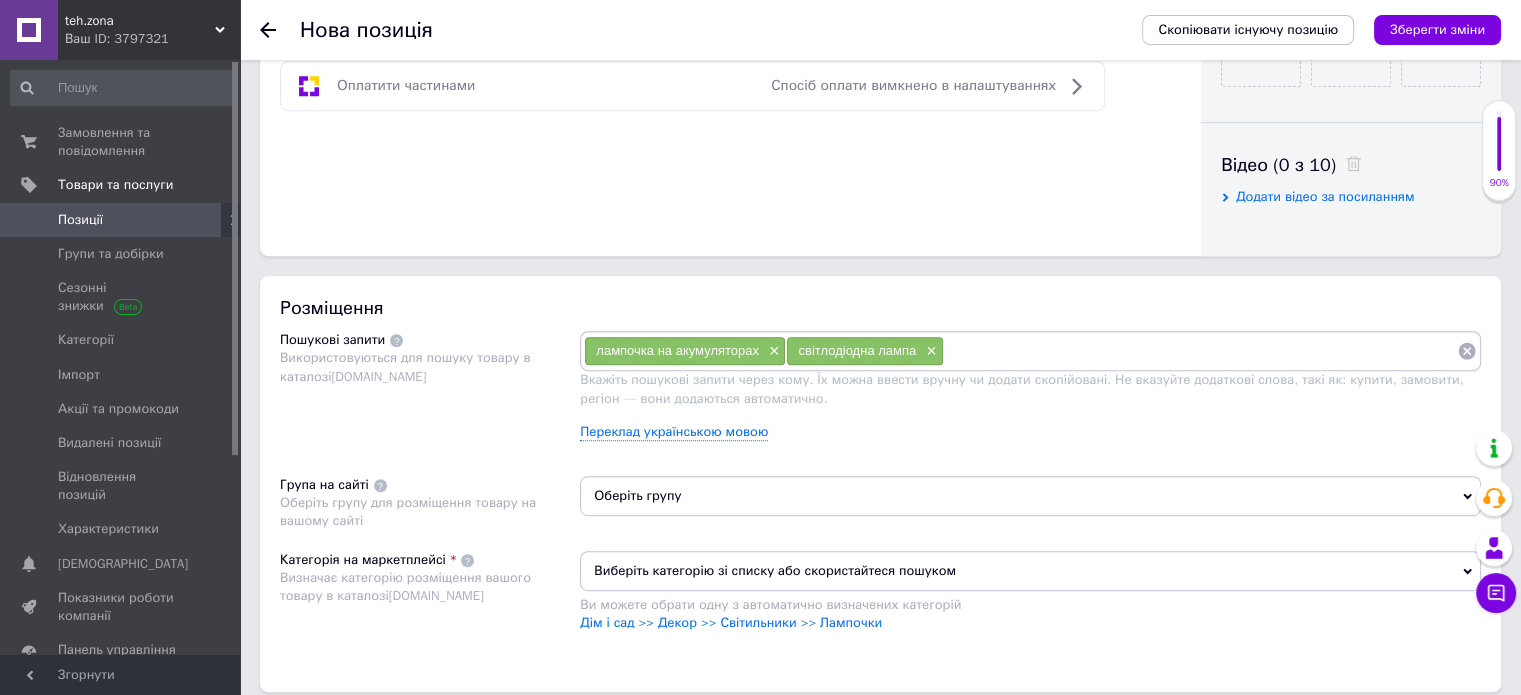 paste on "лампа ck8039" 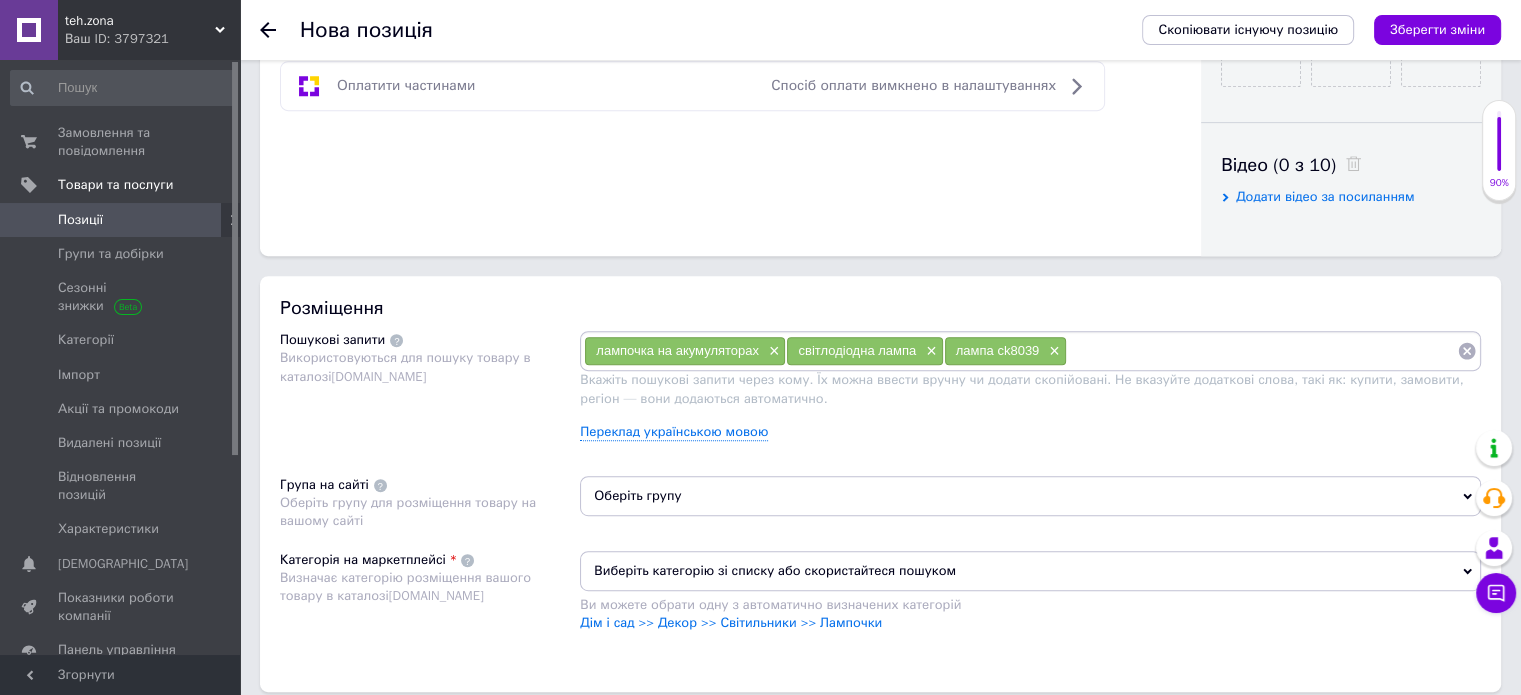paste on "лампа аварійна" 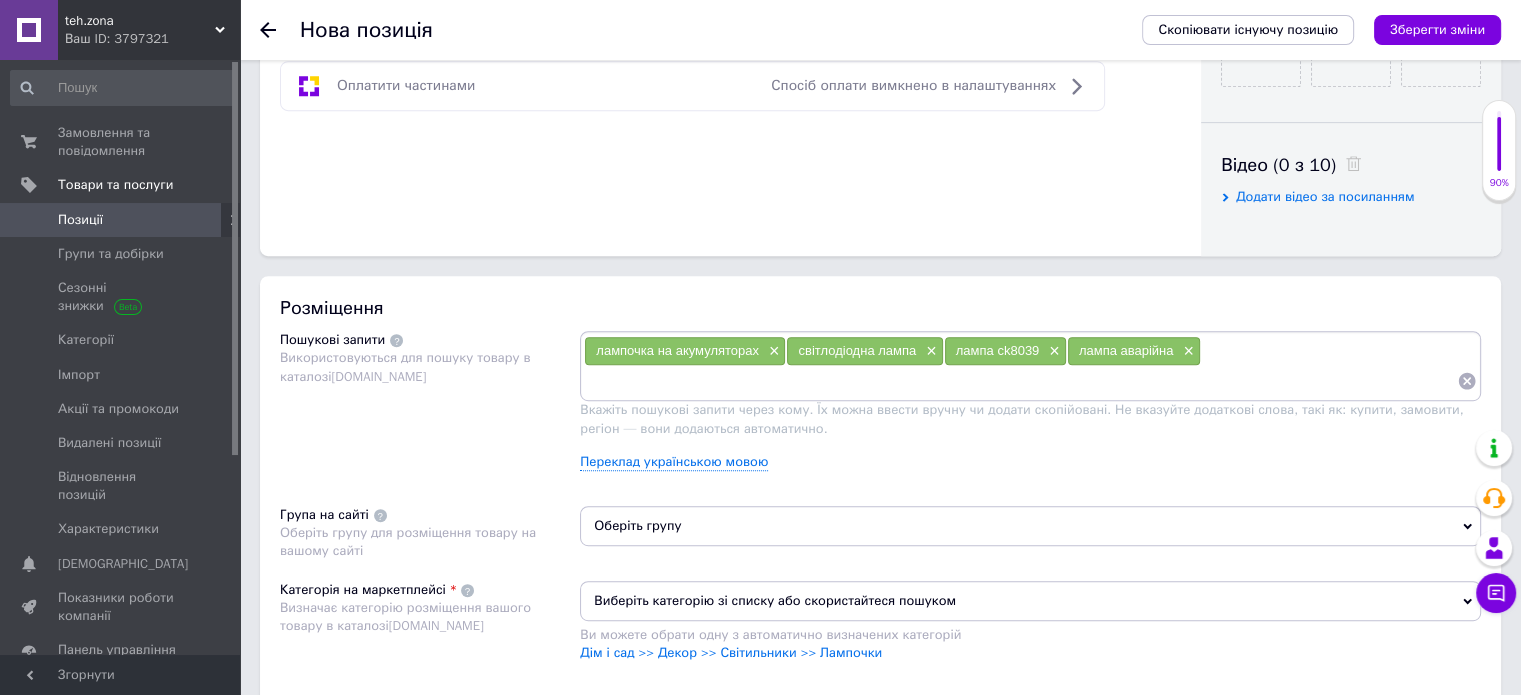 paste on "лампа для дачі" 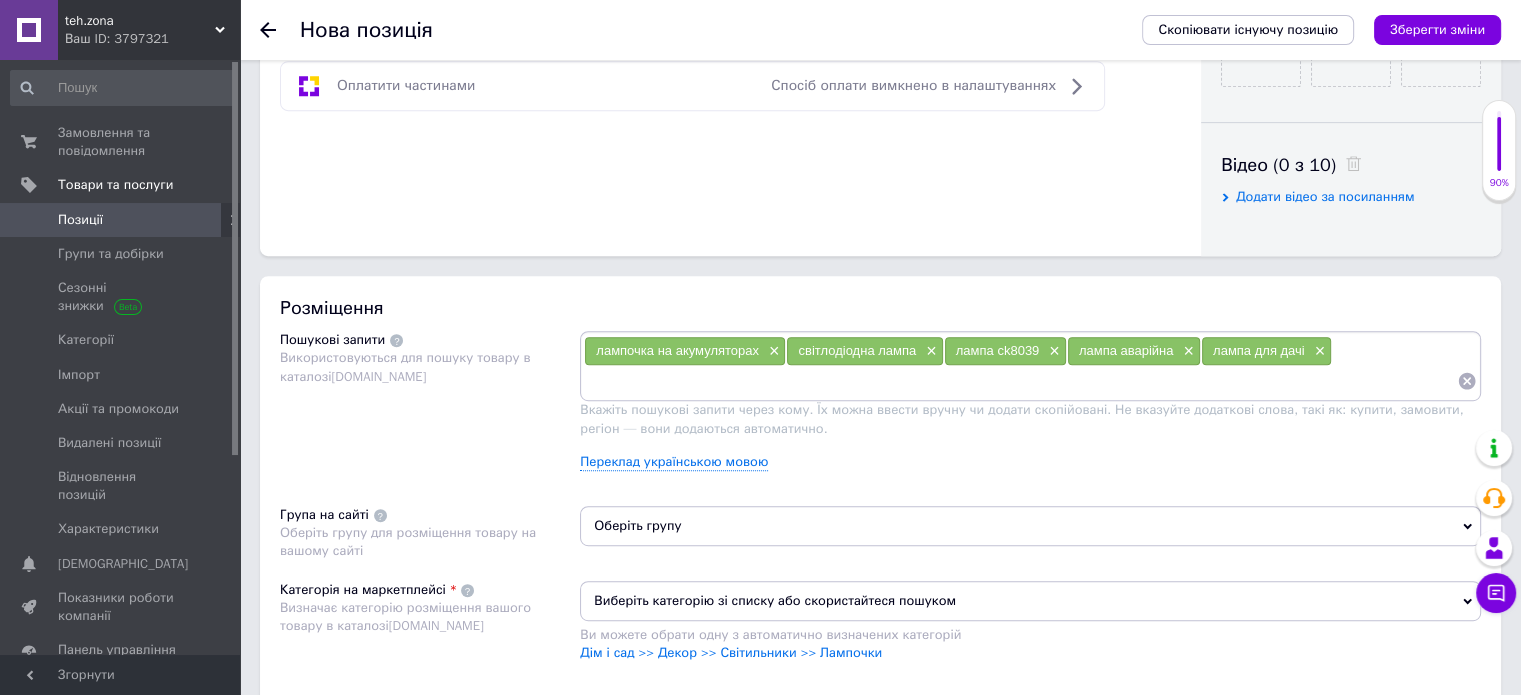 paste on "переносна лампа" 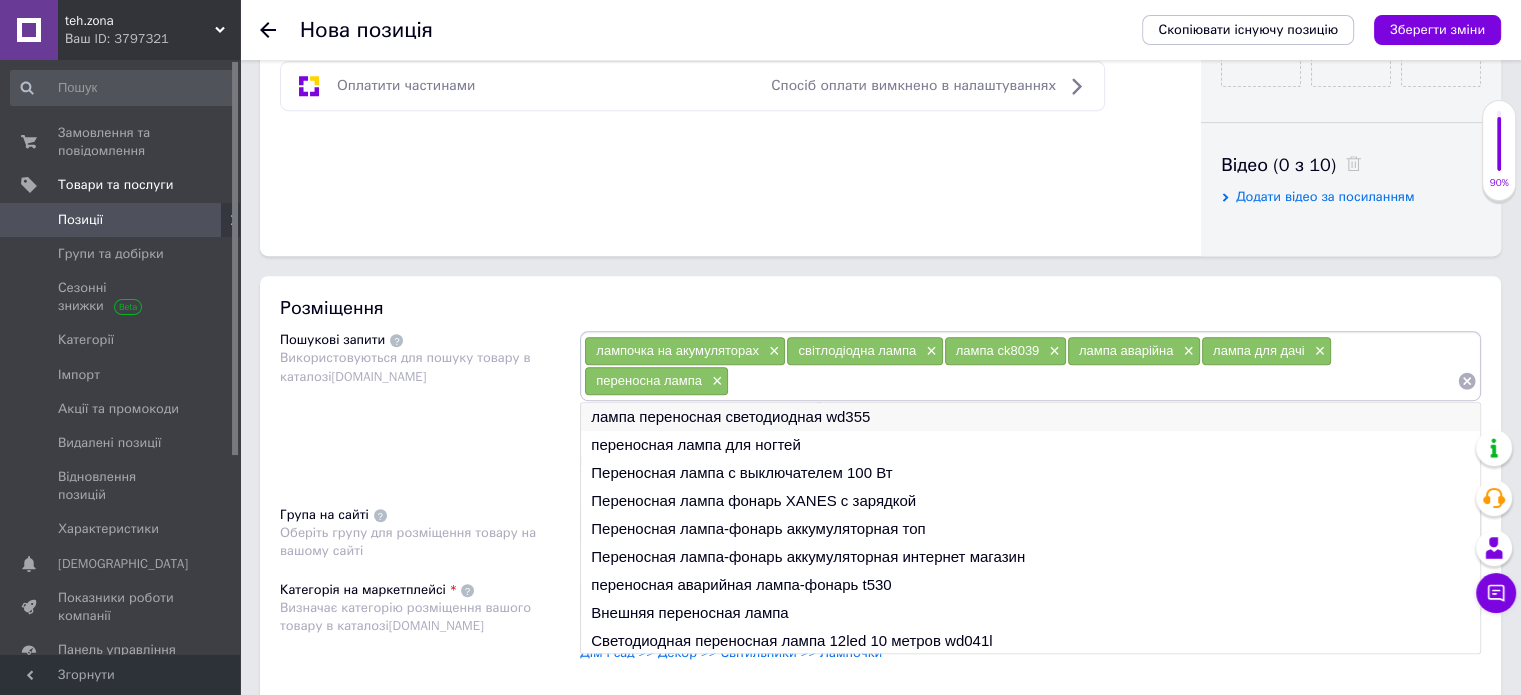 click on "лампа переносная светодиодная wd355" at bounding box center (1030, 417) 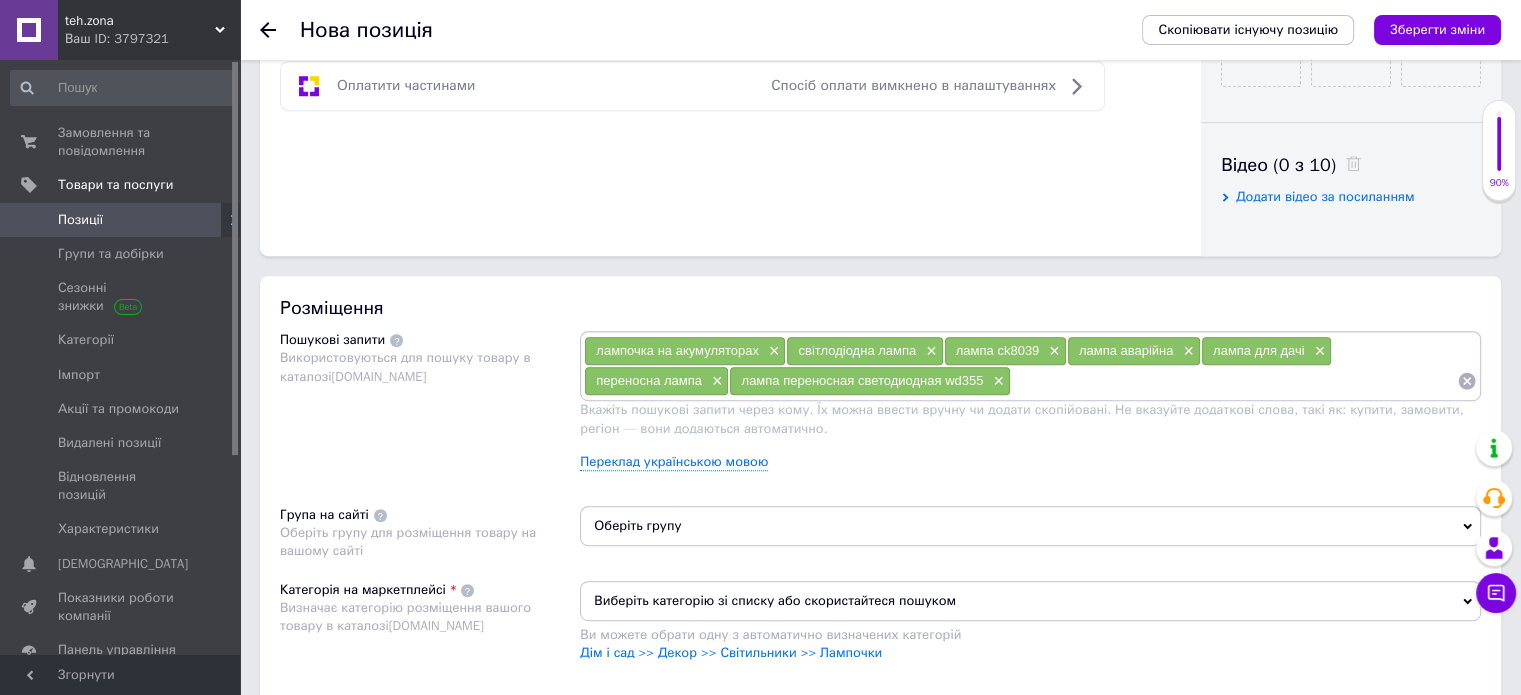 click on "лампочка на акумуляторах × світлодіодна лампа × лампа ck8039 × лампа аварійна × лампа для дачі × переносна лампа × лампа переносная светодиодная wd355 ×" at bounding box center [1030, 366] 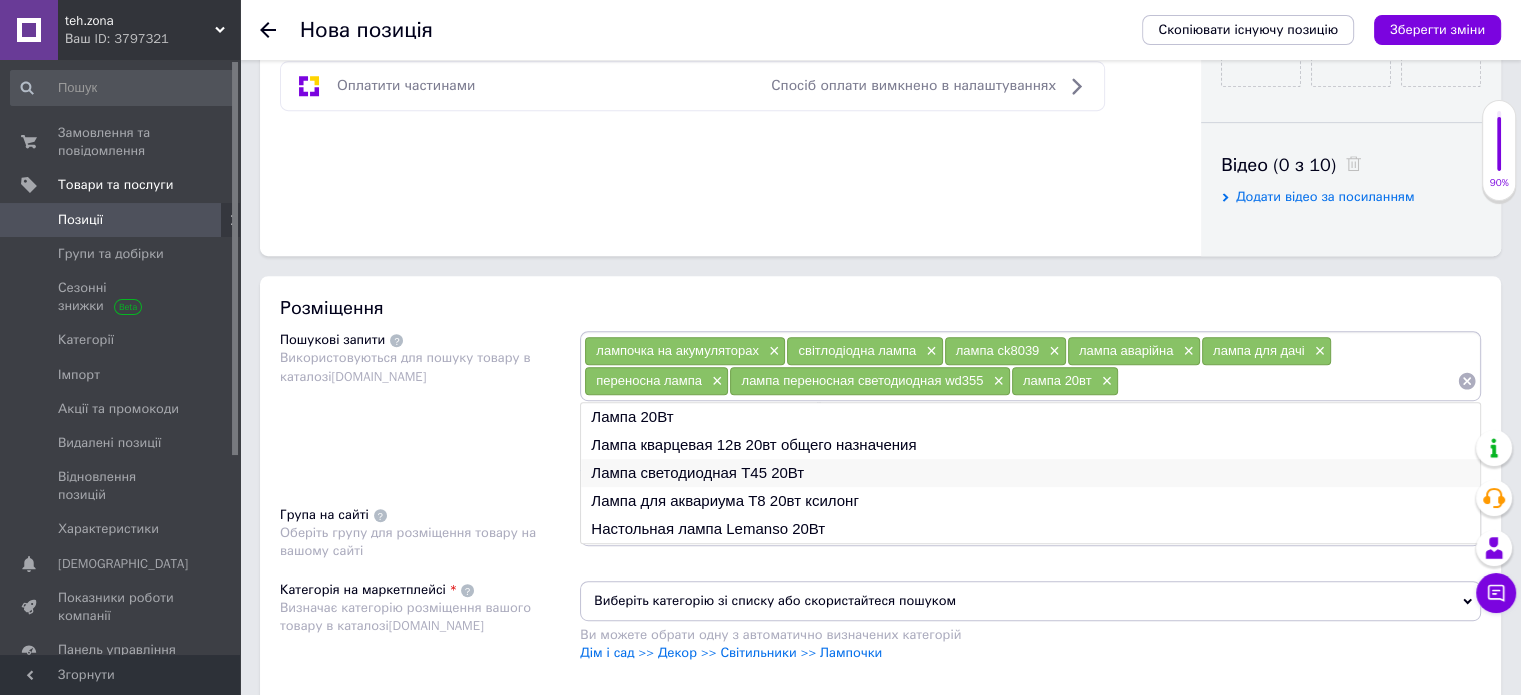 click on "Лампа светодиодная T45 20Вт" at bounding box center [1030, 473] 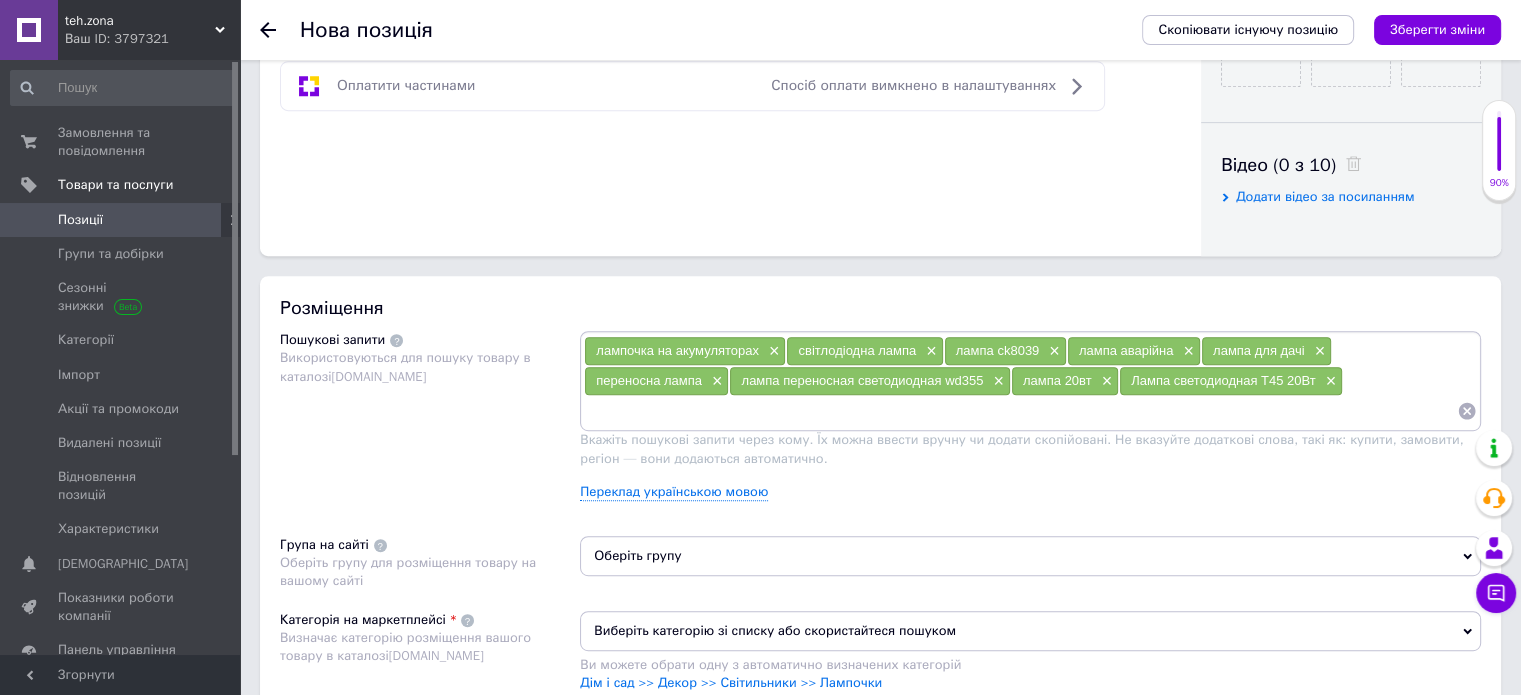 click at bounding box center [1020, 411] 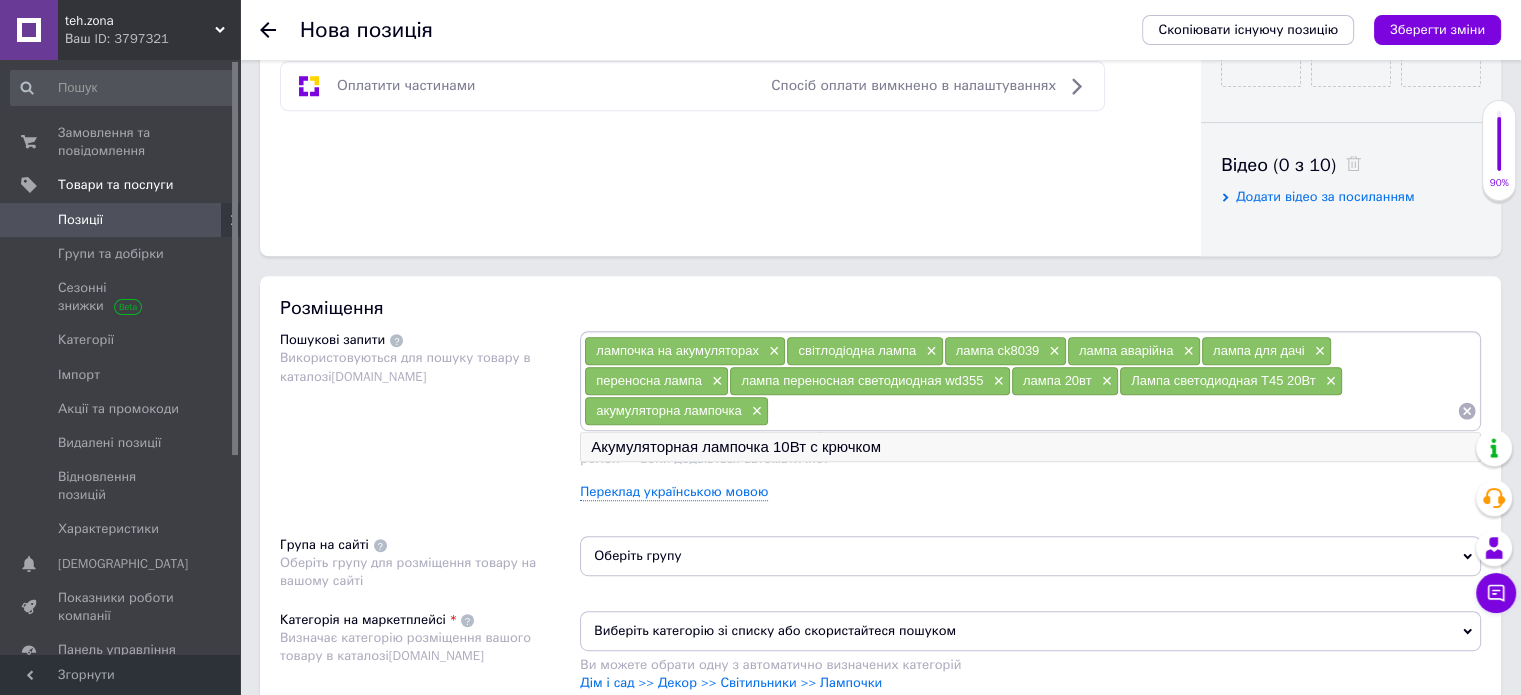 click on "Акумуляторная лампочка 10Вт с крючком" at bounding box center (1030, 447) 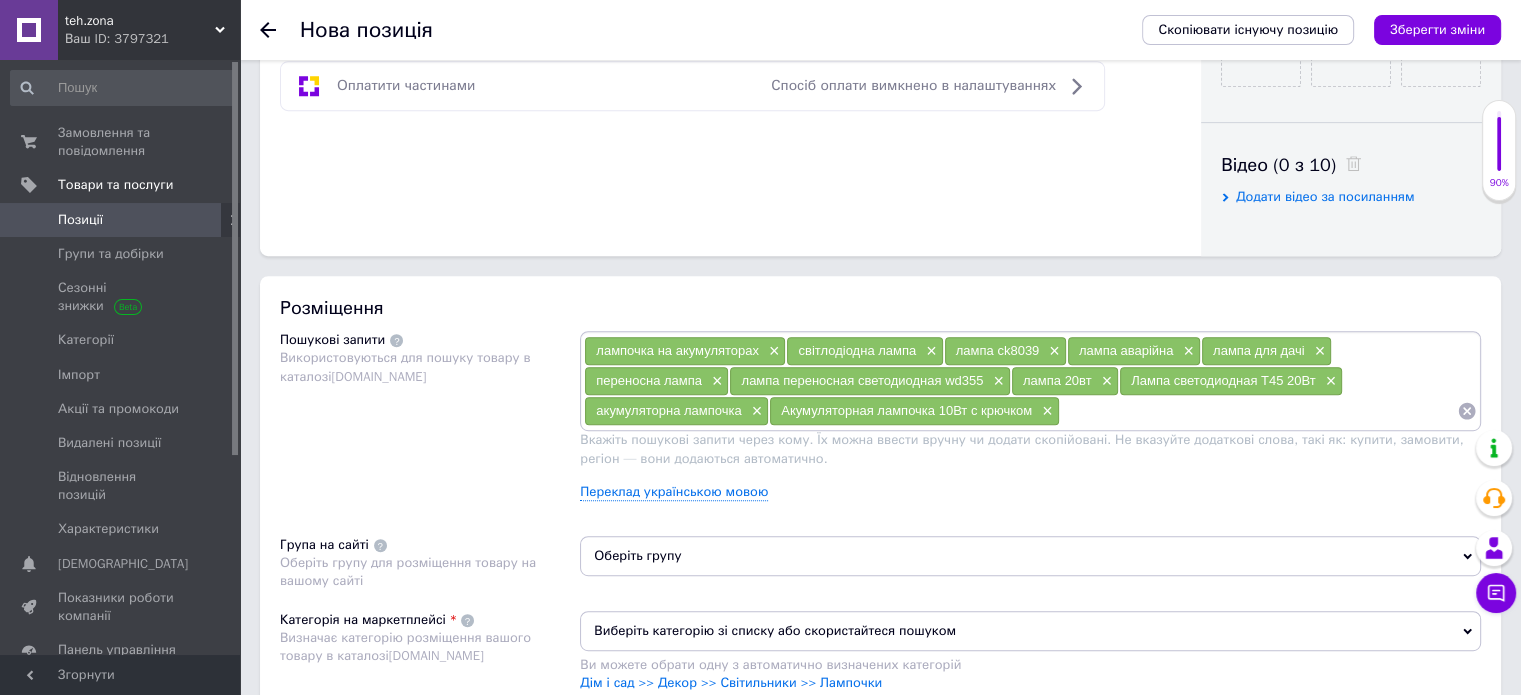 click at bounding box center (1258, 411) 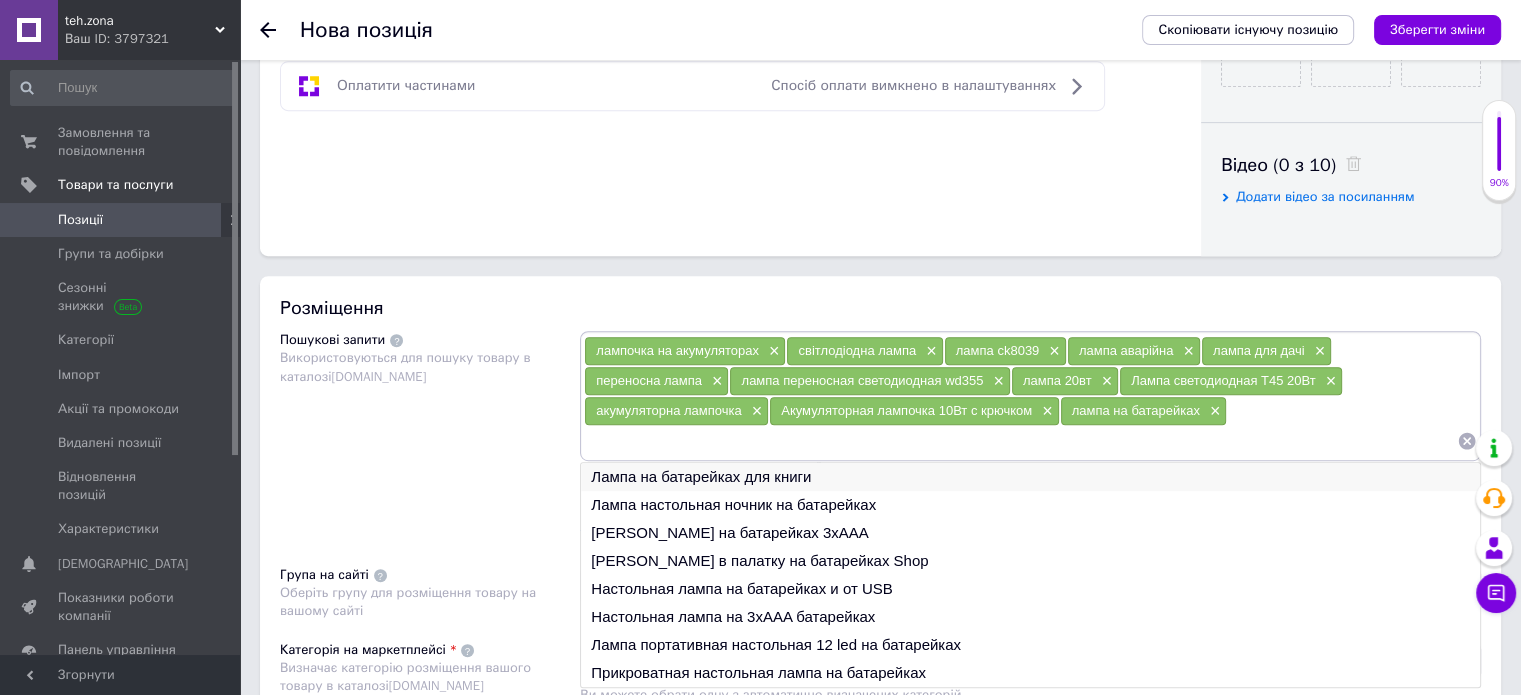 click on "Лампа на батарейках для книги" at bounding box center (1030, 477) 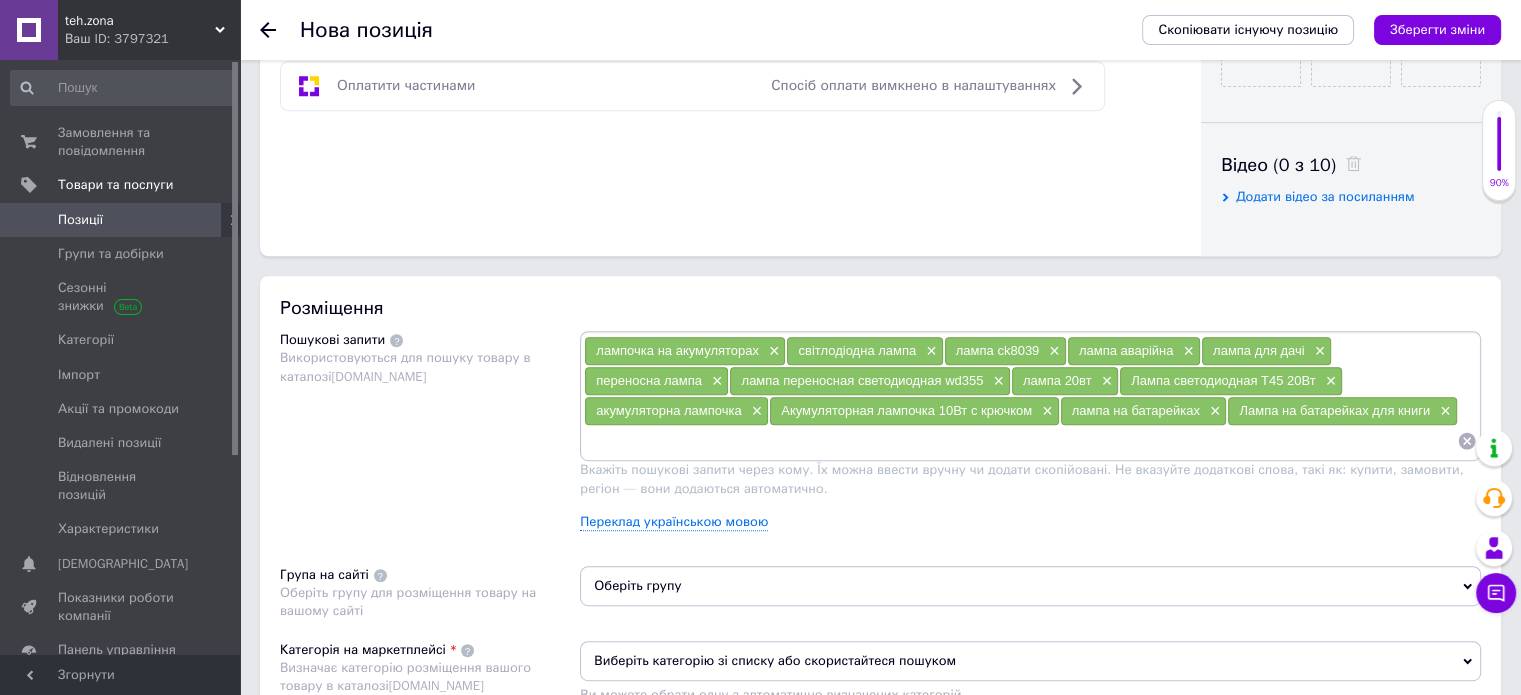 click at bounding box center [1020, 441] 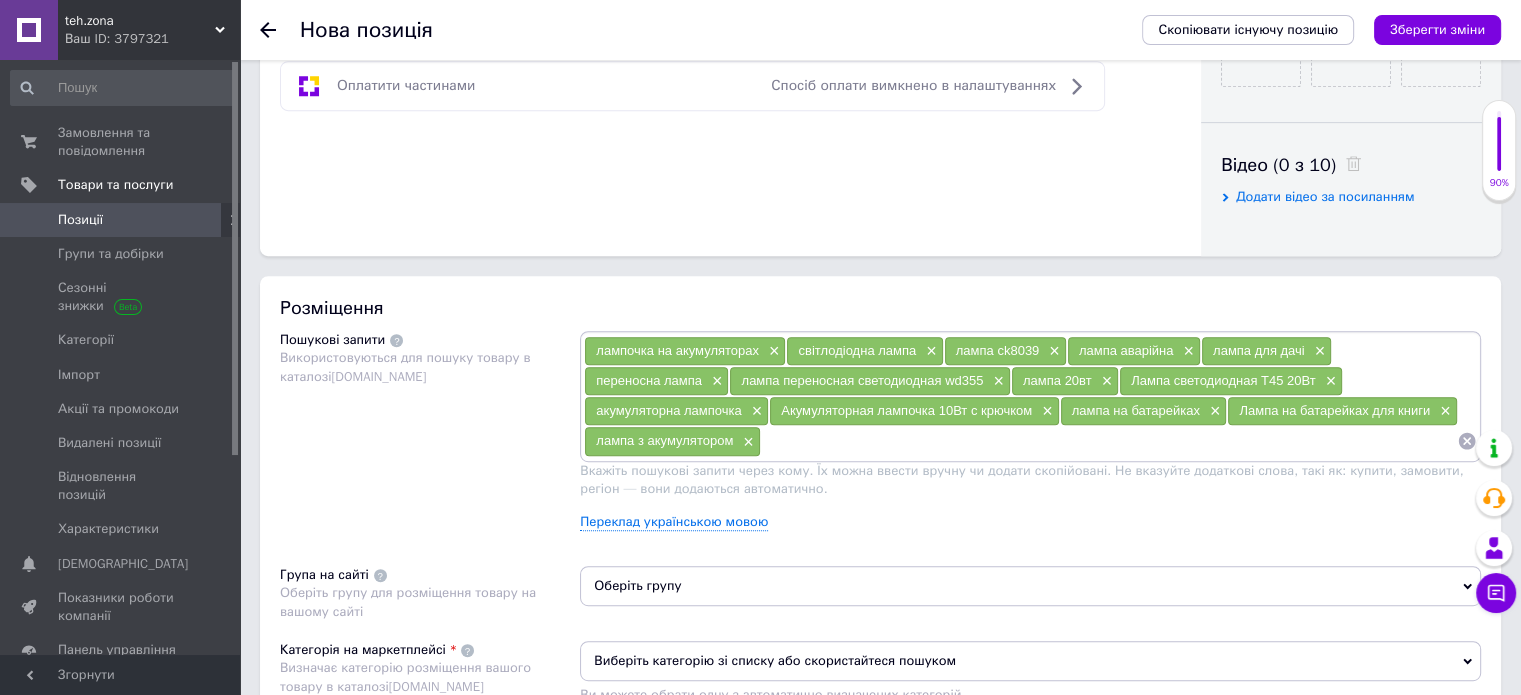 paste on "лампочка на 18650" 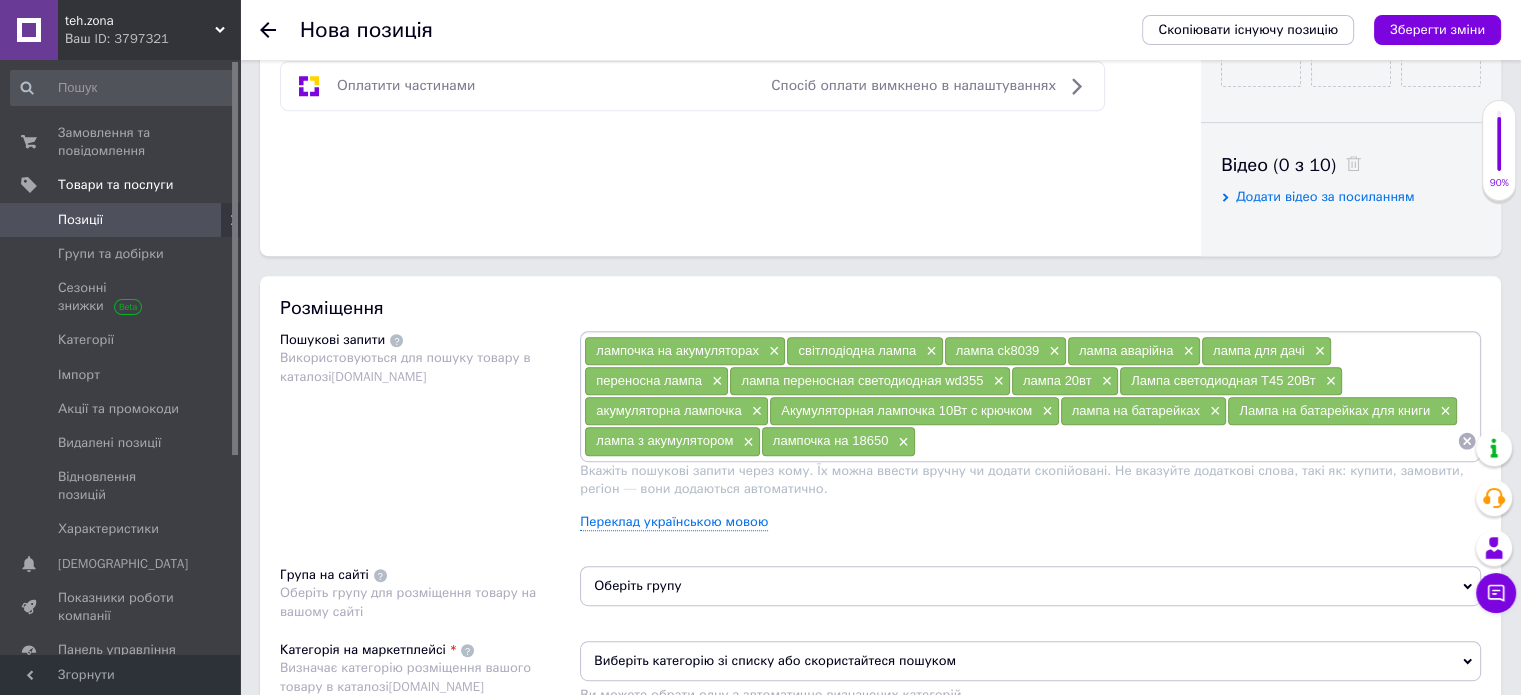 paste on "лампа без електрики" 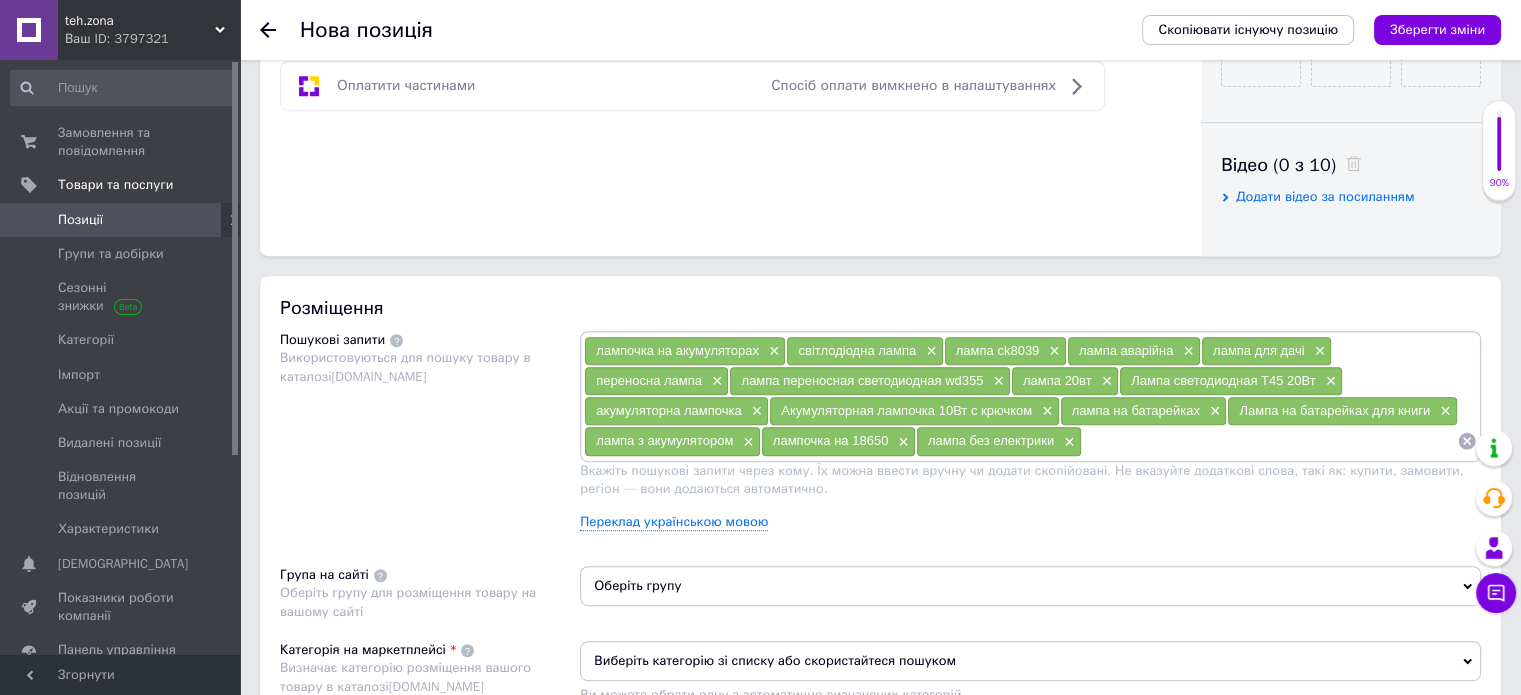 paste on "usb лампа" 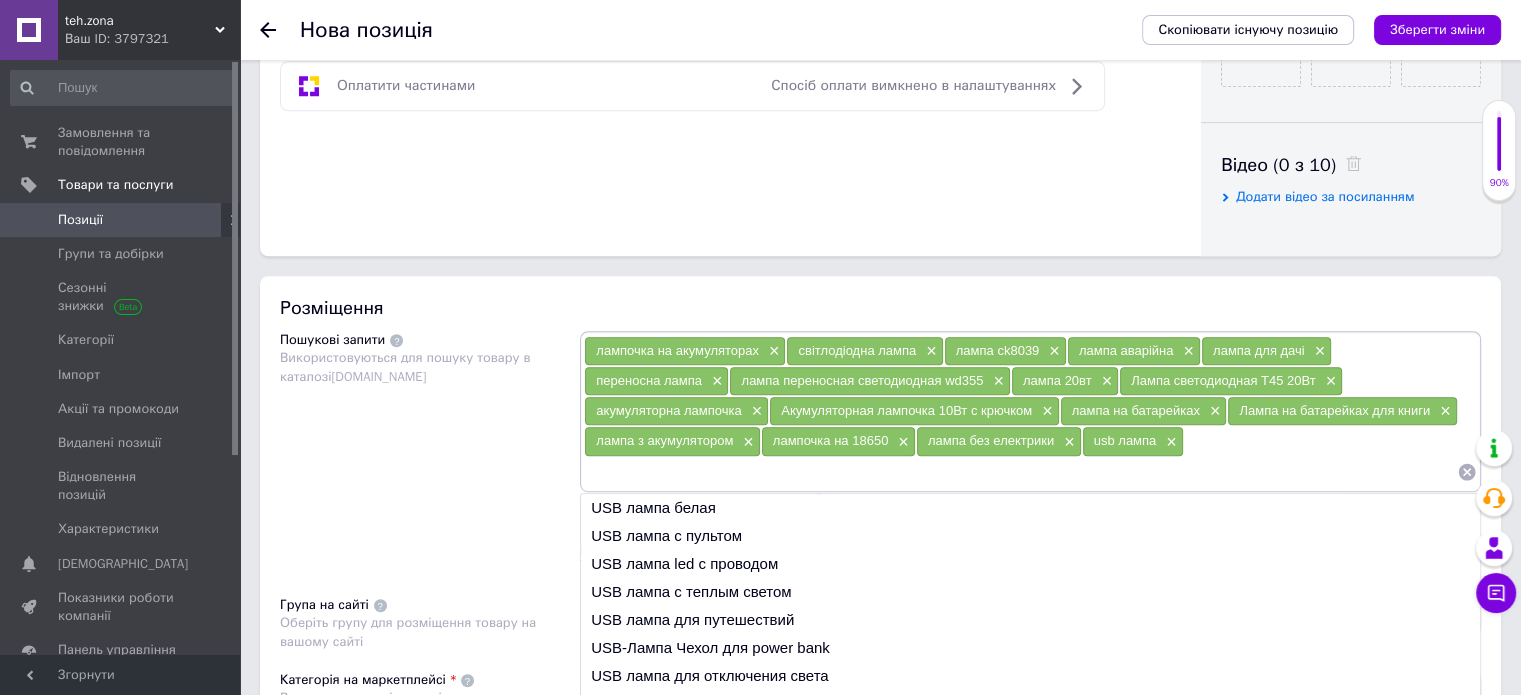 paste on "лампа для кемпінгу" 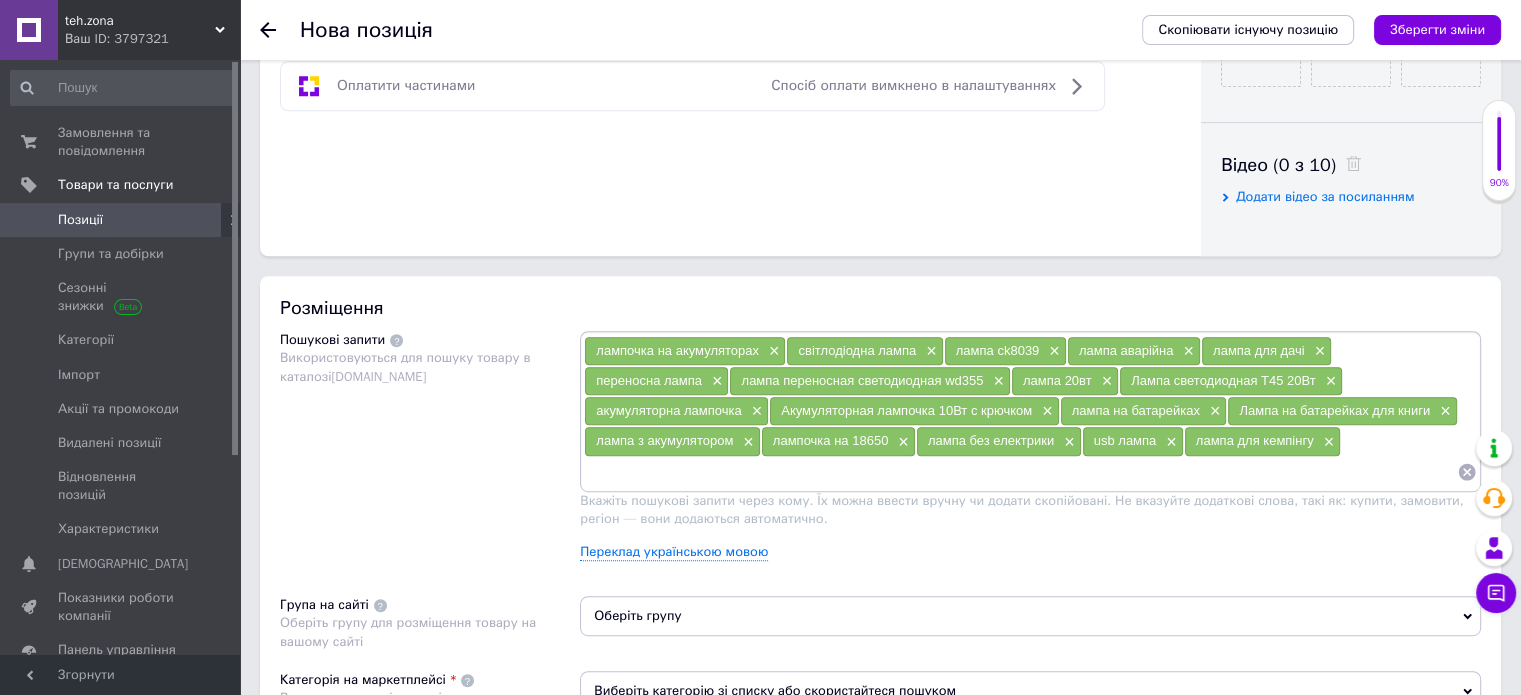 paste on "переносне світло" 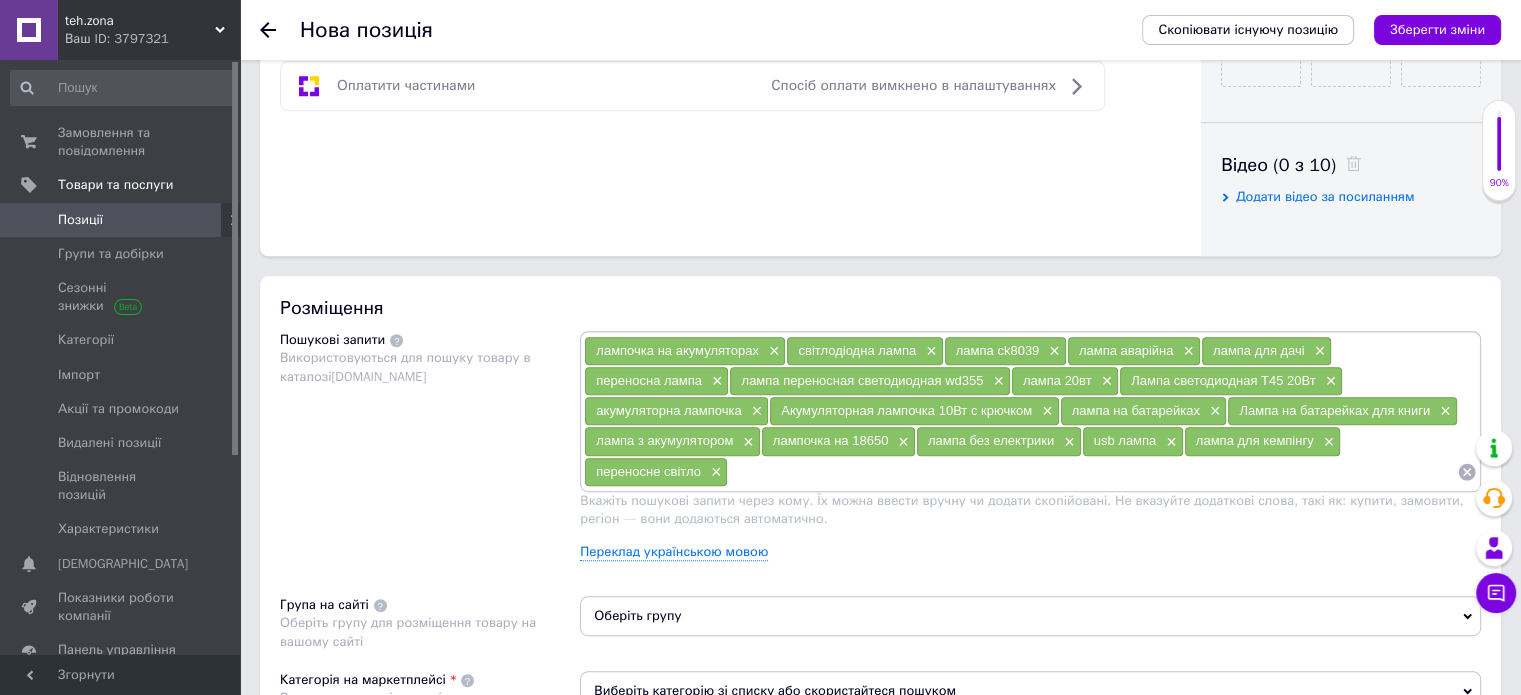 paste on "лампа для гаража" 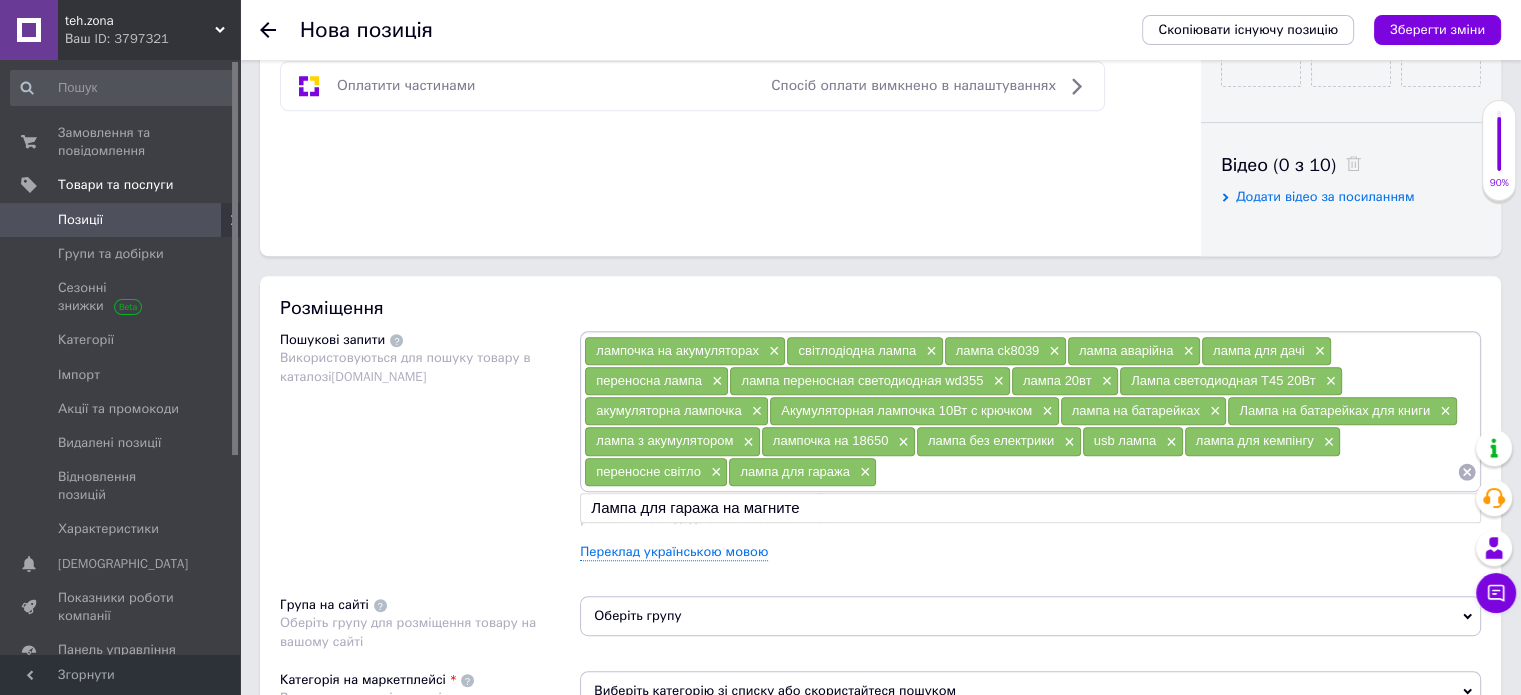 paste on "лампочка в авто" 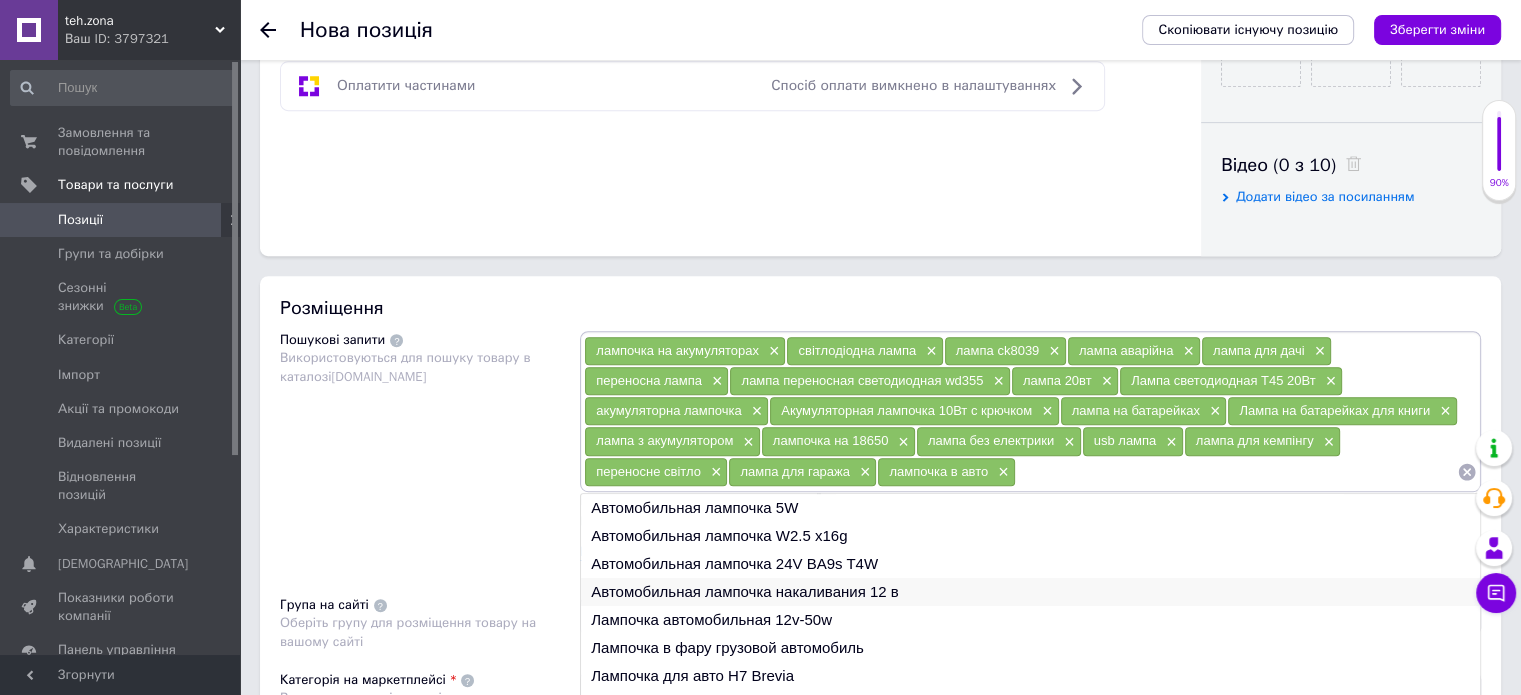 scroll, scrollTop: 29, scrollLeft: 0, axis: vertical 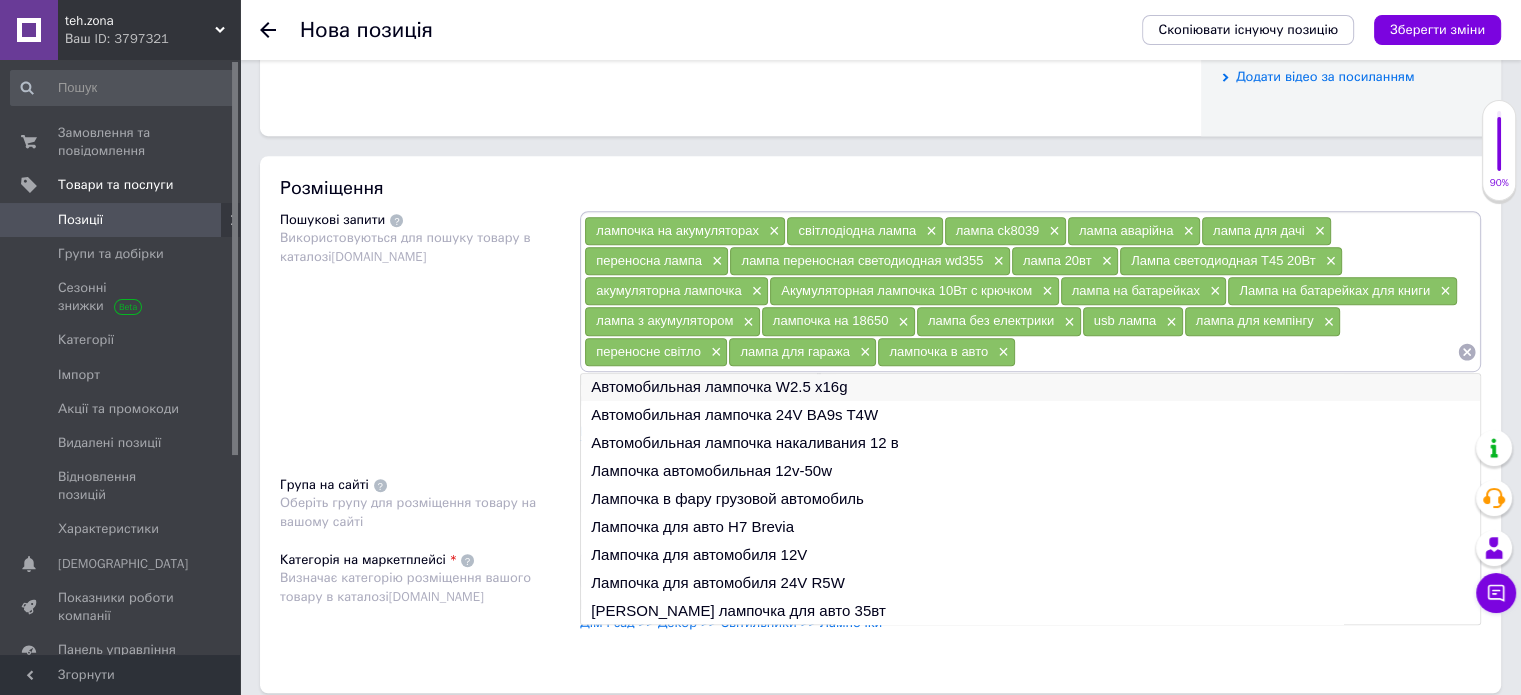 click on "Автомобильная лампочка W2.5 x16g" at bounding box center [1030, 387] 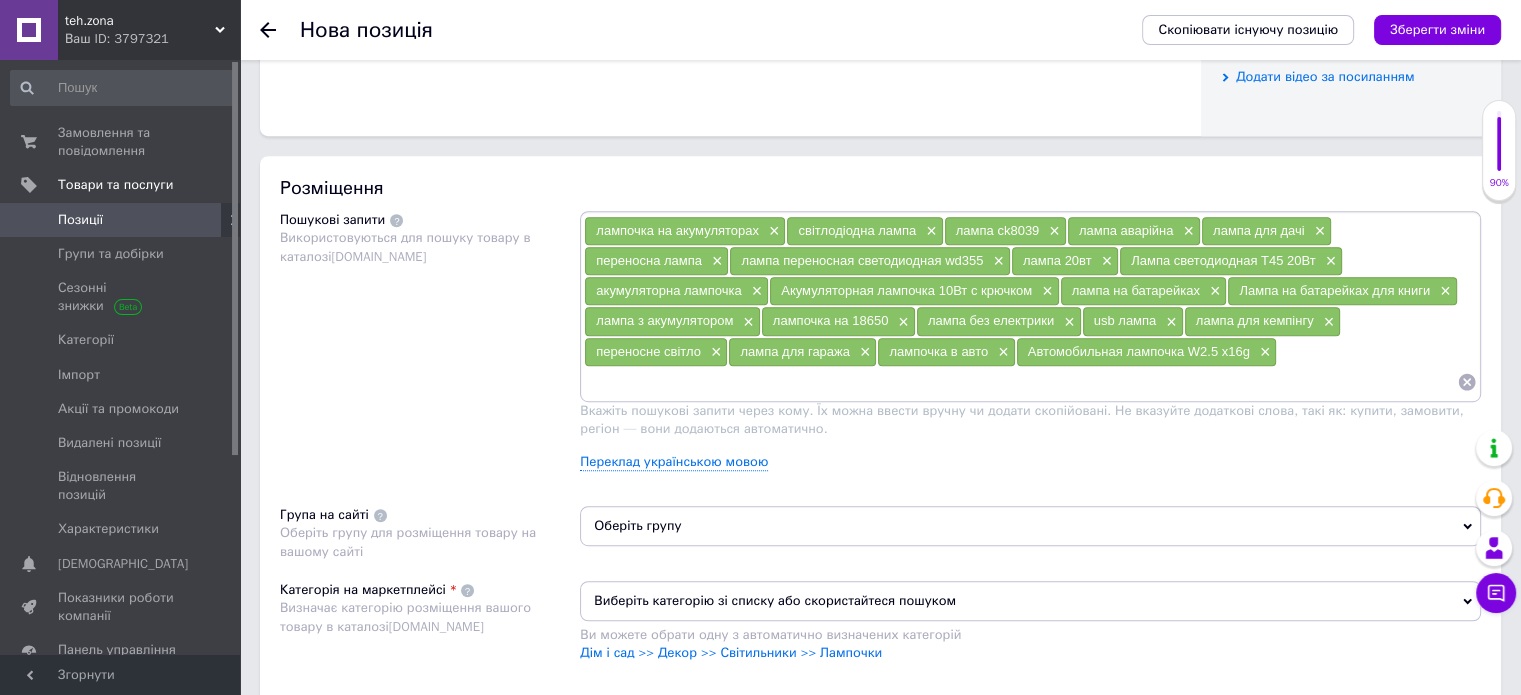 click at bounding box center [1020, 382] 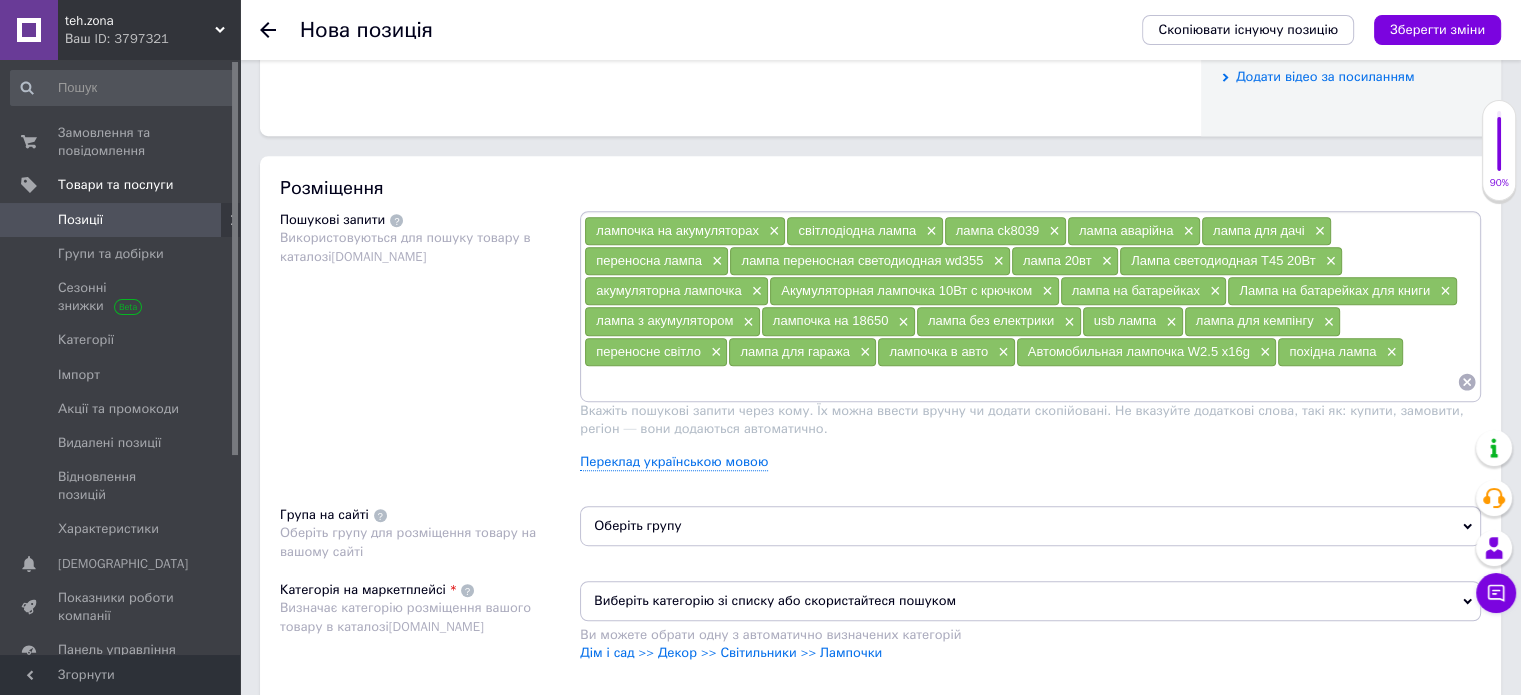 paste on "лампочка аварійна" 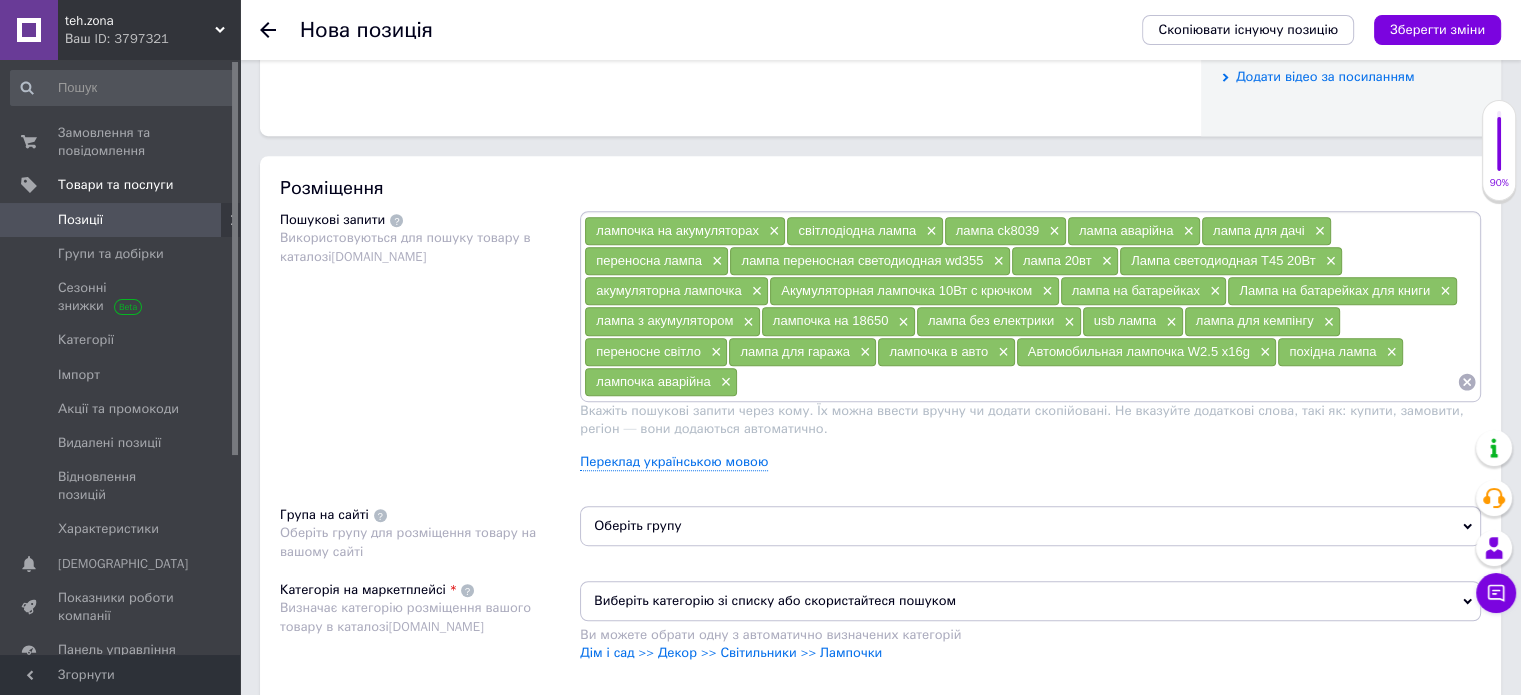 paste on "переносна led лампа" 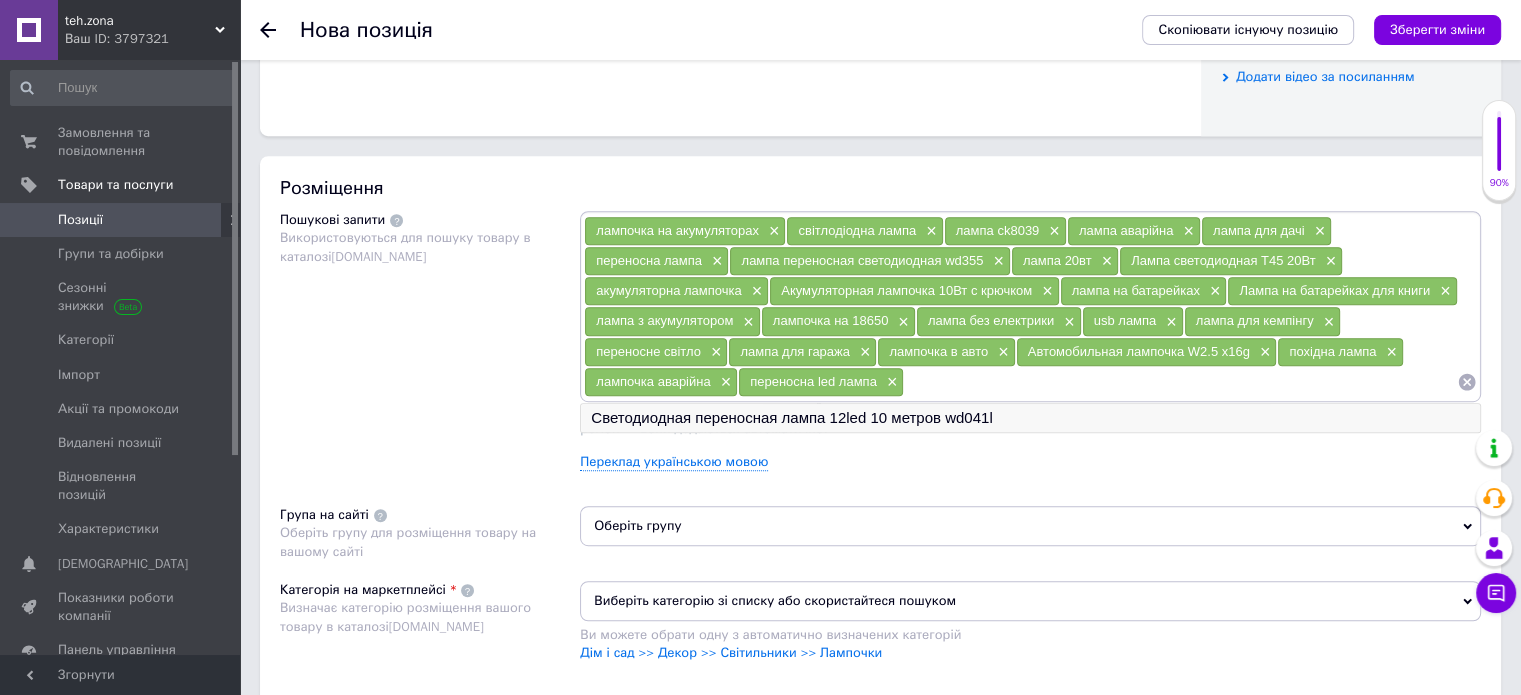 click on "Светодиодная переносная лампа 12led 10 метров wd041l" at bounding box center [1030, 418] 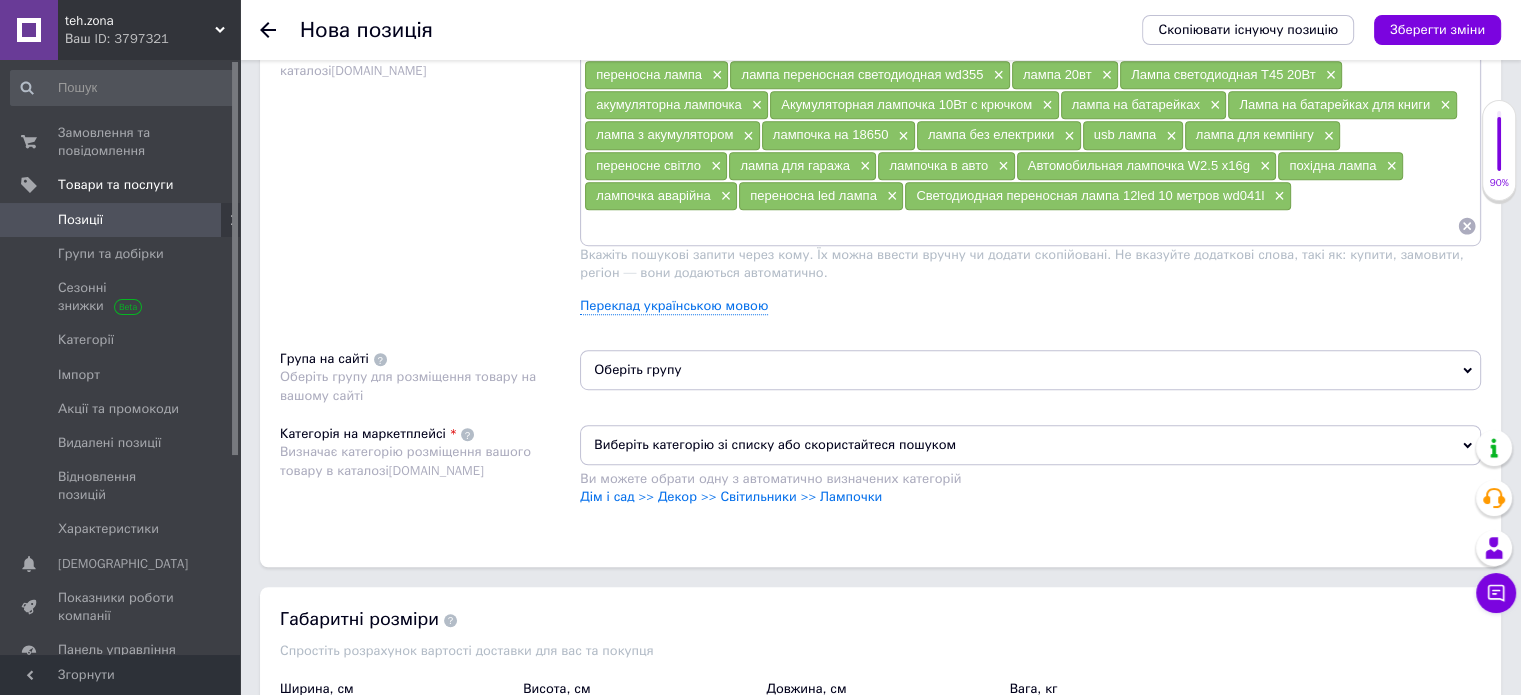 scroll, scrollTop: 1259, scrollLeft: 0, axis: vertical 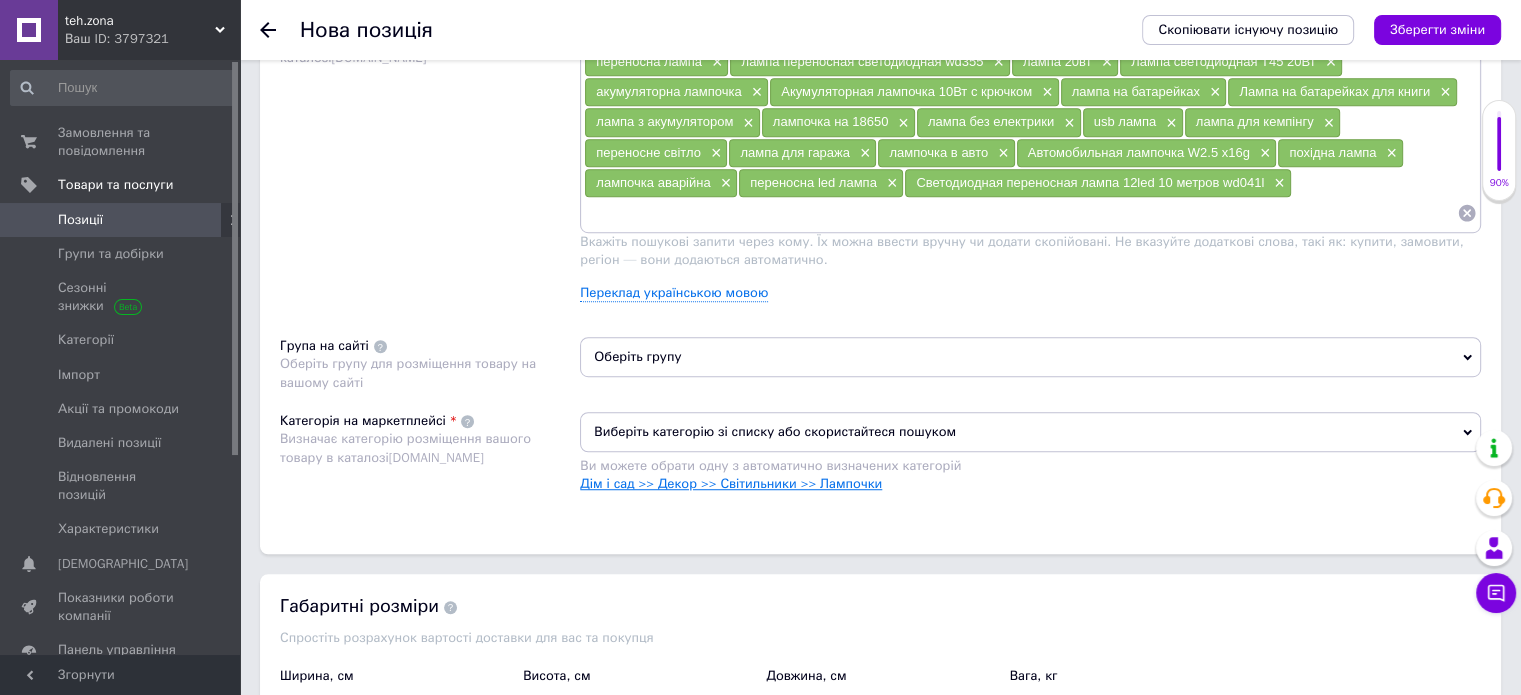 click on "Дім і сад >> Декор >> Світильники >> Лампочки" at bounding box center (731, 483) 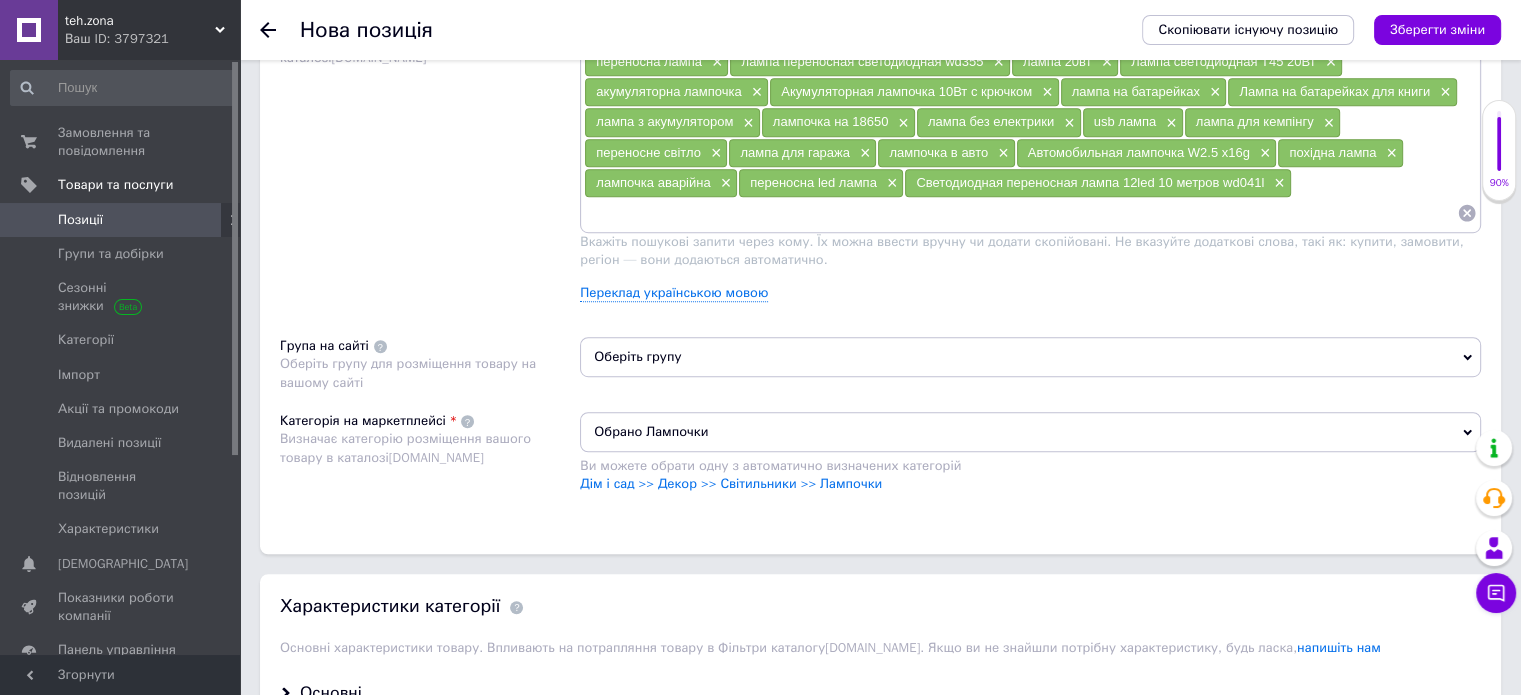 click on "Оберіть групу" at bounding box center (1030, 357) 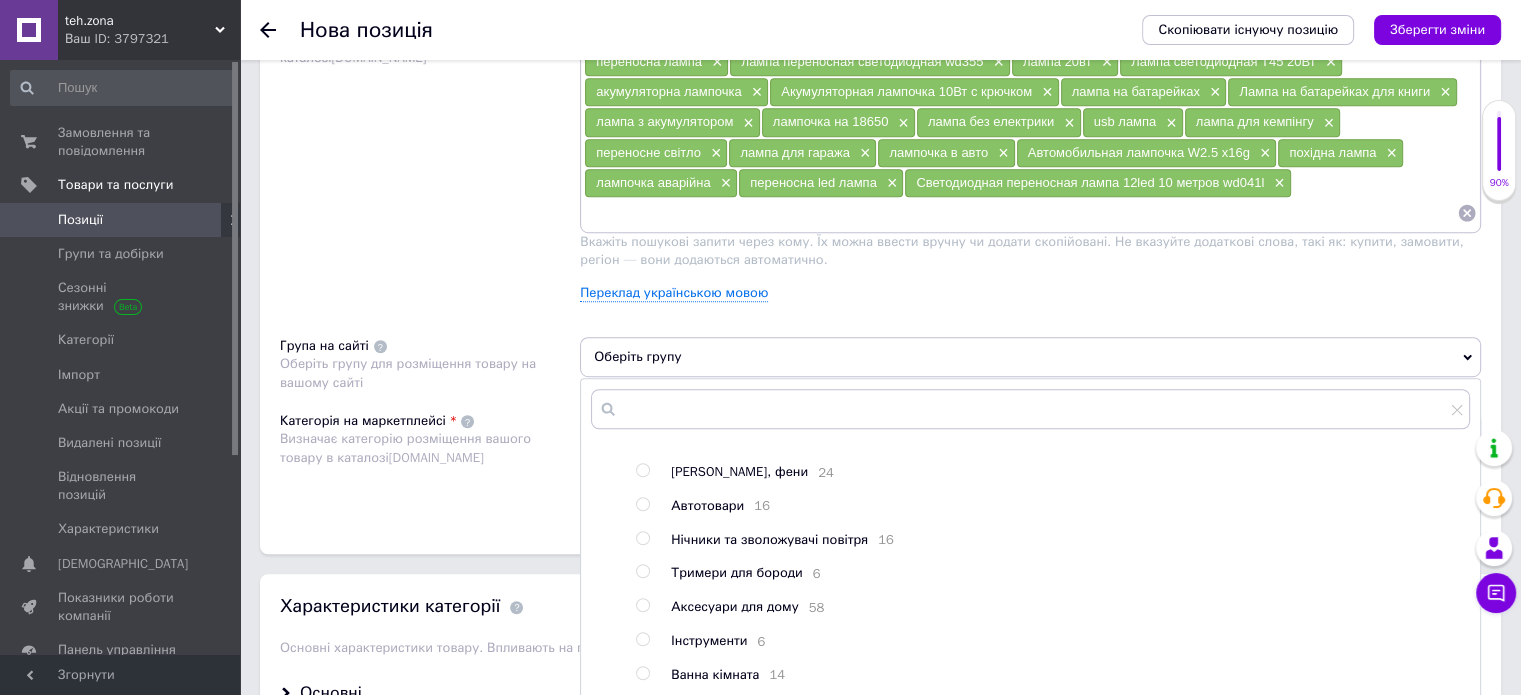 scroll, scrollTop: 106, scrollLeft: 0, axis: vertical 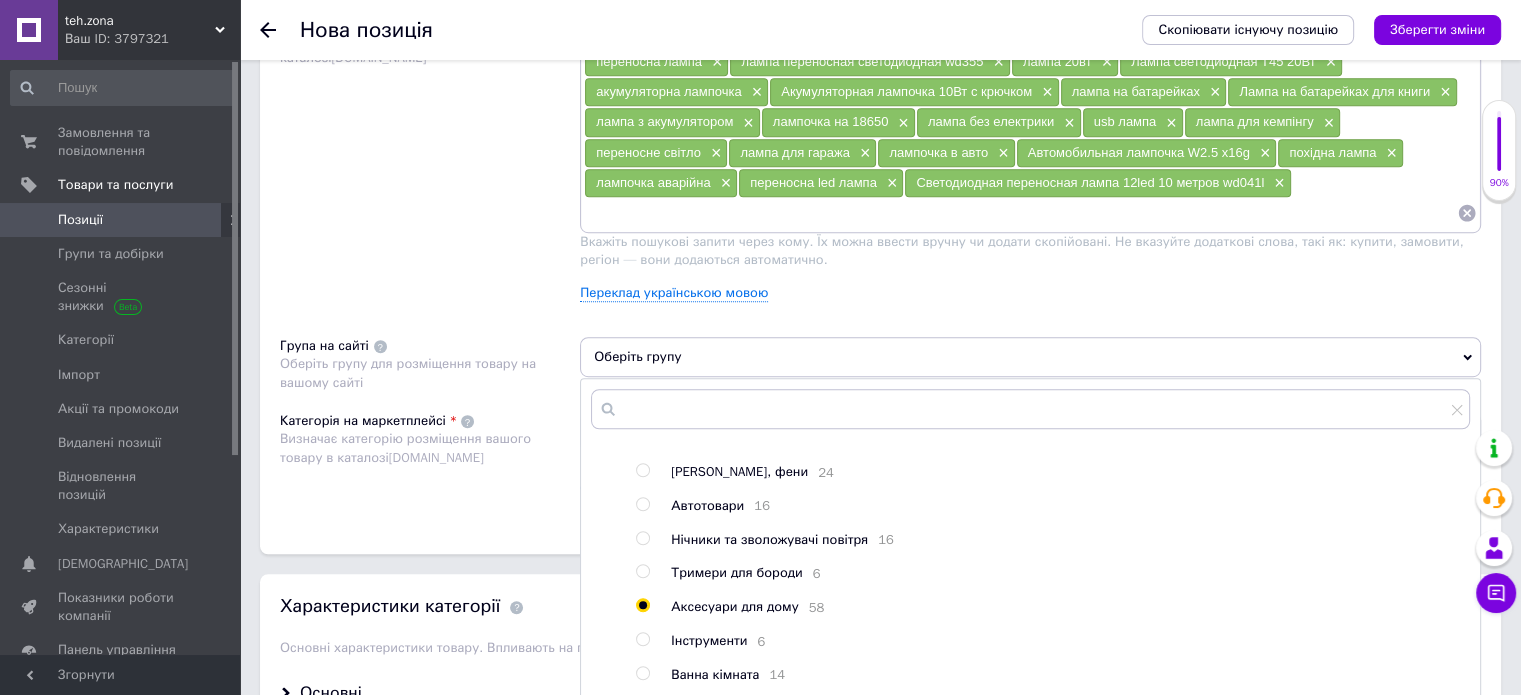 radio on "true" 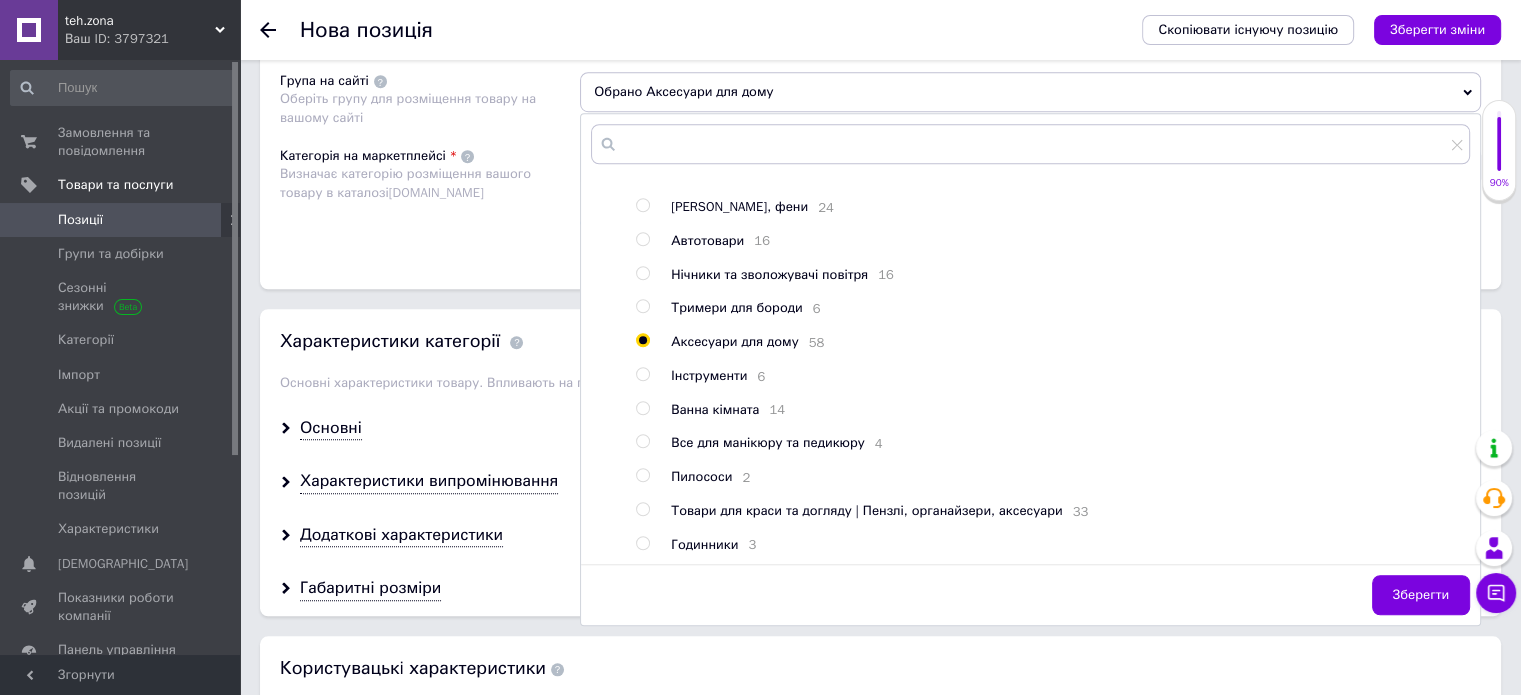 scroll, scrollTop: 1539, scrollLeft: 0, axis: vertical 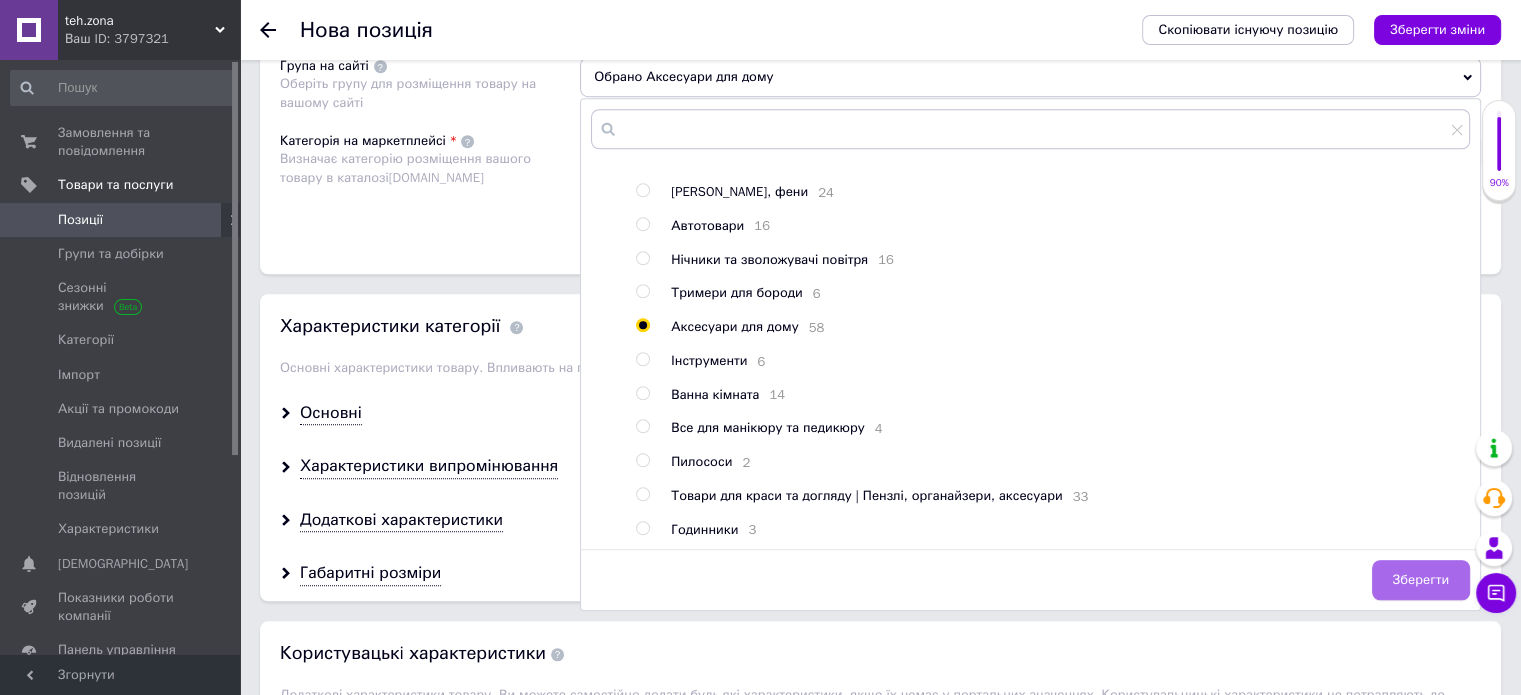 click on "Зберегти" at bounding box center (1421, 580) 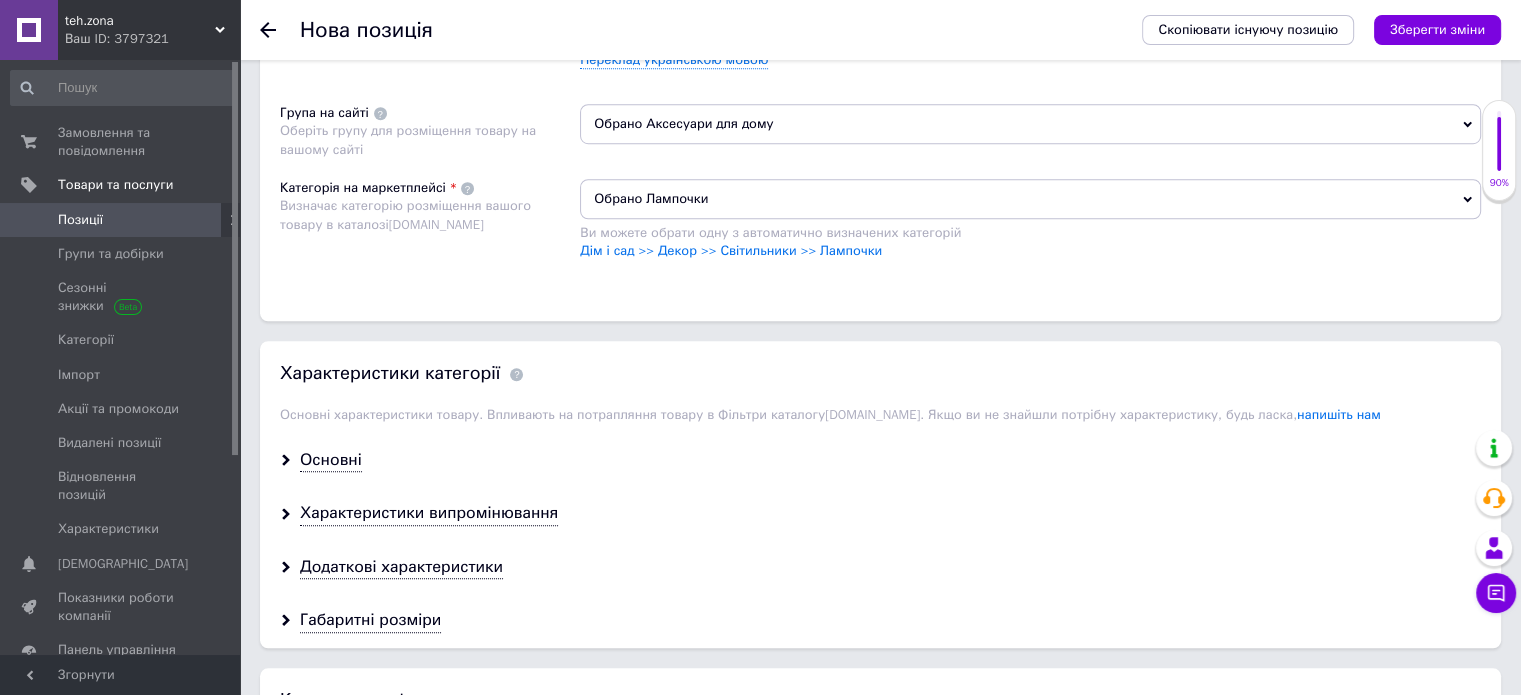 scroll, scrollTop: 1494, scrollLeft: 0, axis: vertical 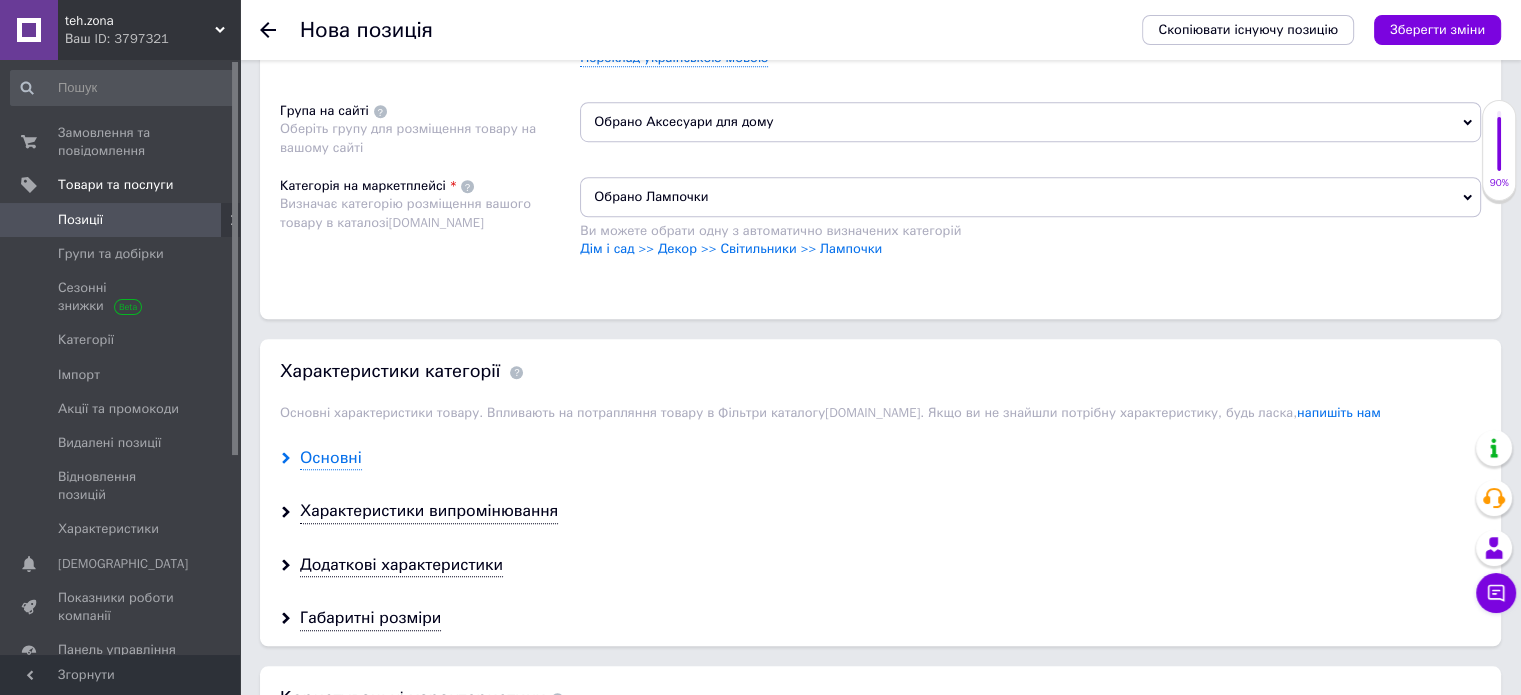 click on "Основні" at bounding box center [331, 458] 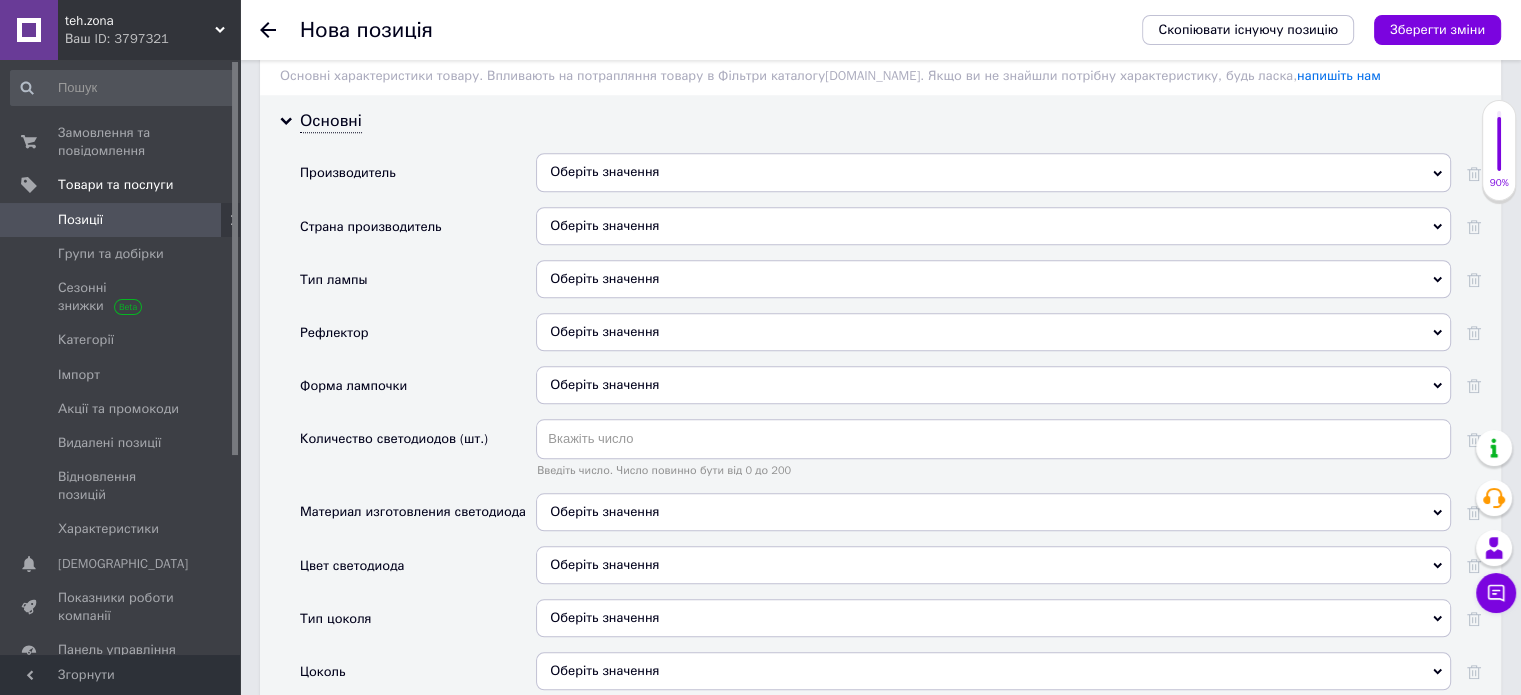 scroll, scrollTop: 1842, scrollLeft: 0, axis: vertical 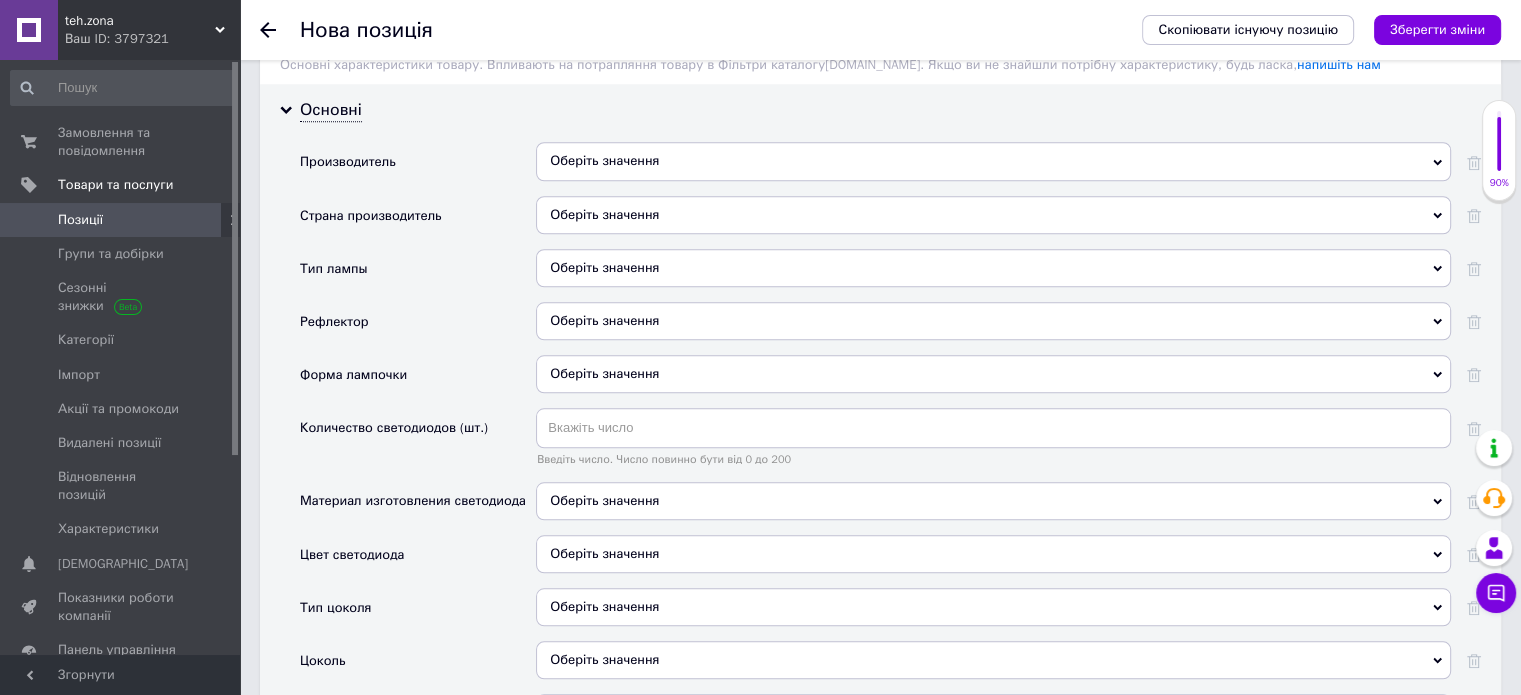 click on "Оберіть значення" at bounding box center (993, 268) 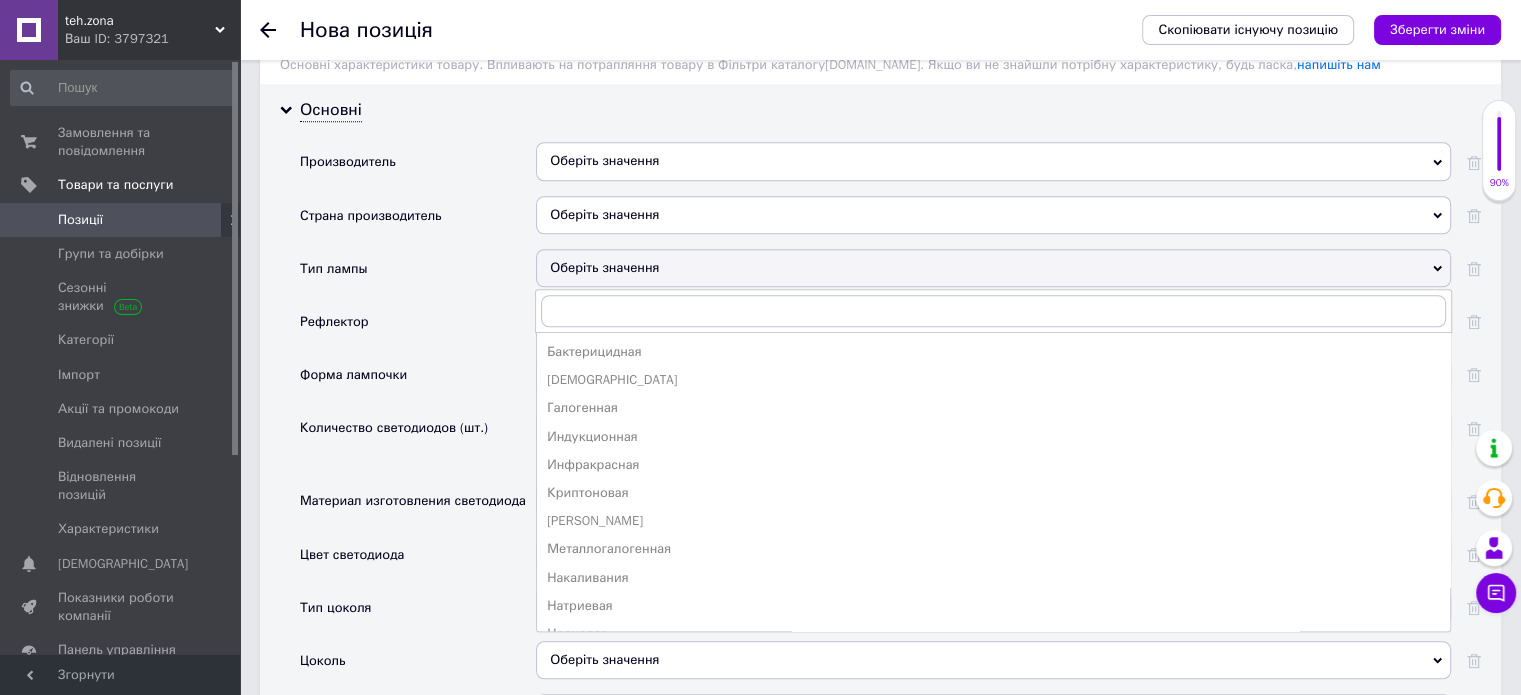 click on "Рефлектор" at bounding box center (418, 328) 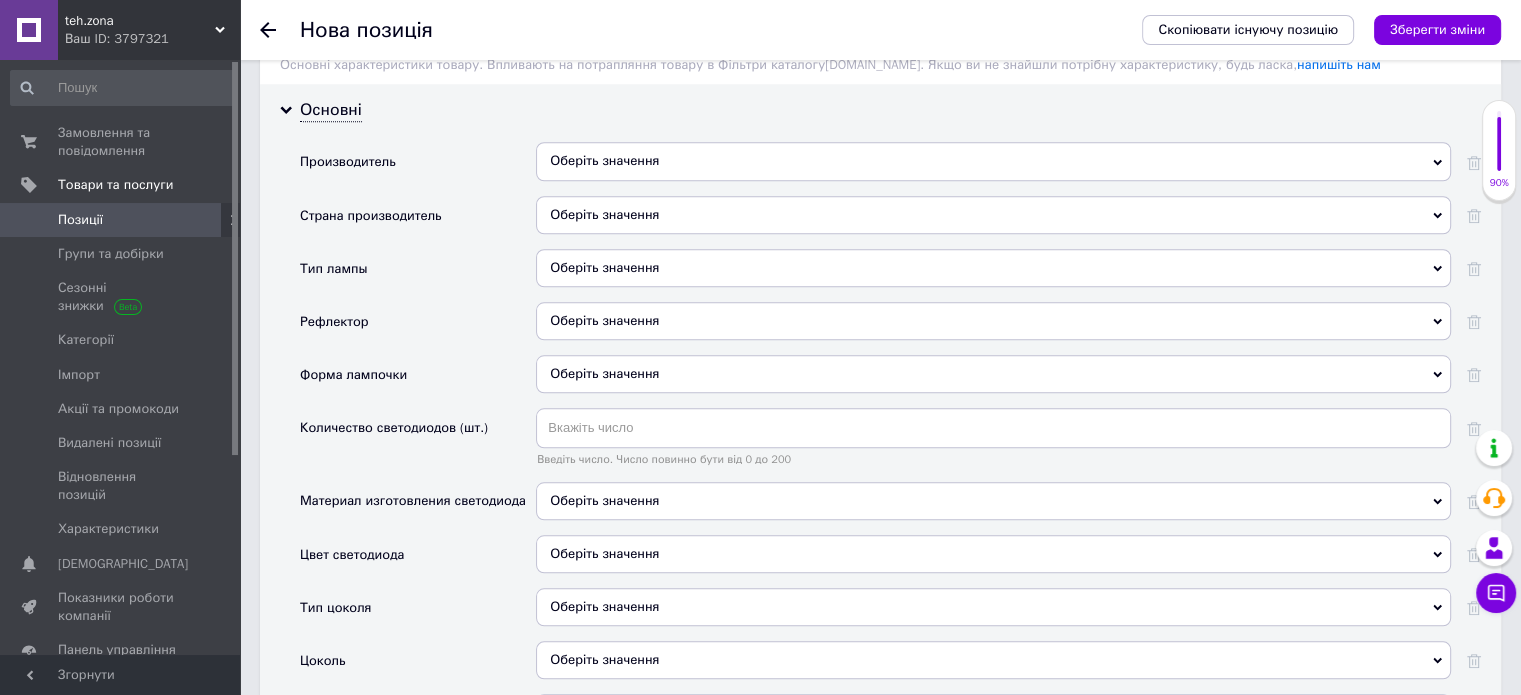 click on "Оберіть значення" at bounding box center (604, 320) 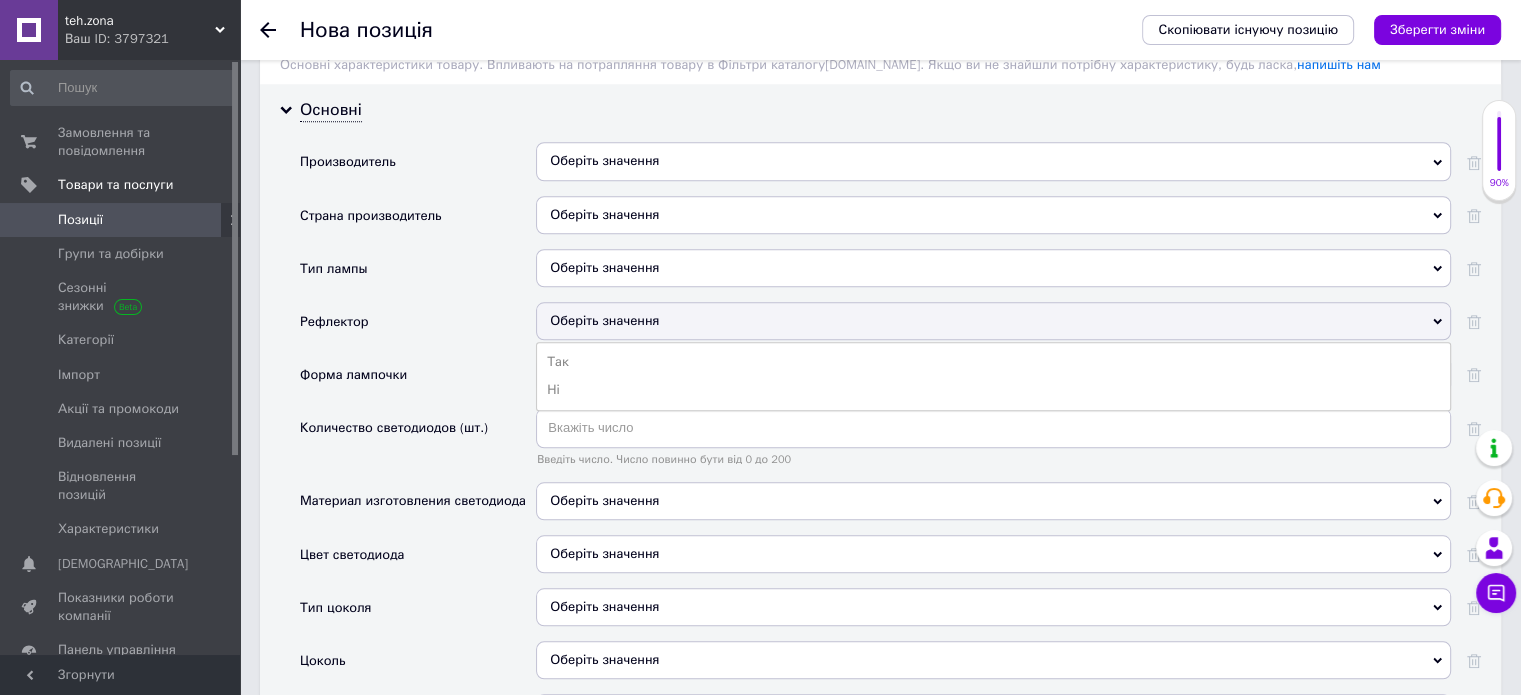 click on "Оберіть значення" at bounding box center (604, 320) 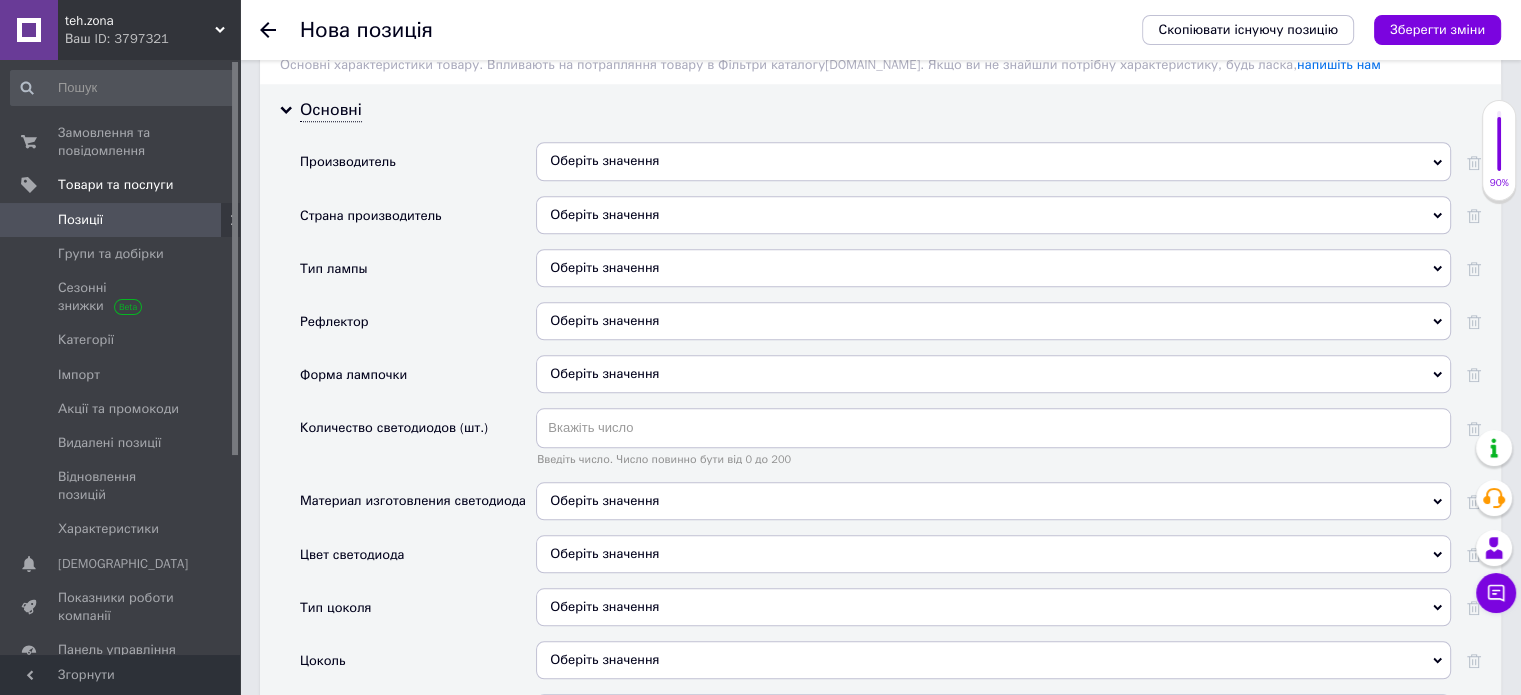 click on "Оберіть значення" at bounding box center [993, 374] 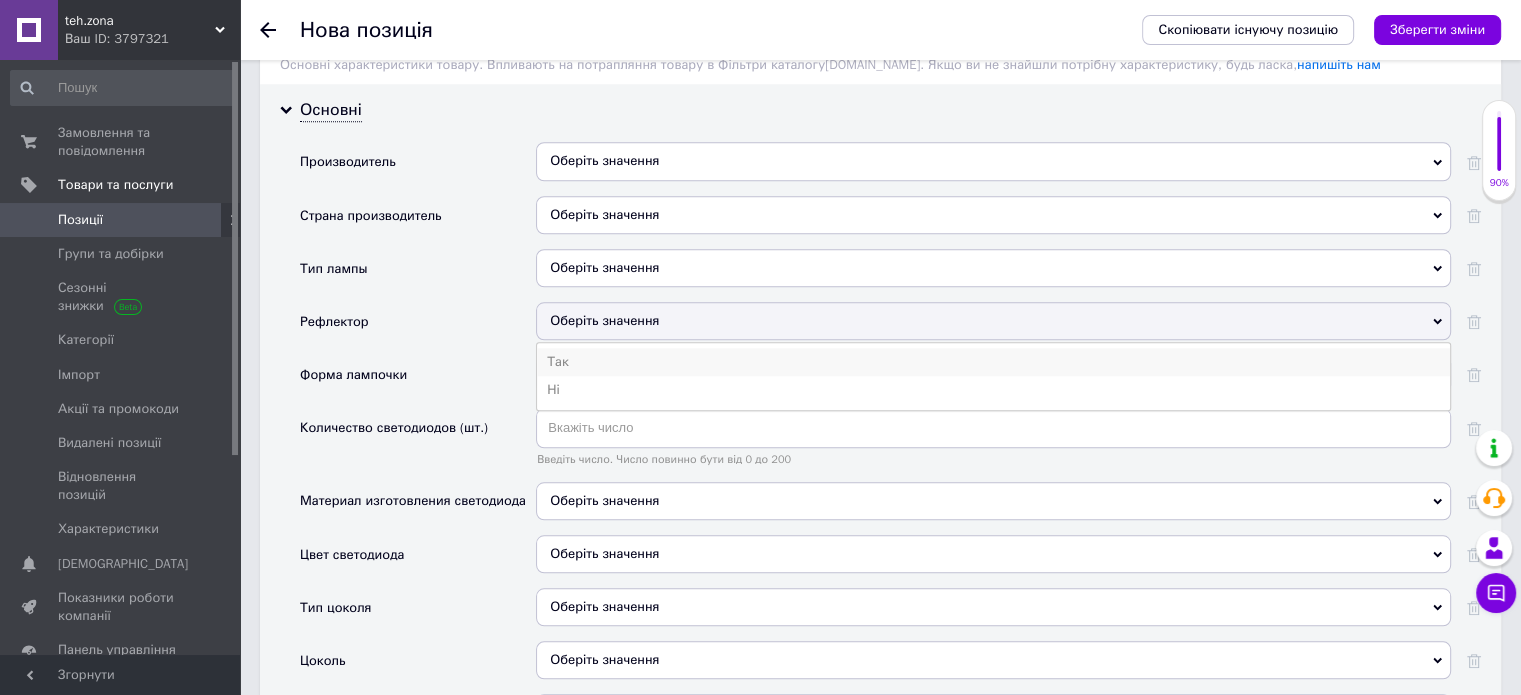 click on "Так" at bounding box center [993, 362] 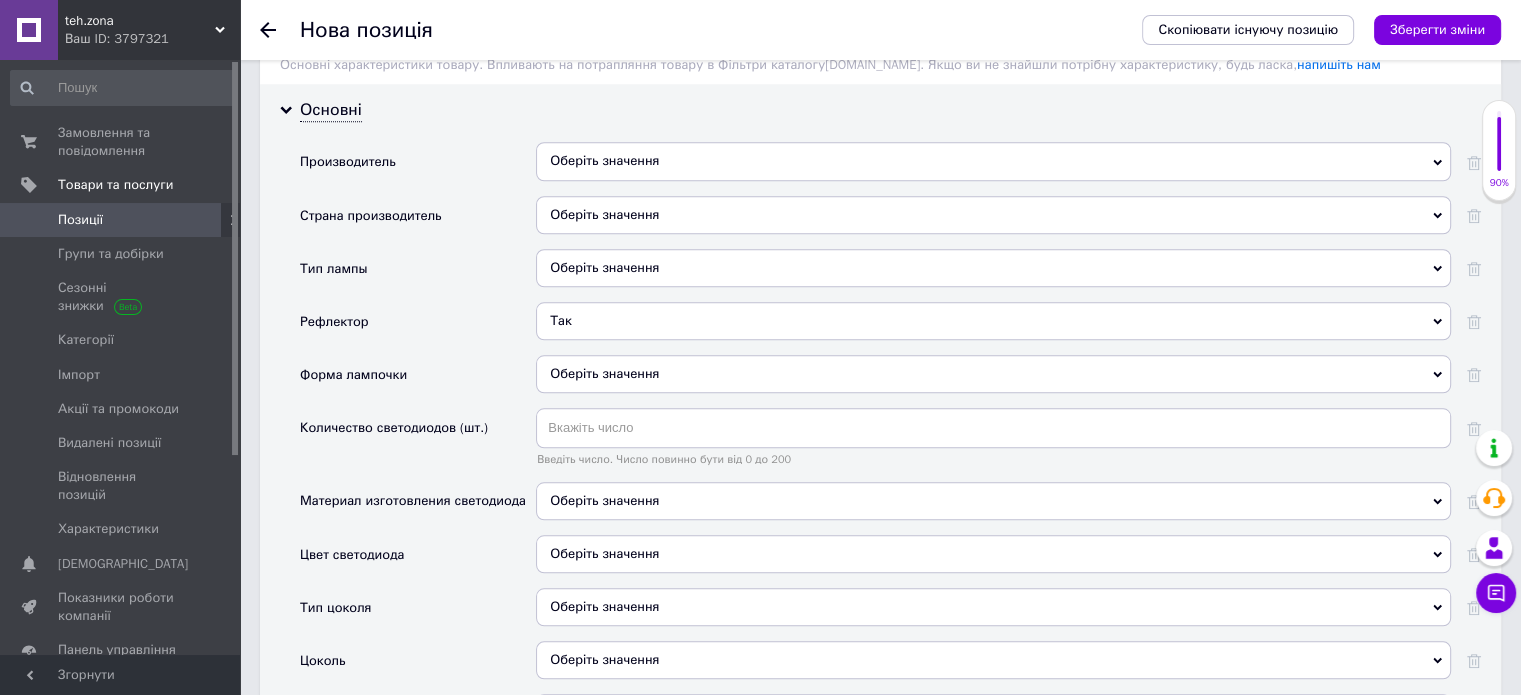 click on "Оберіть значення" at bounding box center (993, 268) 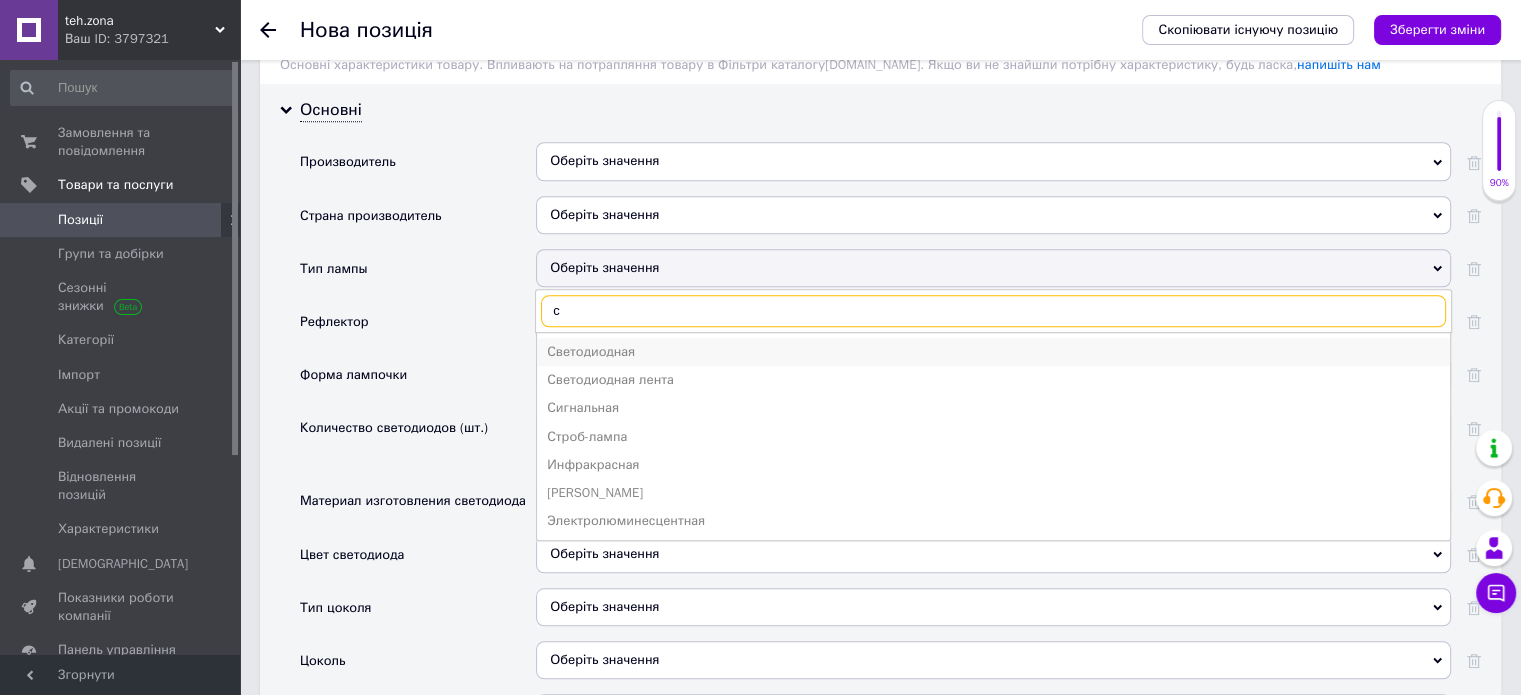 type on "с" 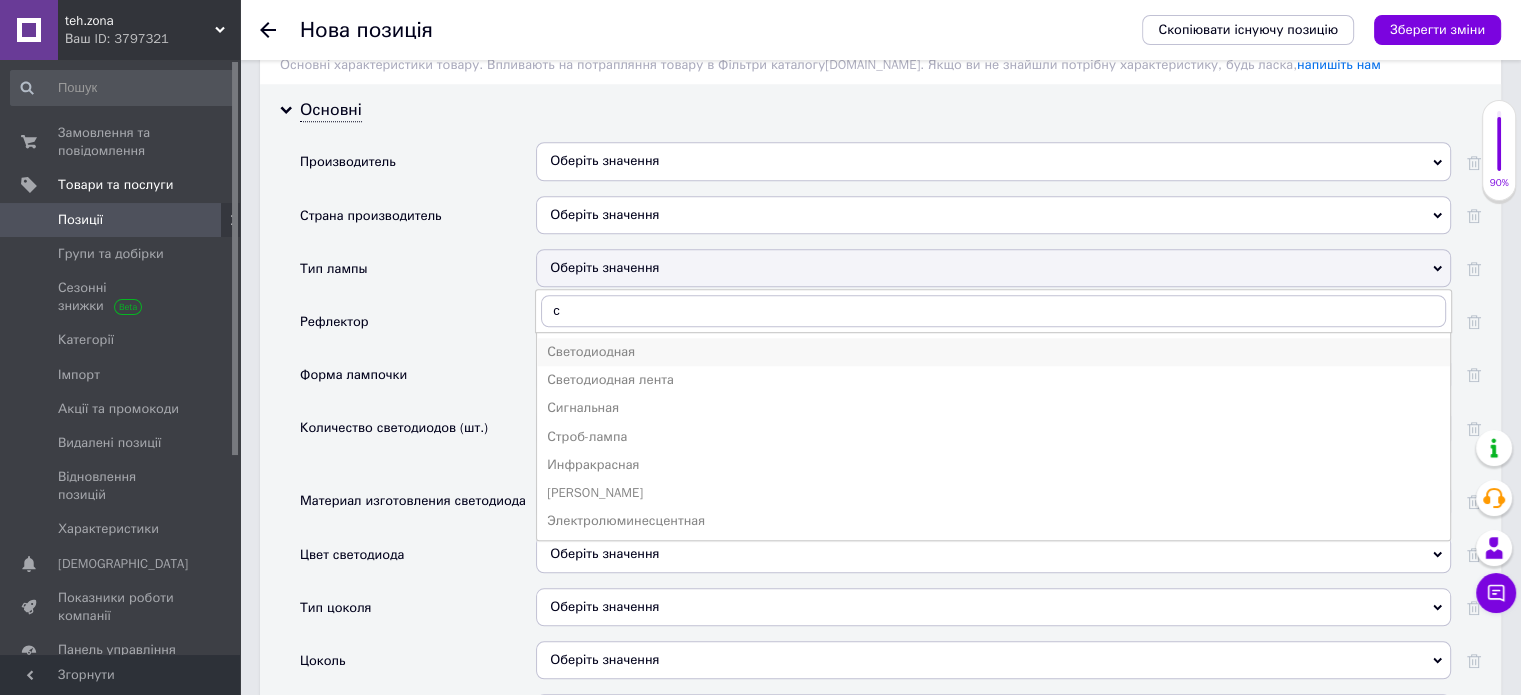 click on "Светодиодная" at bounding box center (993, 352) 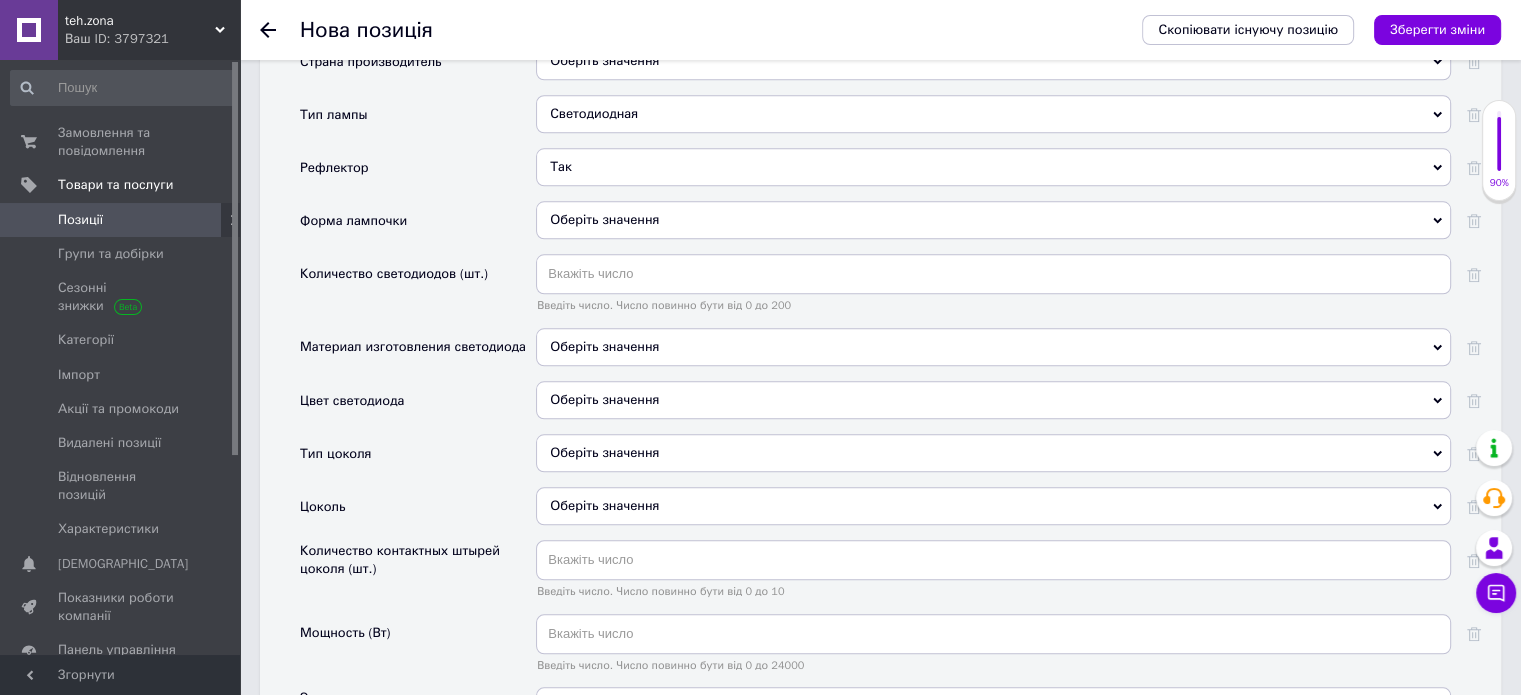 scroll, scrollTop: 1998, scrollLeft: 0, axis: vertical 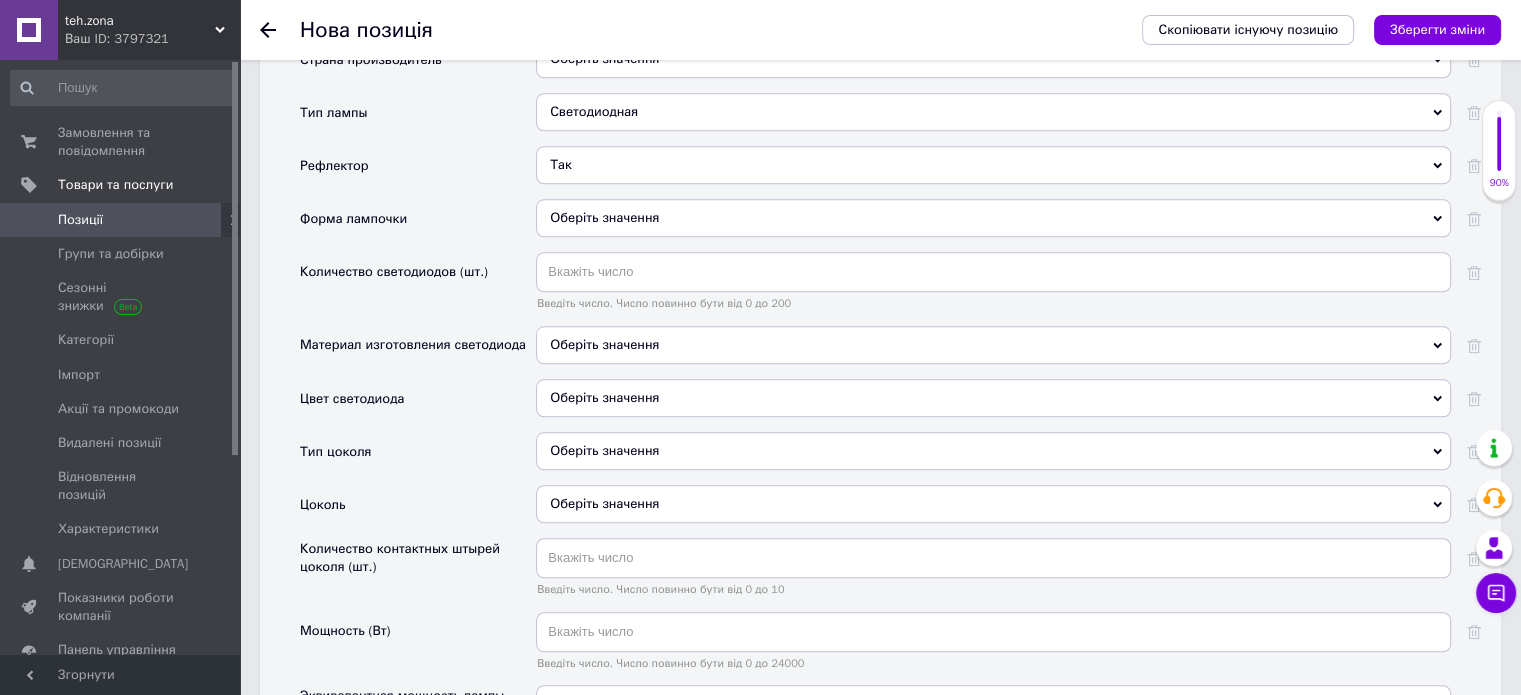 click on "Оберіть значення" at bounding box center [993, 345] 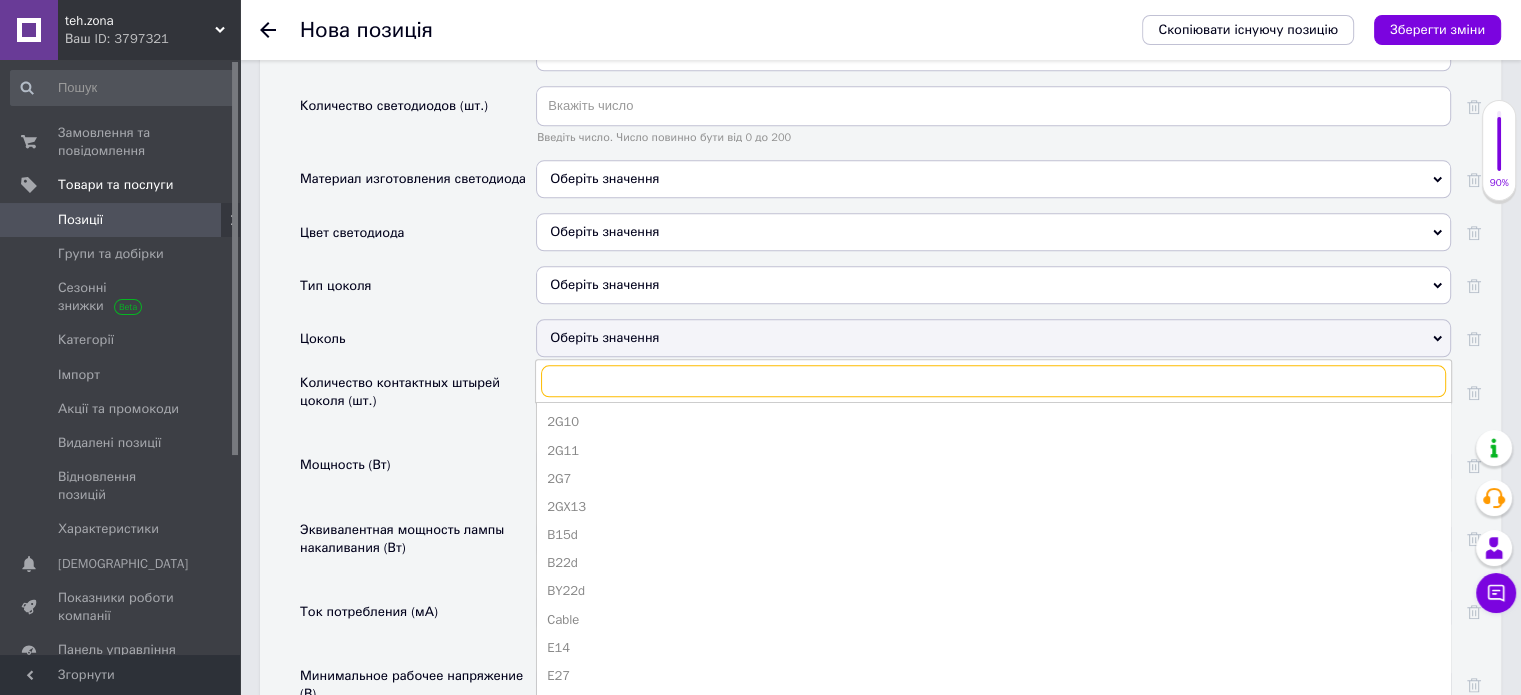 scroll, scrollTop: 2176, scrollLeft: 0, axis: vertical 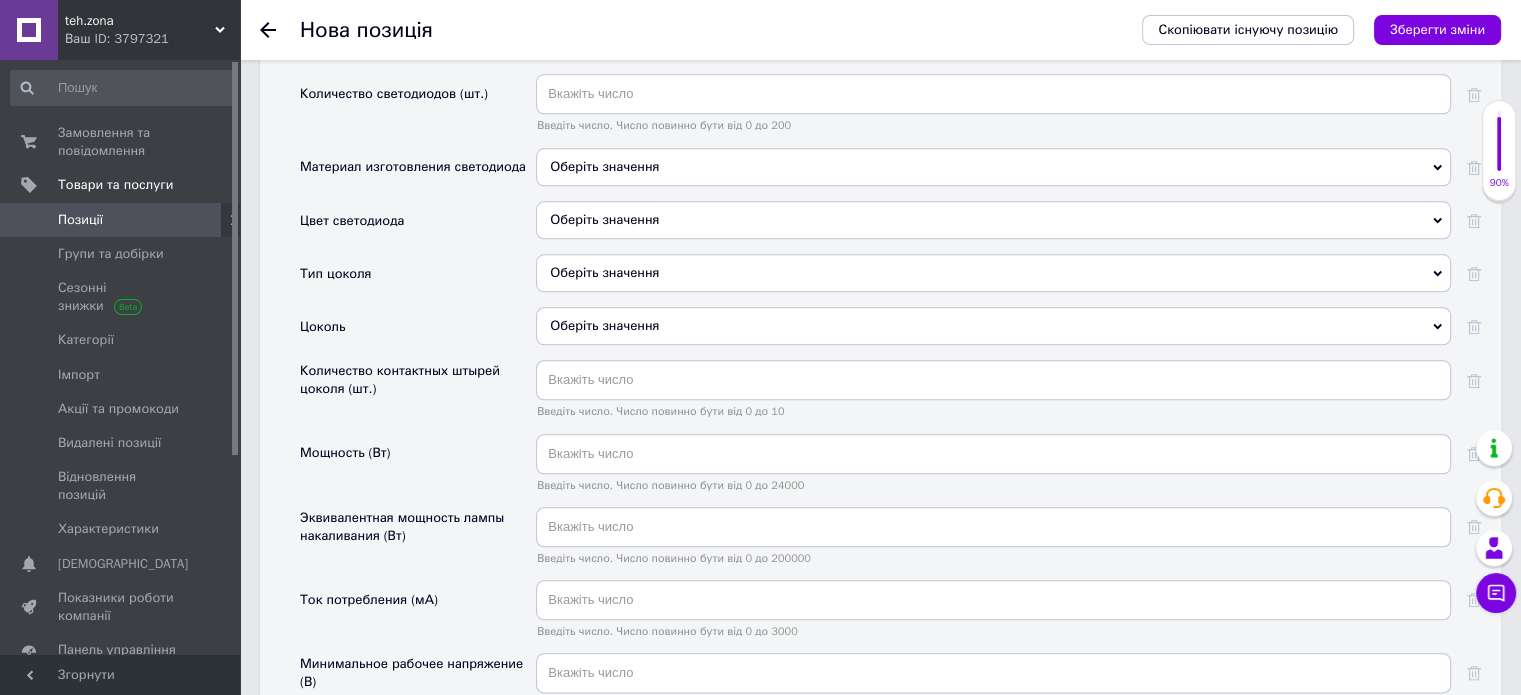 click on "Мощность (Вт)" at bounding box center (418, 470) 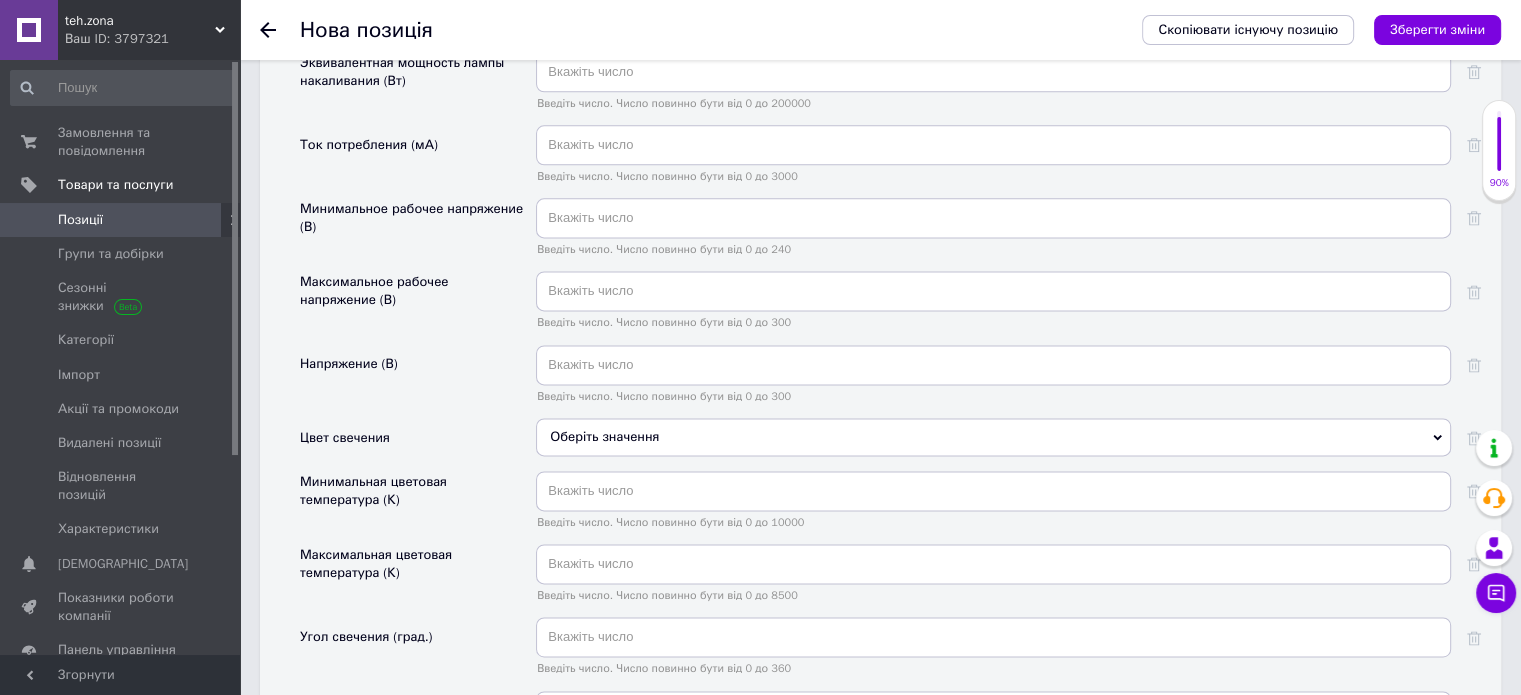 scroll, scrollTop: 2634, scrollLeft: 0, axis: vertical 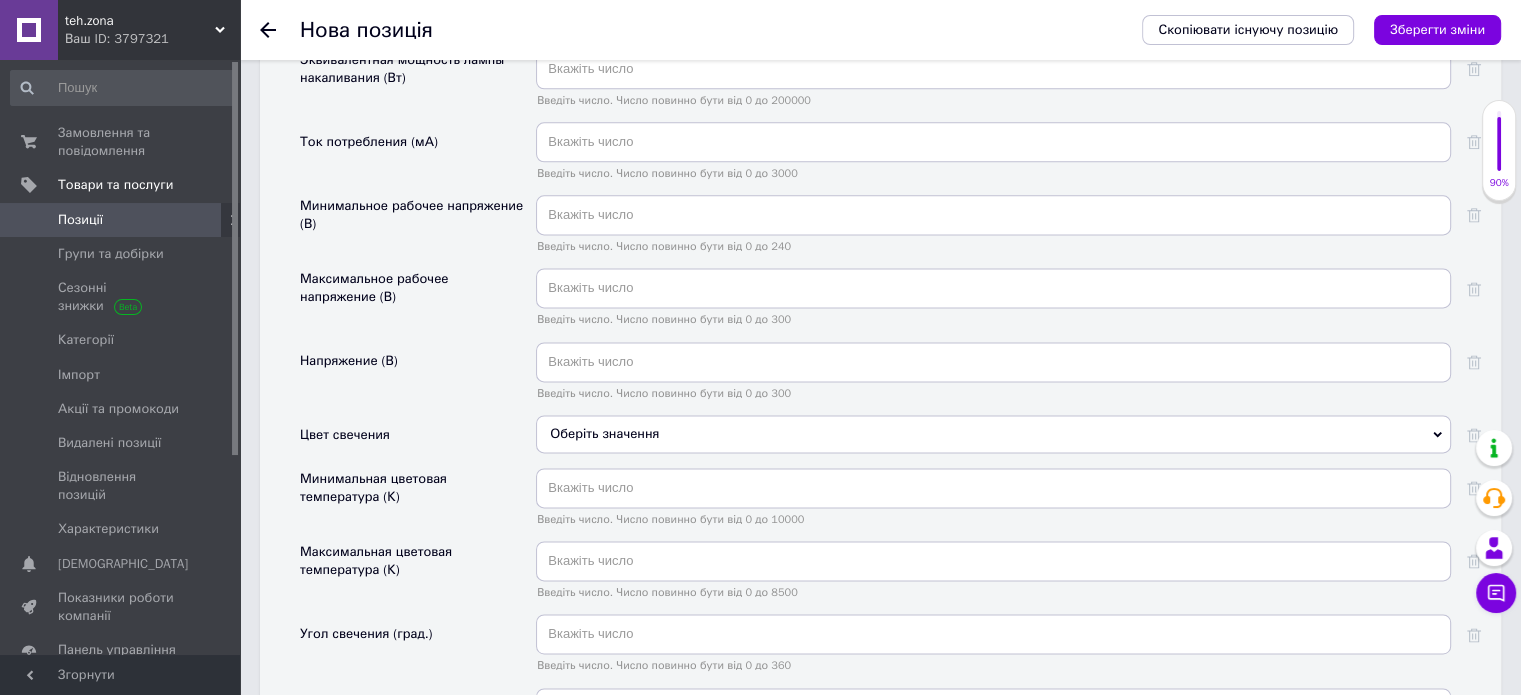 click on "Оберіть значення" at bounding box center (993, 434) 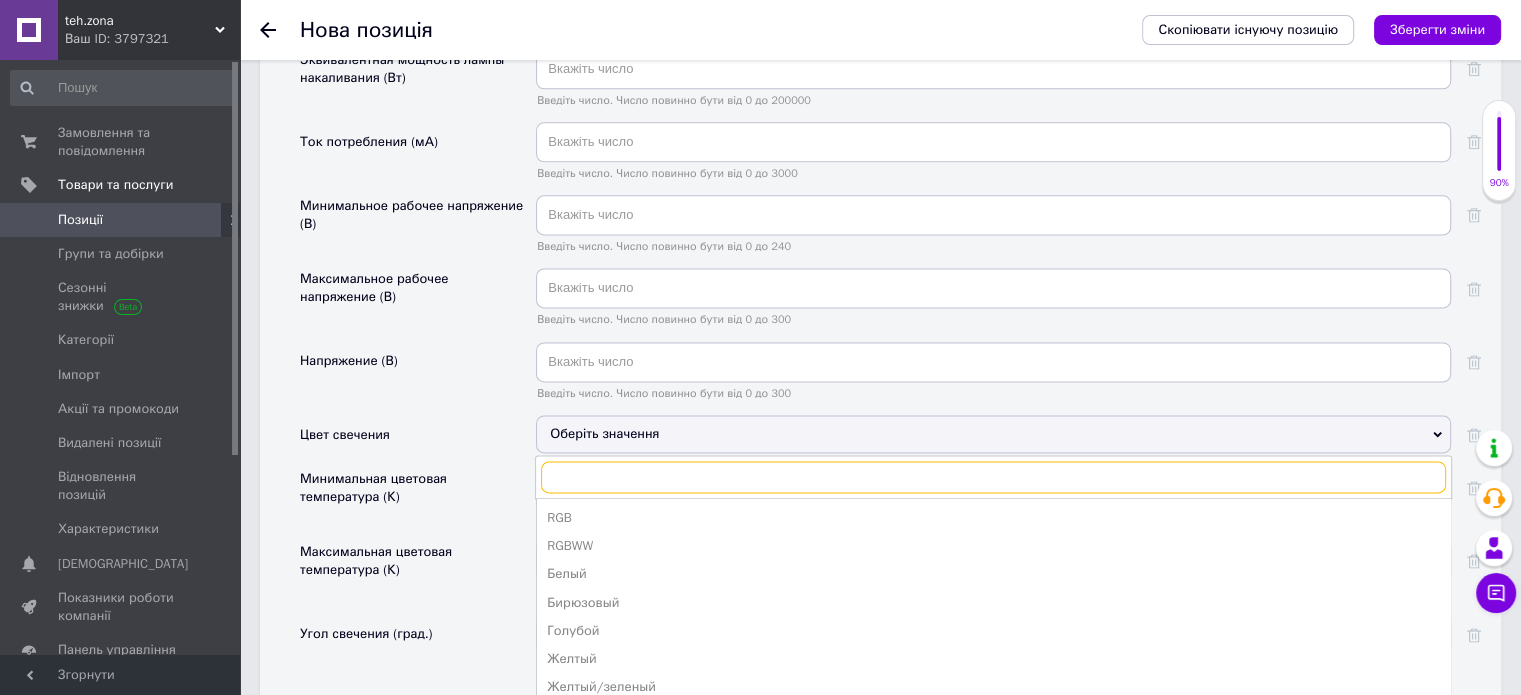 type on "ь" 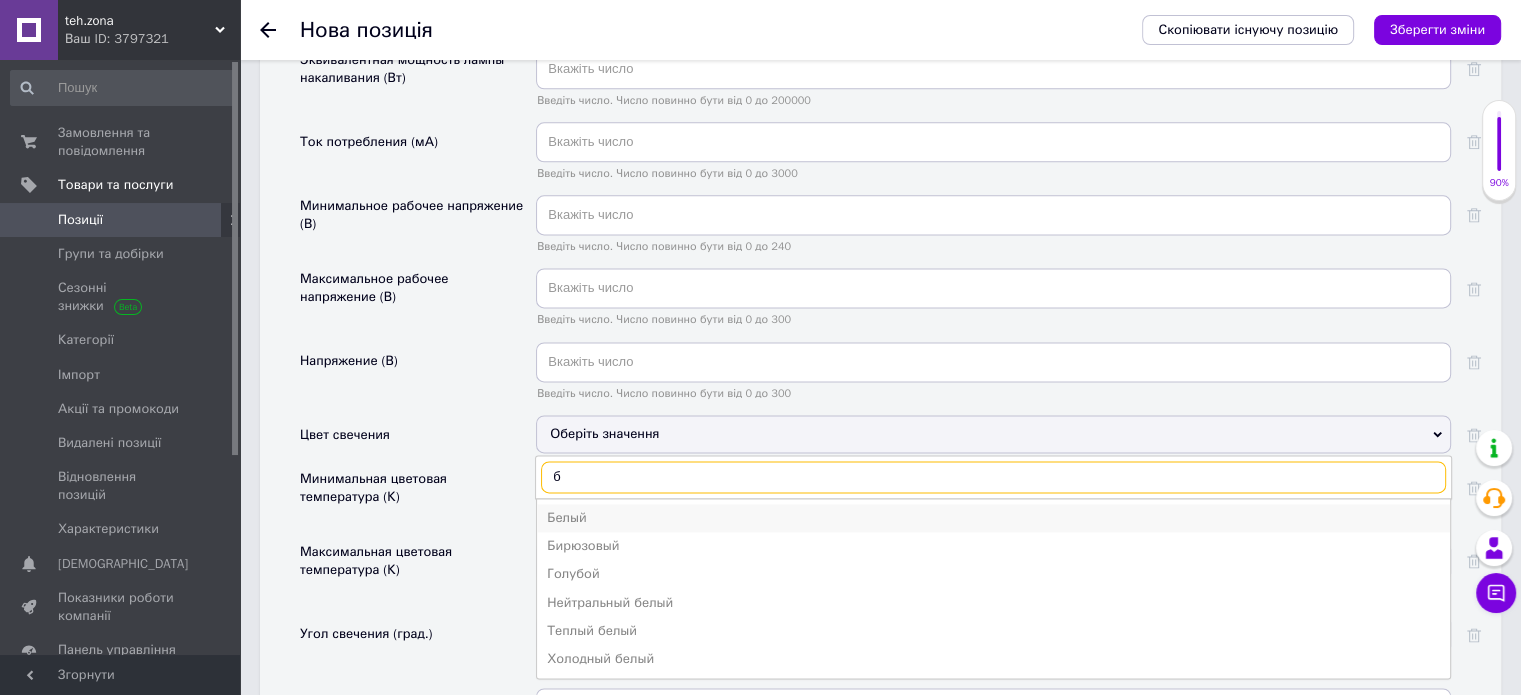 type on "б" 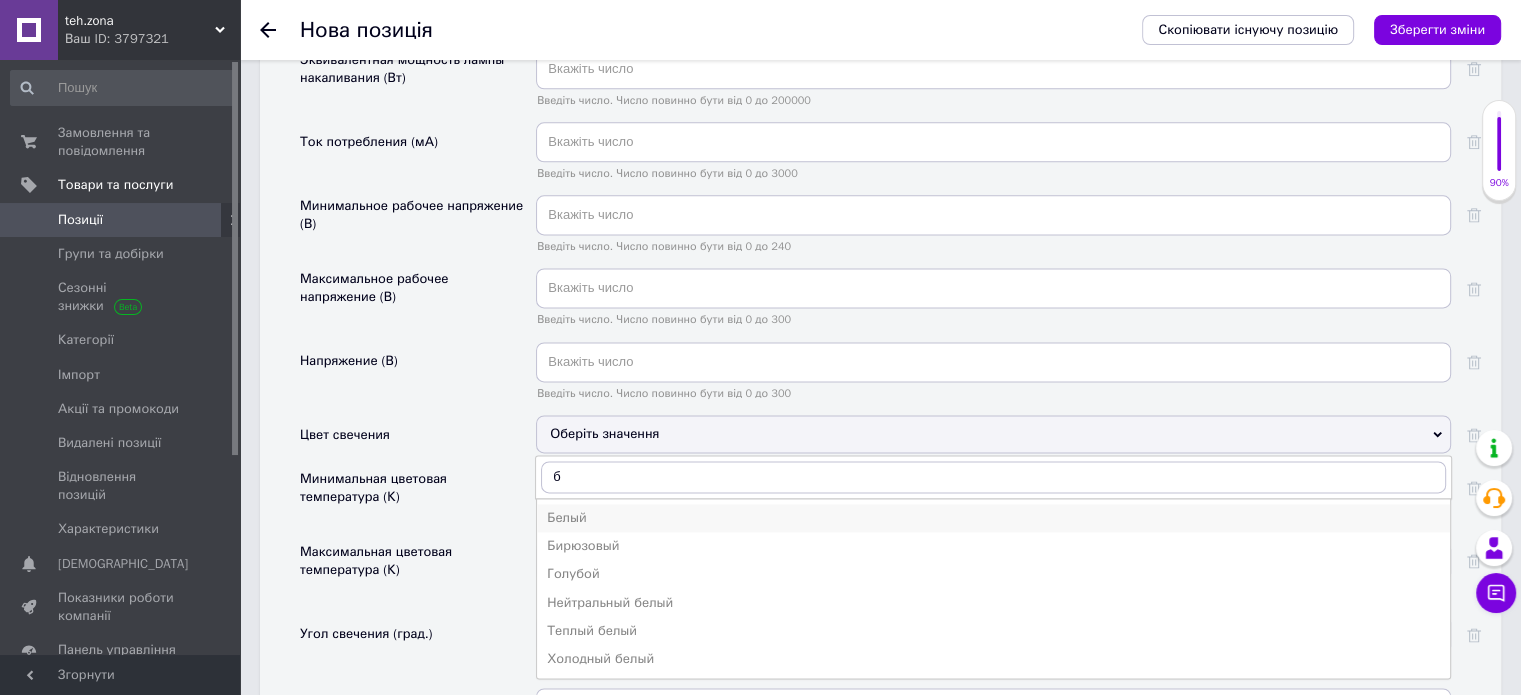 click on "Белый" at bounding box center (993, 518) 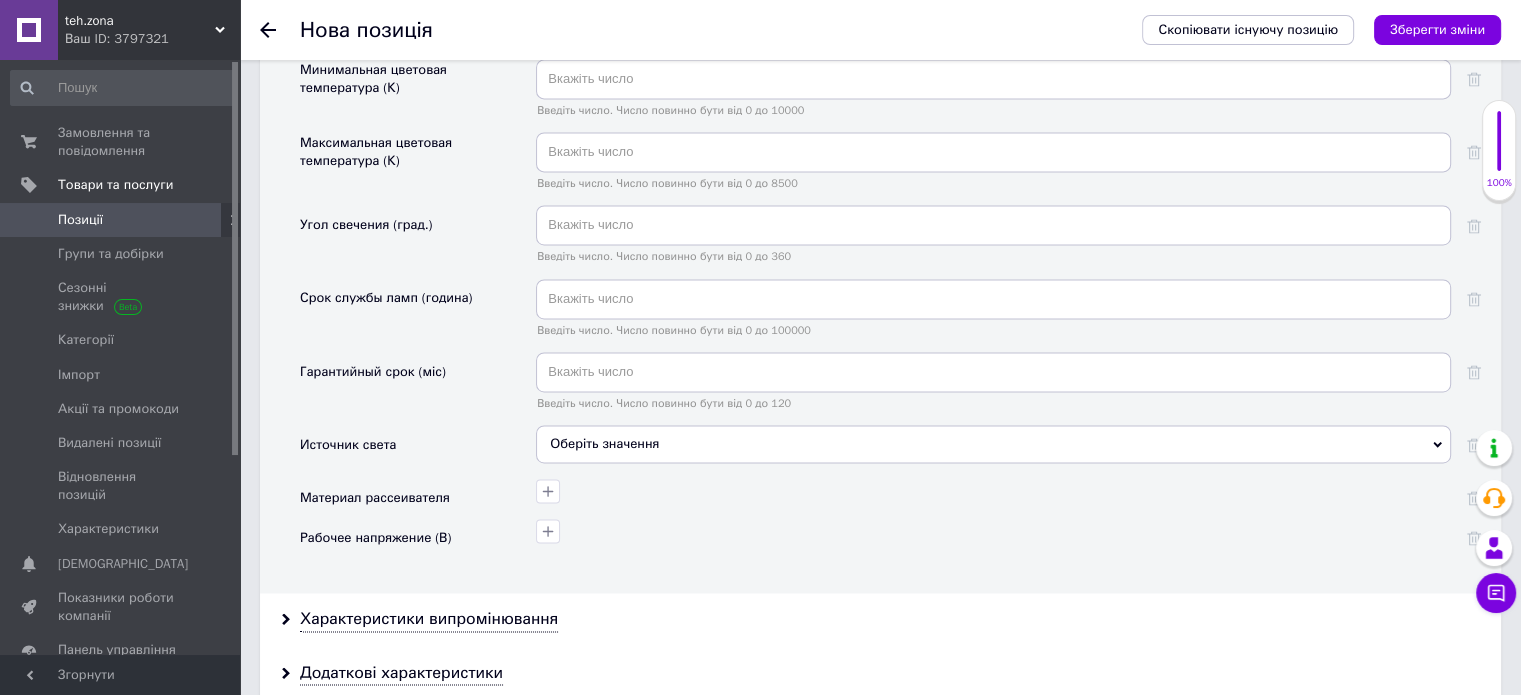 scroll, scrollTop: 3048, scrollLeft: 0, axis: vertical 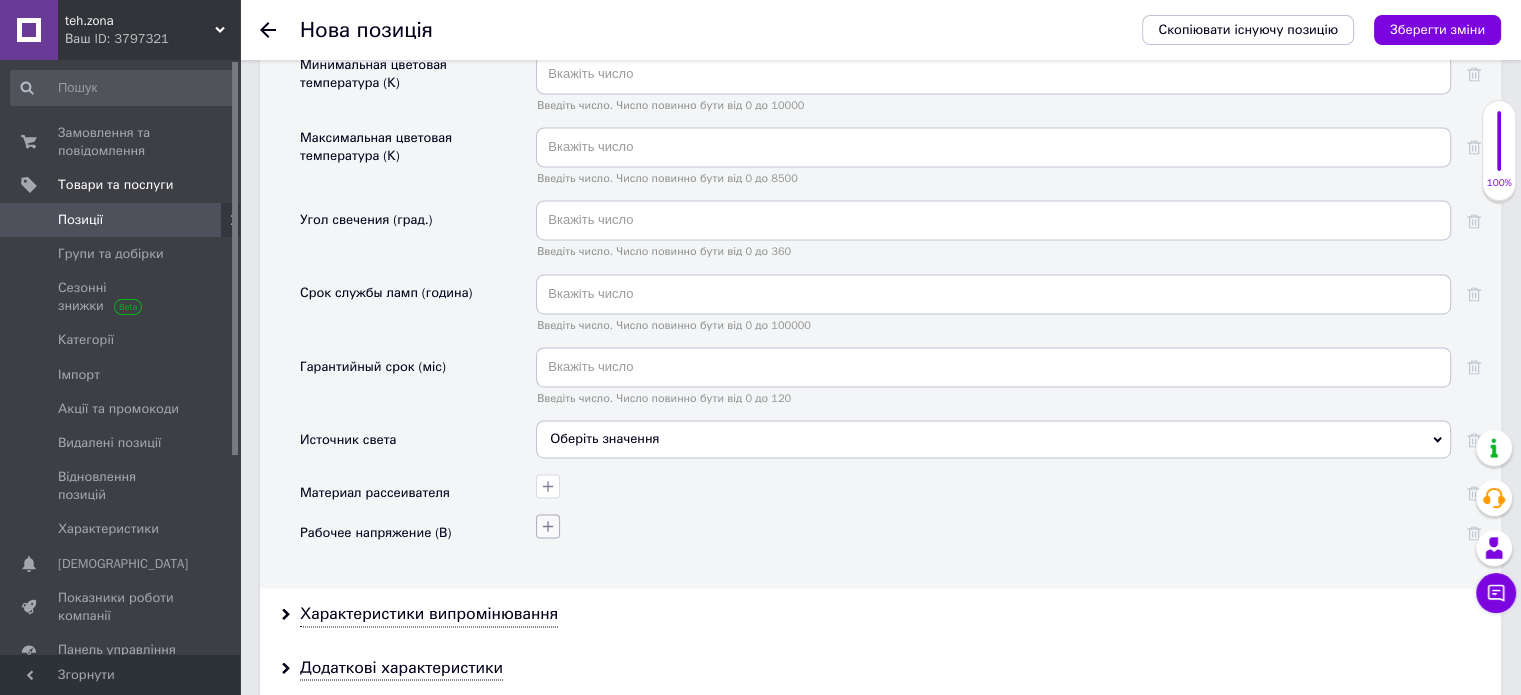 click 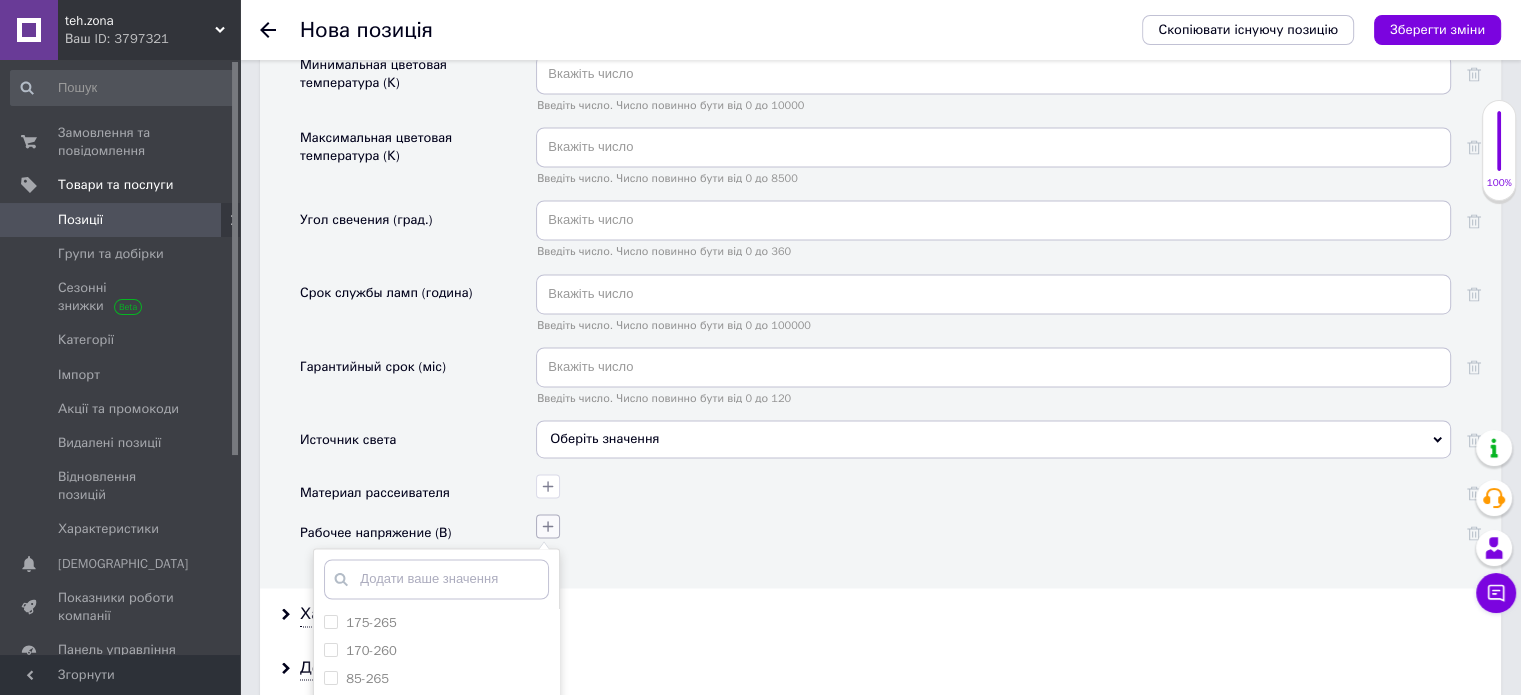 click 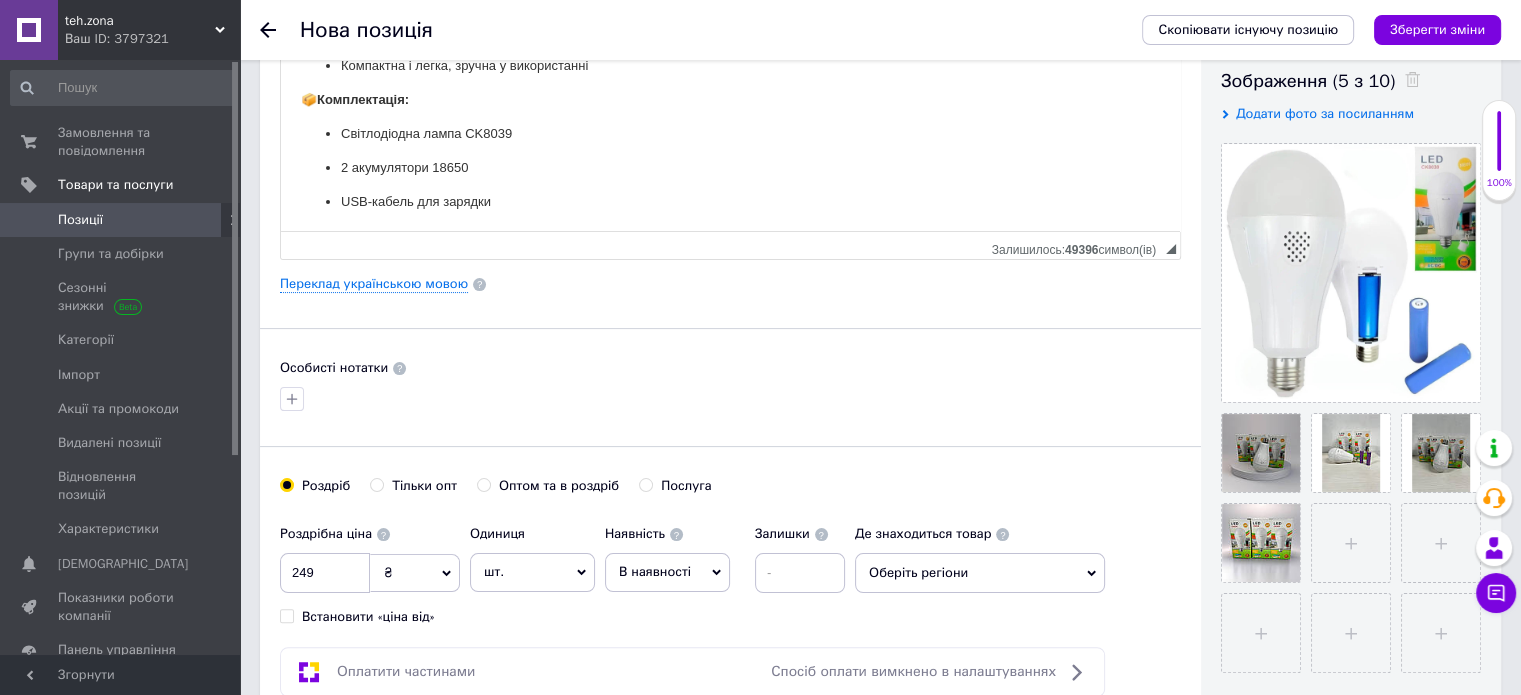 scroll, scrollTop: 272, scrollLeft: 0, axis: vertical 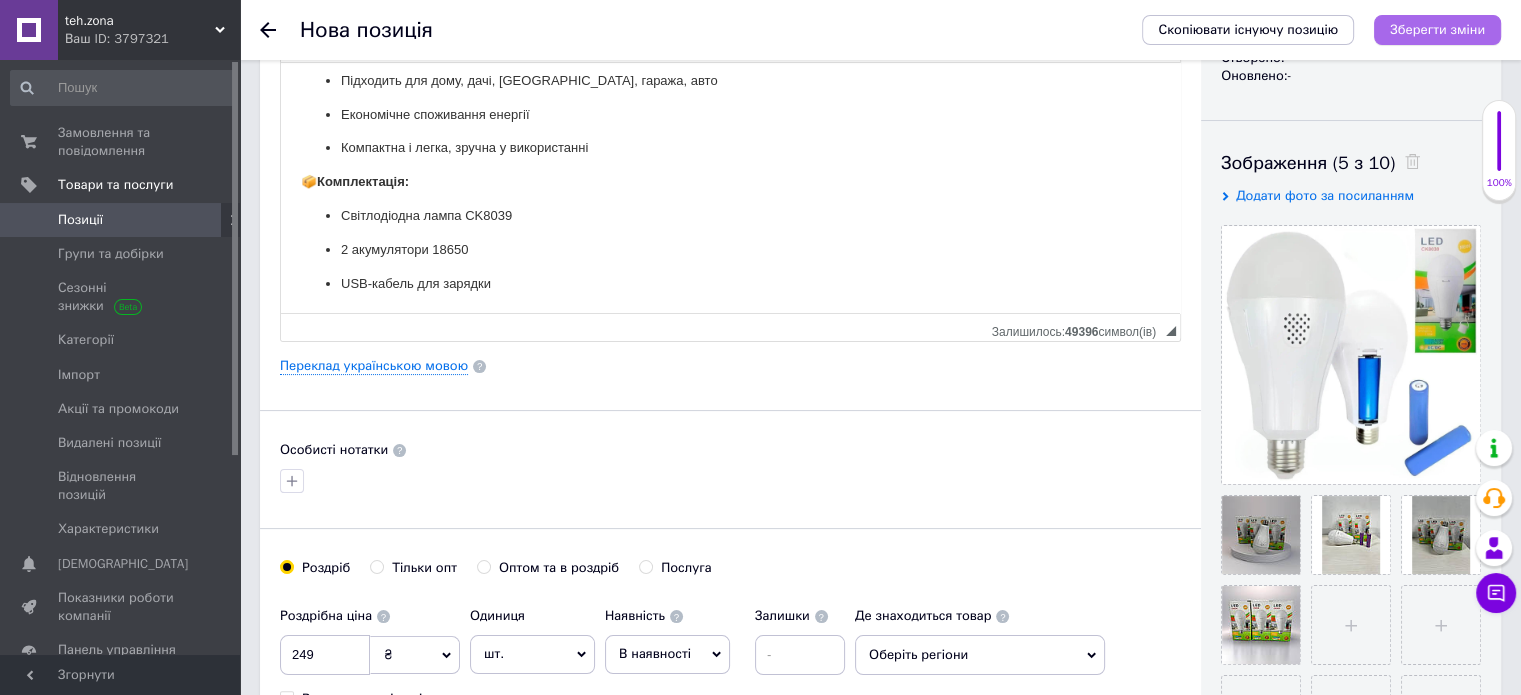 click on "Зберегти зміни" at bounding box center [1437, 29] 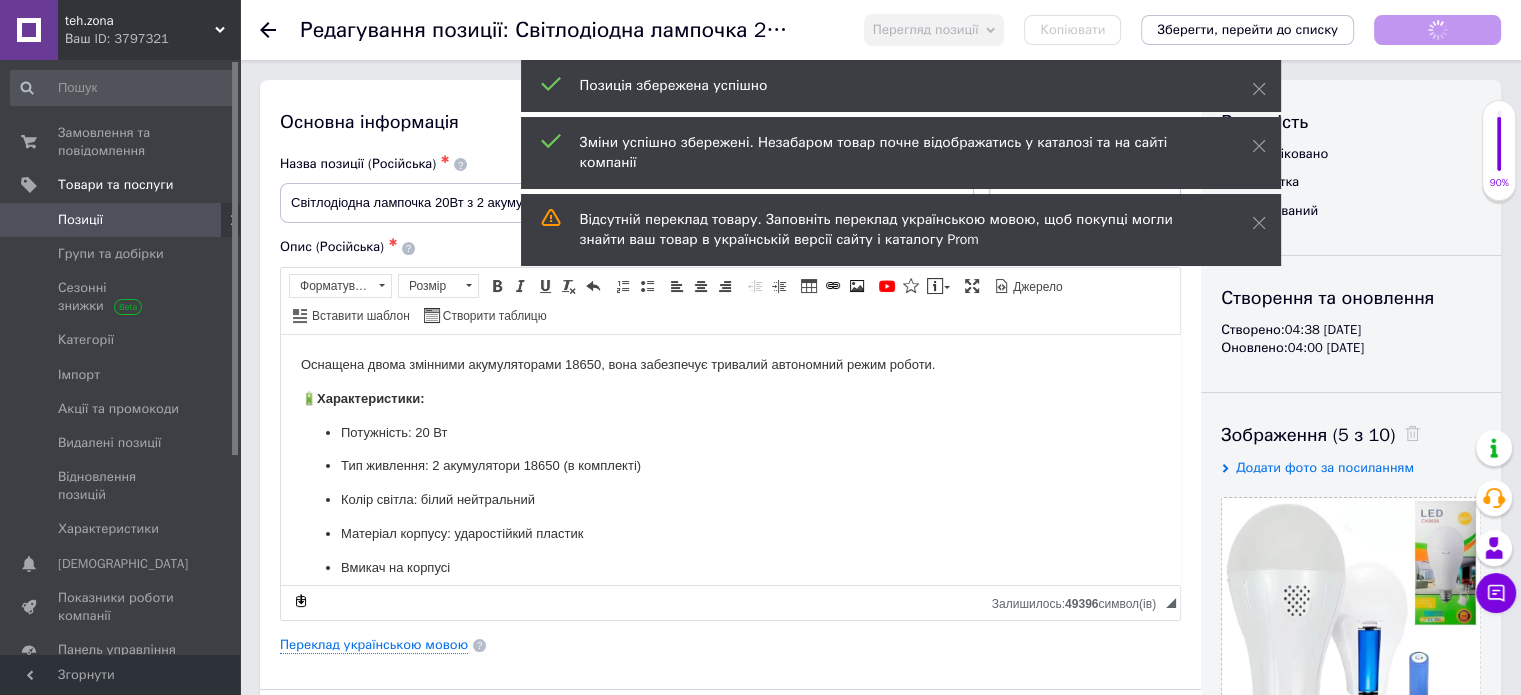 scroll, scrollTop: 0, scrollLeft: 0, axis: both 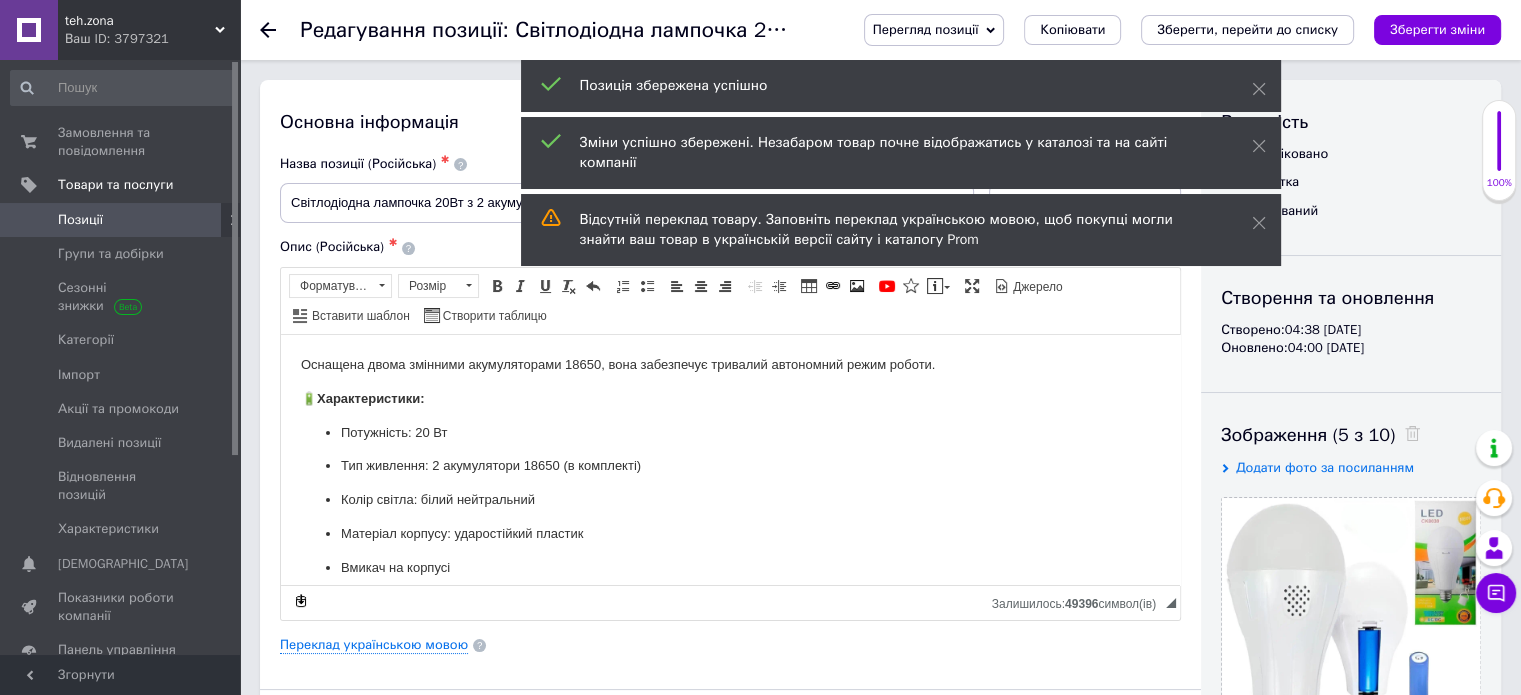 click on "Позиції" at bounding box center (121, 220) 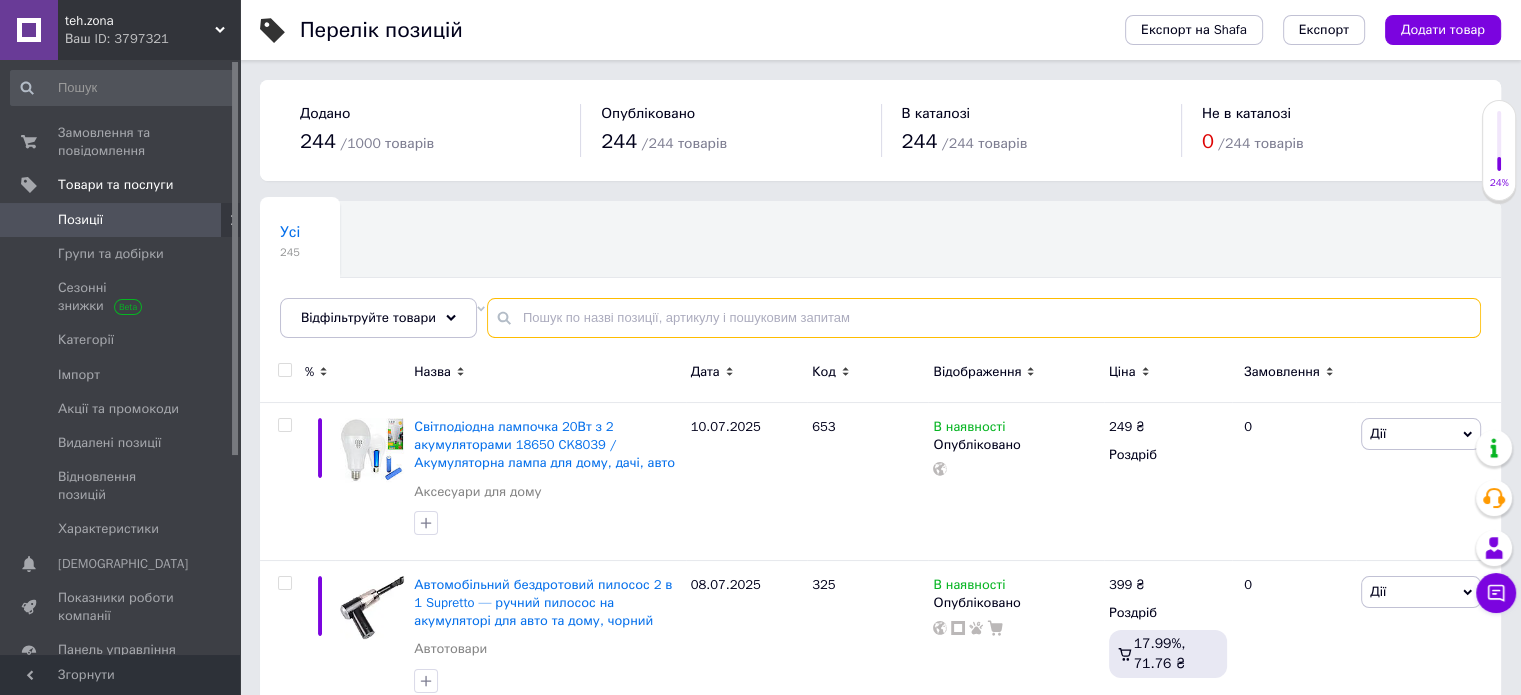 click at bounding box center [984, 318] 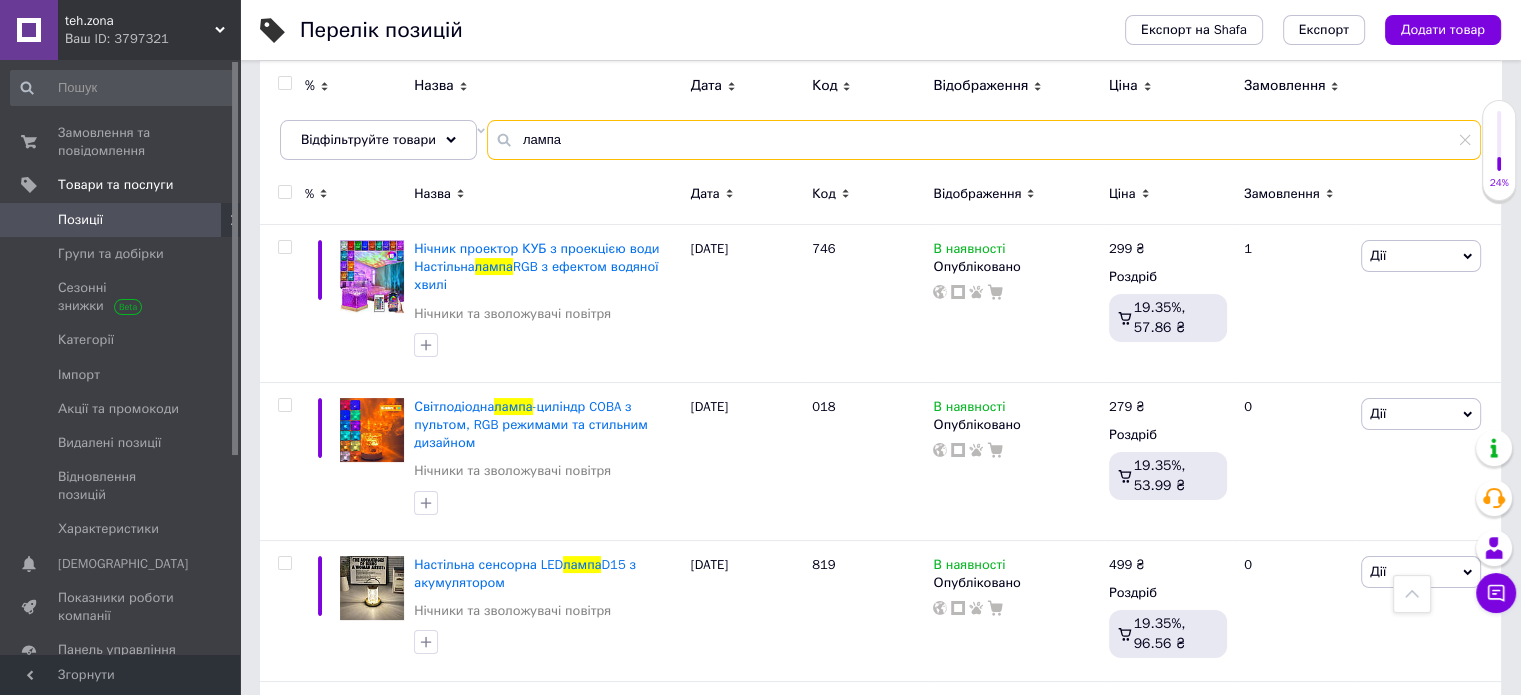 scroll, scrollTop: 0, scrollLeft: 0, axis: both 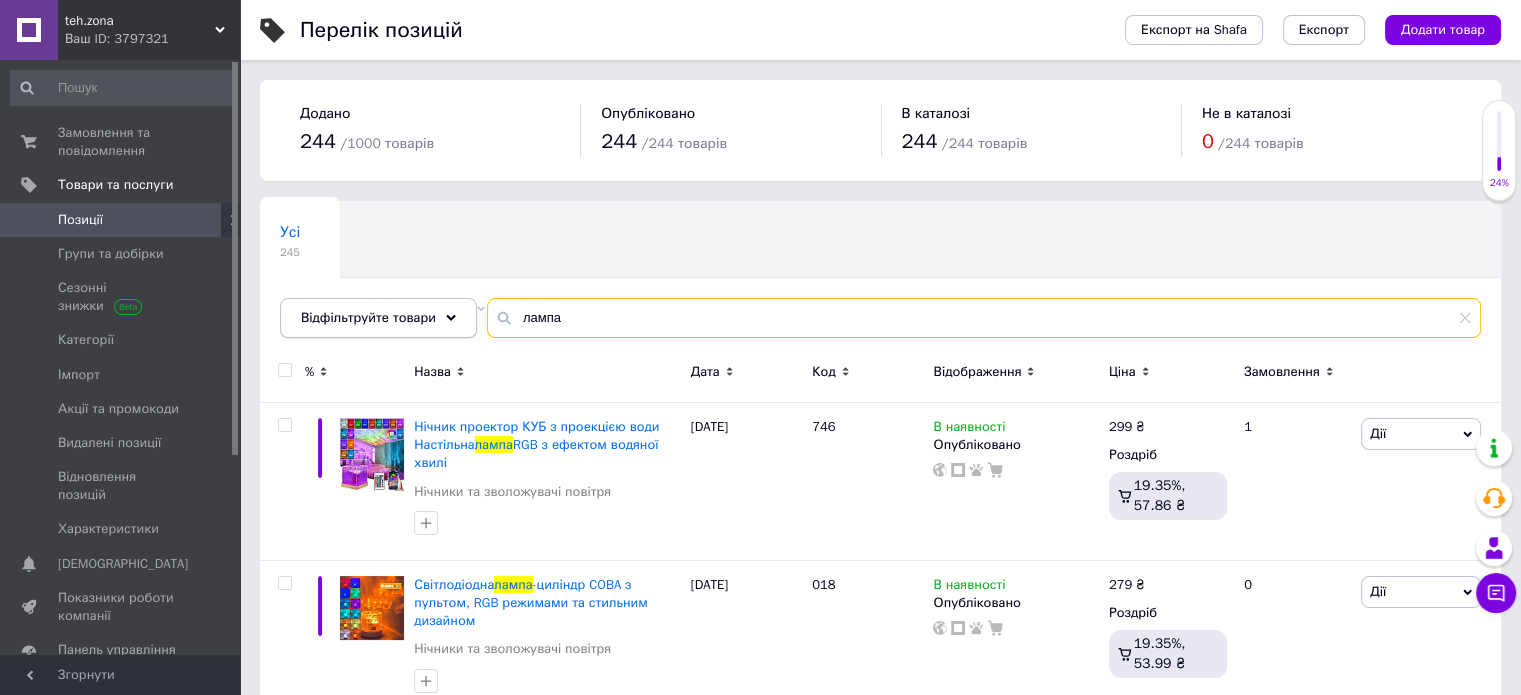 drag, startPoint x: 599, startPoint y: 311, endPoint x: 416, endPoint y: 300, distance: 183.3303 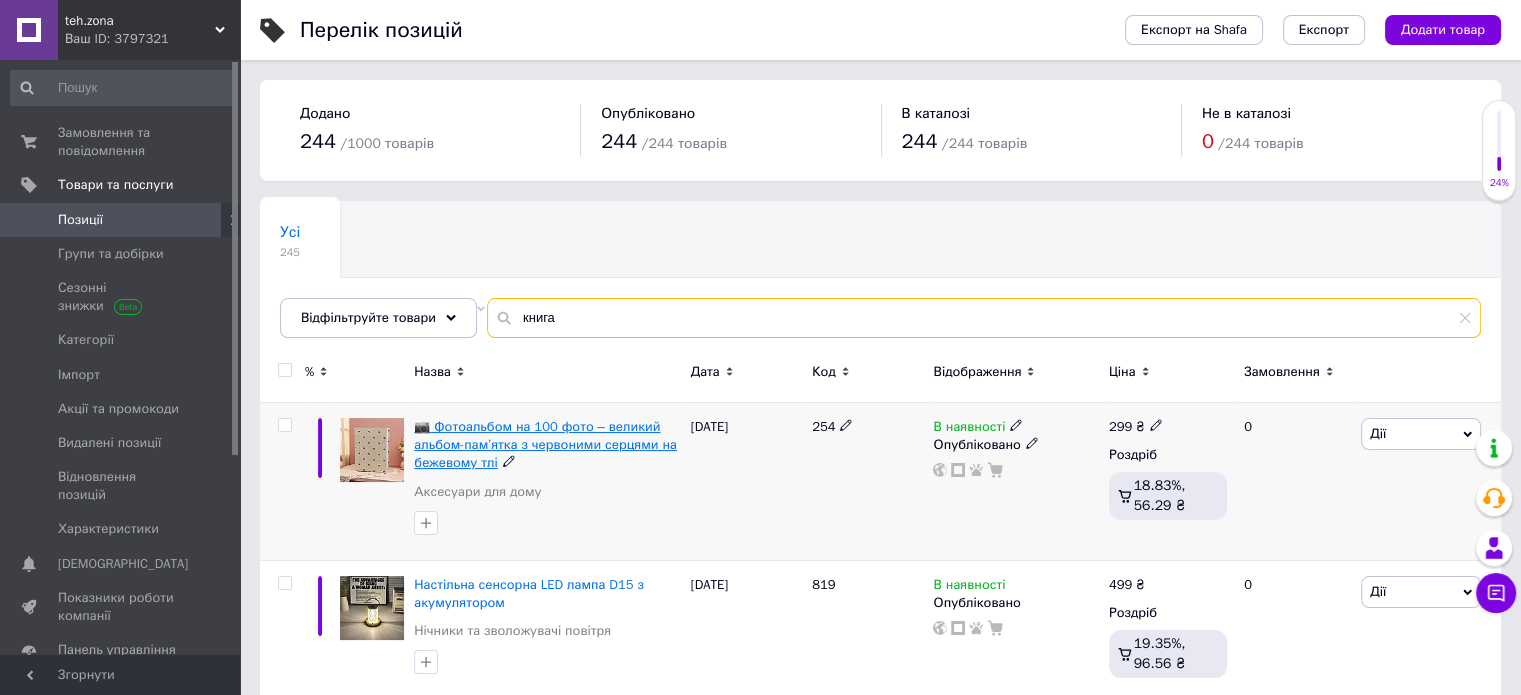 scroll, scrollTop: 324, scrollLeft: 0, axis: vertical 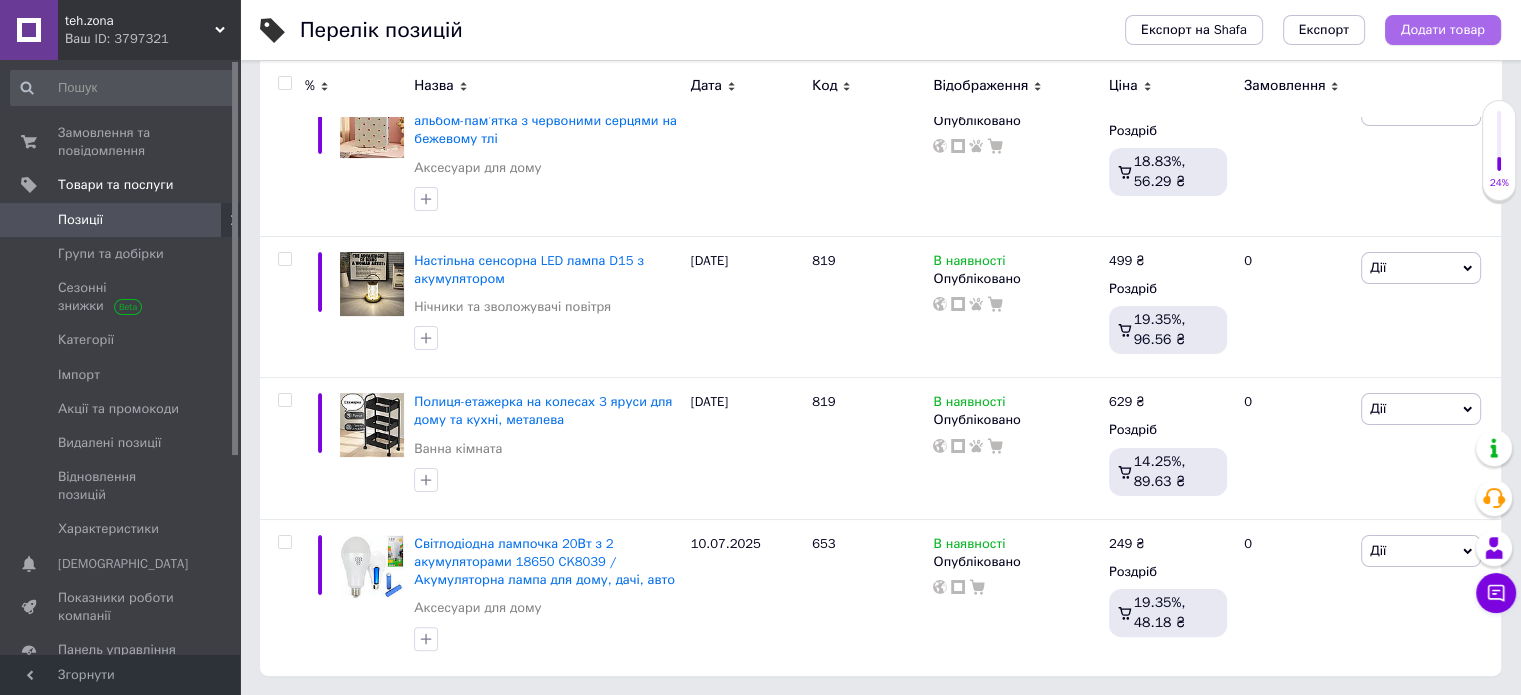 type on "книга" 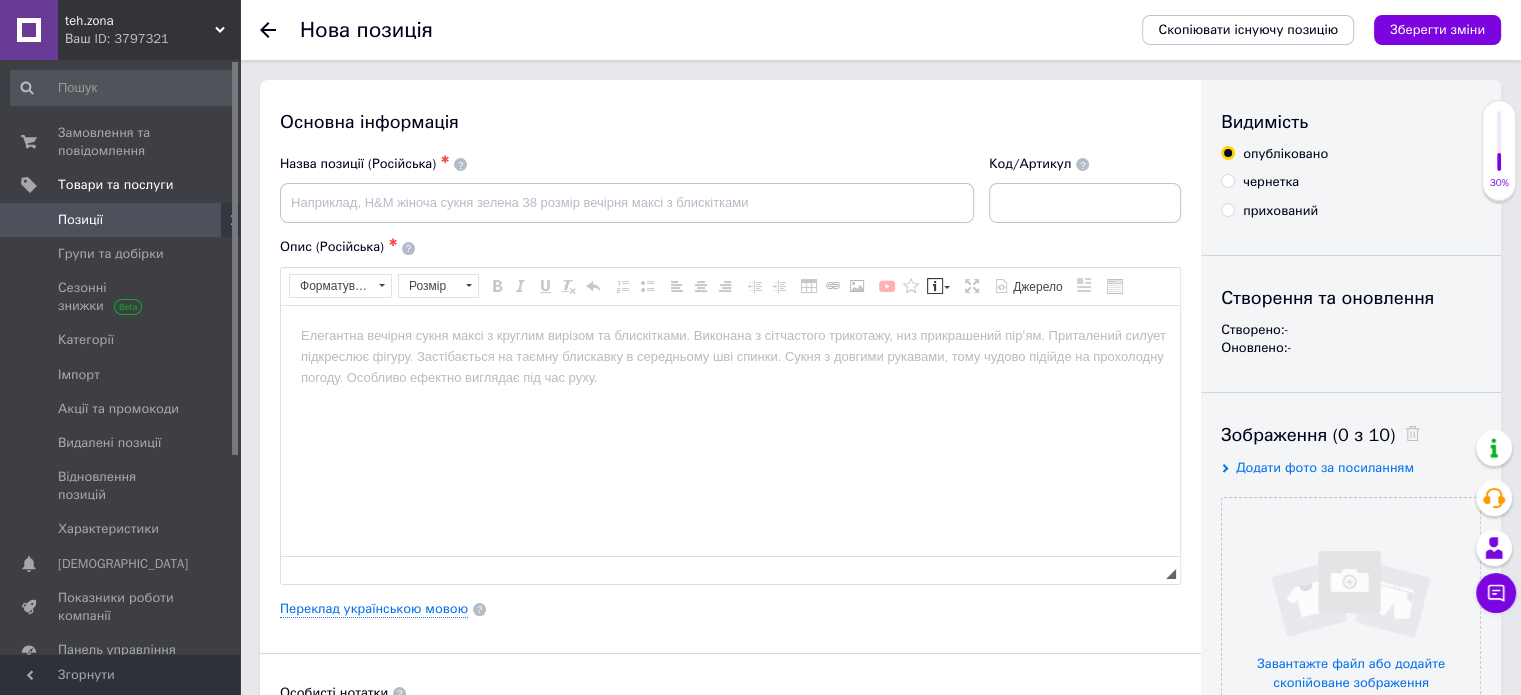 scroll, scrollTop: 0, scrollLeft: 0, axis: both 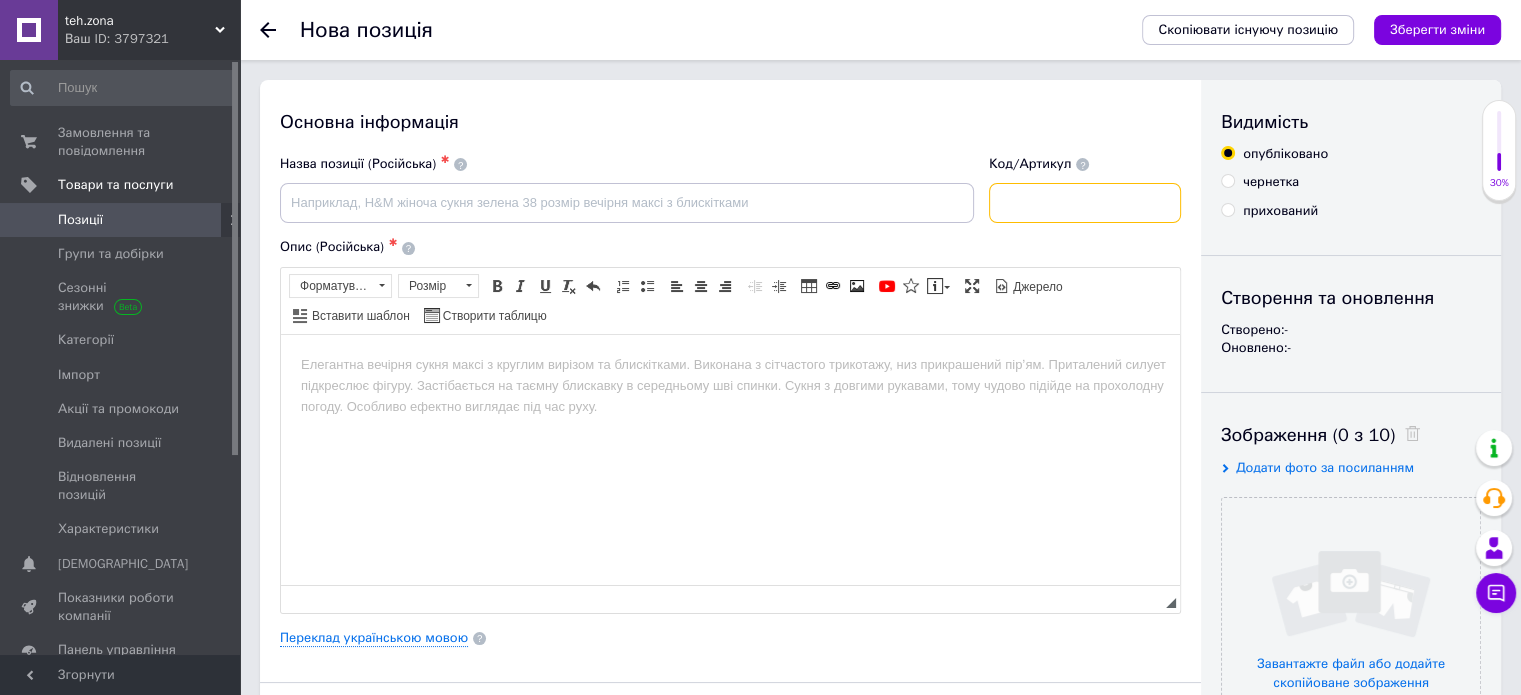 click at bounding box center (1085, 203) 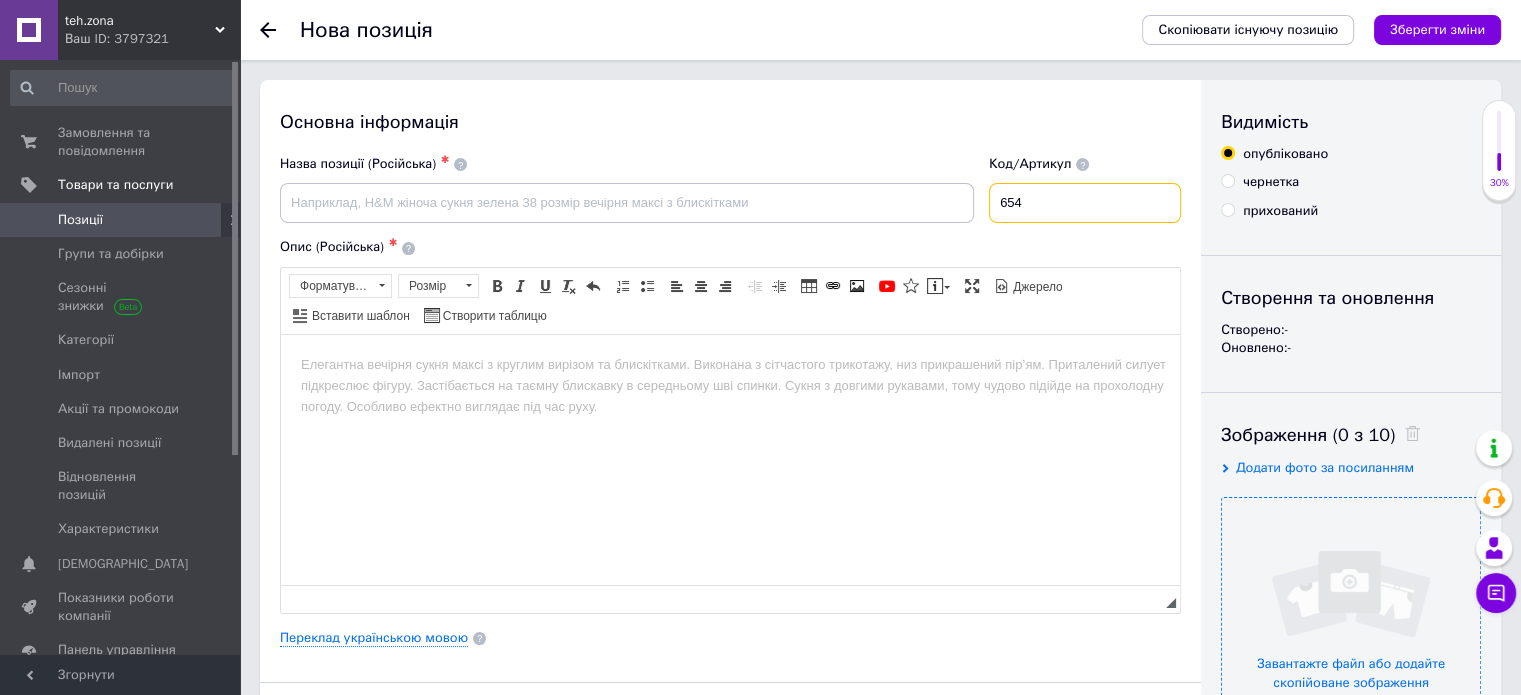 type on "654" 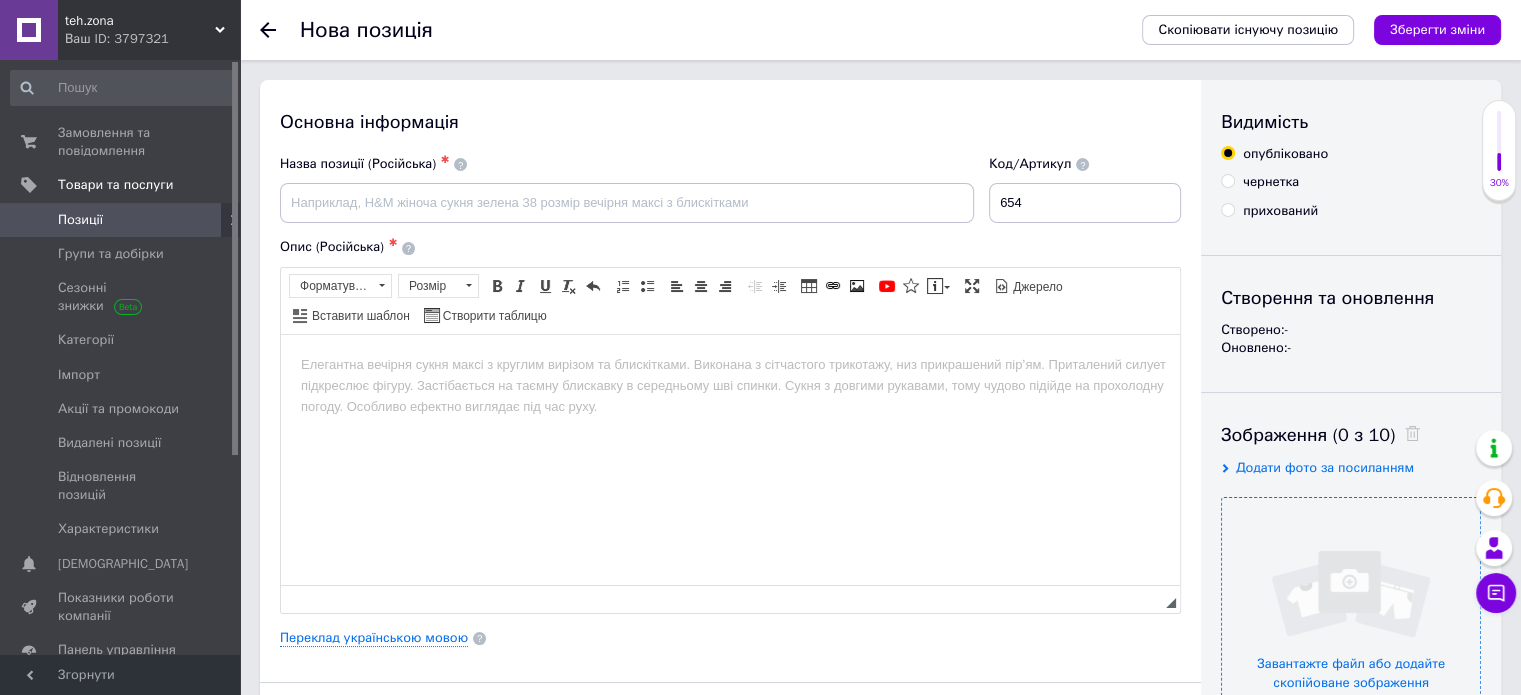 click at bounding box center (1351, 627) 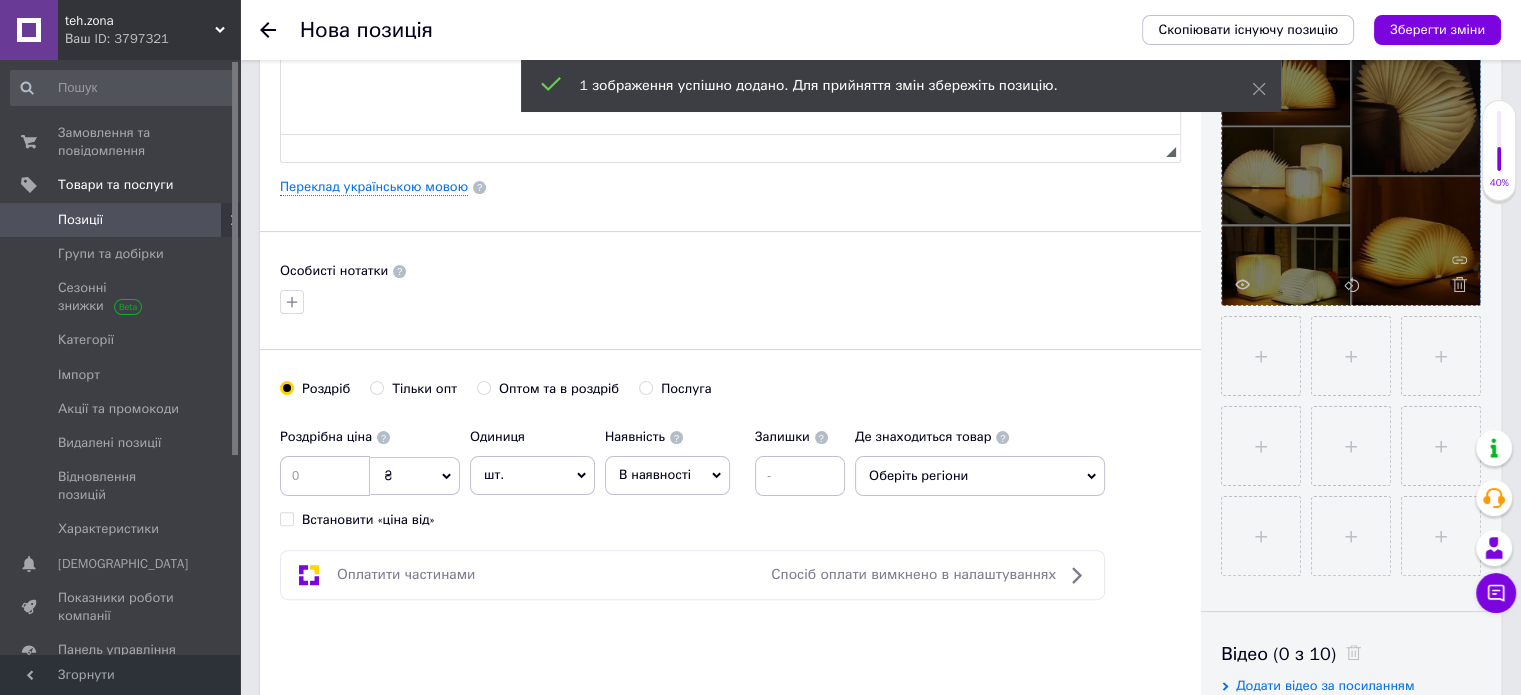 scroll, scrollTop: 452, scrollLeft: 0, axis: vertical 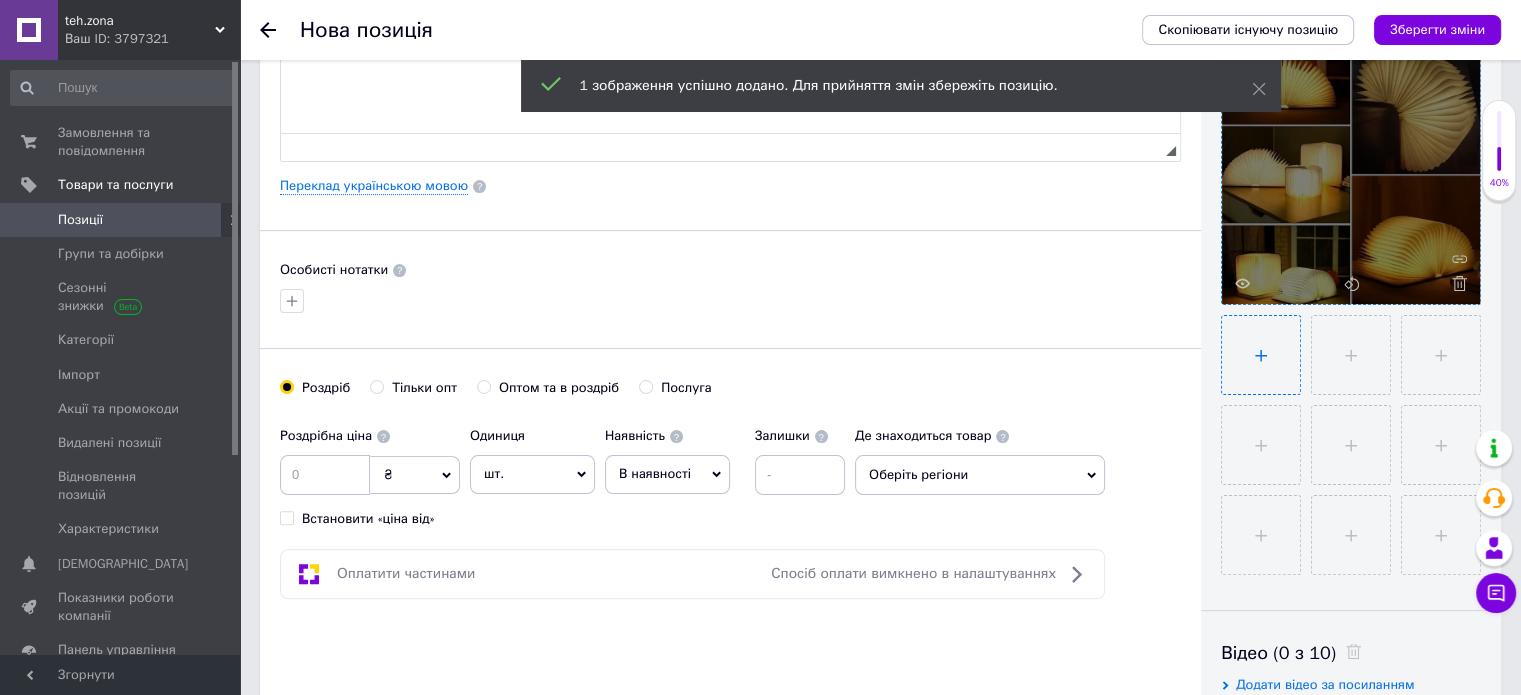 click at bounding box center (1261, 355) 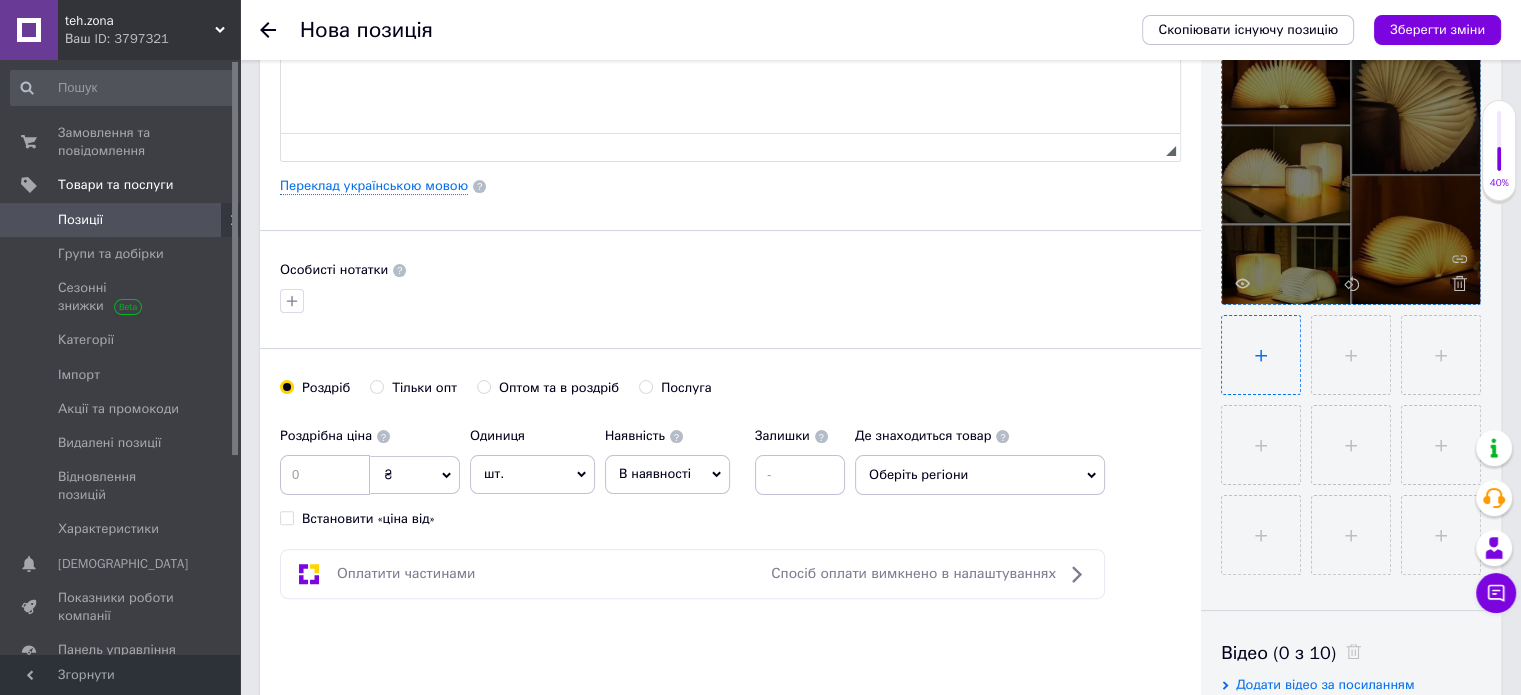 type on "C:\fakepath\5485548162_nastolnaya-lampa-svetilnik.jpg" 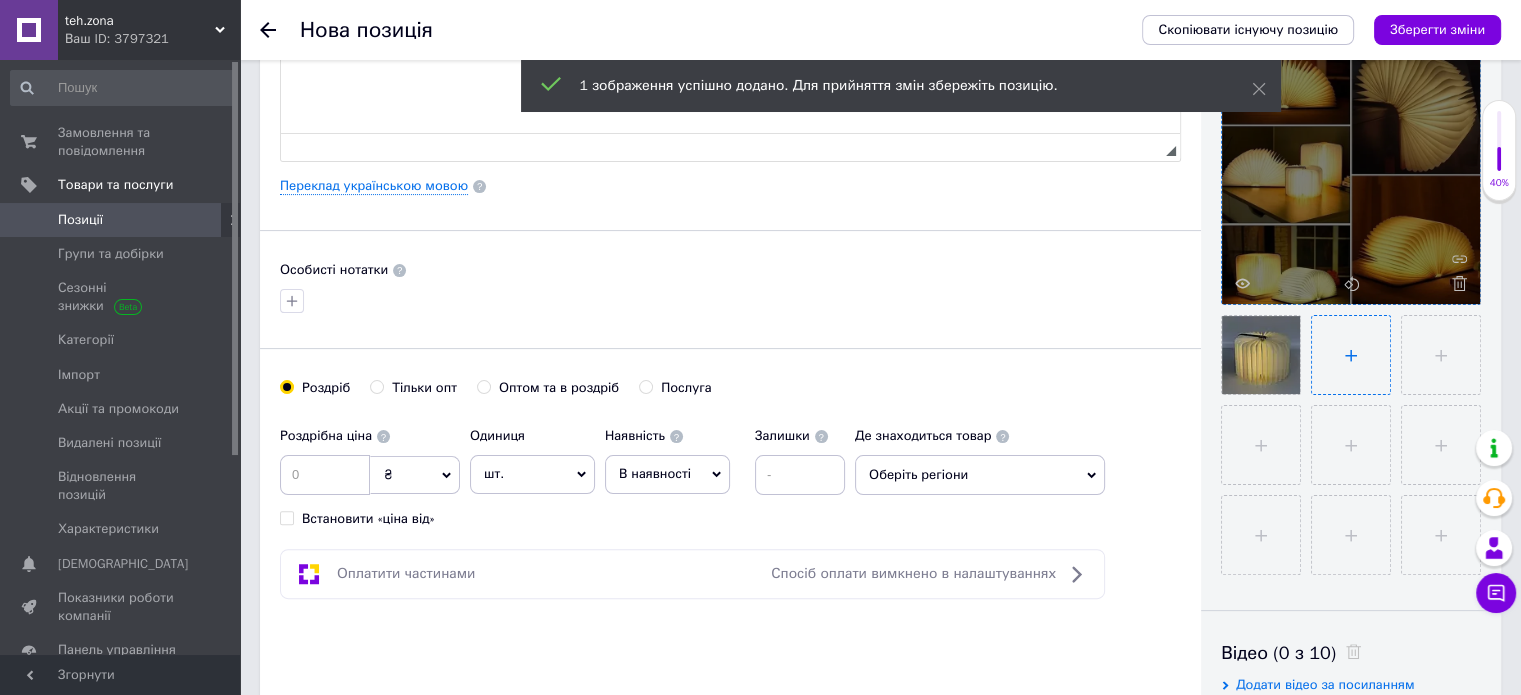 click at bounding box center [1351, 355] 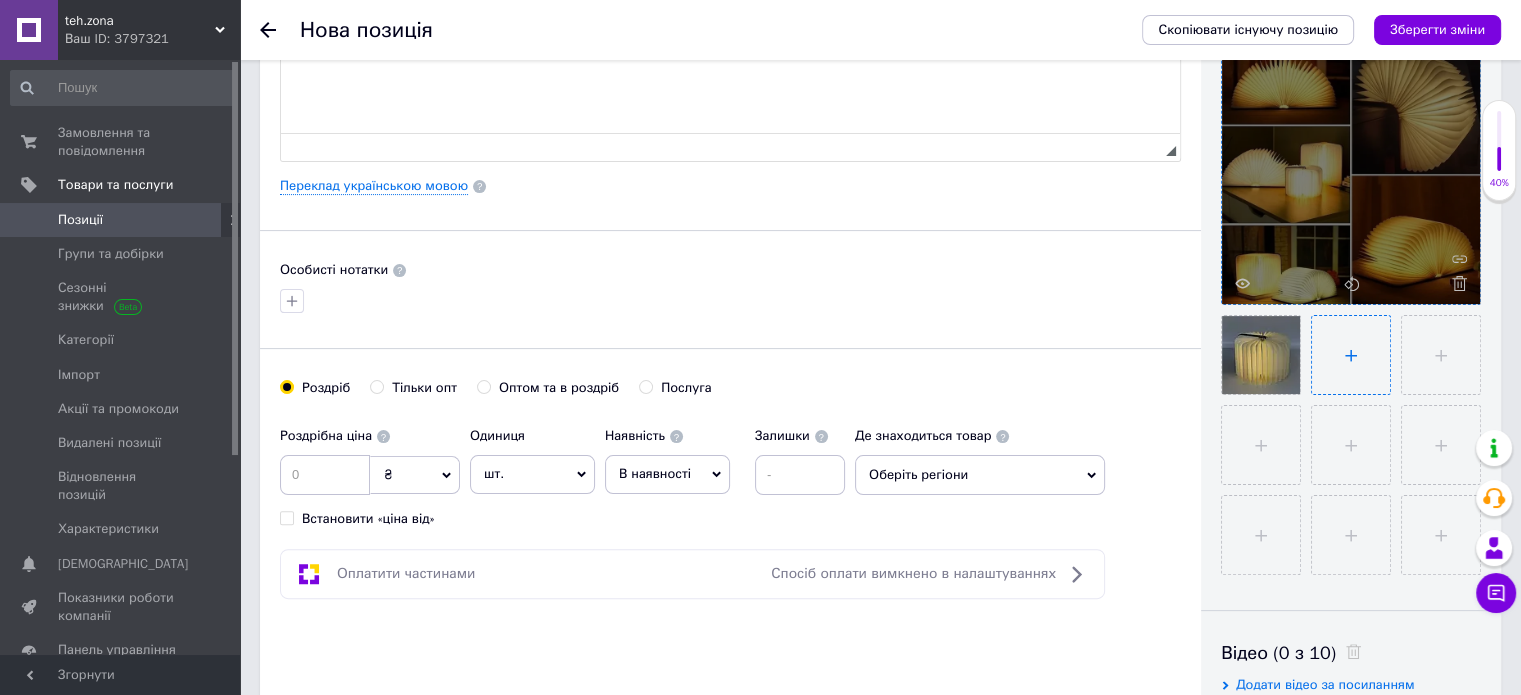 type on "C:\fakepath\5485548165_nastolnaya-lampa-svetilnik.jpg" 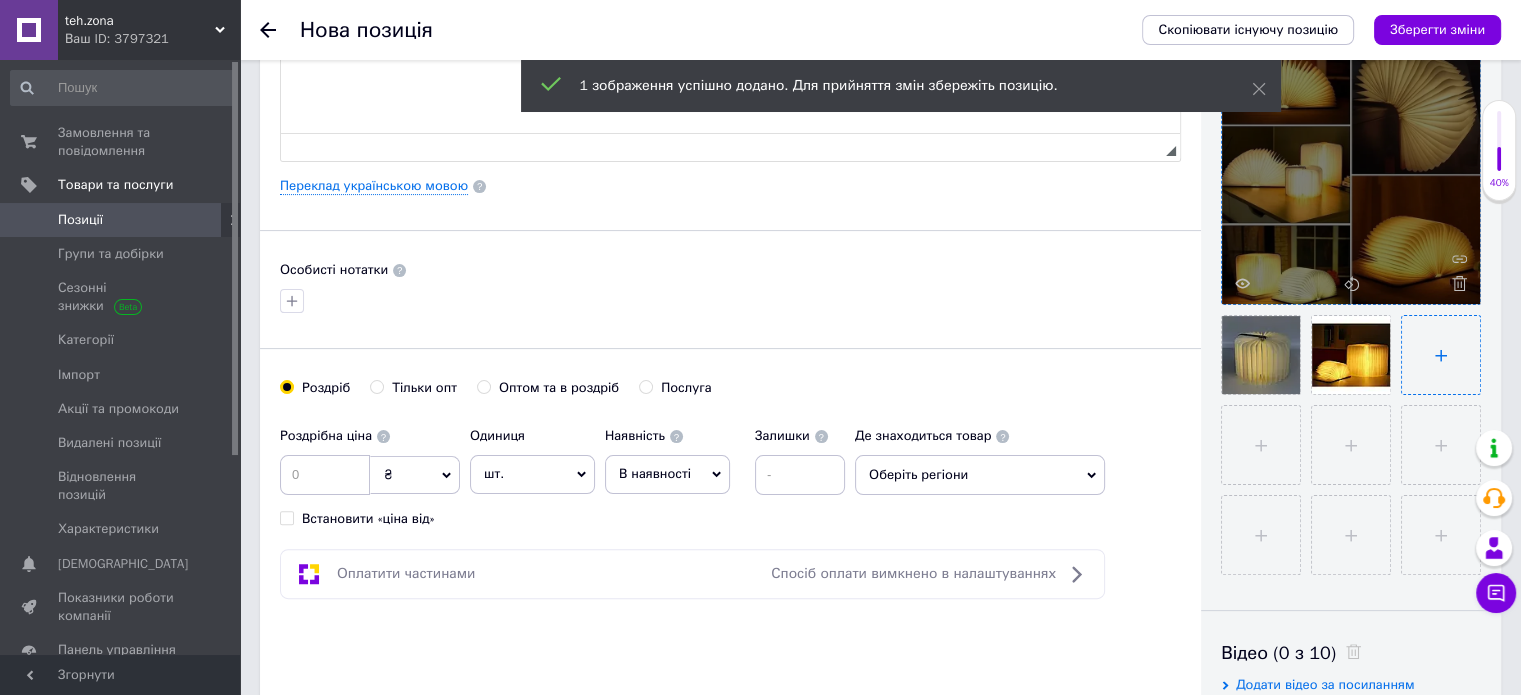 click at bounding box center [1441, 355] 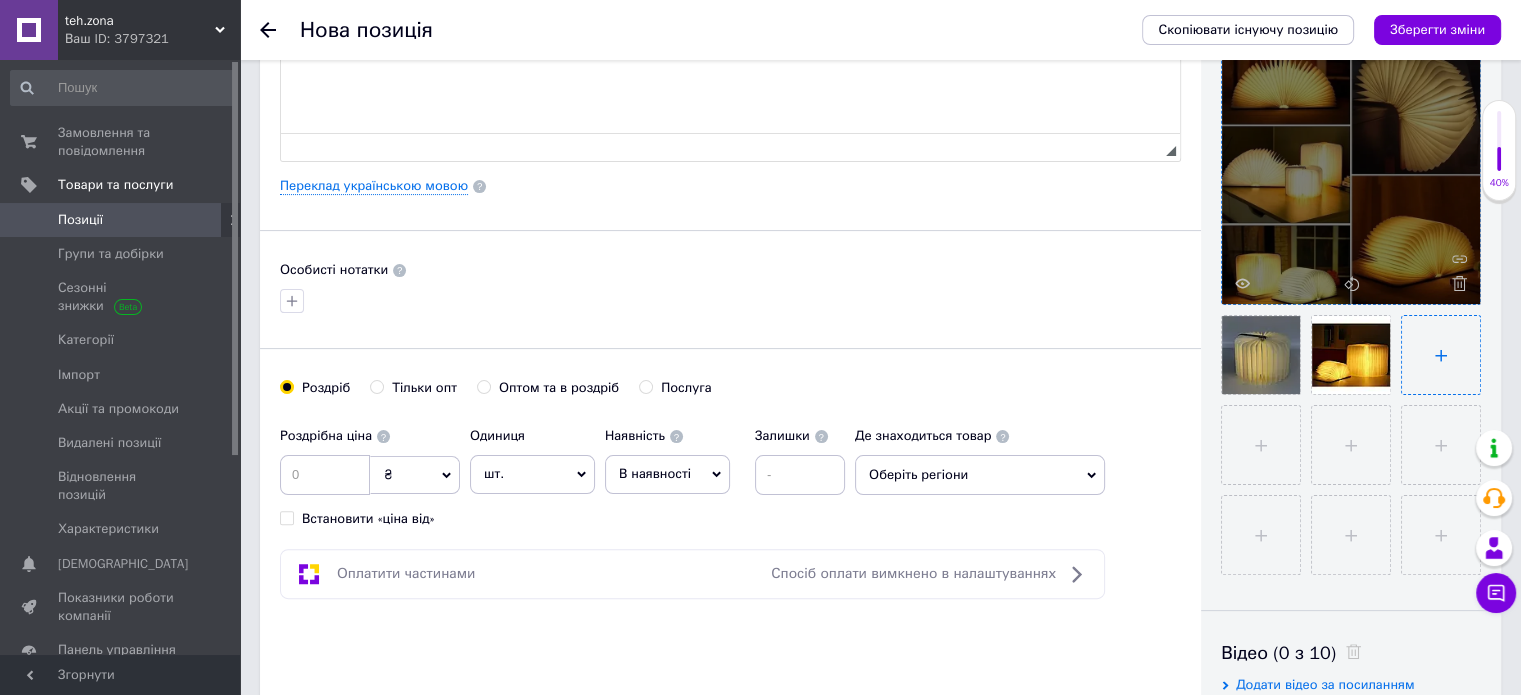 type on "C:\fakepath\5485548172_nastolnaya-lampa-svetilnik.jpg" 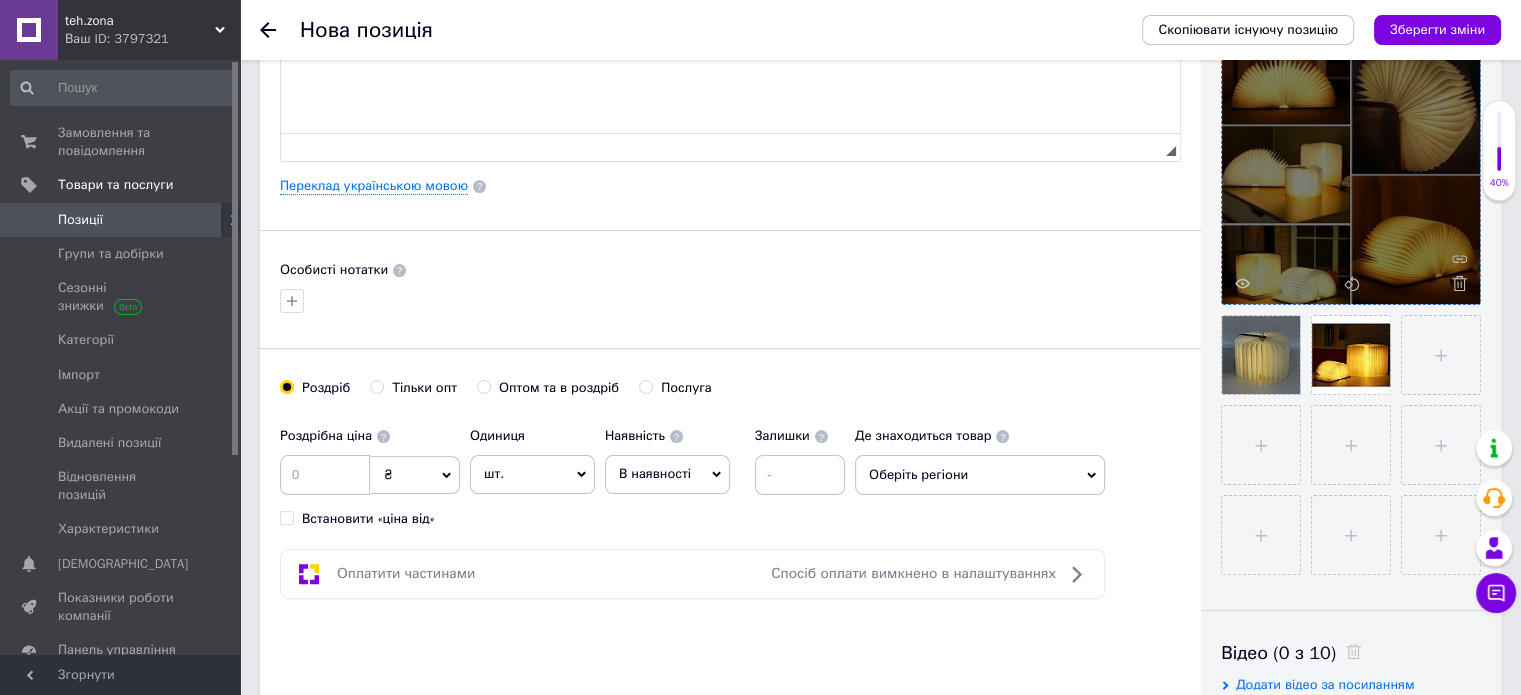 type 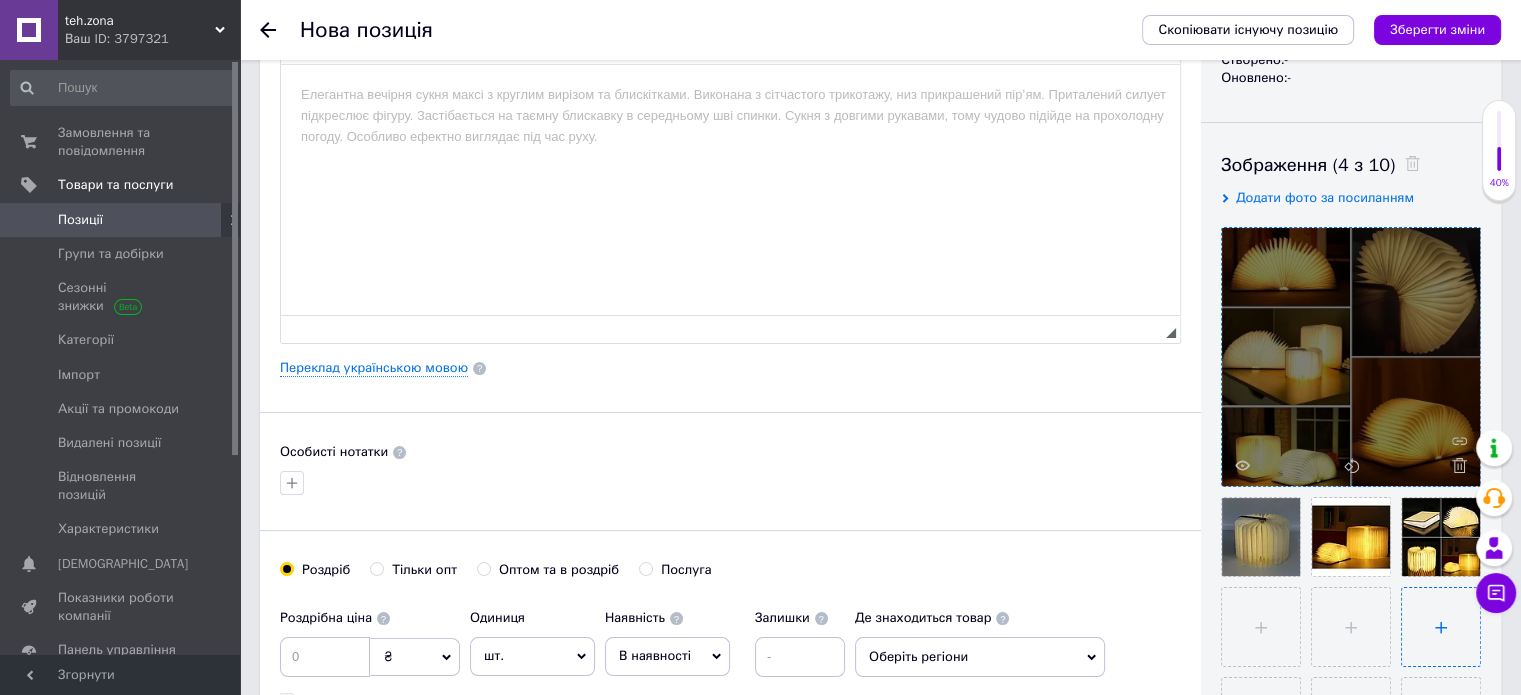 scroll, scrollTop: 260, scrollLeft: 0, axis: vertical 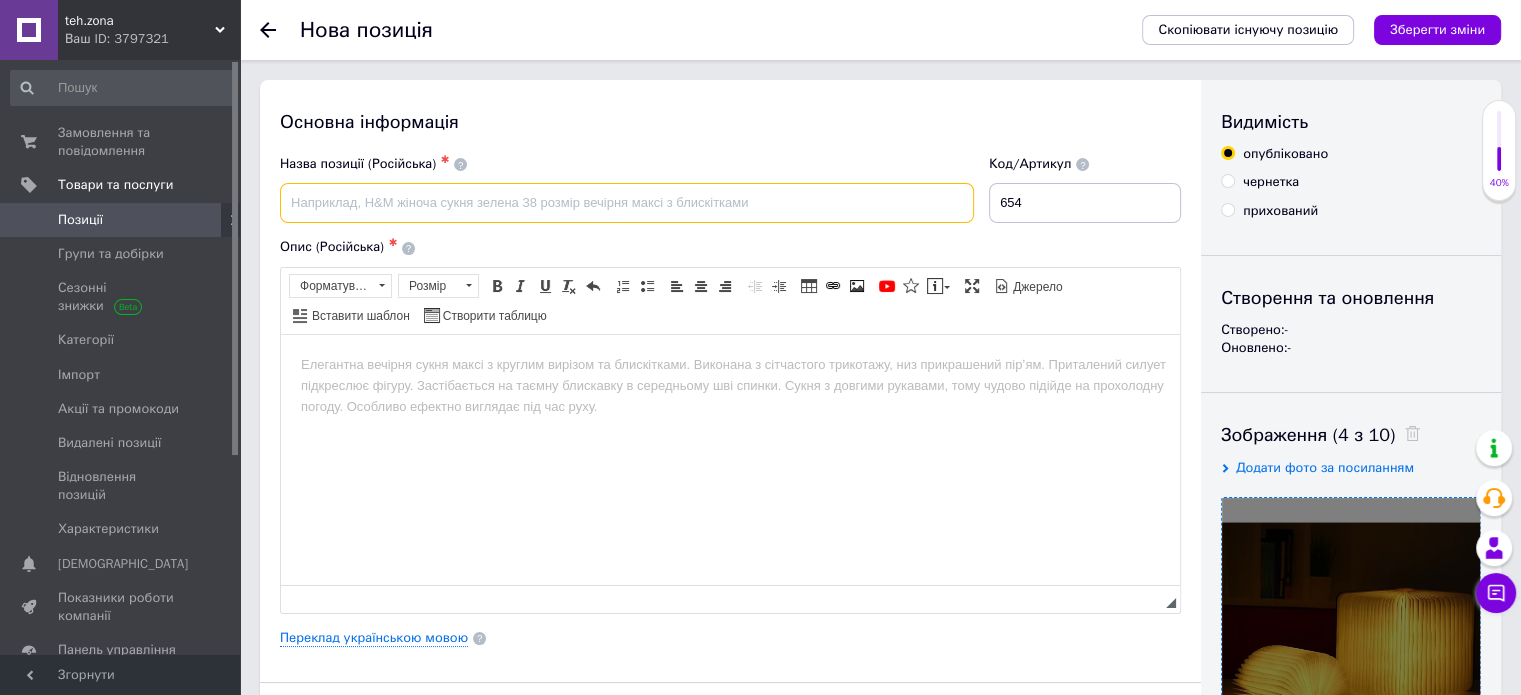 click at bounding box center [627, 203] 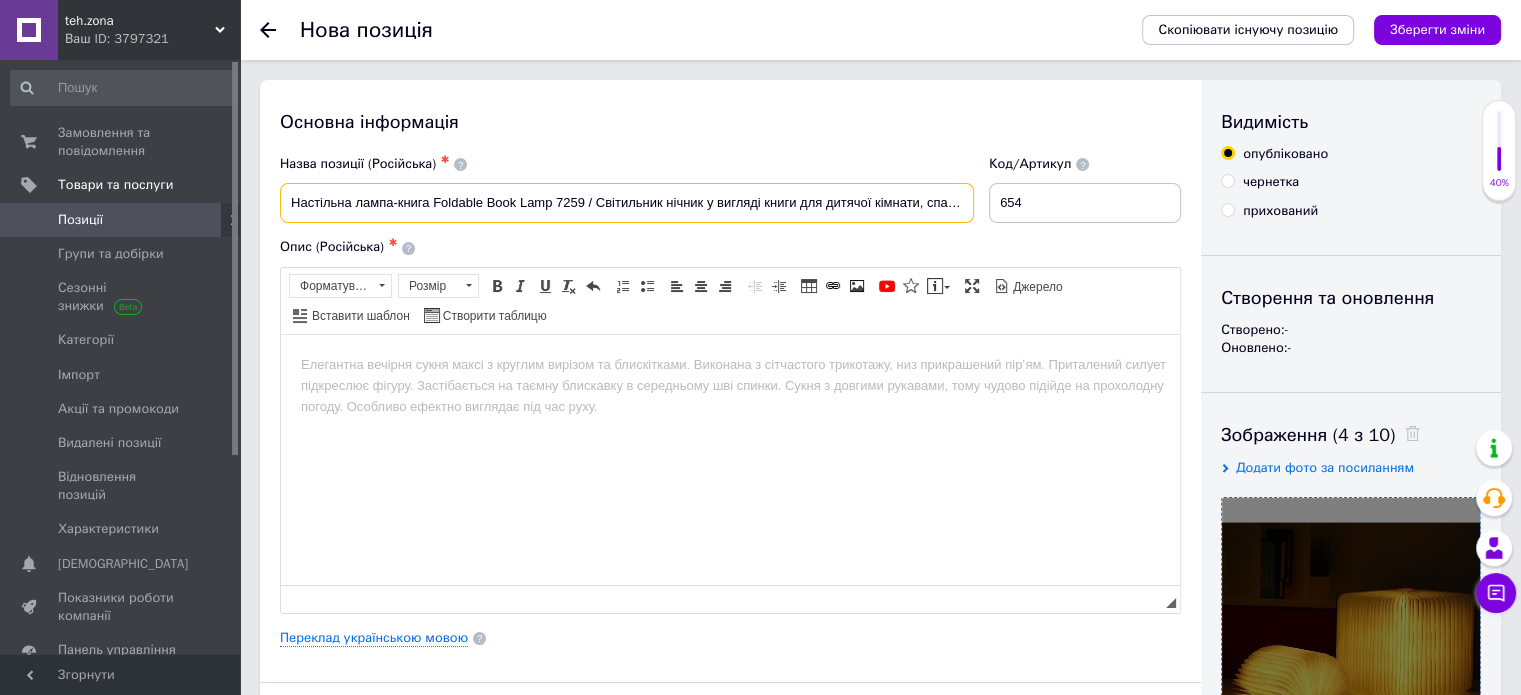 scroll, scrollTop: 0, scrollLeft: 0, axis: both 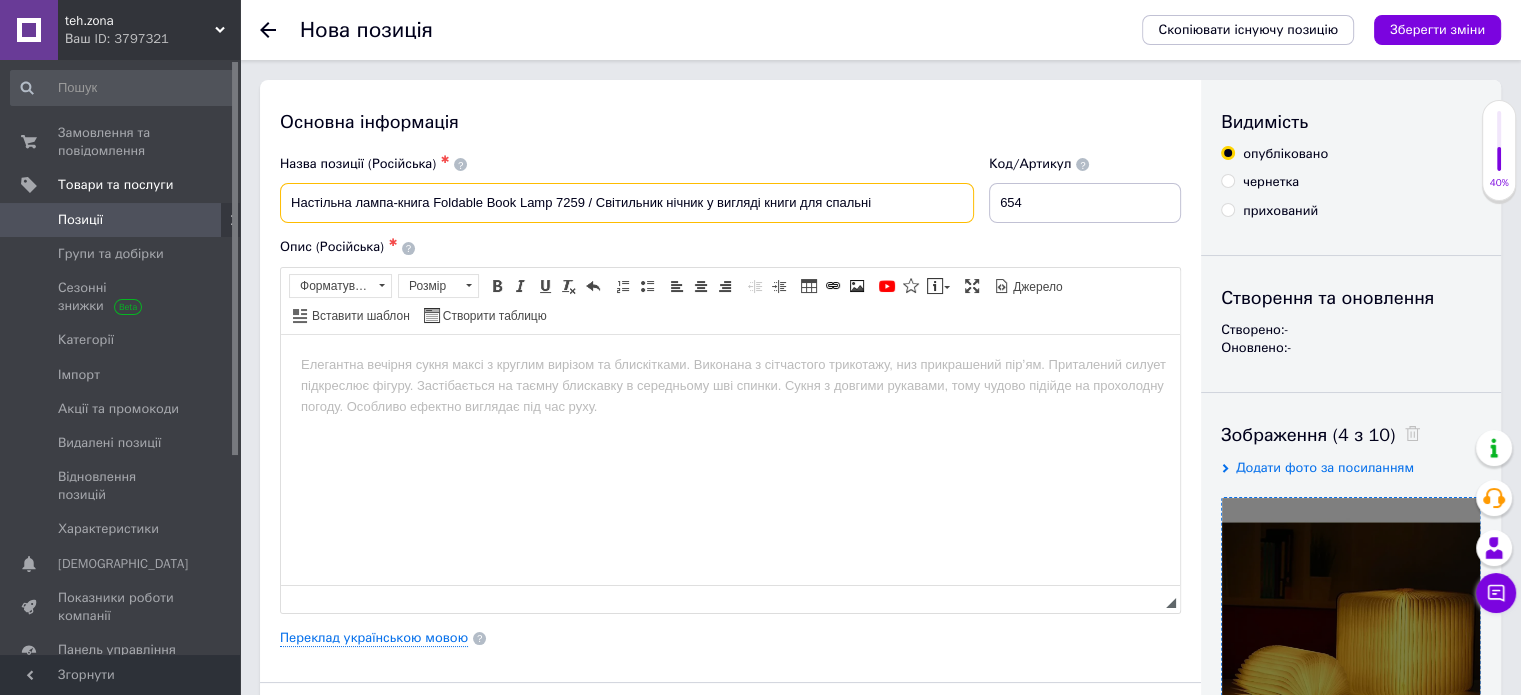 type on "Настільна лампа-книга Foldable Book Lamp 7259 / Світильник нічник у вигляді книги для спальні" 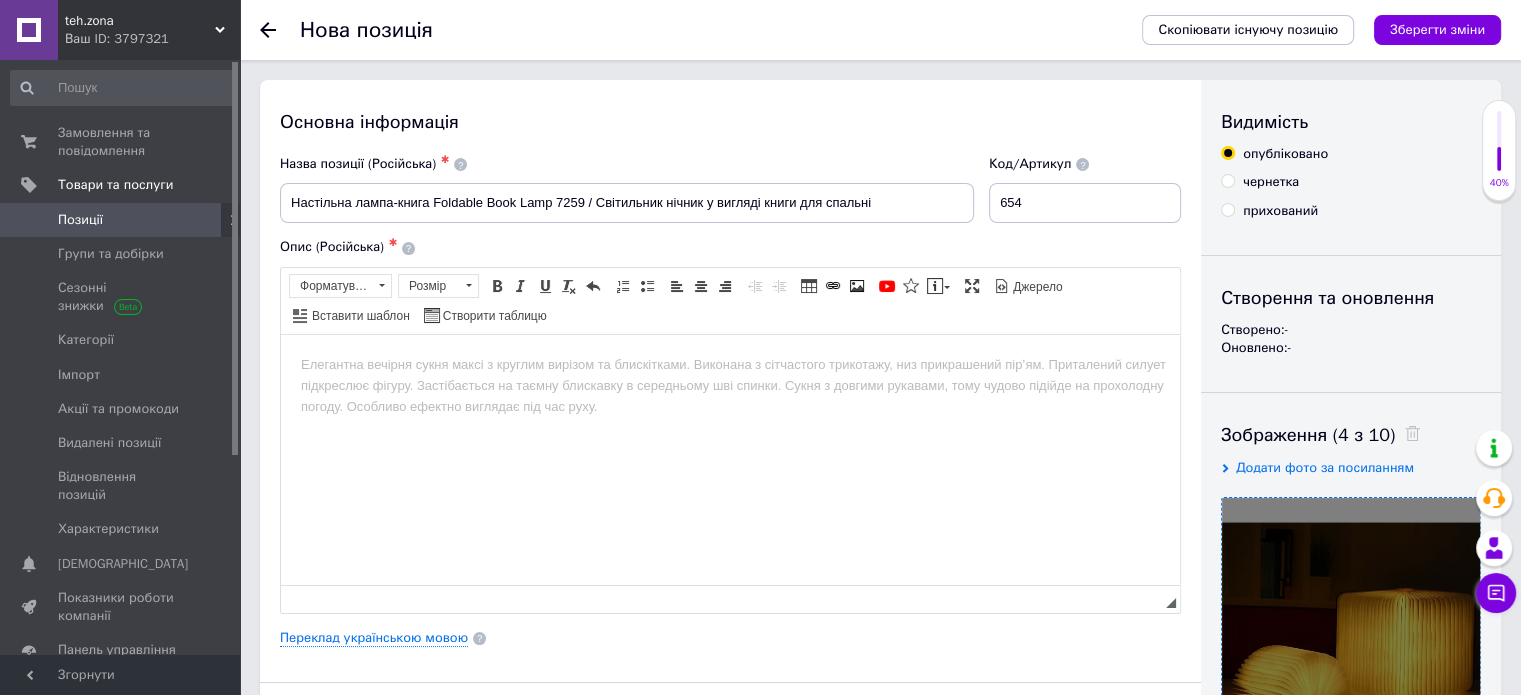 click at bounding box center (730, 364) 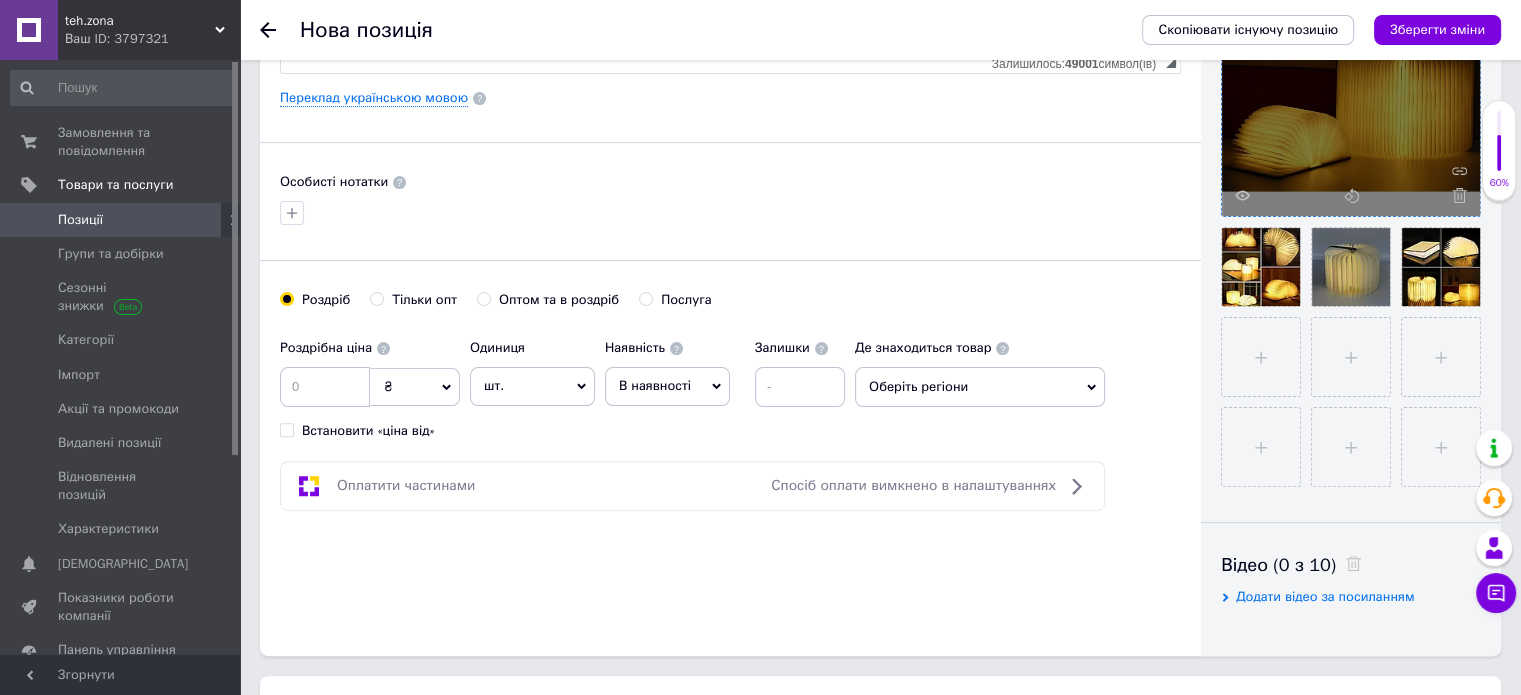 scroll, scrollTop: 550, scrollLeft: 0, axis: vertical 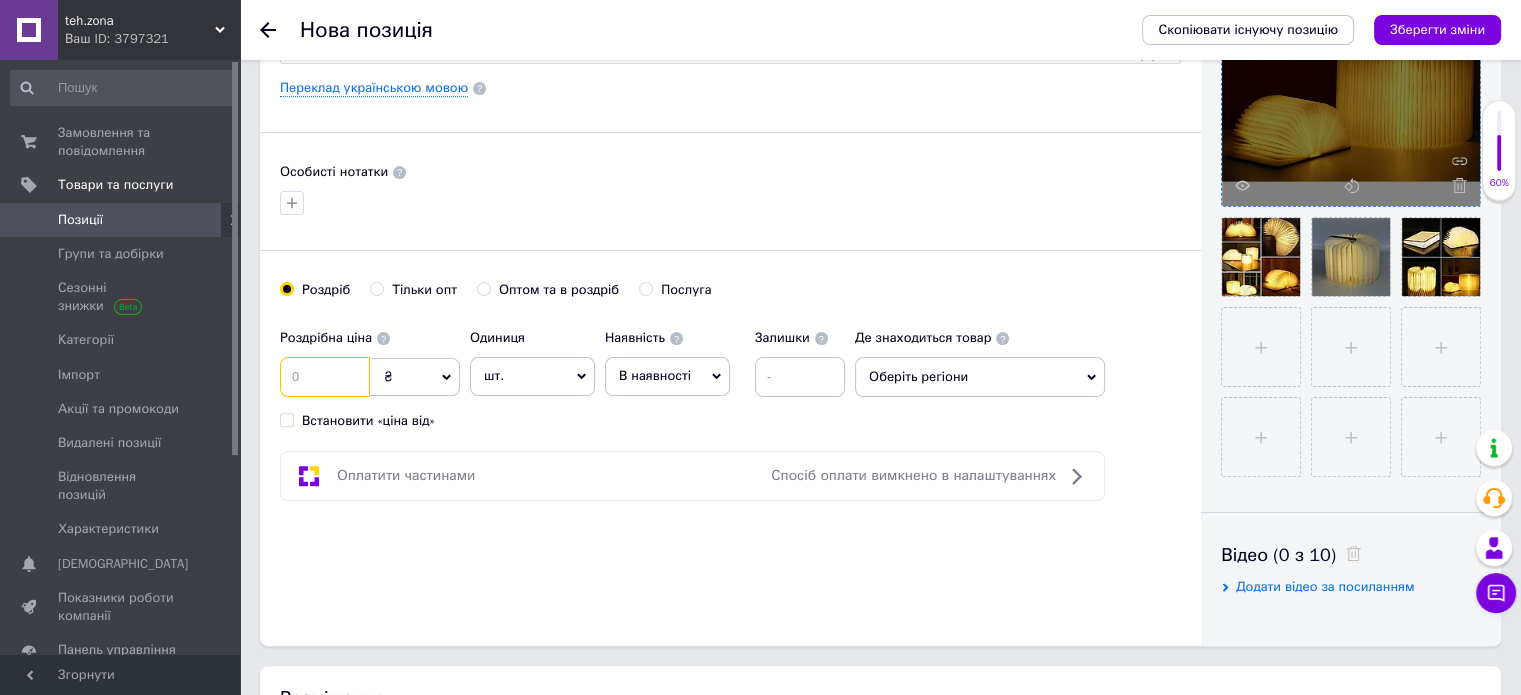 click at bounding box center (325, 377) 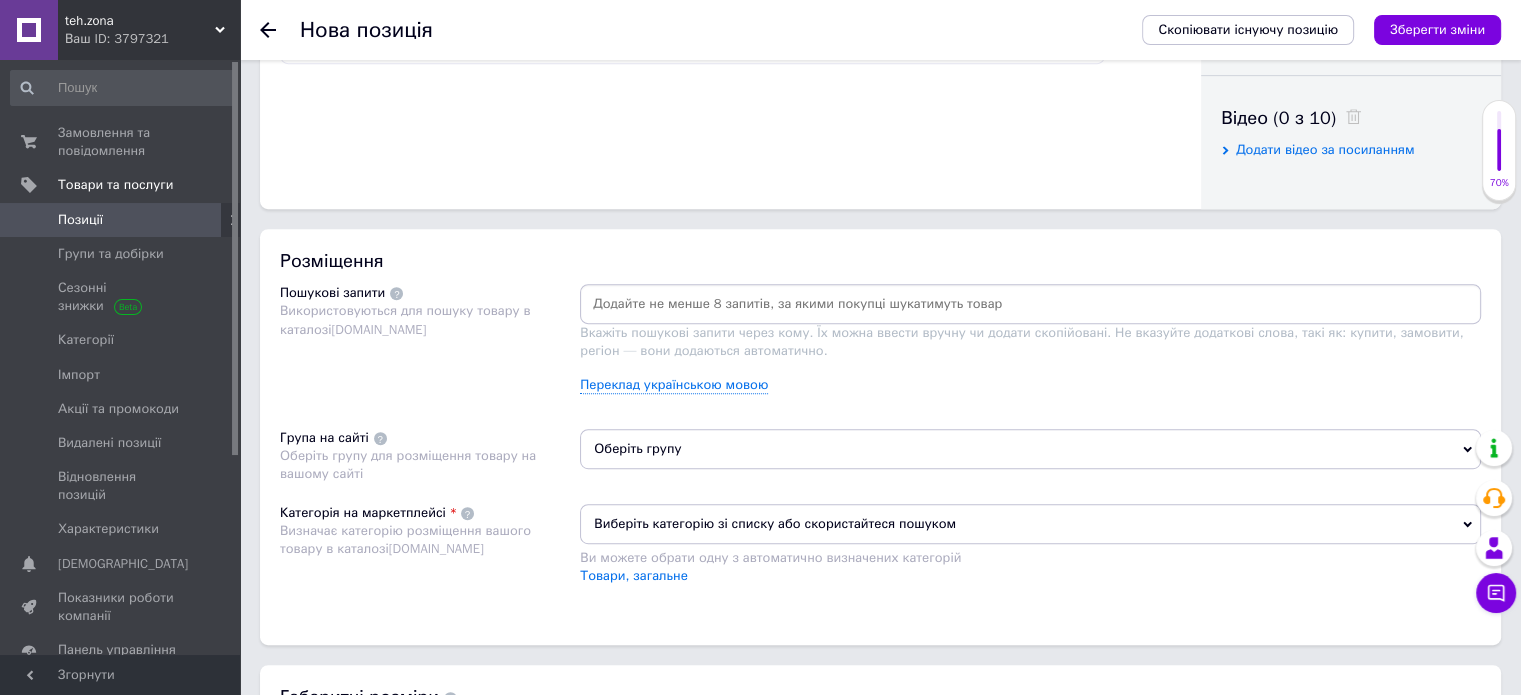 scroll, scrollTop: 988, scrollLeft: 0, axis: vertical 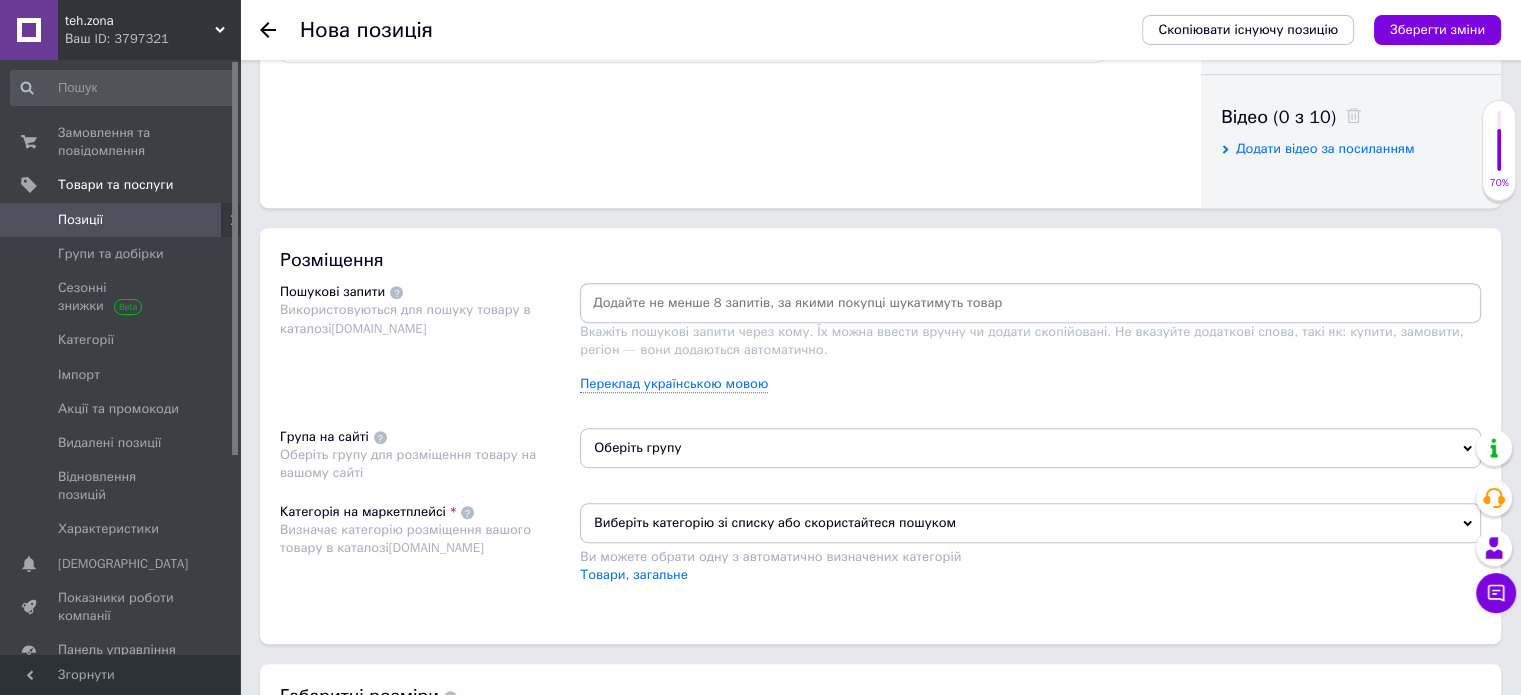 type on "449" 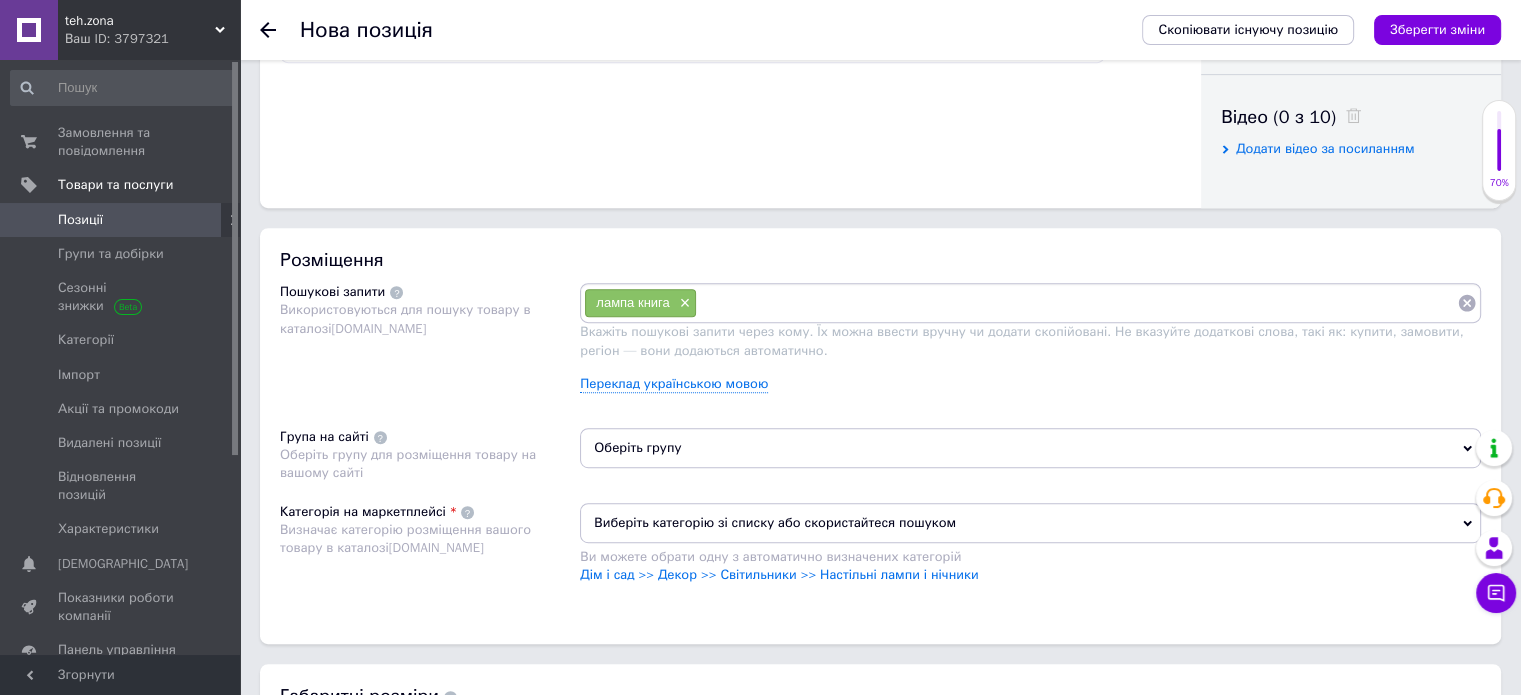paste on "нічник книга" 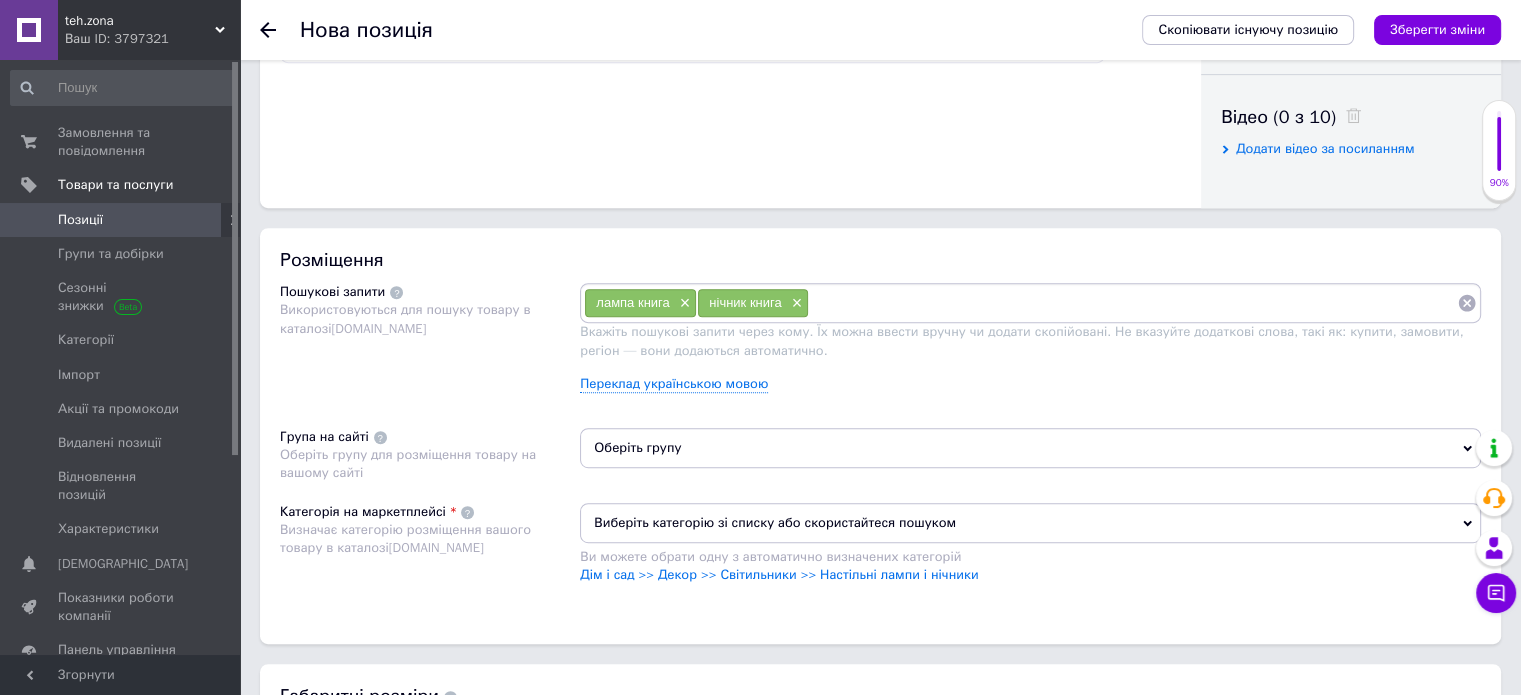 paste on "foldable book lamp" 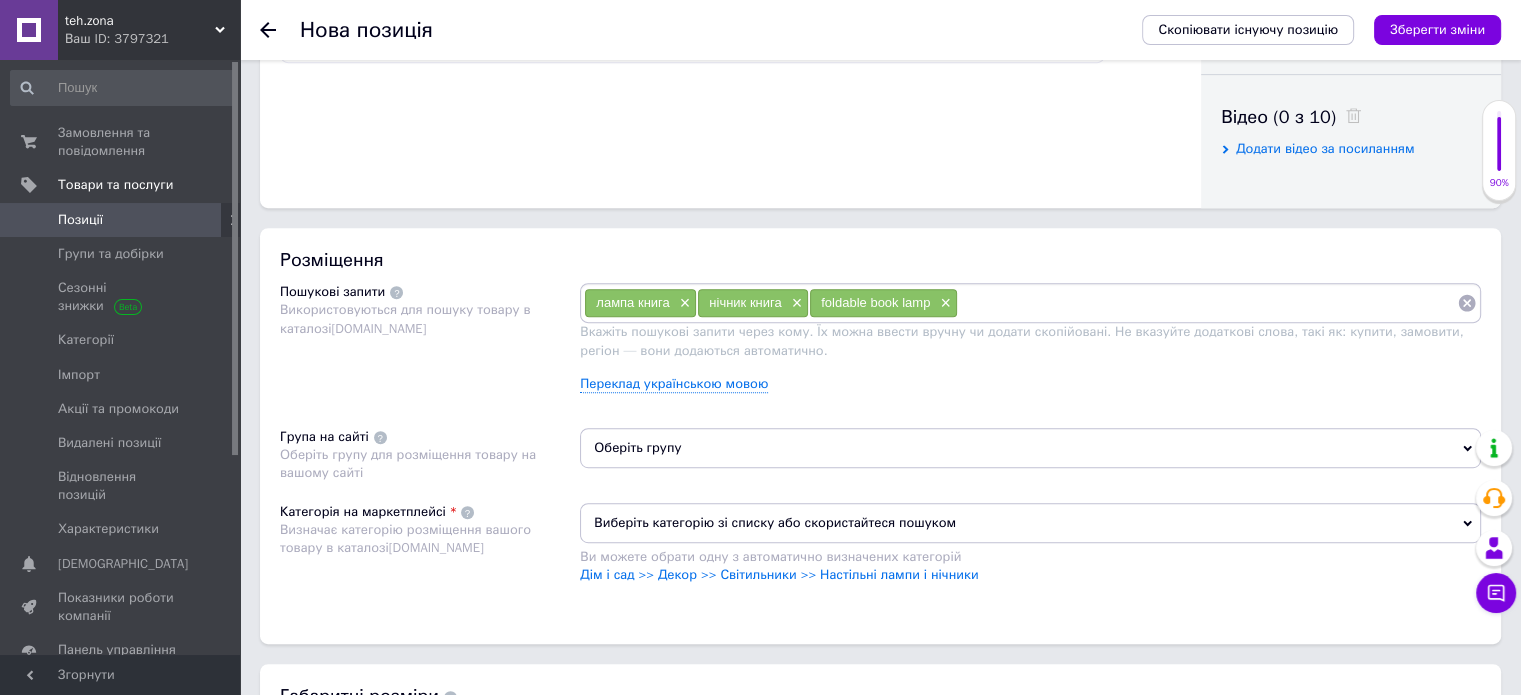 paste on "настільна лампа" 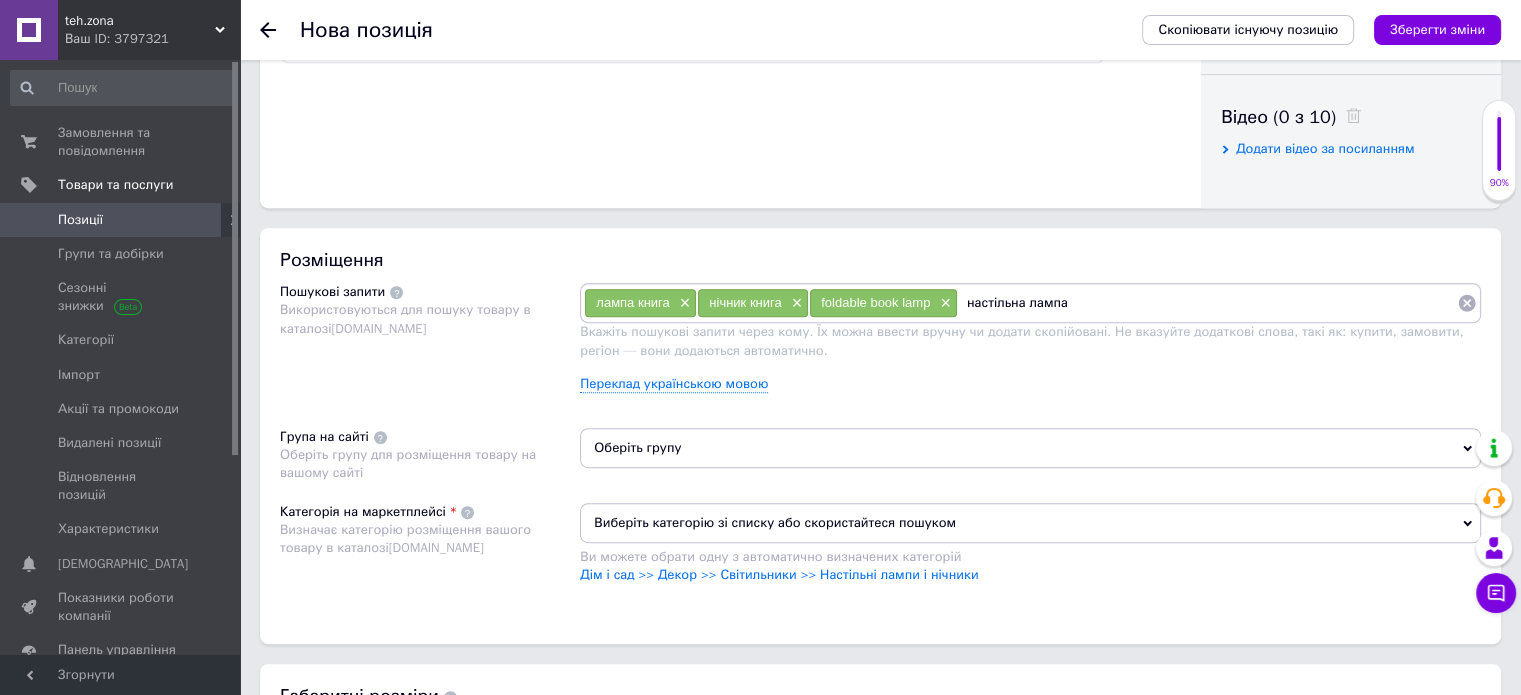 type on "настільна лампає" 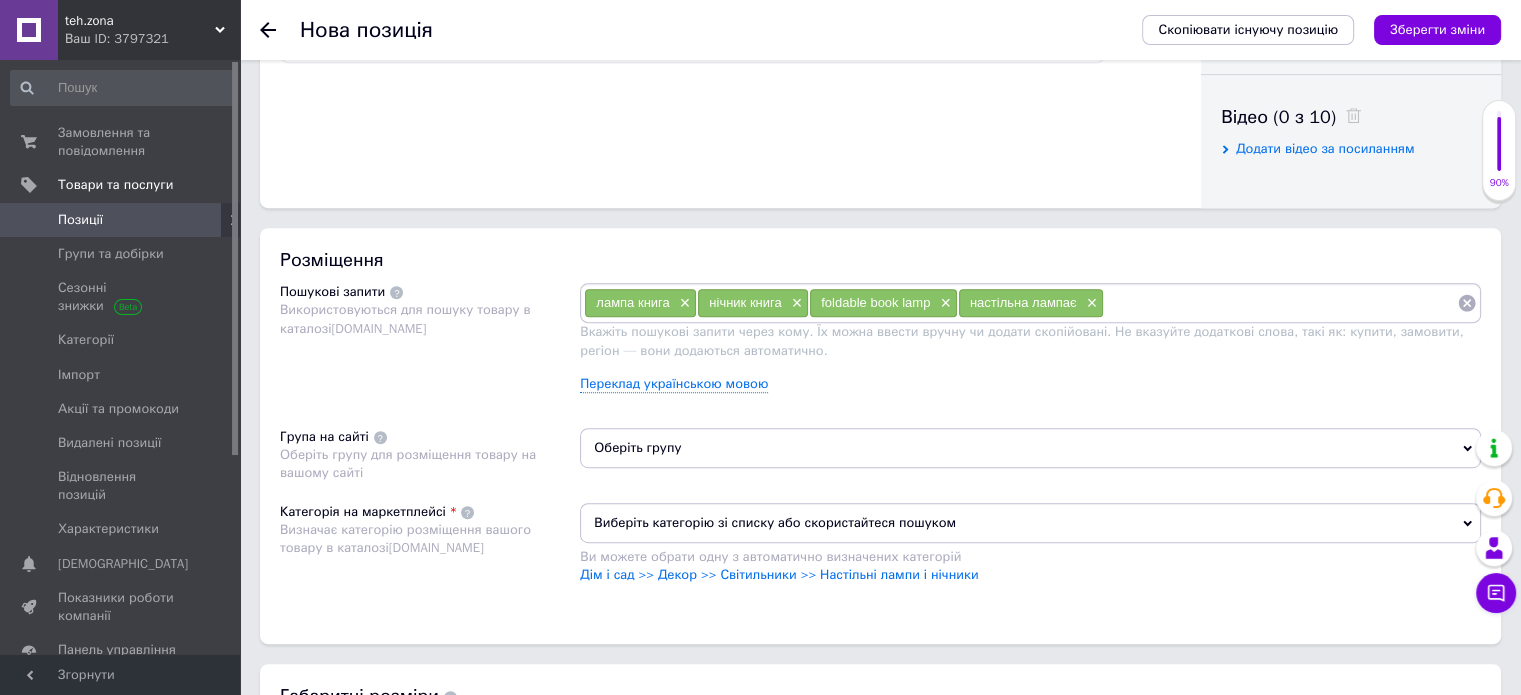 paste on "світильник для дитячої" 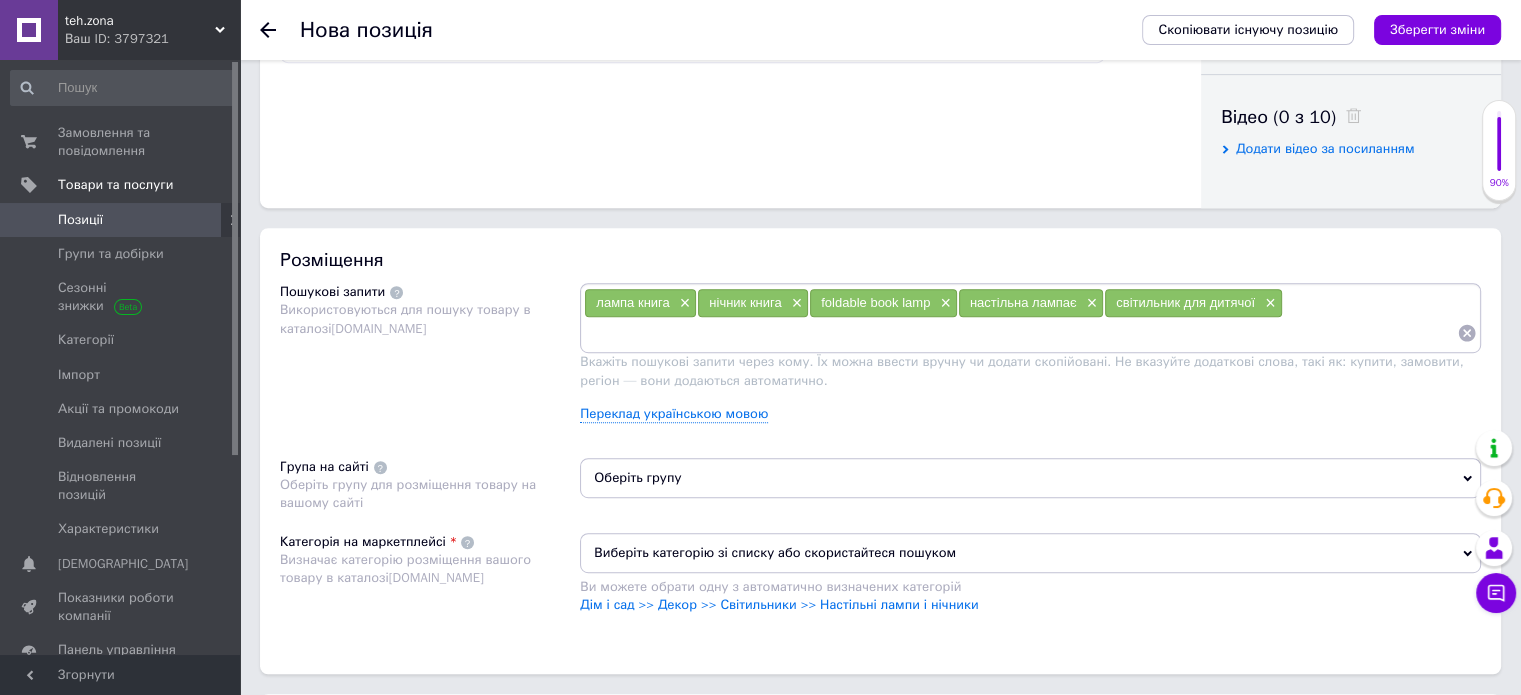 paste on "нічник дитячий" 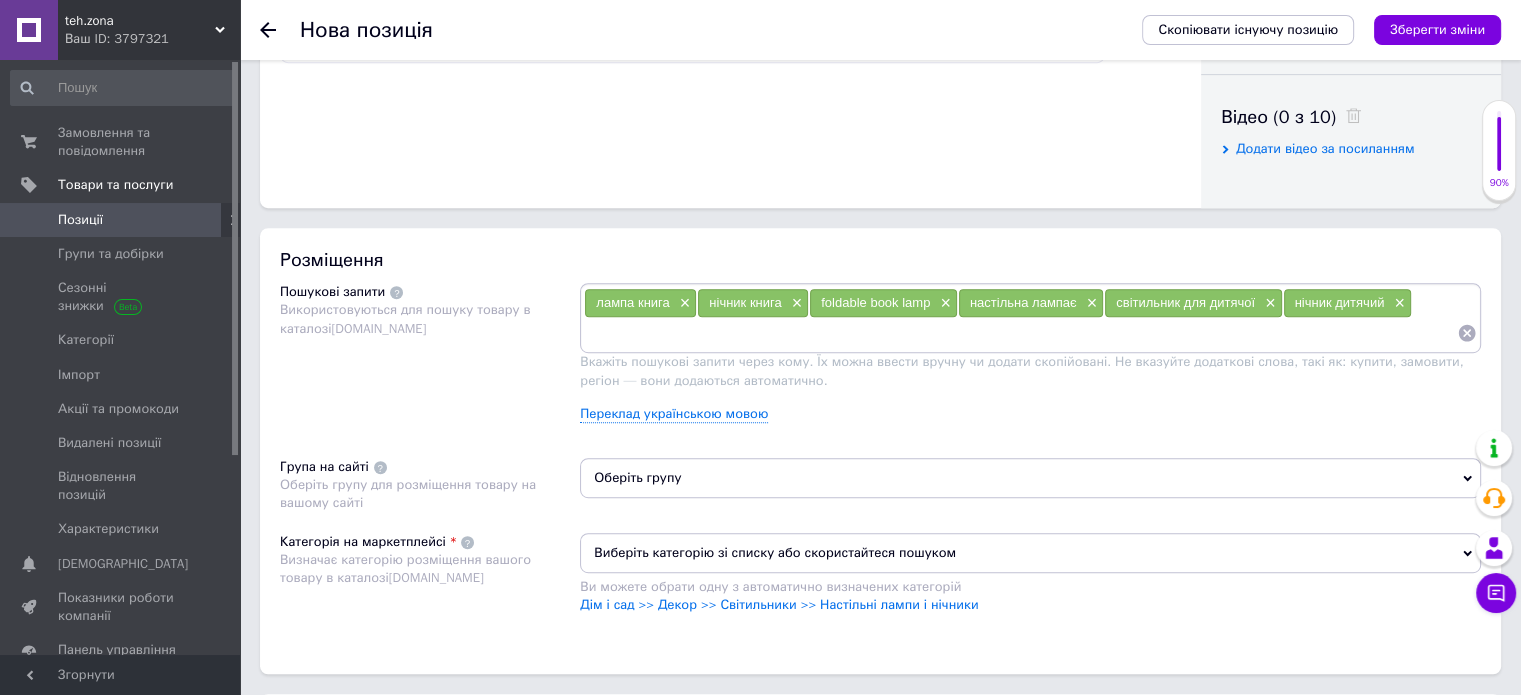 paste on "декоративна лампа" 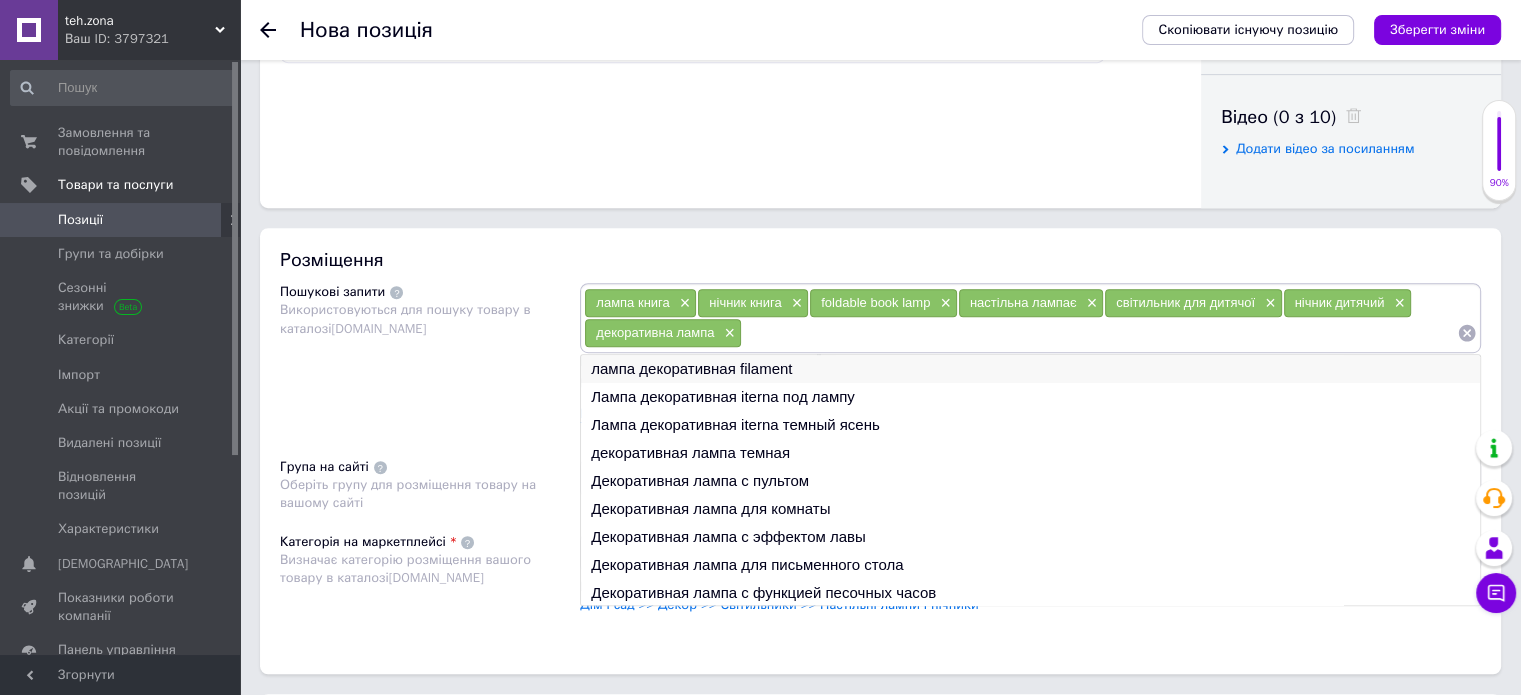 click on "лампа декоративная filament" at bounding box center [1030, 369] 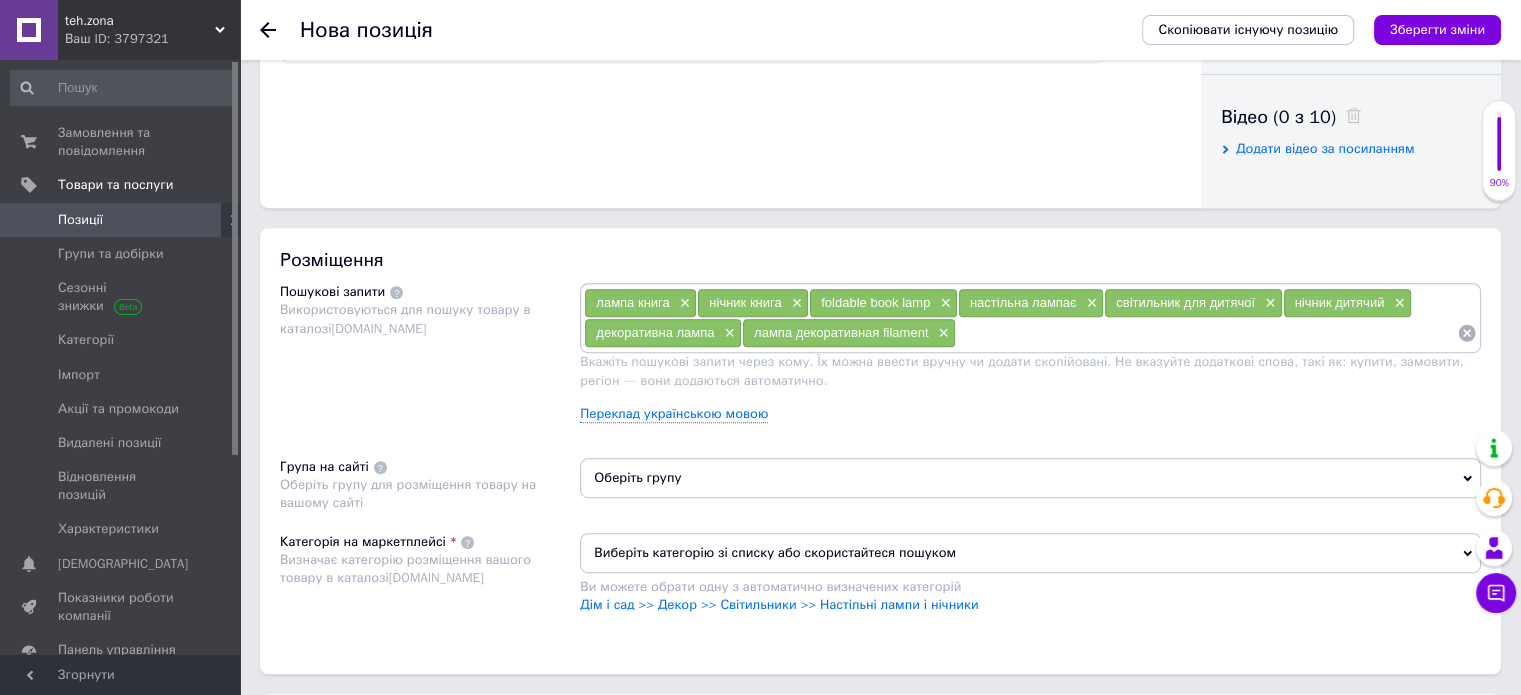 click at bounding box center (1206, 333) 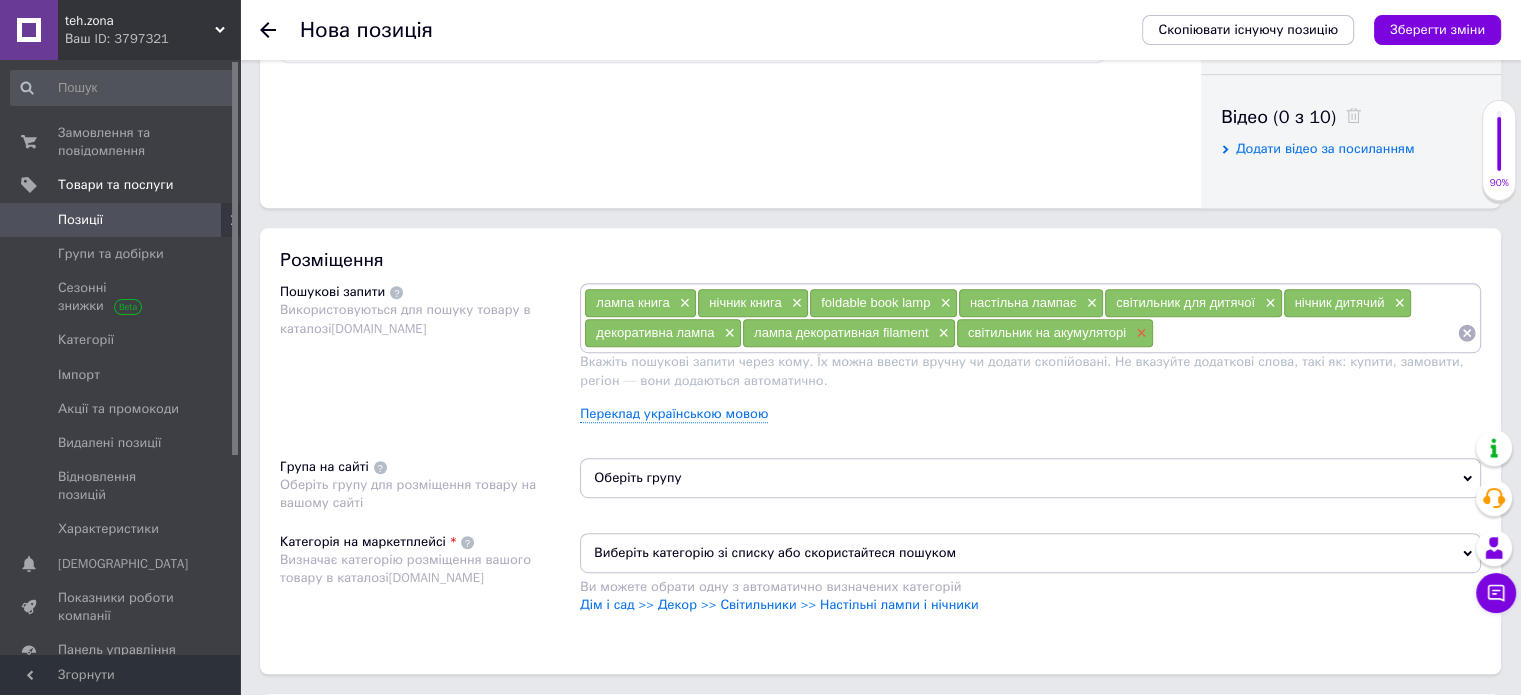 click on "×" at bounding box center [1139, 333] 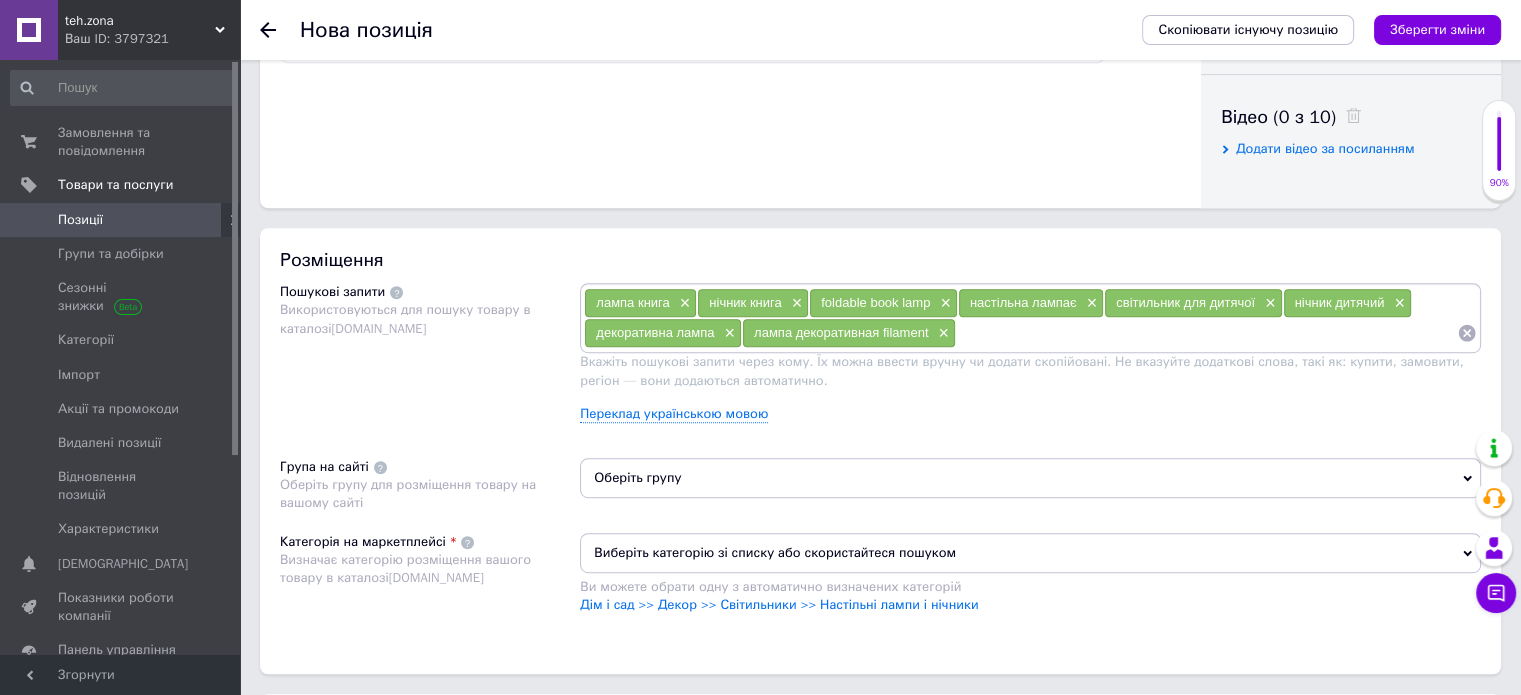 click on "лампа книга × нічник книга × foldable book lamp × настільна лампає × світильник для дитячої × нічник дитячий × декоративна лампа × лампа декоративная filament ×" at bounding box center [1030, 318] 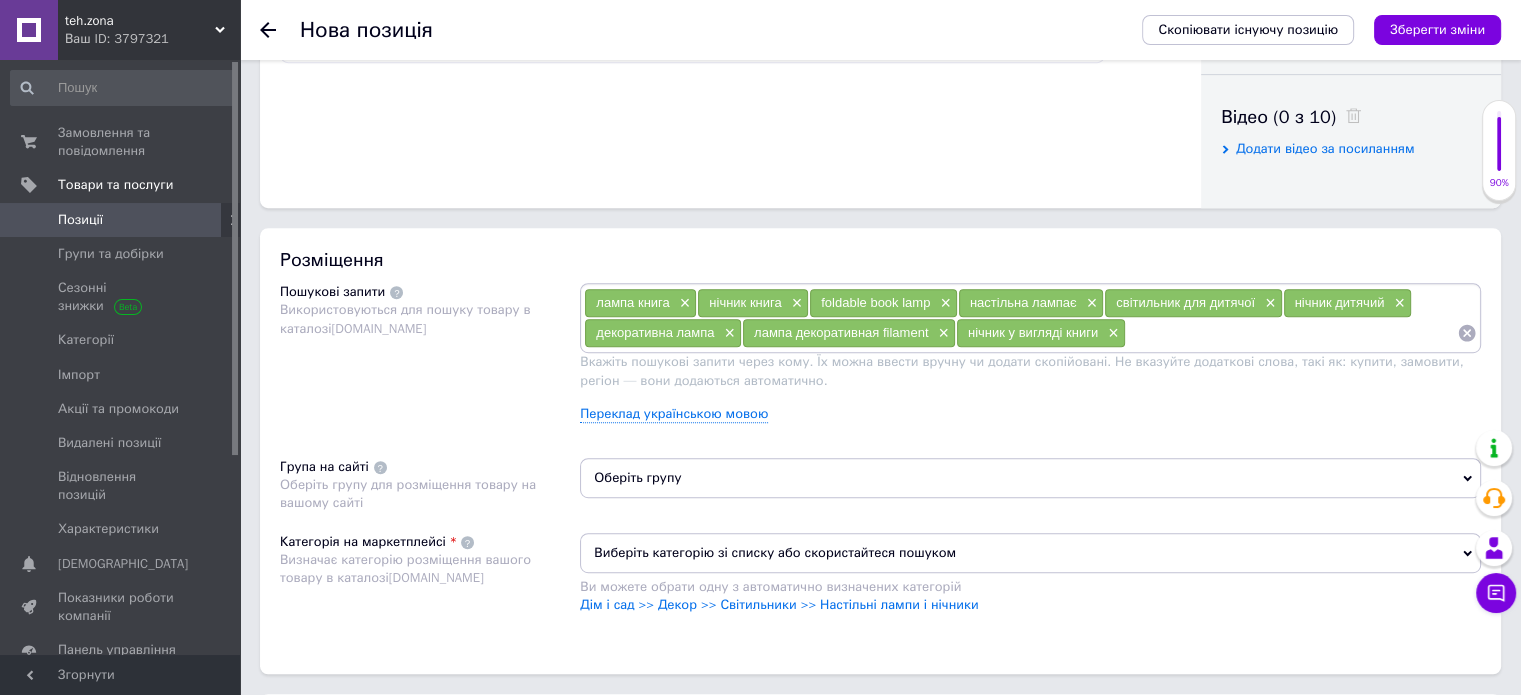 paste on "лампа 7259" 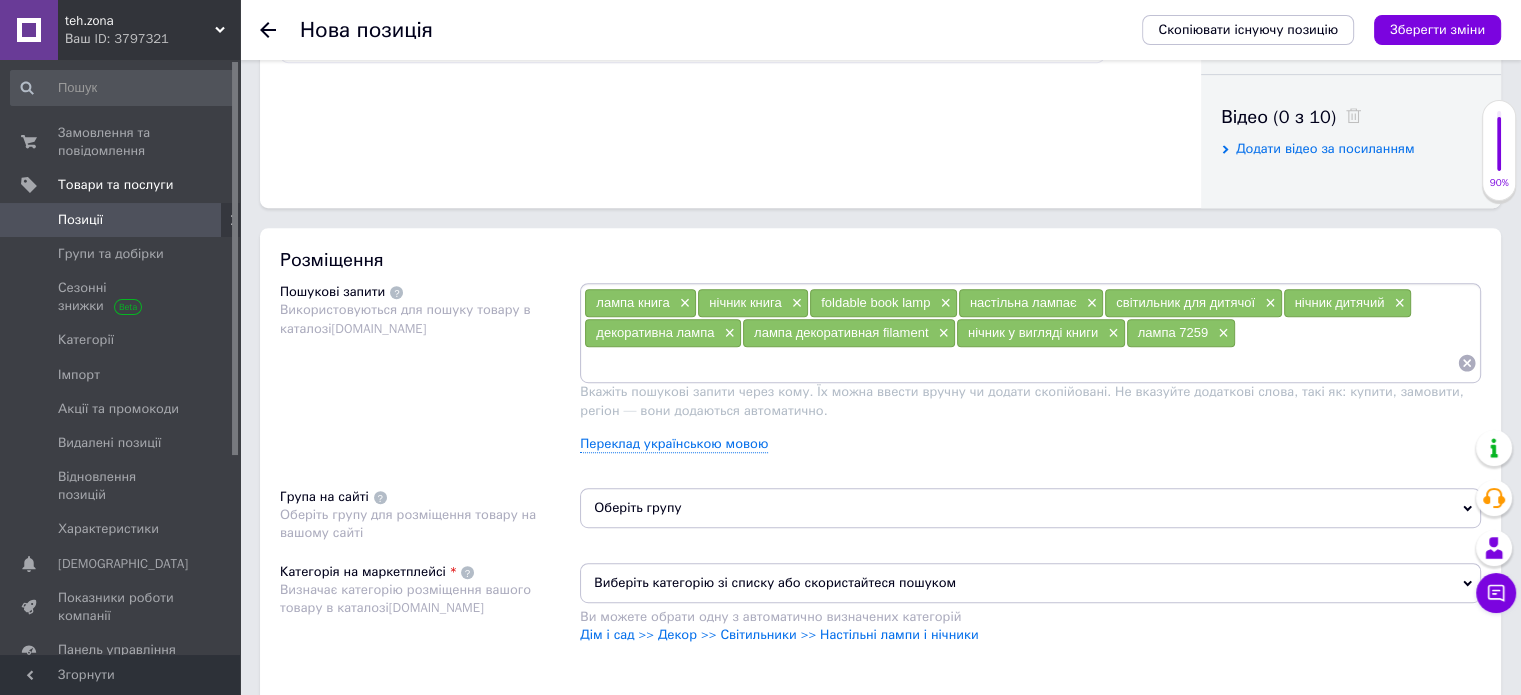 paste on "світильник складний" 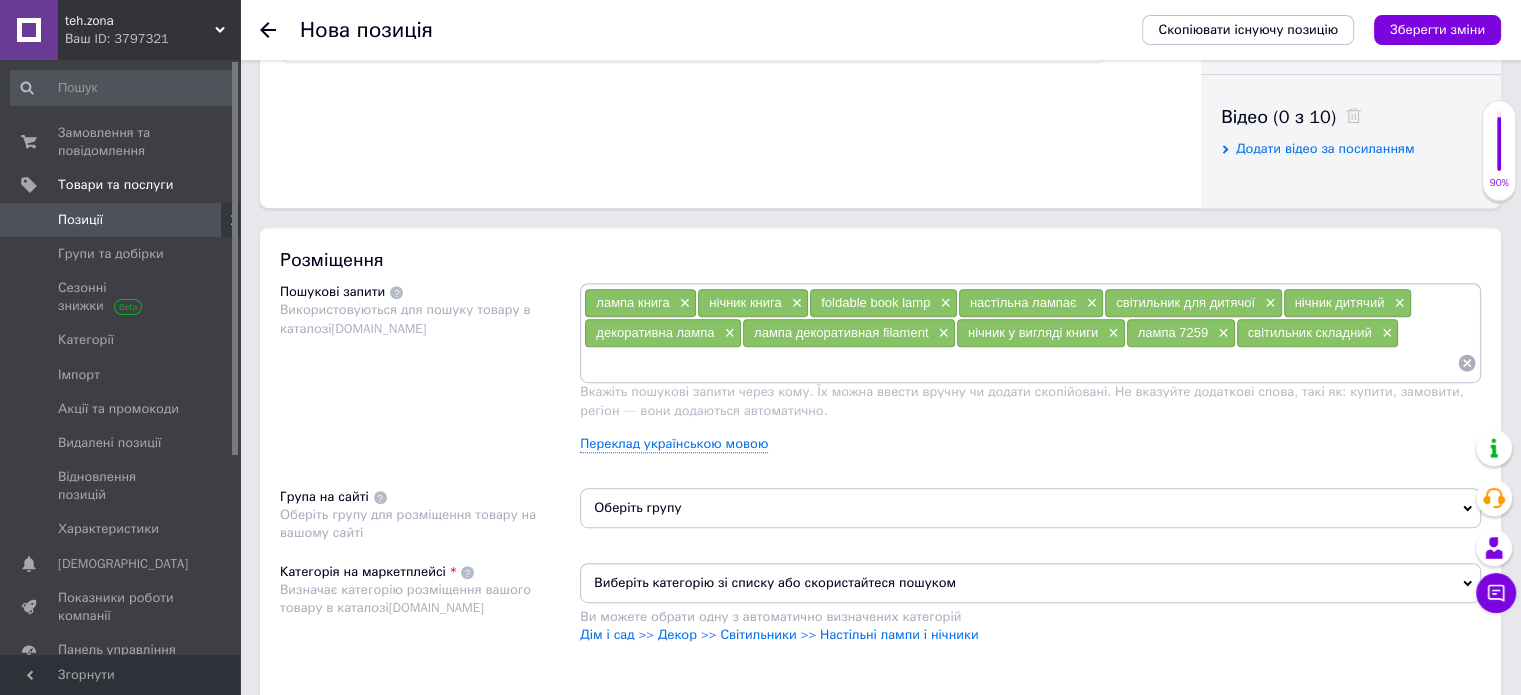 paste on "нічник led" 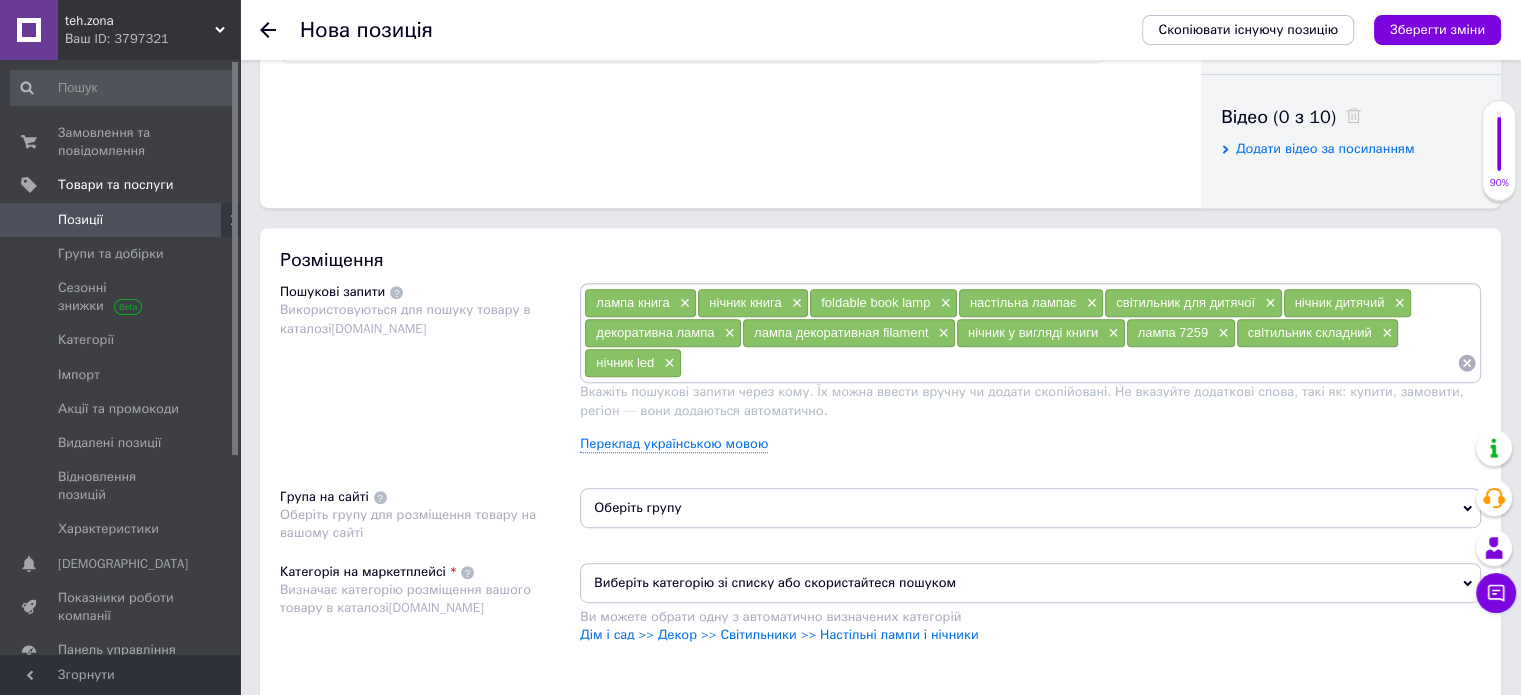 paste on "лампа для подарунка" 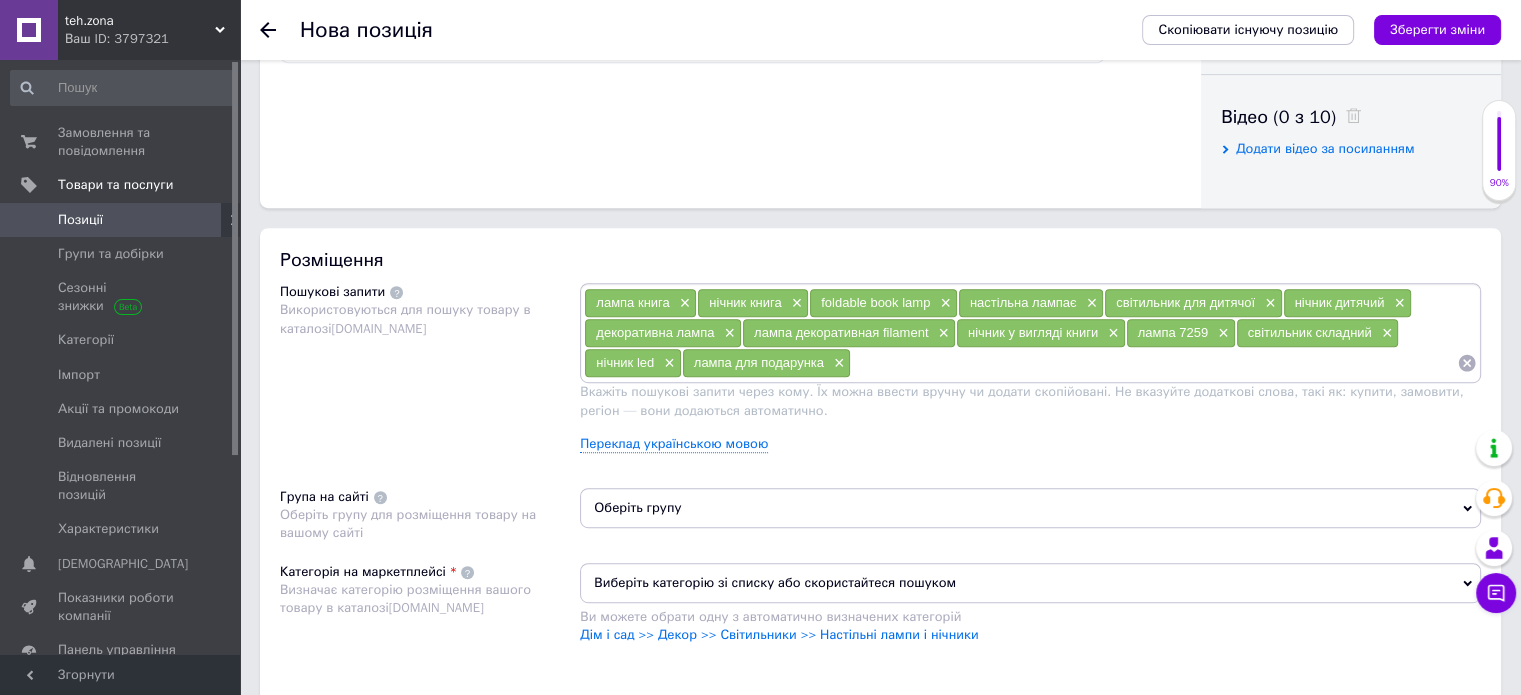 paste on "лампа для декору" 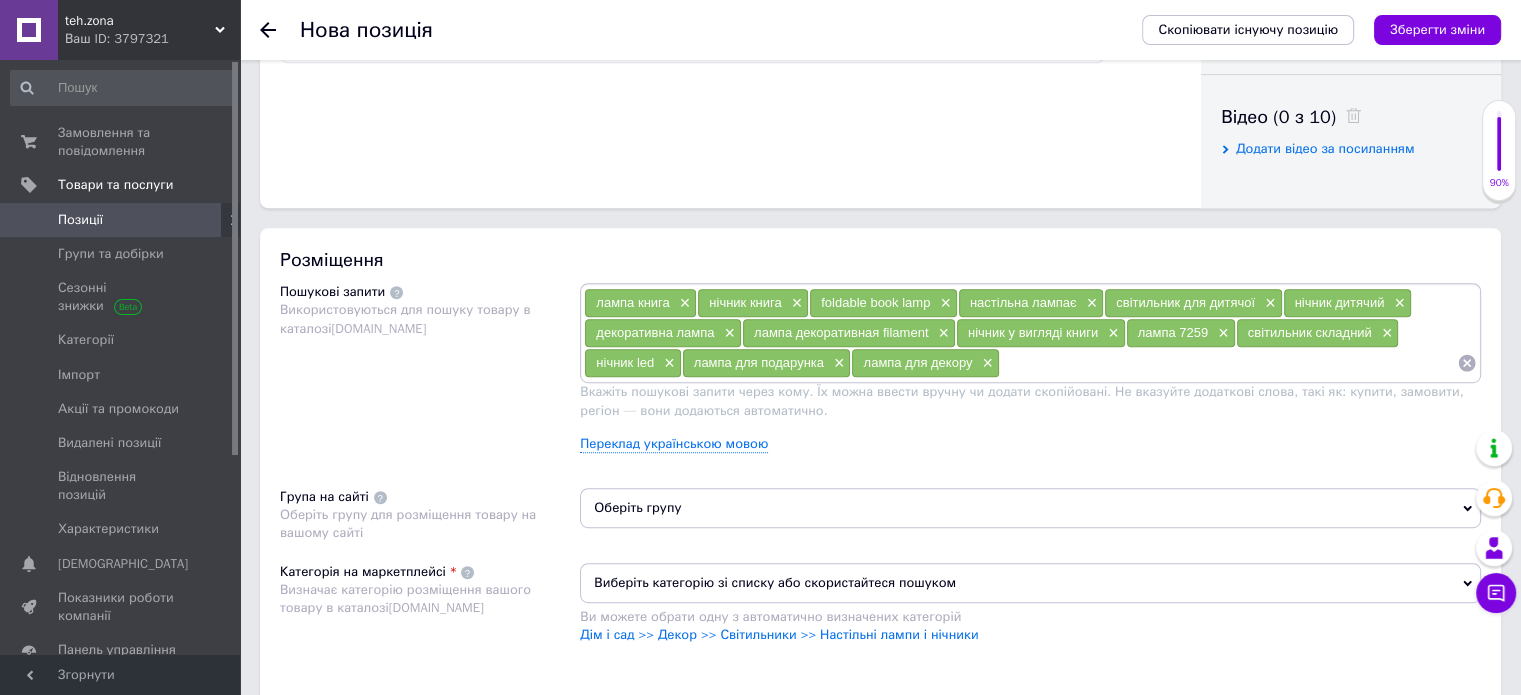 paste on "нічник у спальню" 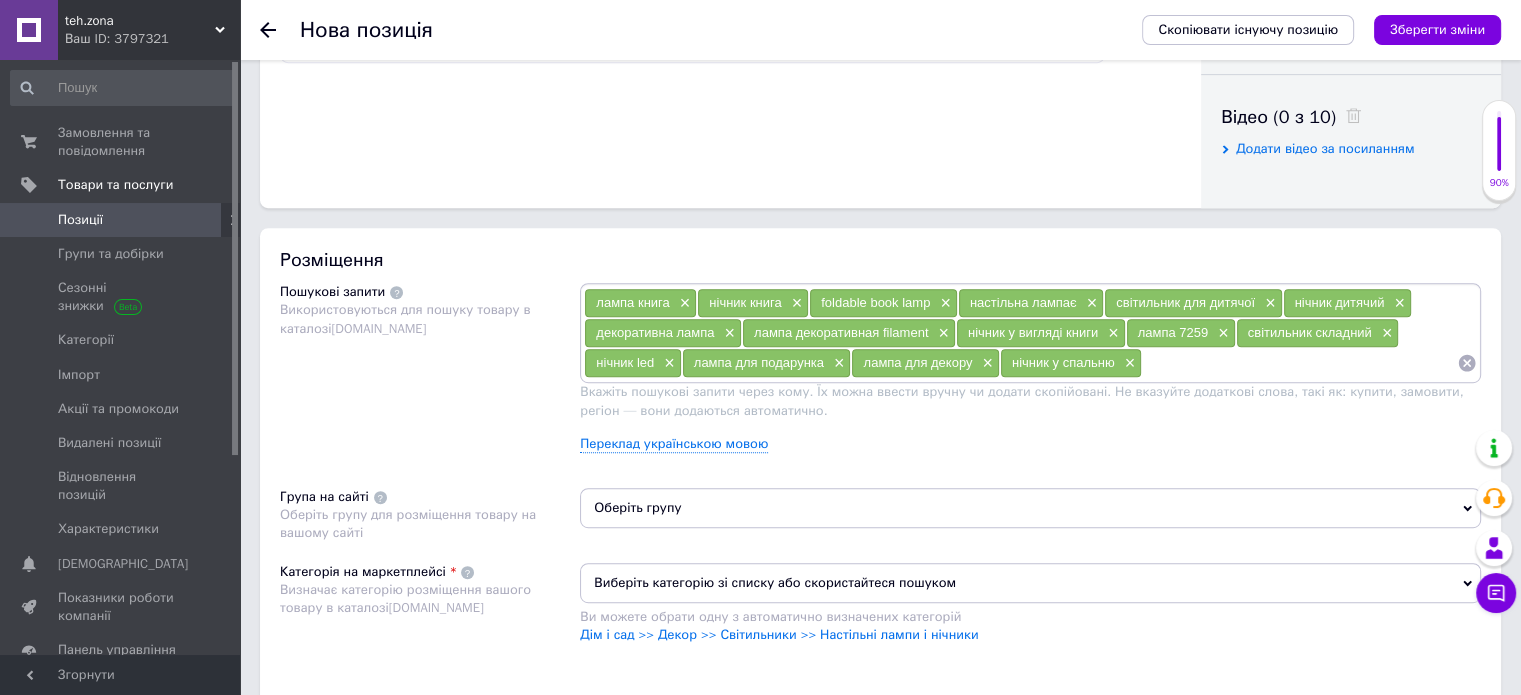 paste on "лампа дерево з підсвіткою" 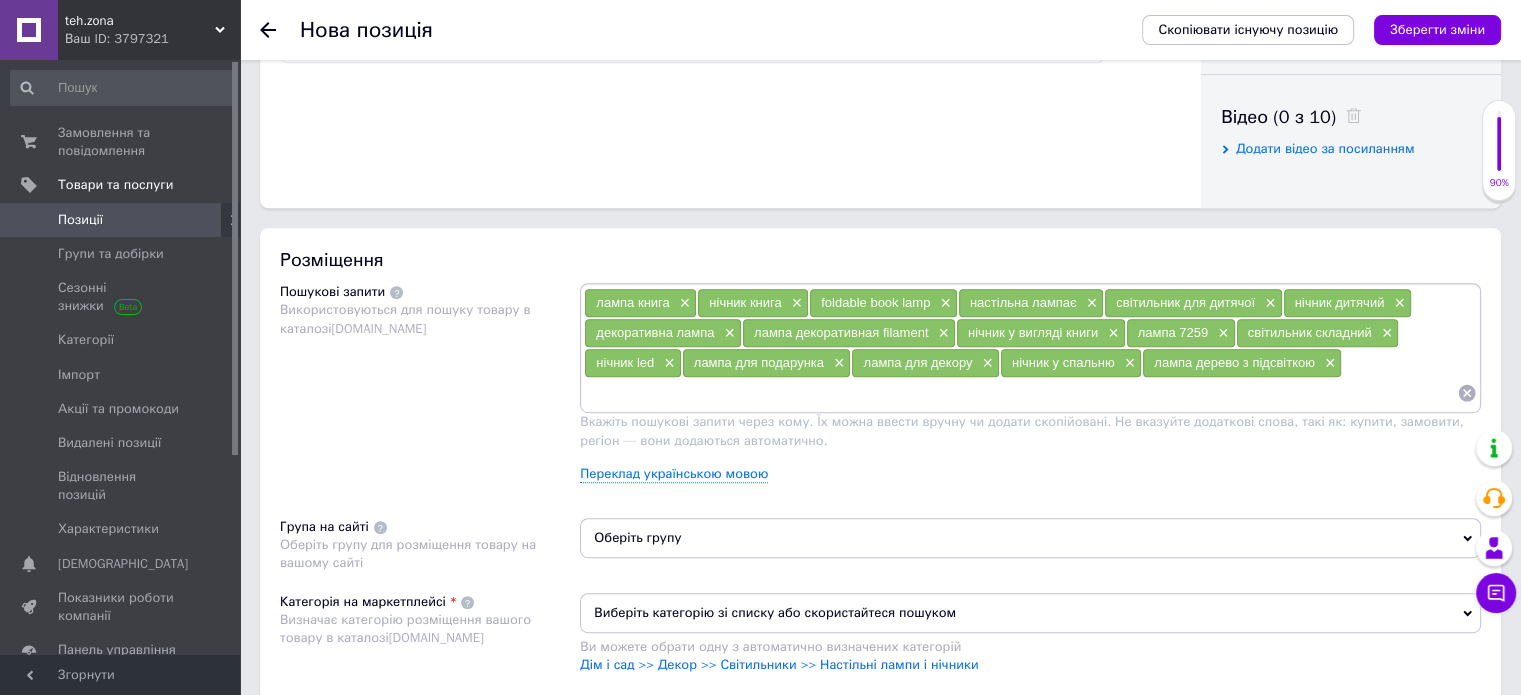 paste on "нічник usb" 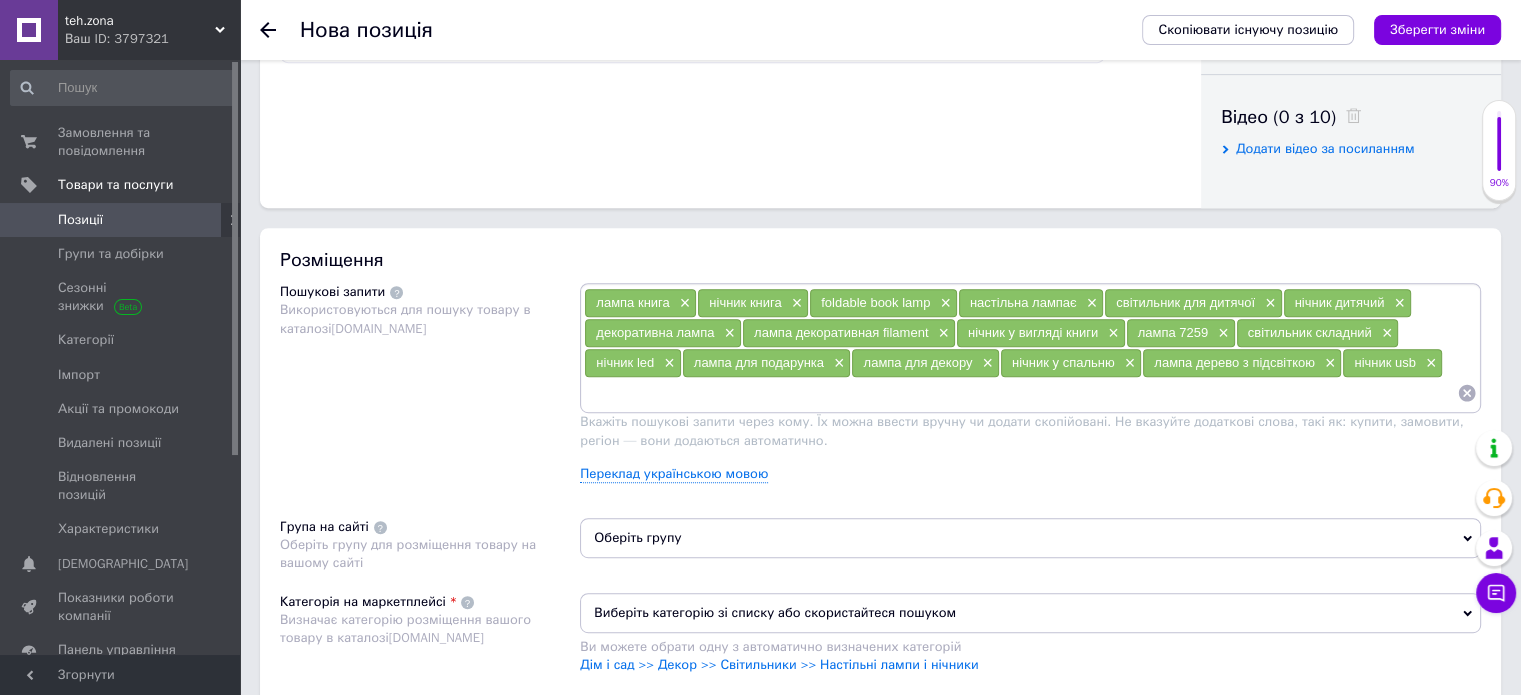 paste on "лампа для дитини" 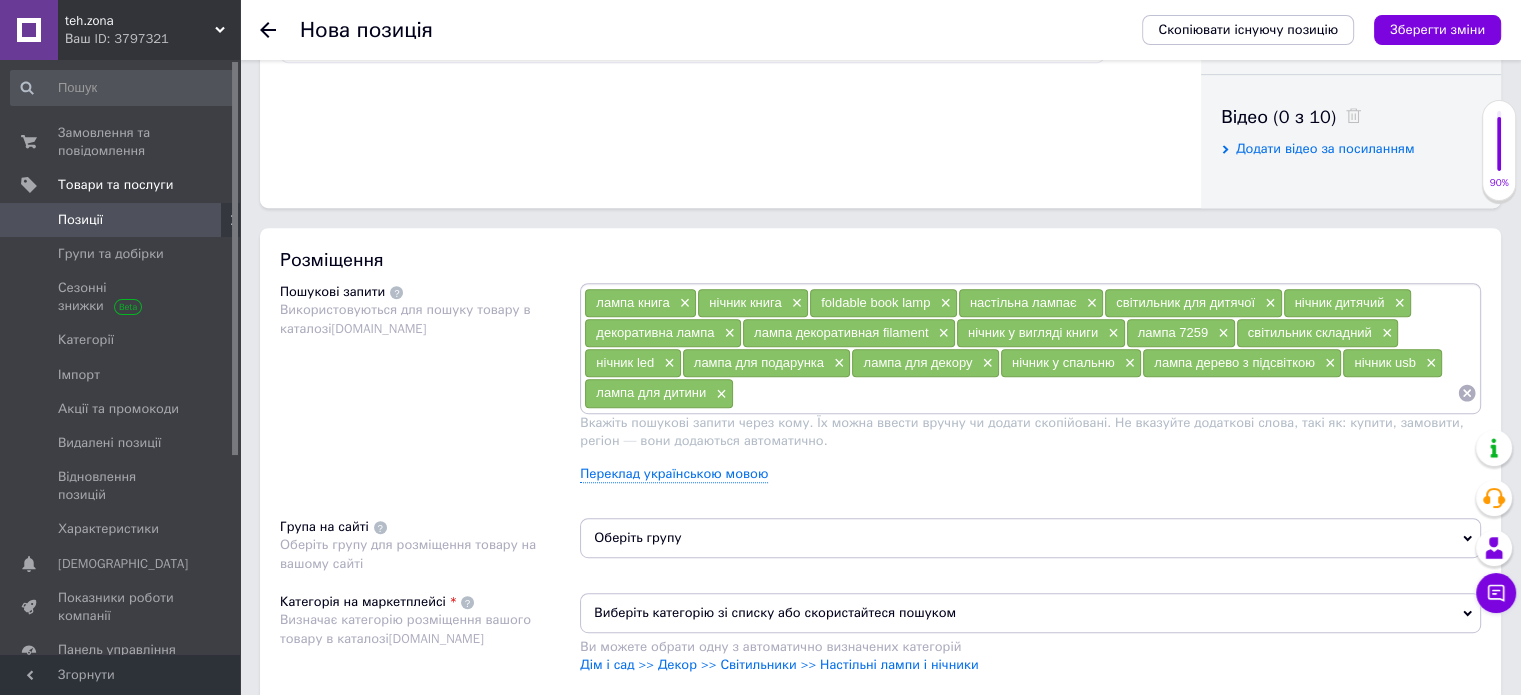 paste on "нічна лампа" 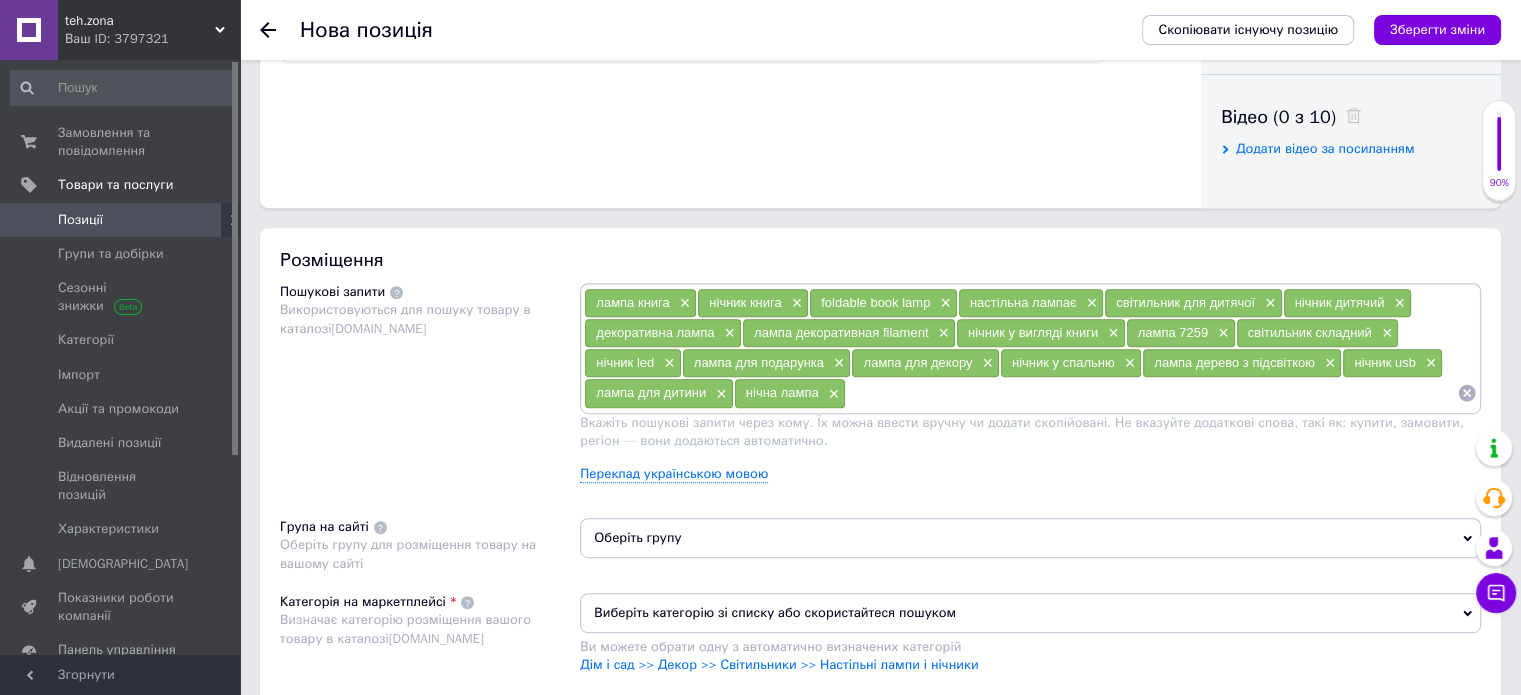 paste on "стильний світильник" 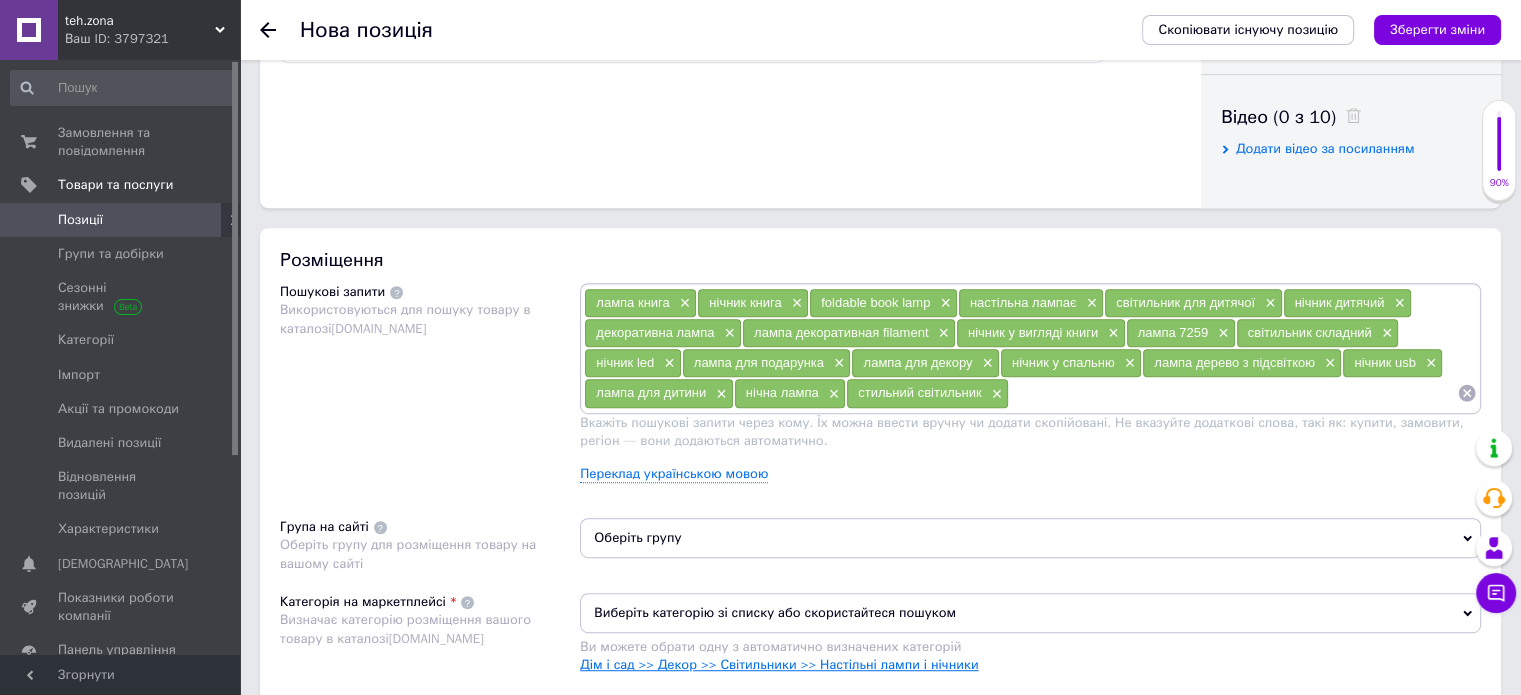 click on "Дім і сад >> Декор >> Світильники >> Настільні лампи і нічники" at bounding box center [779, 664] 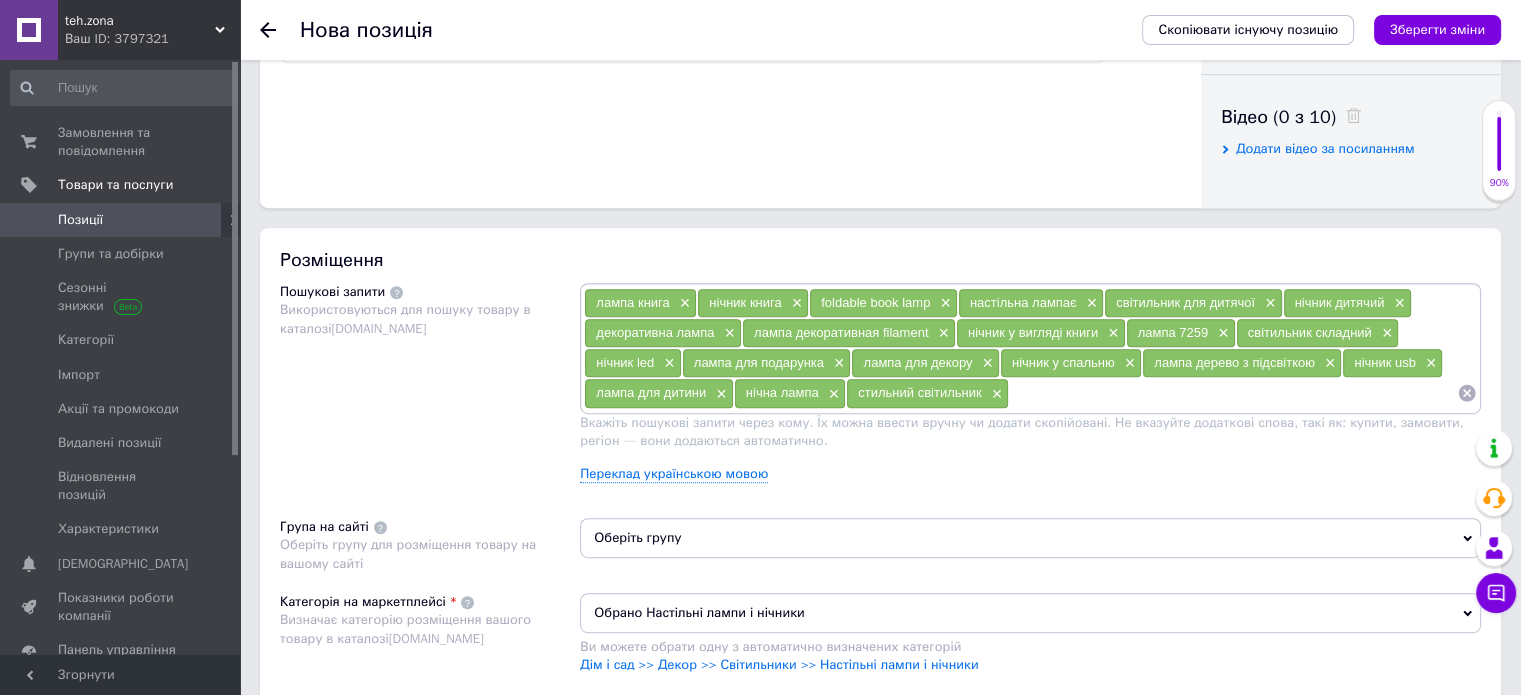 click at bounding box center (1233, 393) 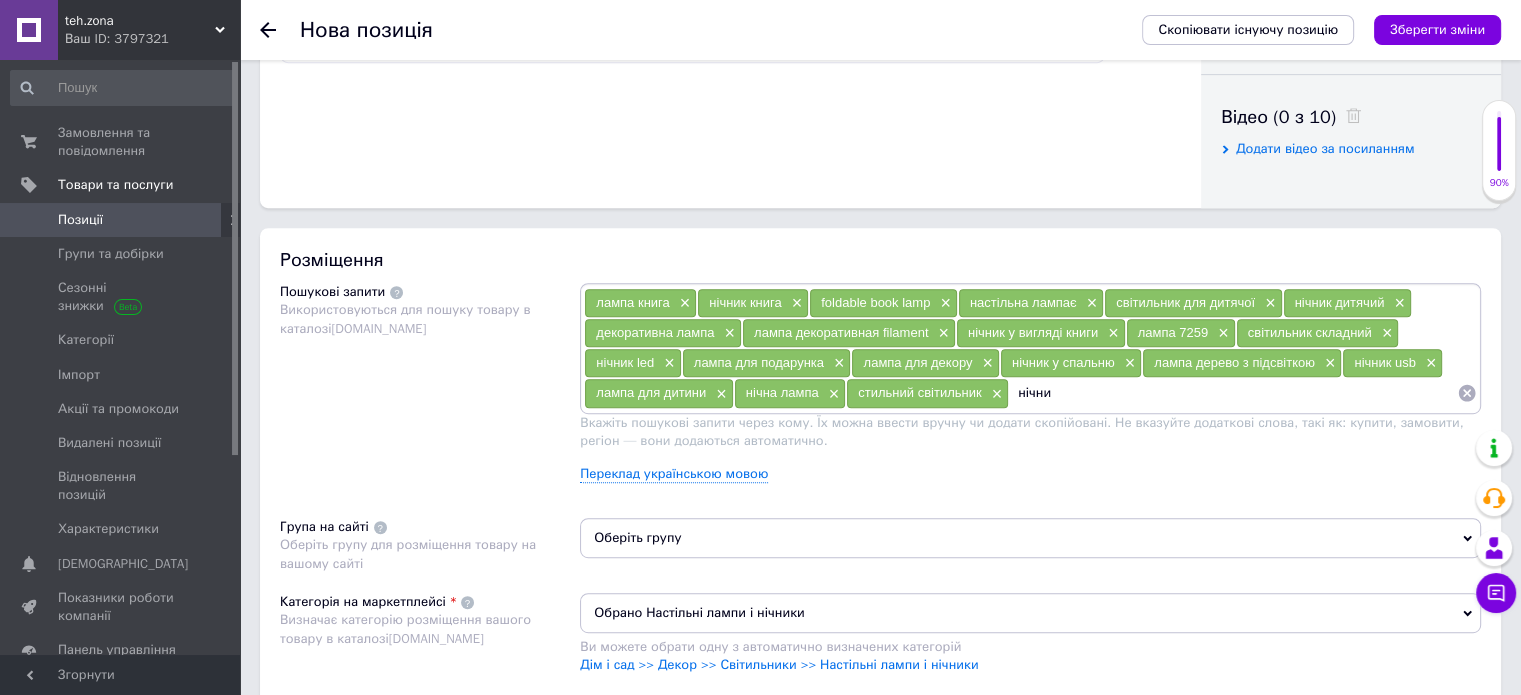 type on "нічник" 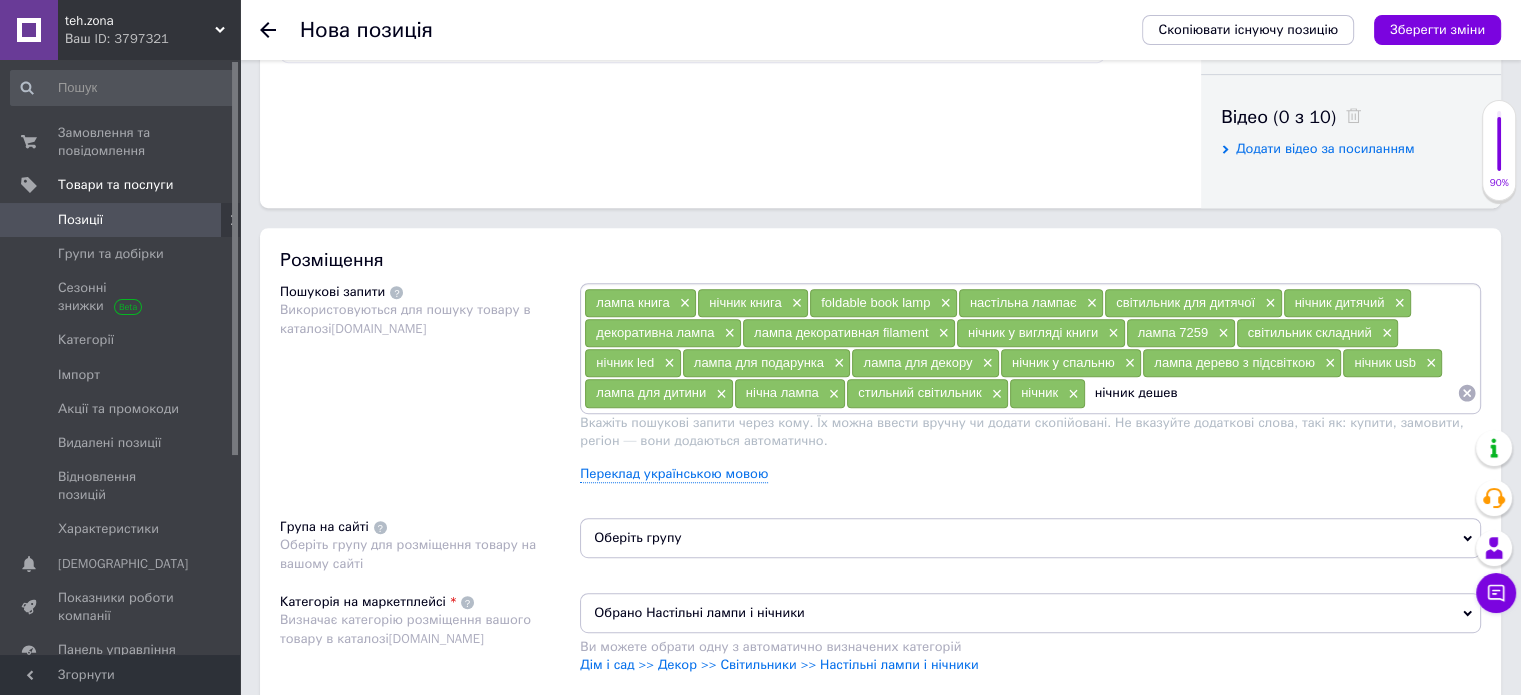type on "нічник дешево" 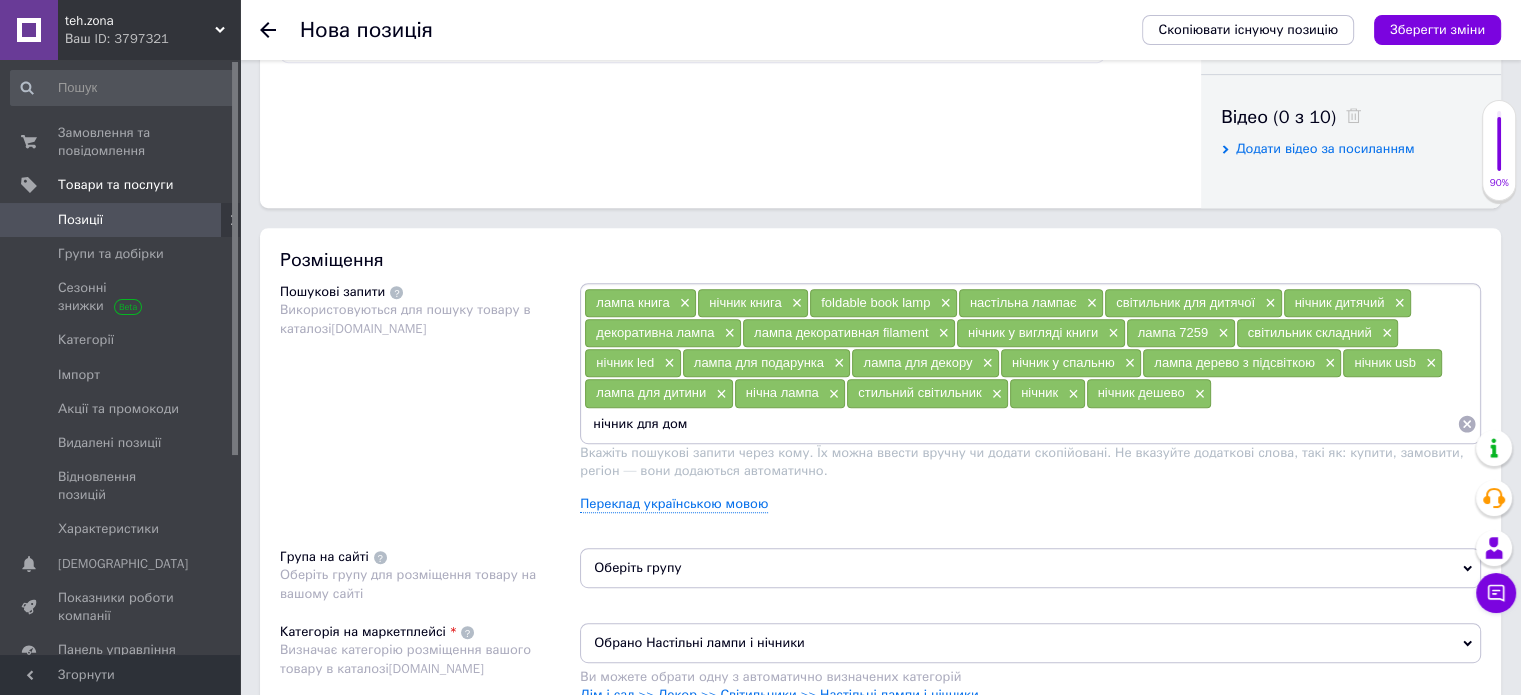 type on "нічник для дому" 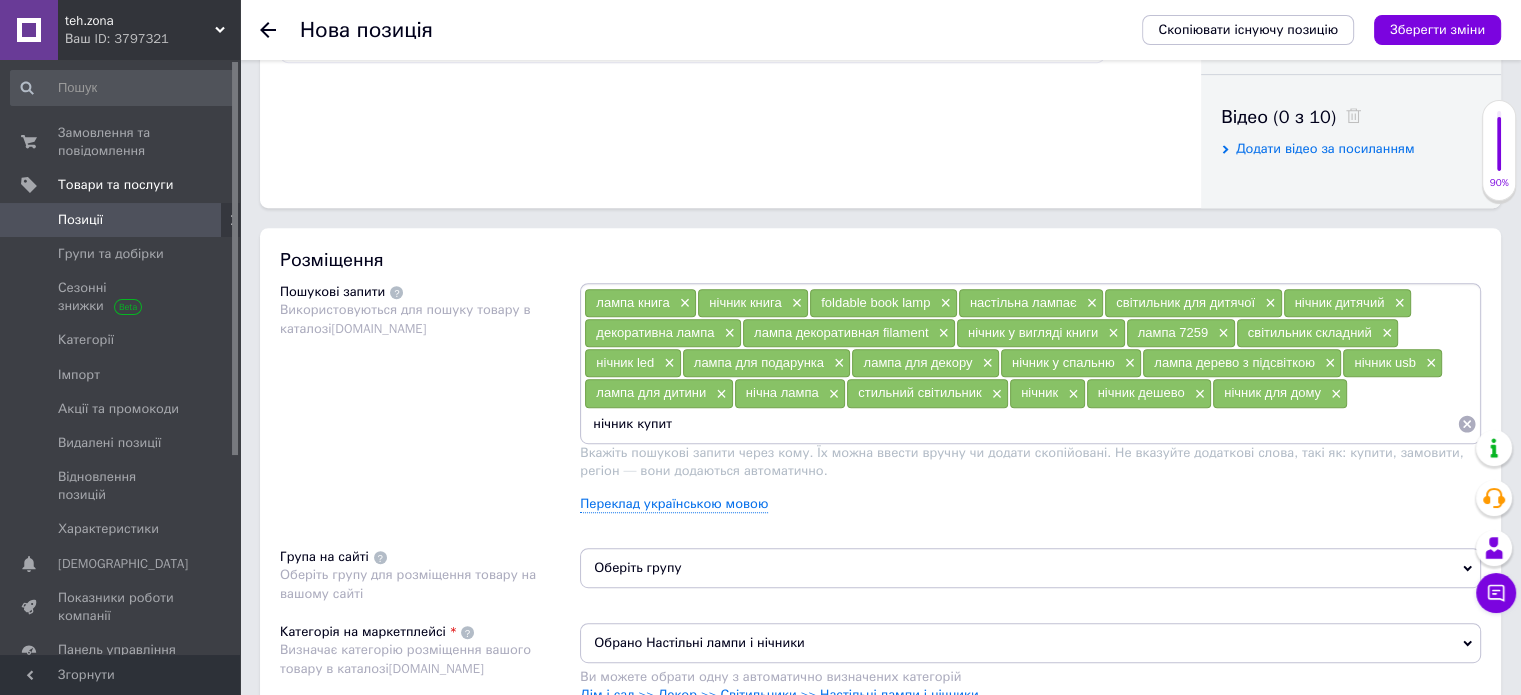 type on "нічник купити" 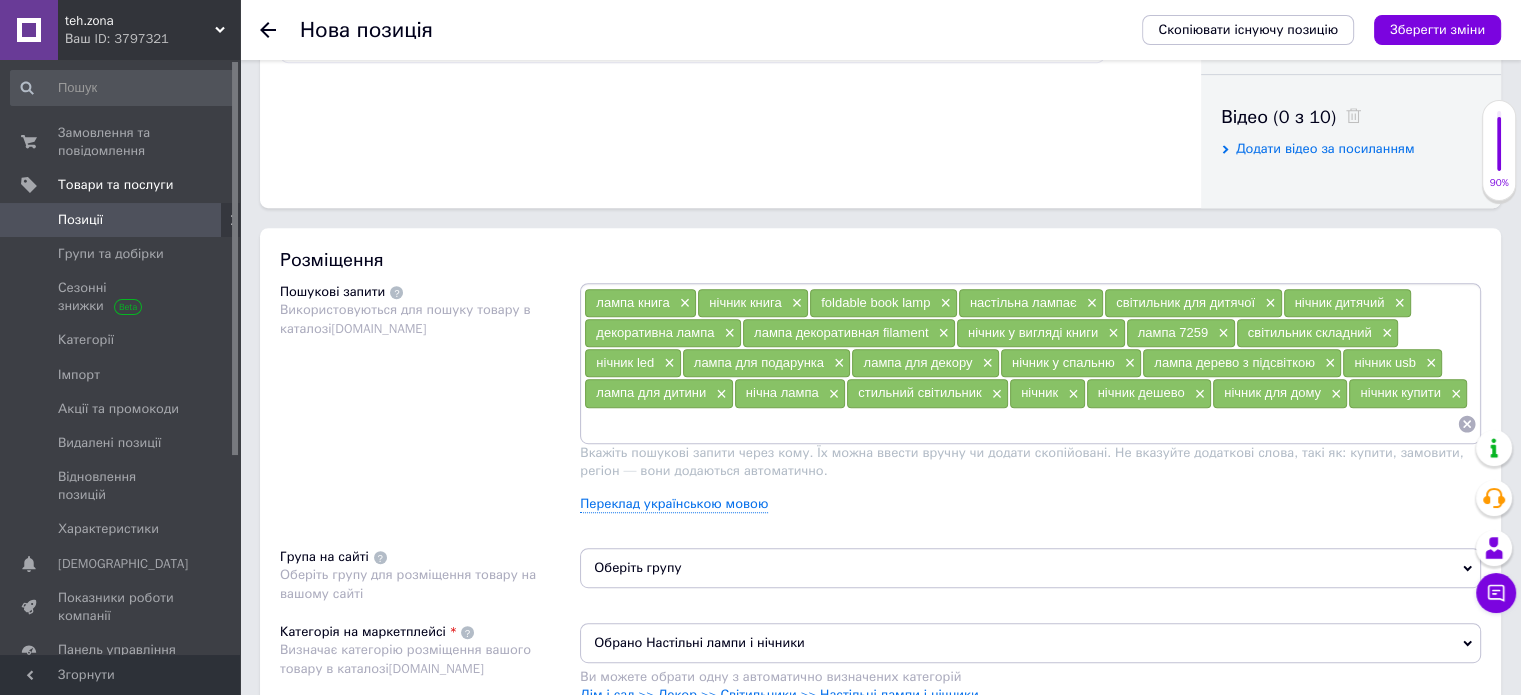 paste on "нічник книга led" 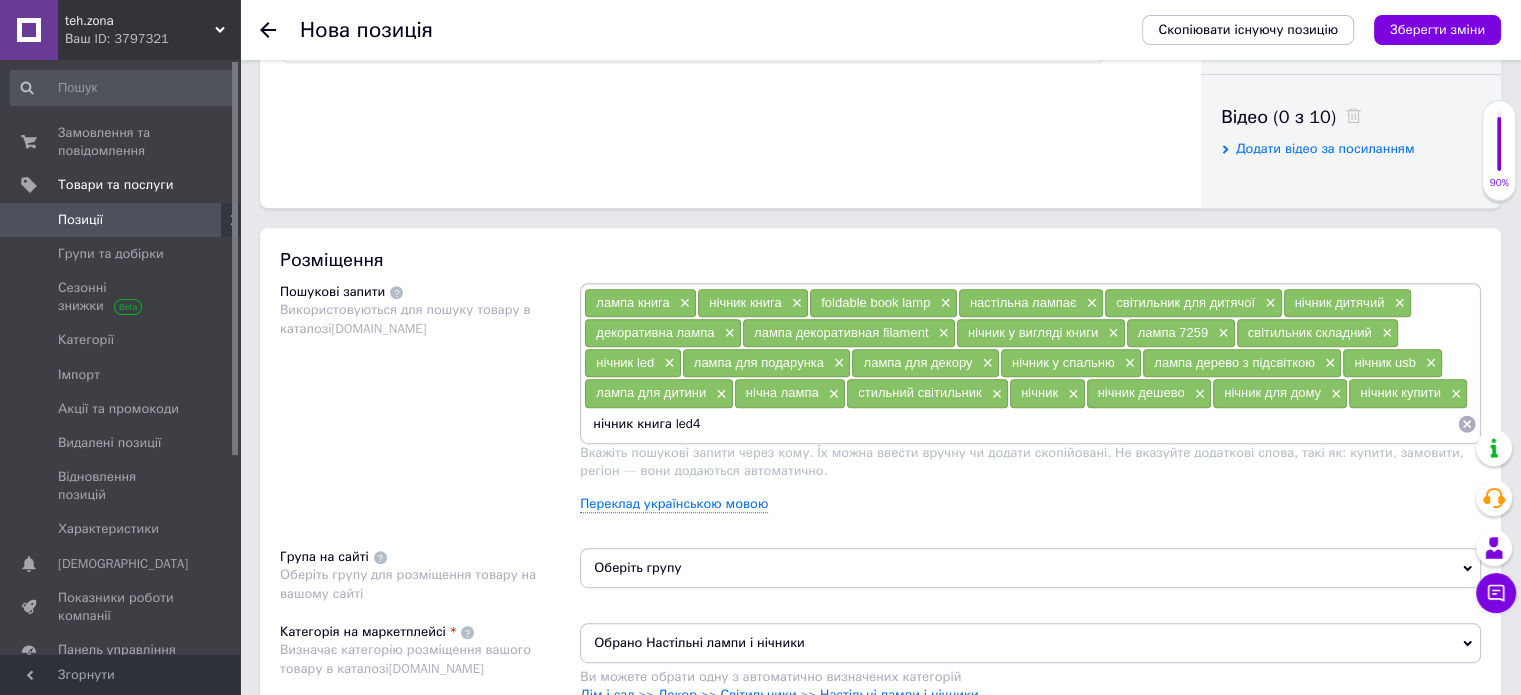 type on "нічник книга led" 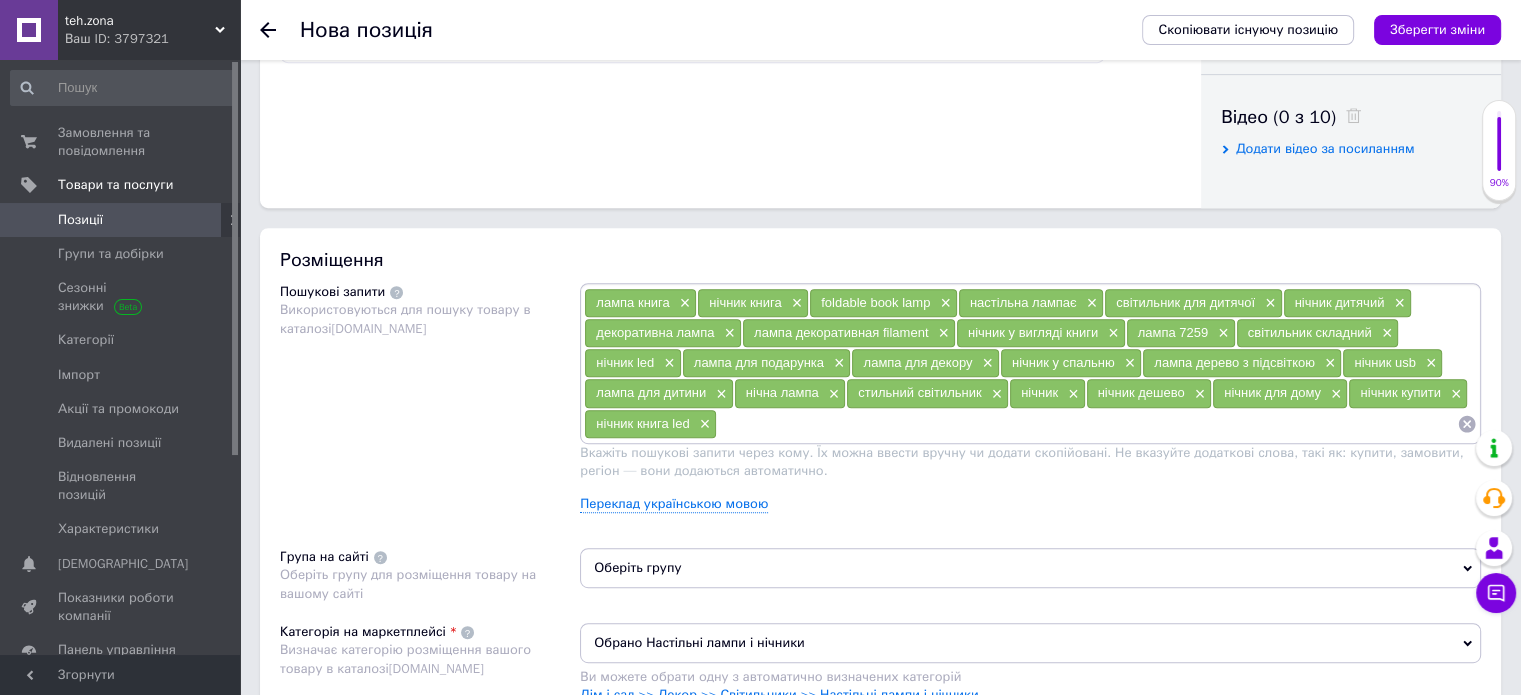 paste on "лампа книжка" 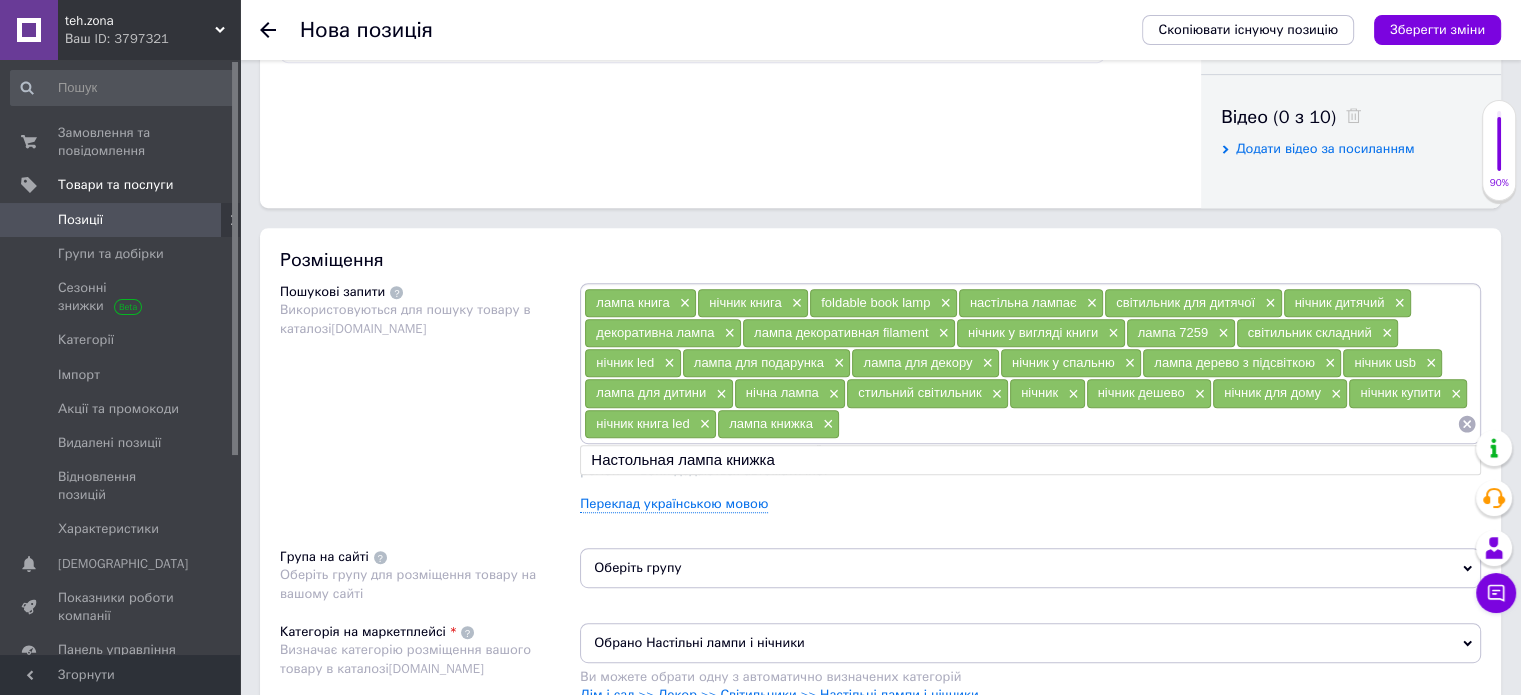 paste on "нічна лампа дитяча" 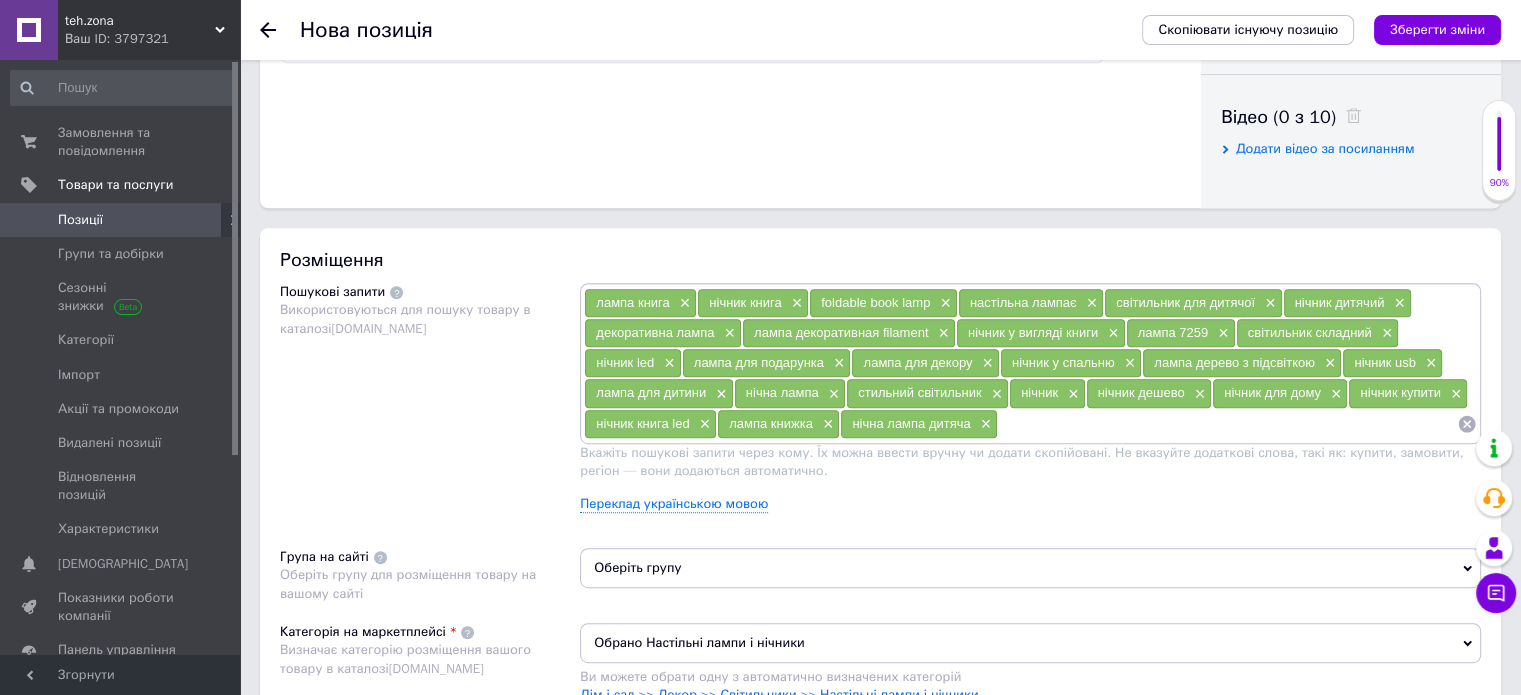 paste on "нічник для сну" 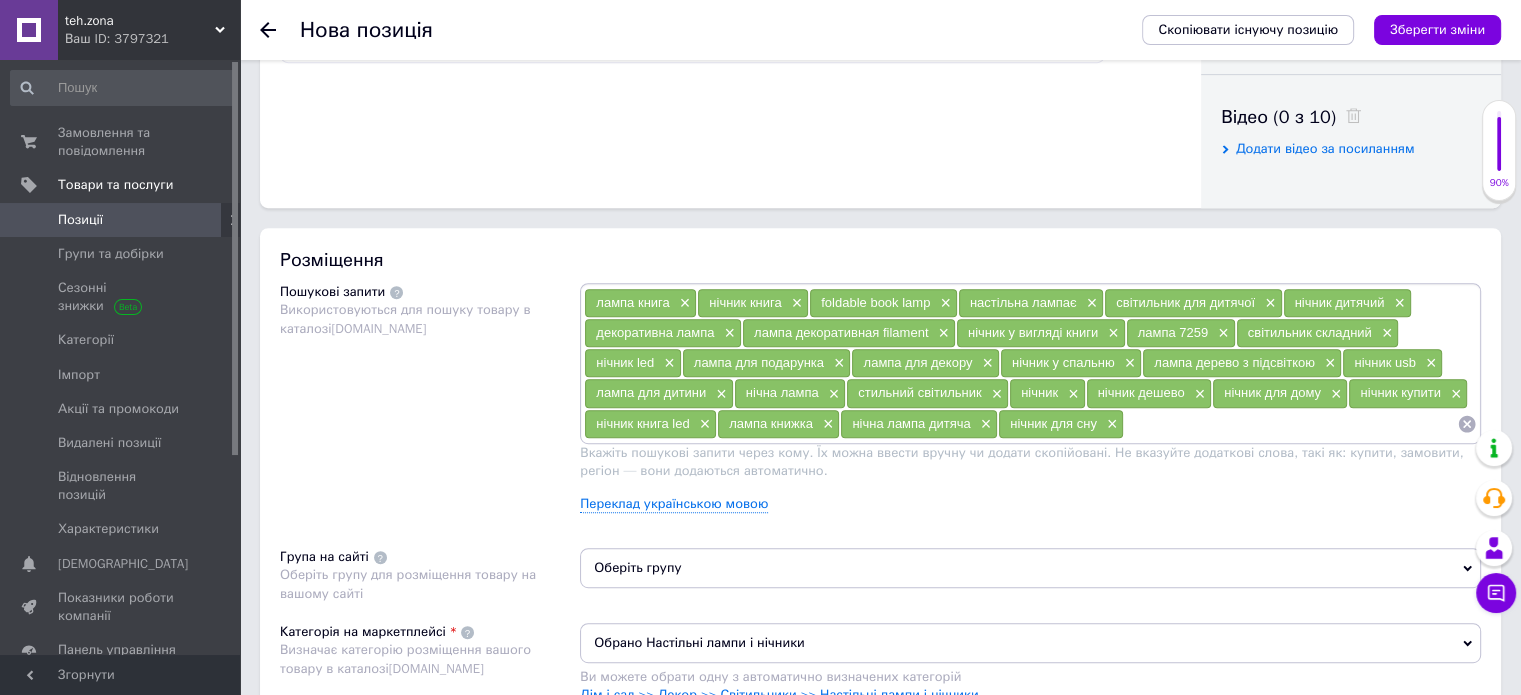 paste on "нічник з акумулятором" 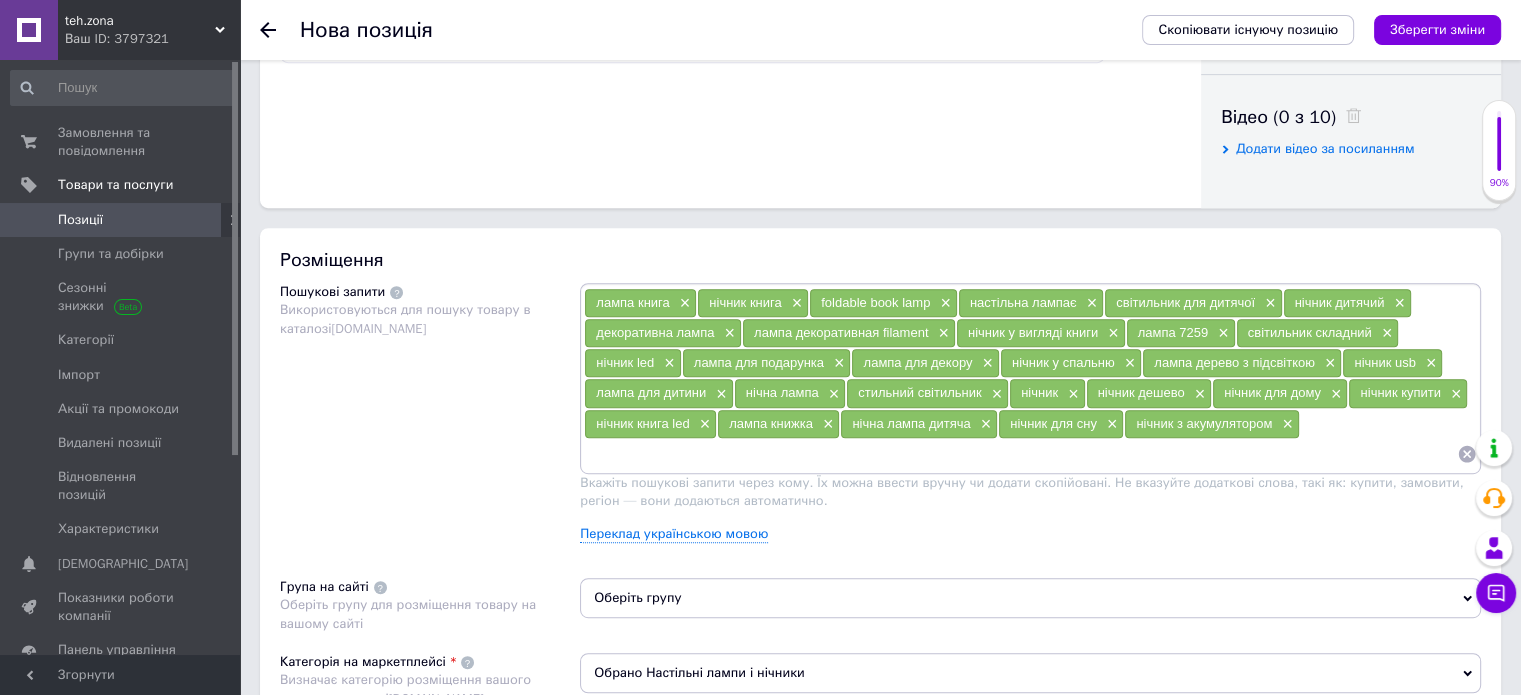 paste on "лампа нічник usb" 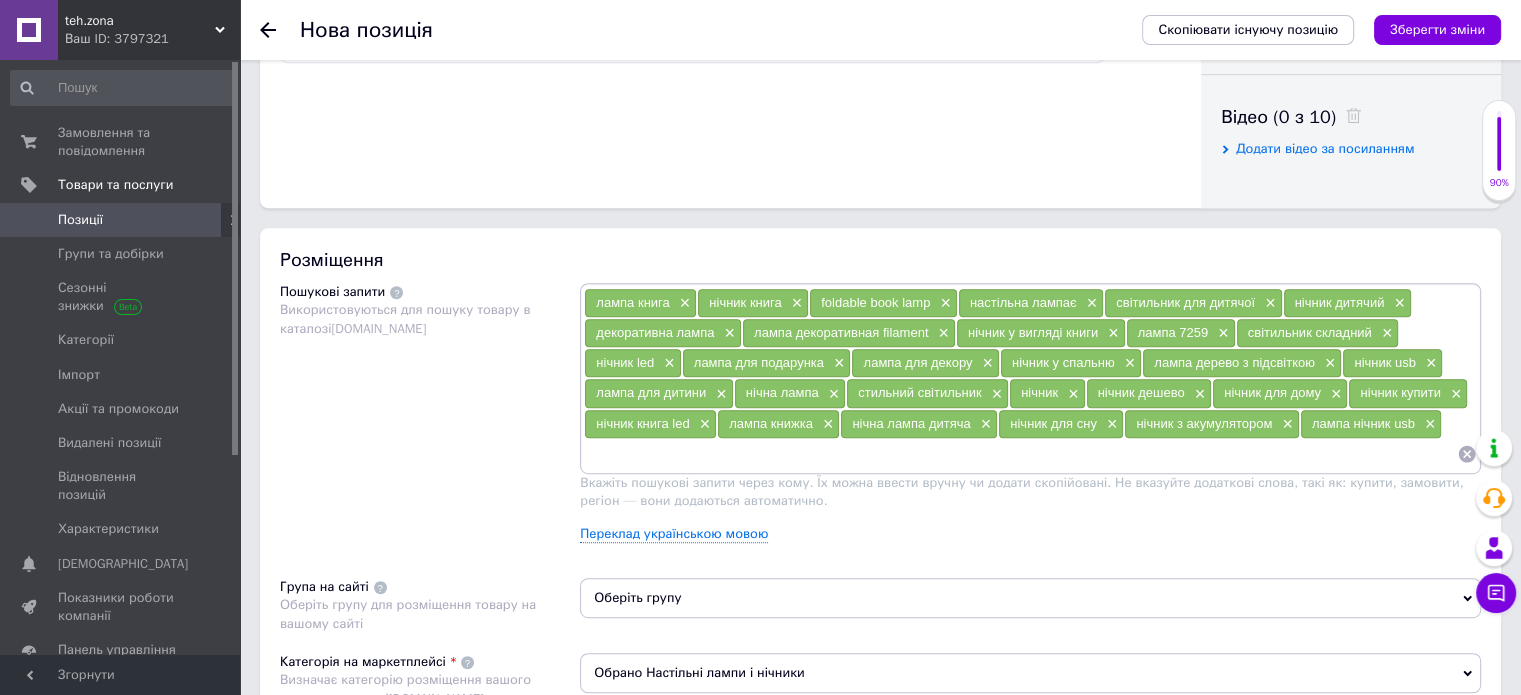 paste on "лампа у вигляді книги" 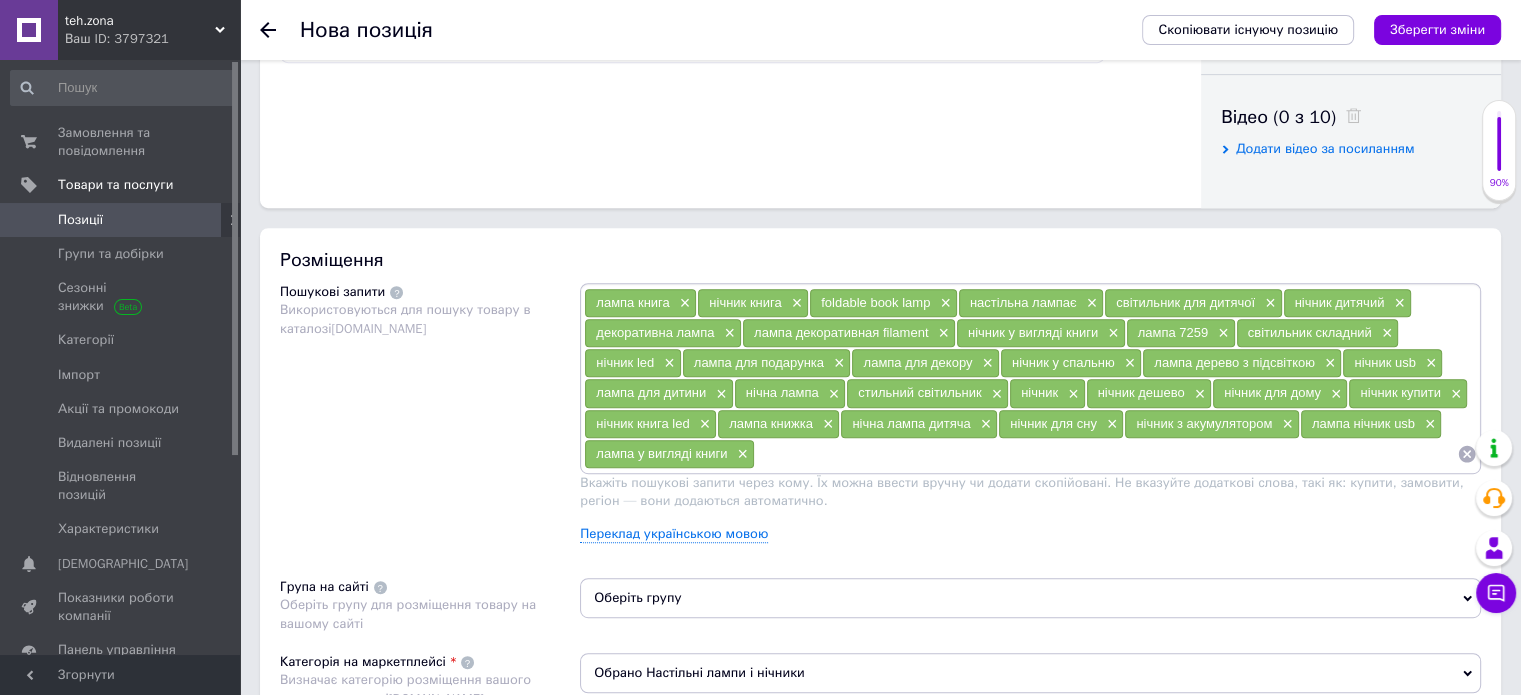 paste on "світильник у формі книги" 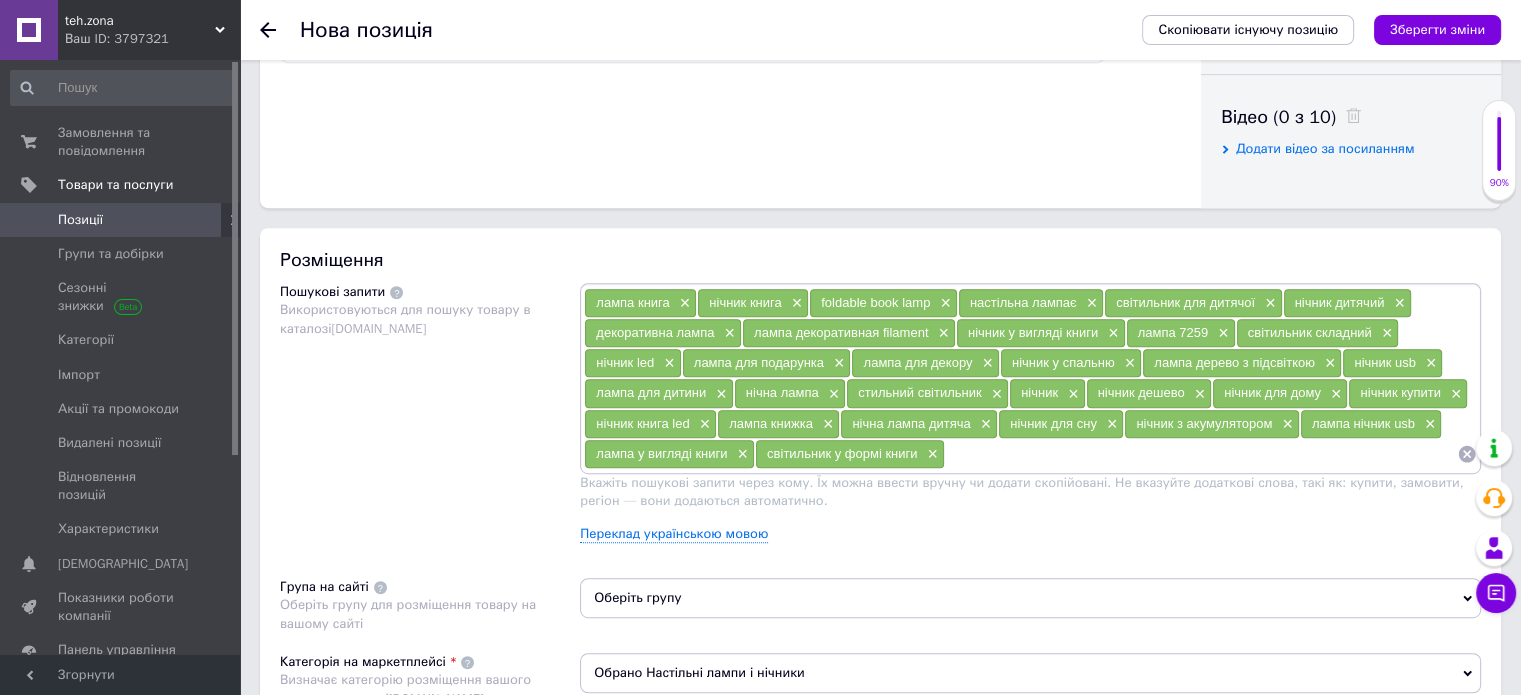 paste on "світильник нічник декоративний" 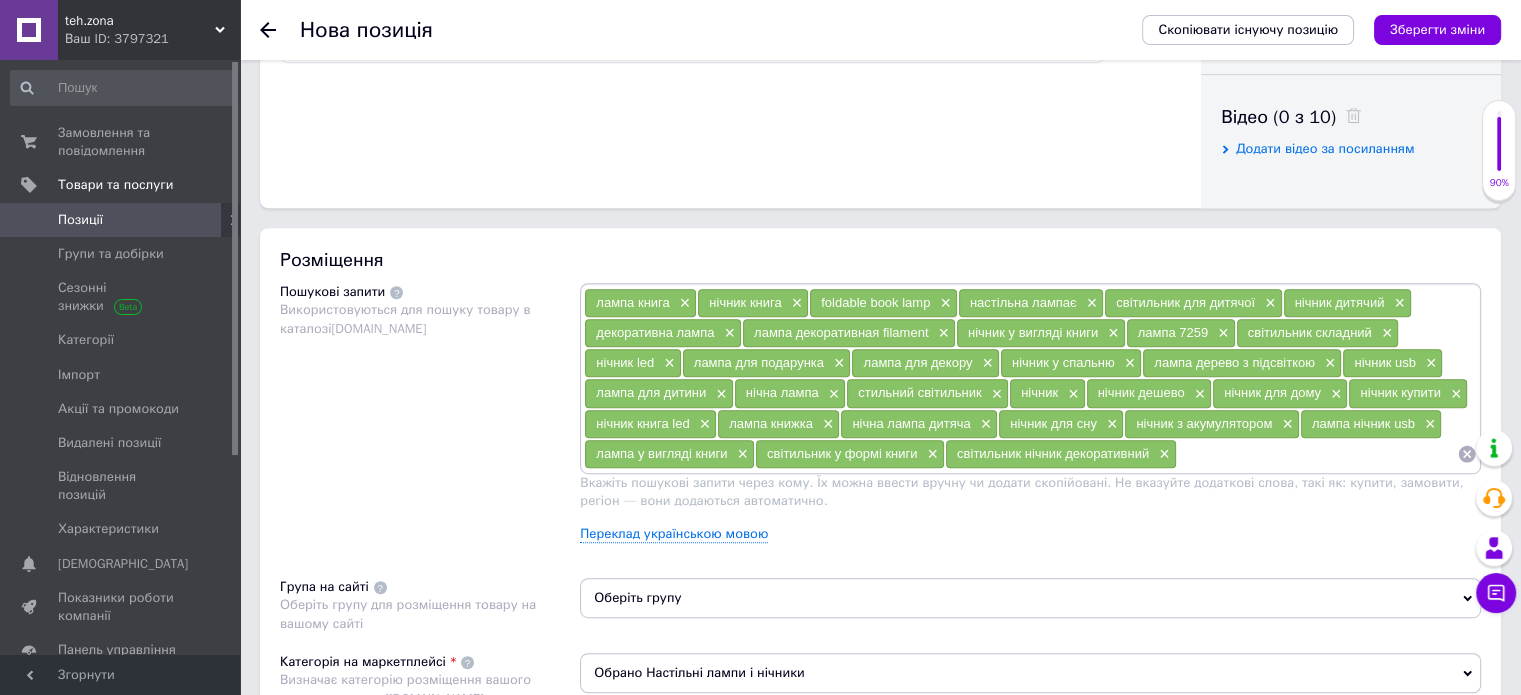 paste on "нічник подарунок" 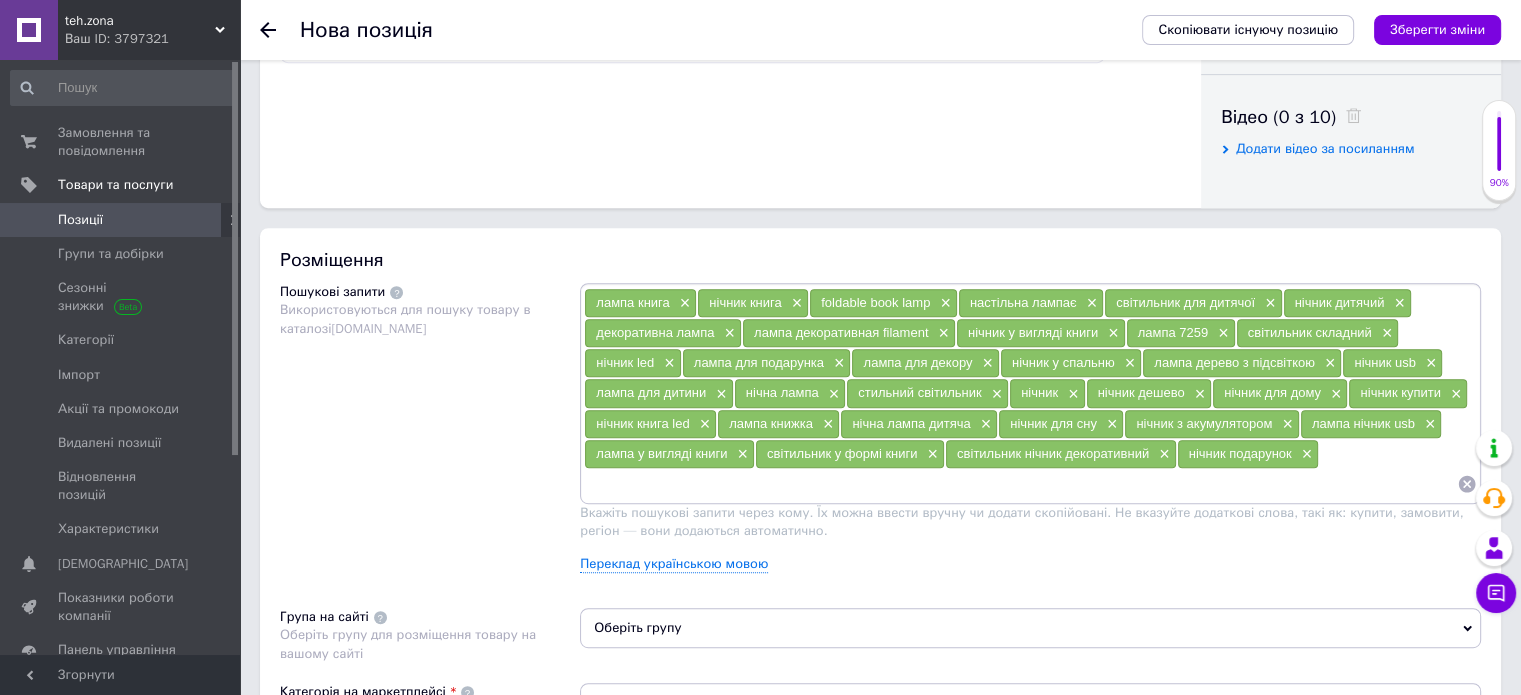 paste on "нічник подарунок" 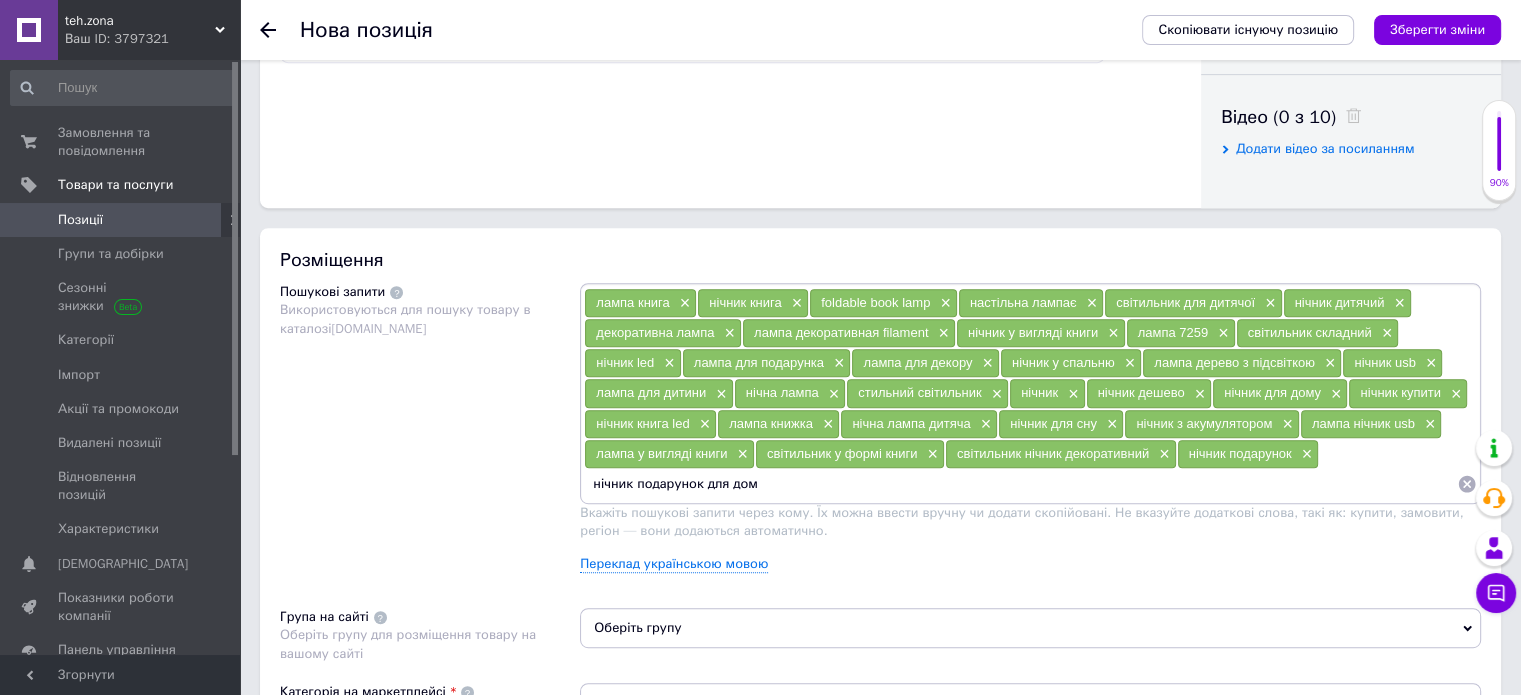 type on "нічник подарунок для дому" 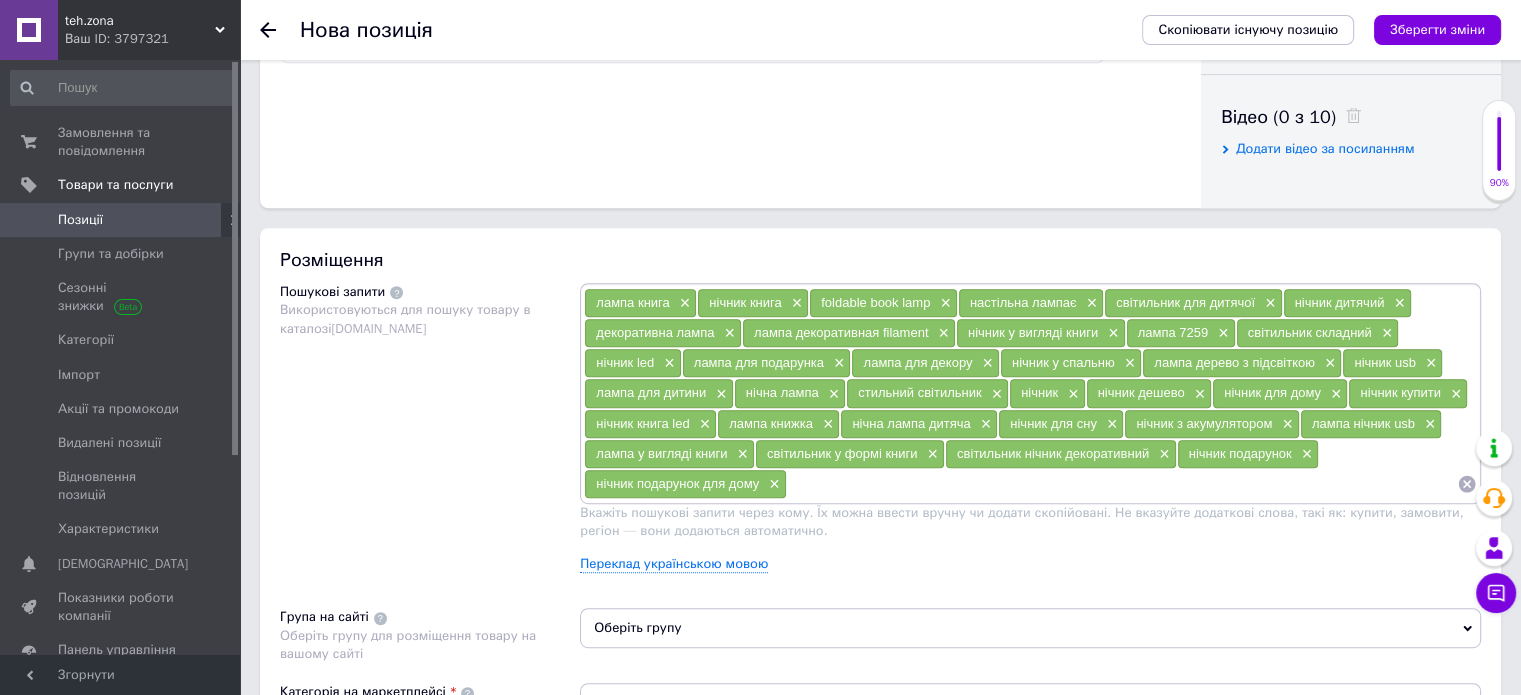 paste on "настільна лампа нічник" 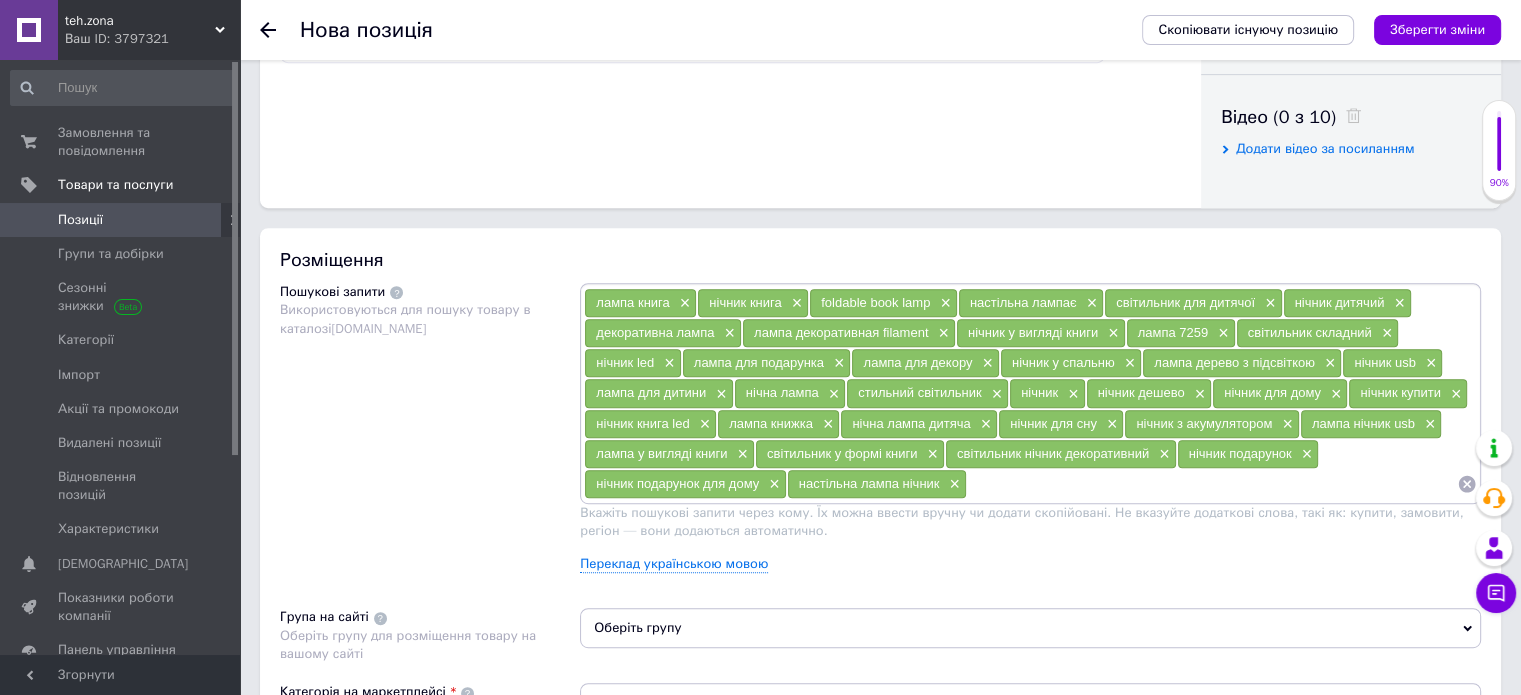 paste on "нічник бездротовий" 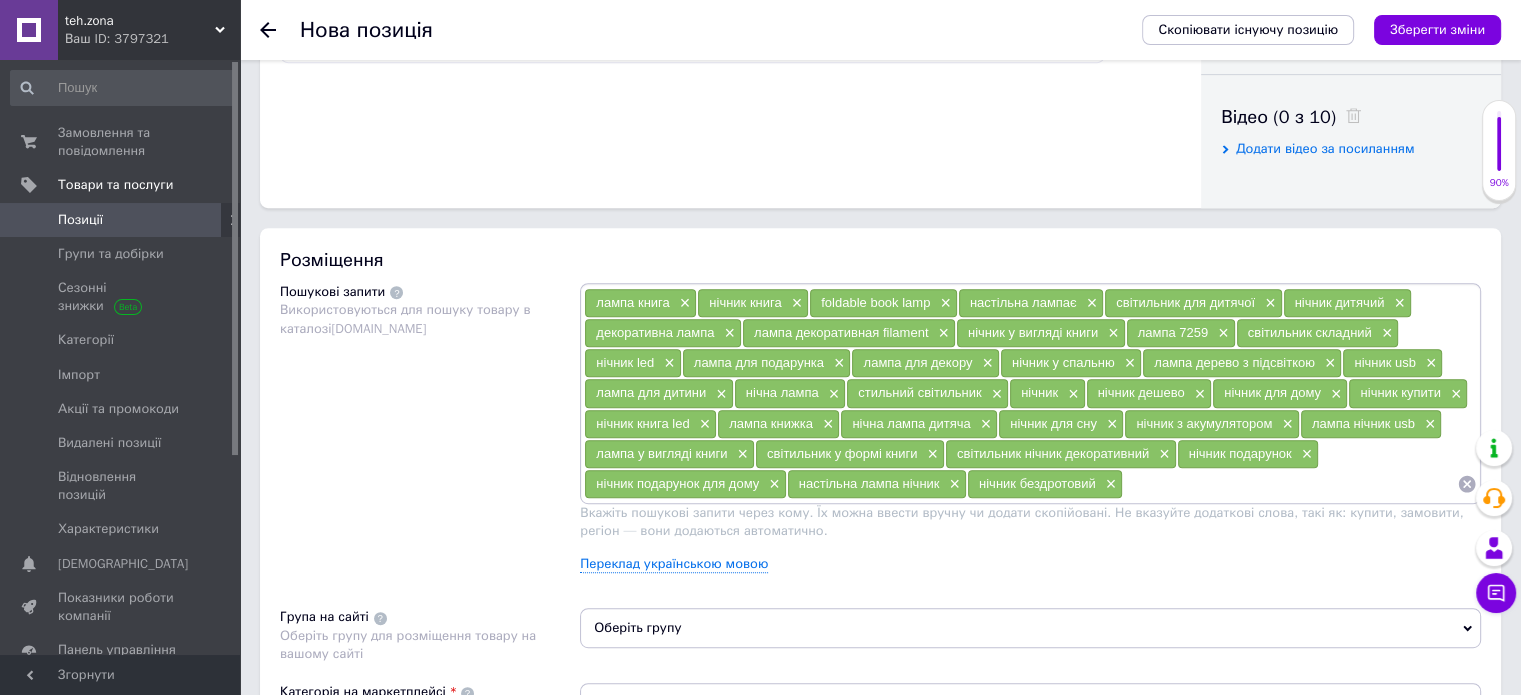 paste on "нічник з підсвіткою" 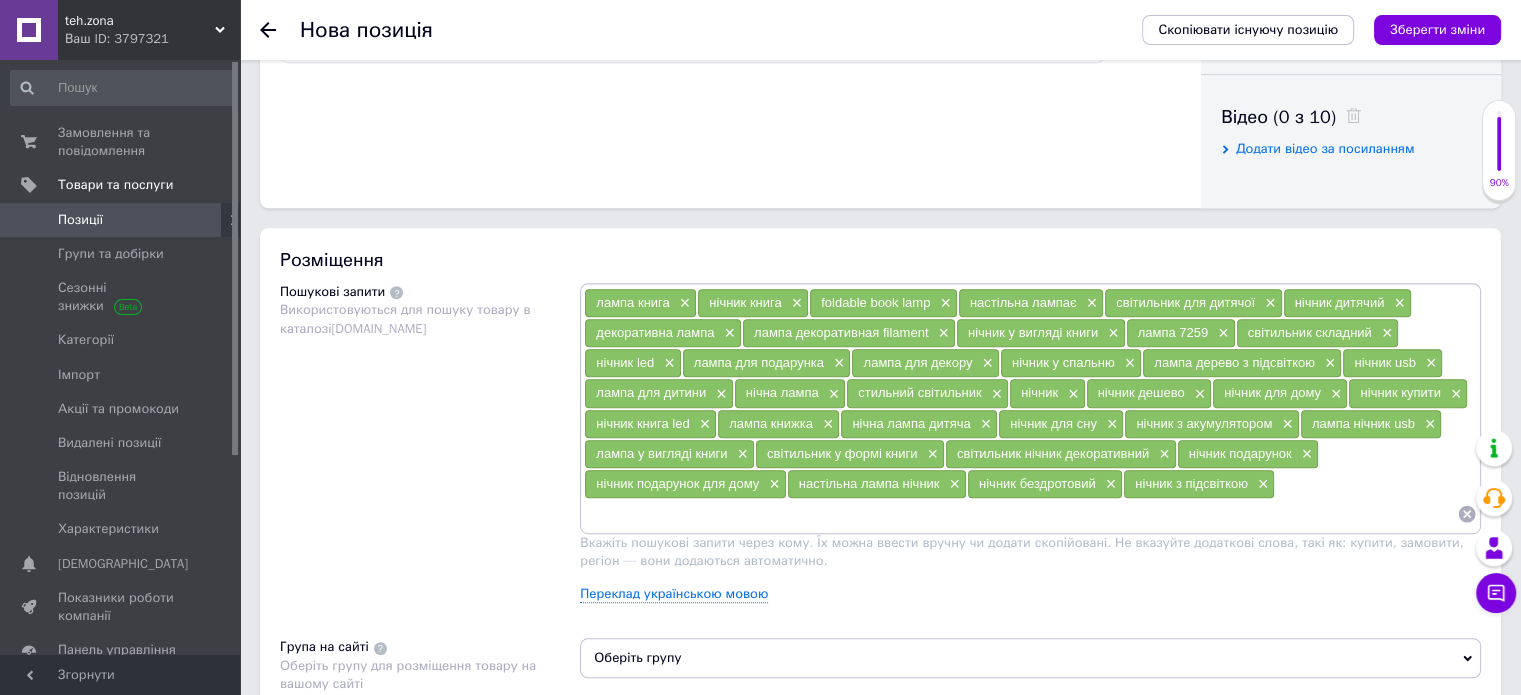 paste on "подарунок для дитини" 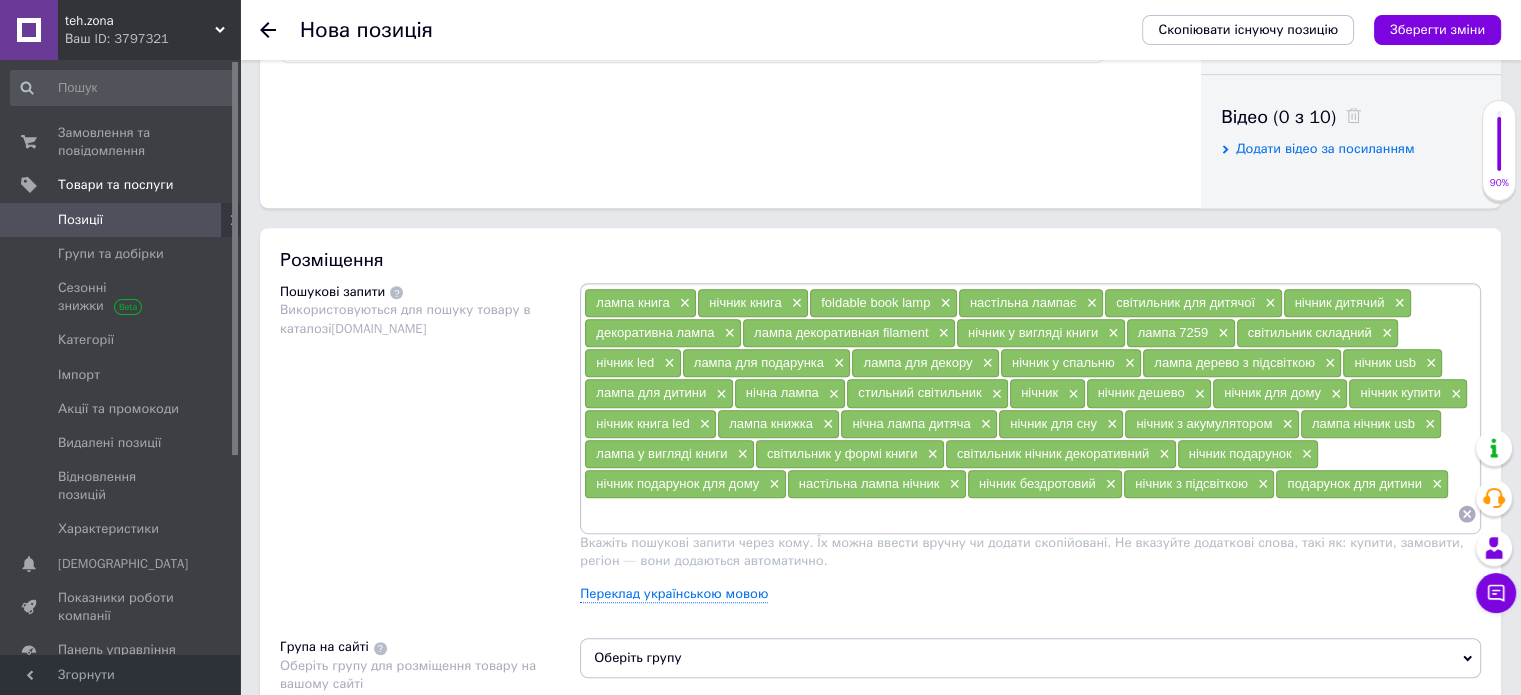 paste on "нічник для немовляти" 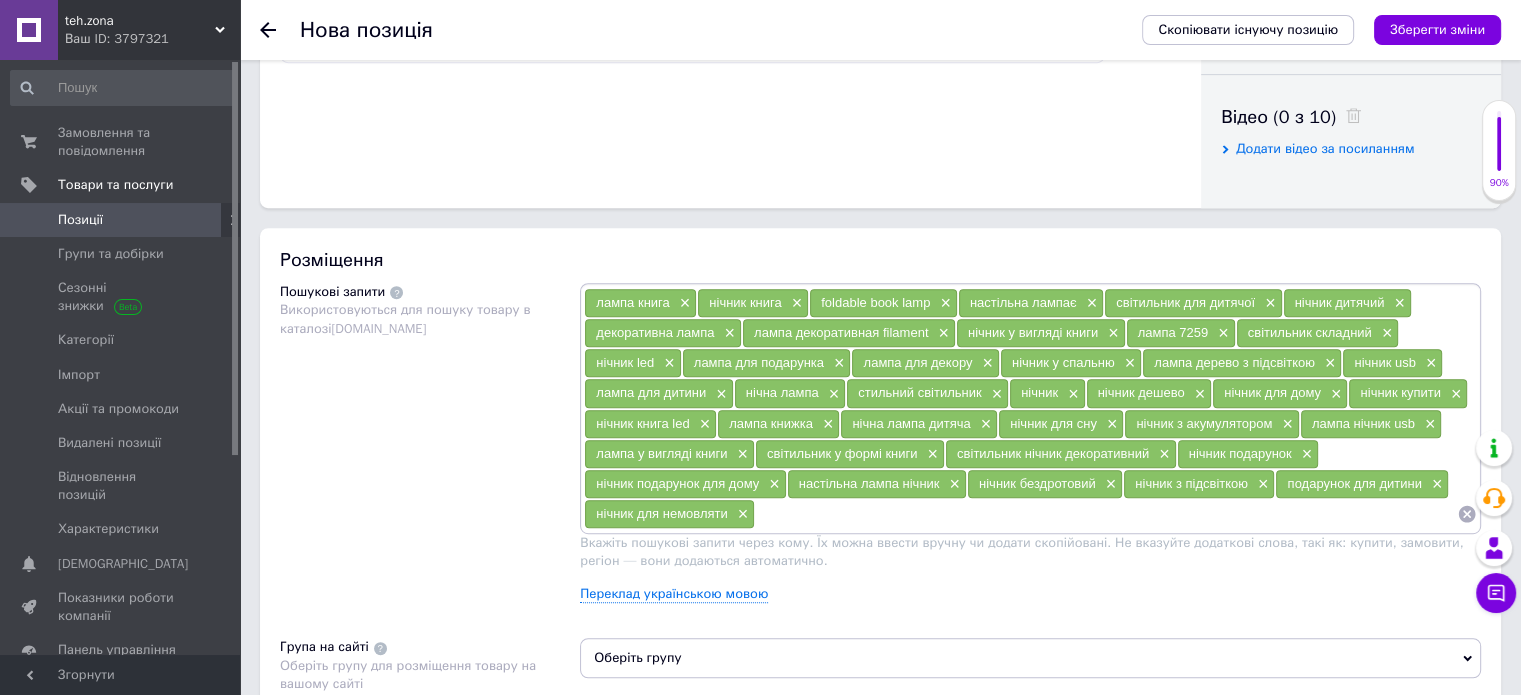 paste on "книжка зі світлом" 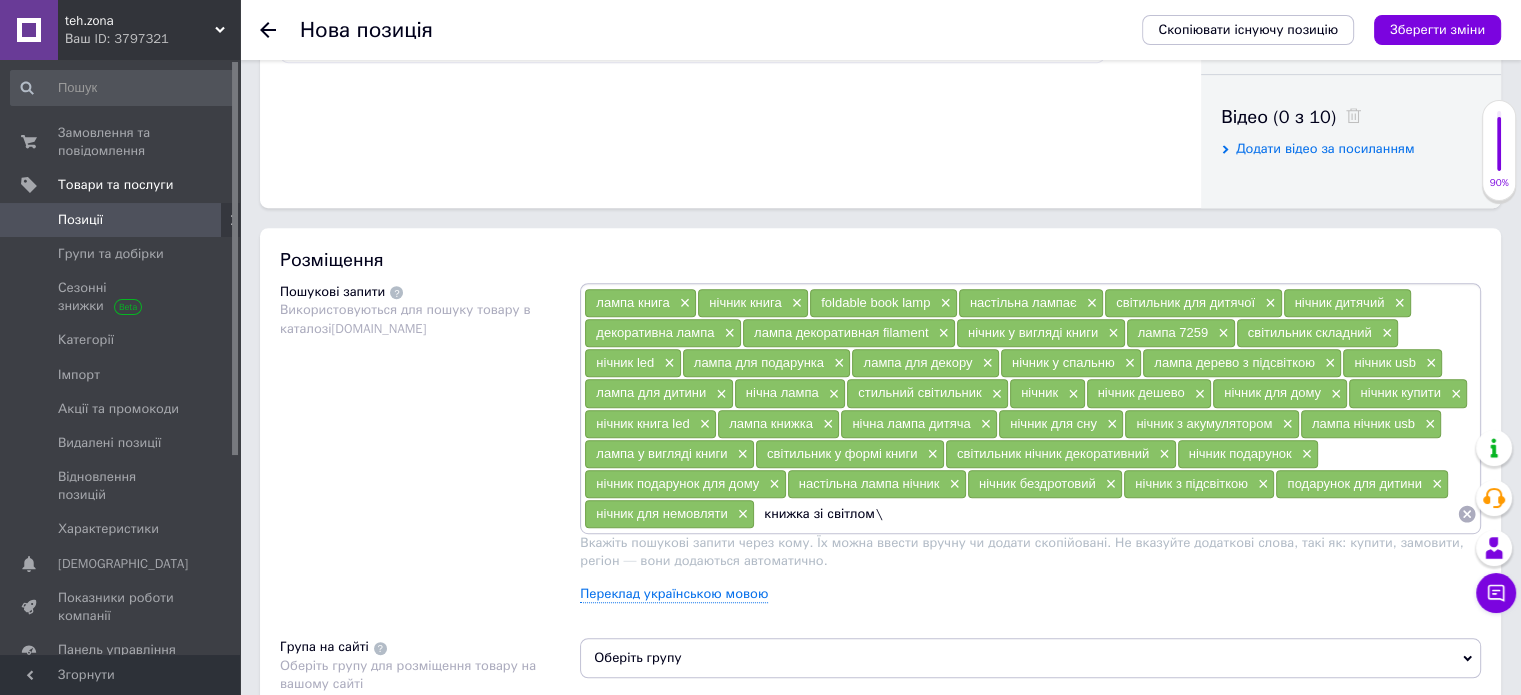 type on "книжка зі світлом" 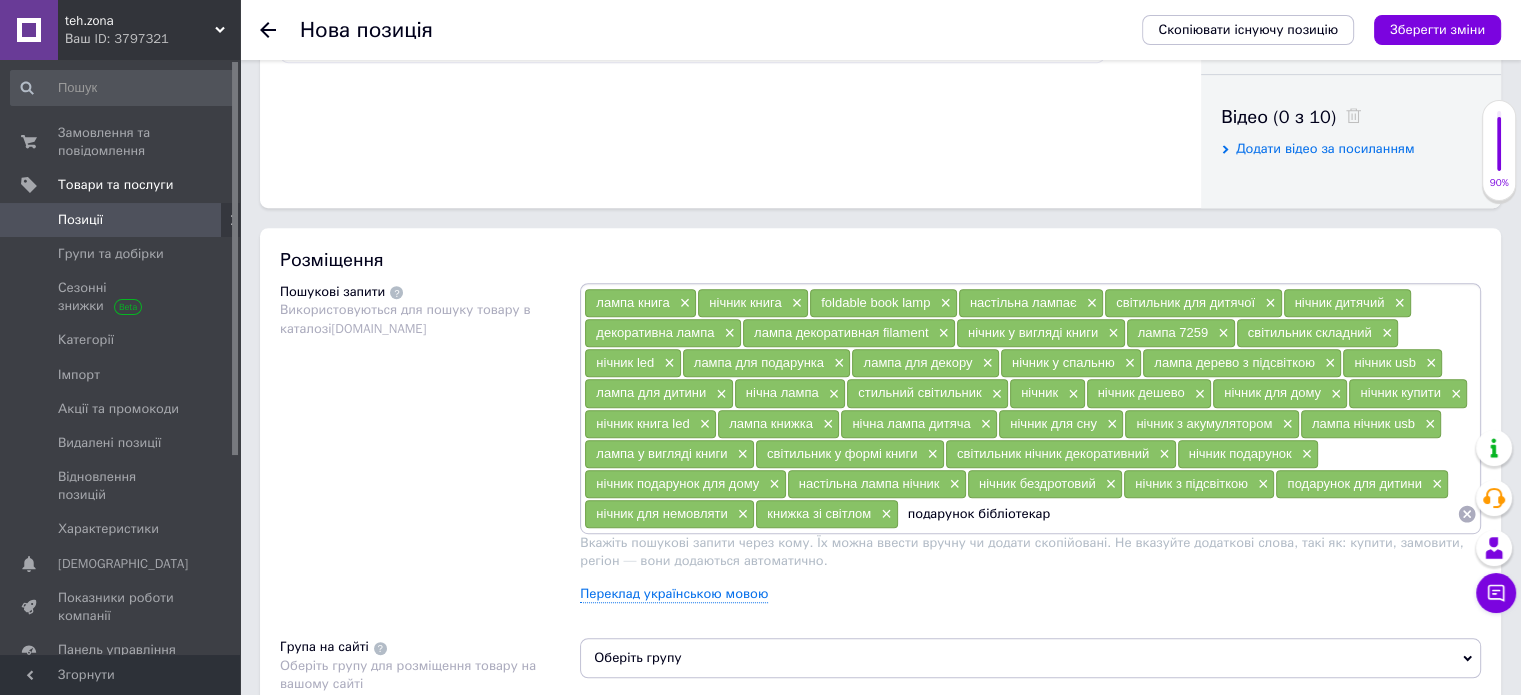 type on "подарунок бібліотекару" 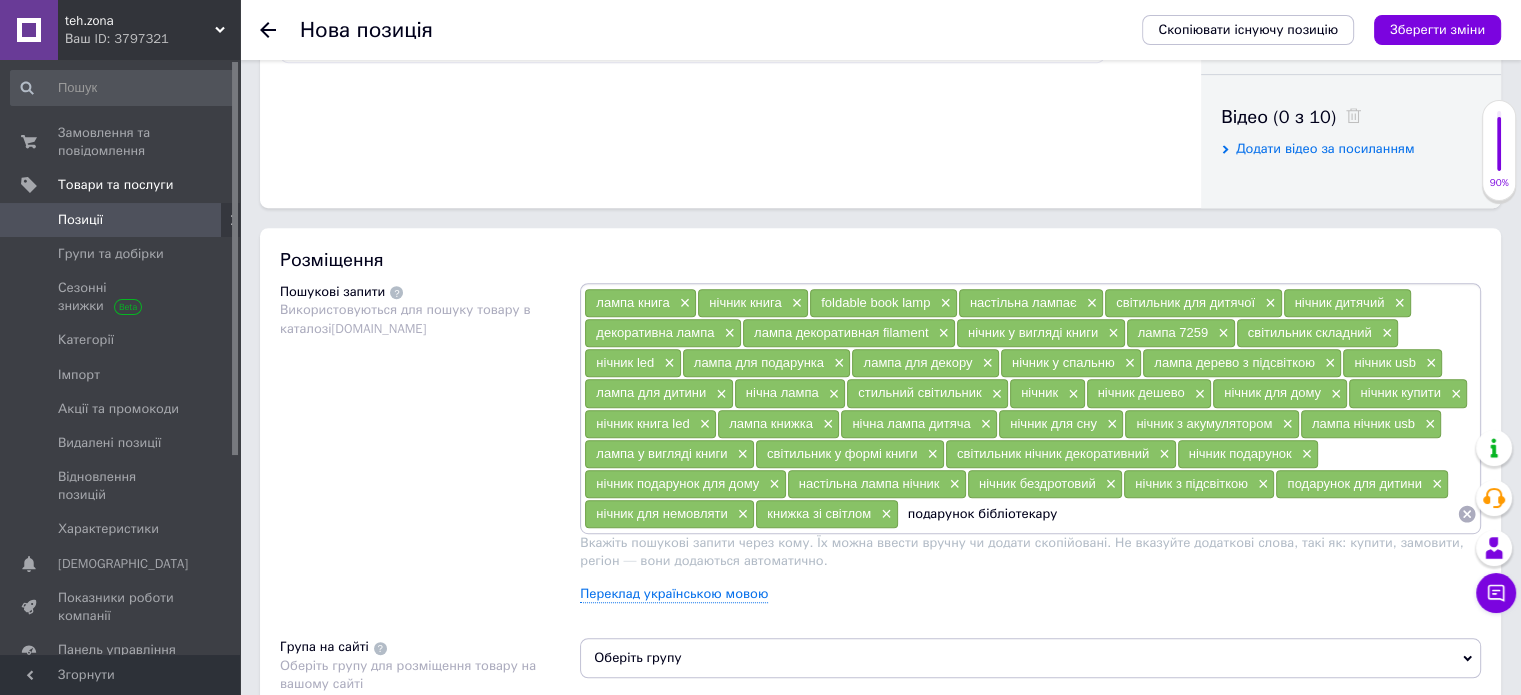 type 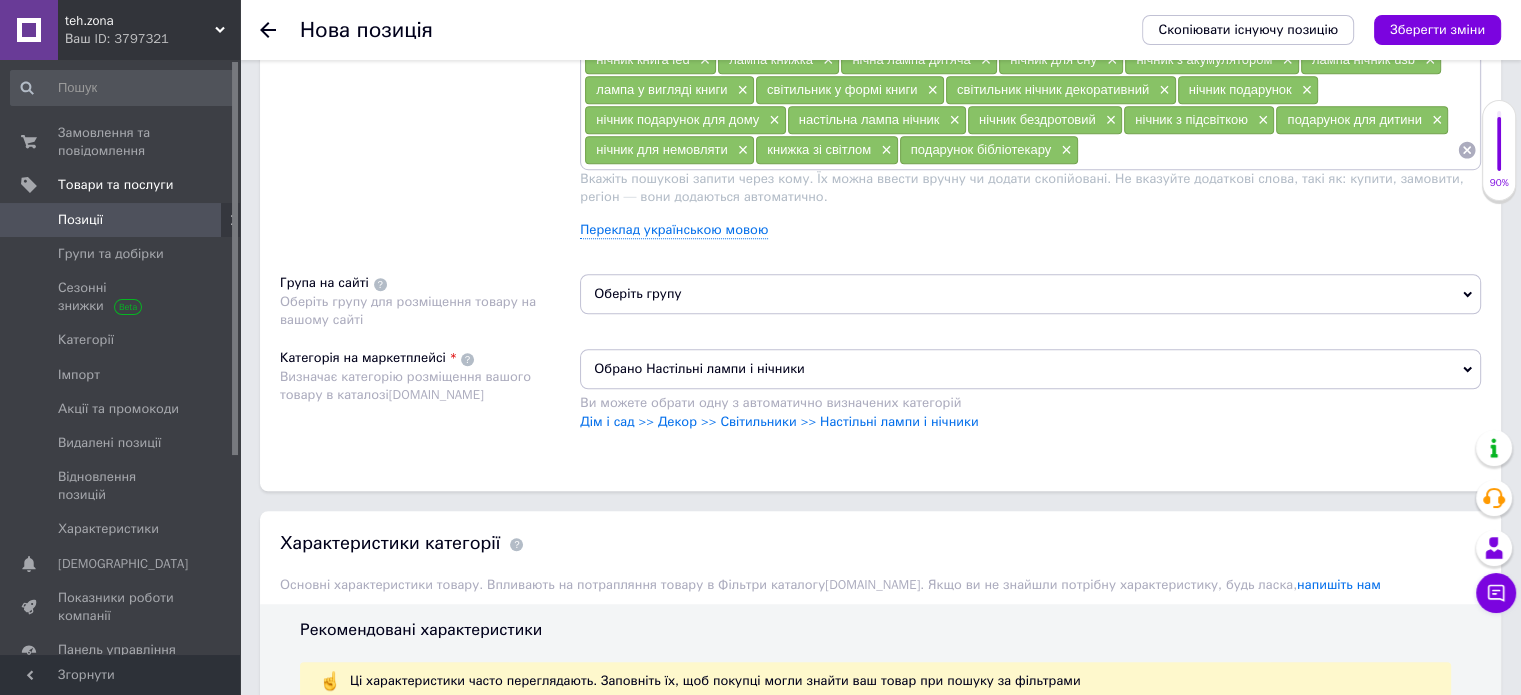 scroll, scrollTop: 1360, scrollLeft: 0, axis: vertical 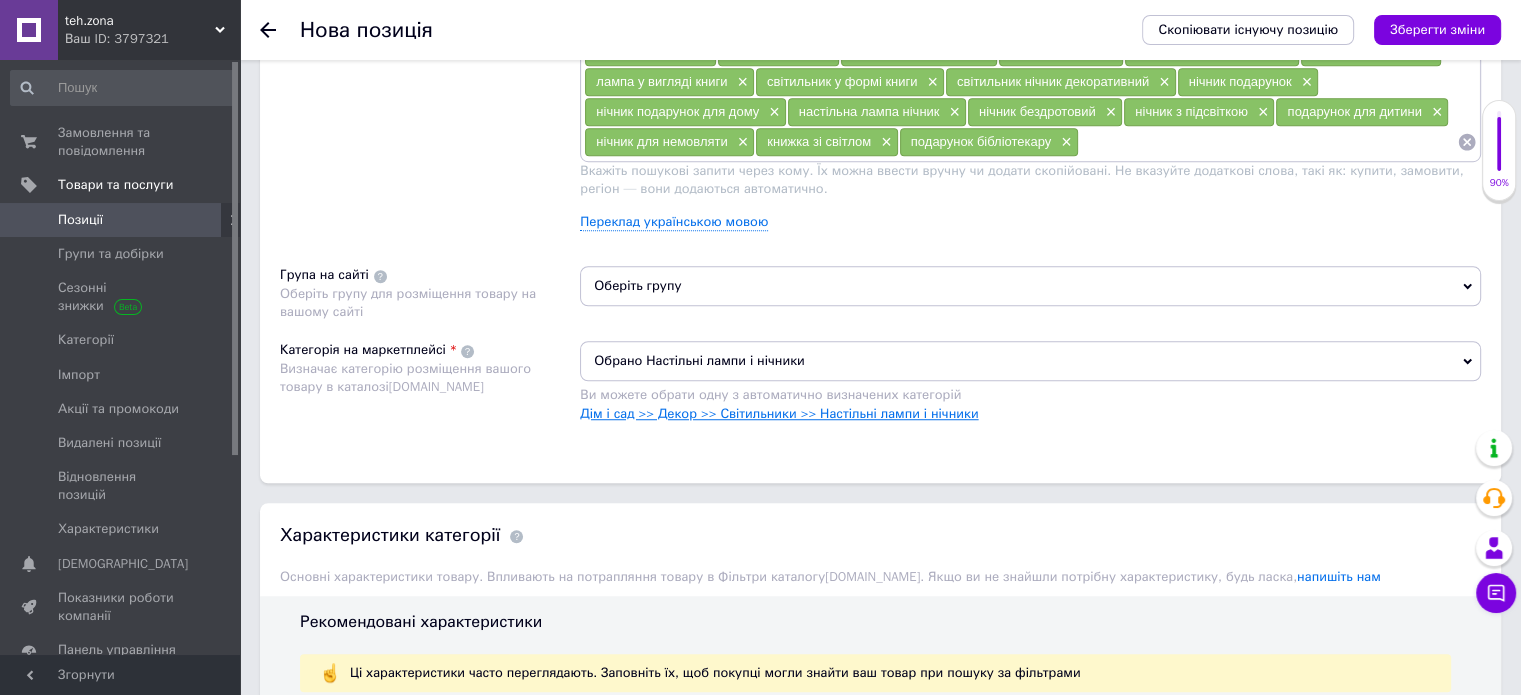 click on "Дім і сад >> Декор >> Світильники >> Настільні лампи і нічники" at bounding box center (779, 413) 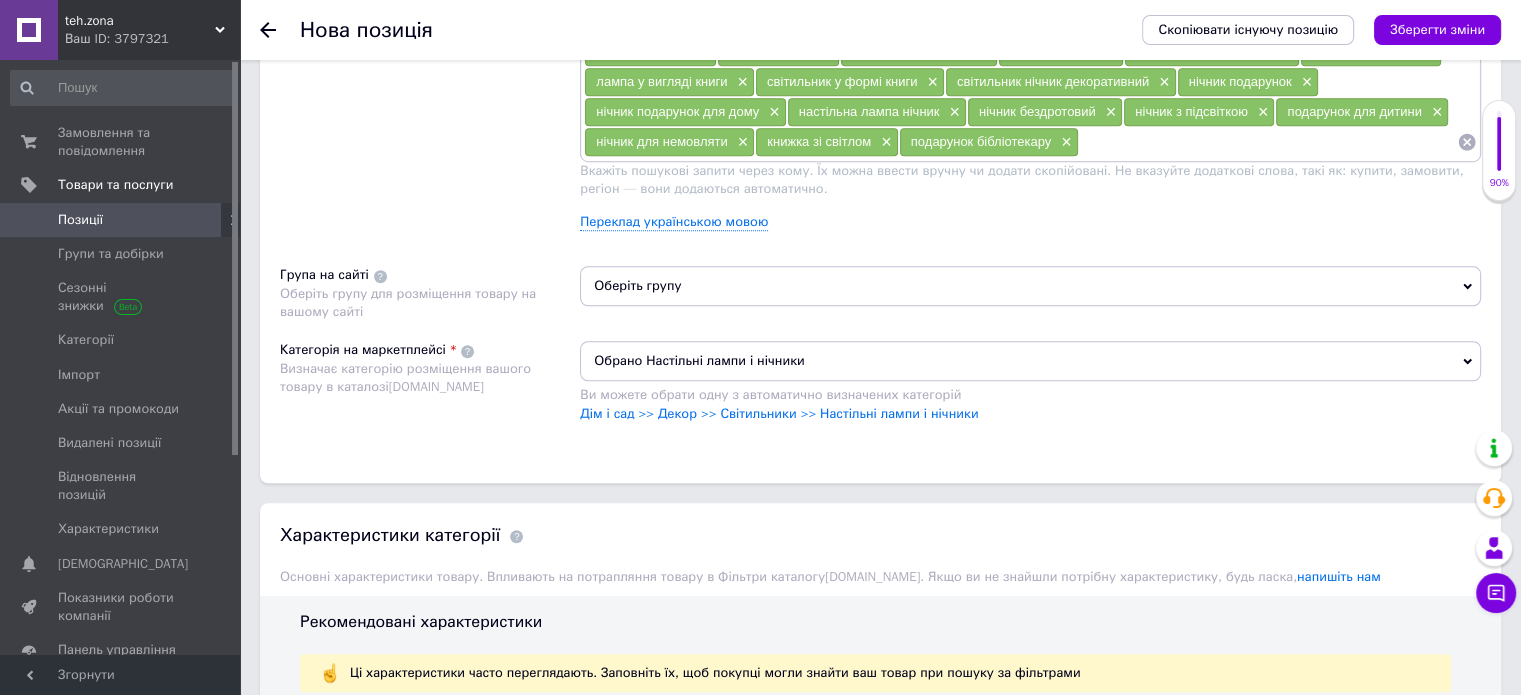 click on "Оберіть групу" at bounding box center [1030, 286] 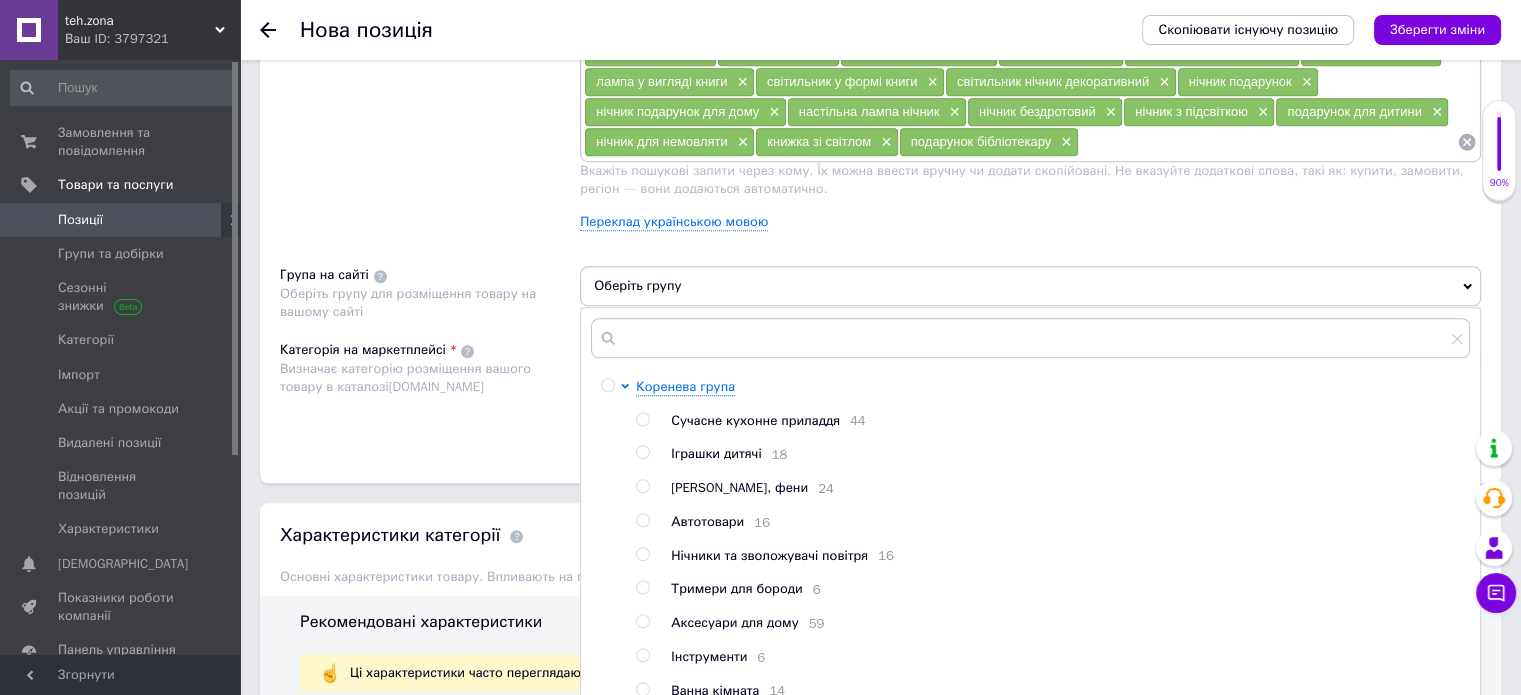 scroll, scrollTop: 106, scrollLeft: 0, axis: vertical 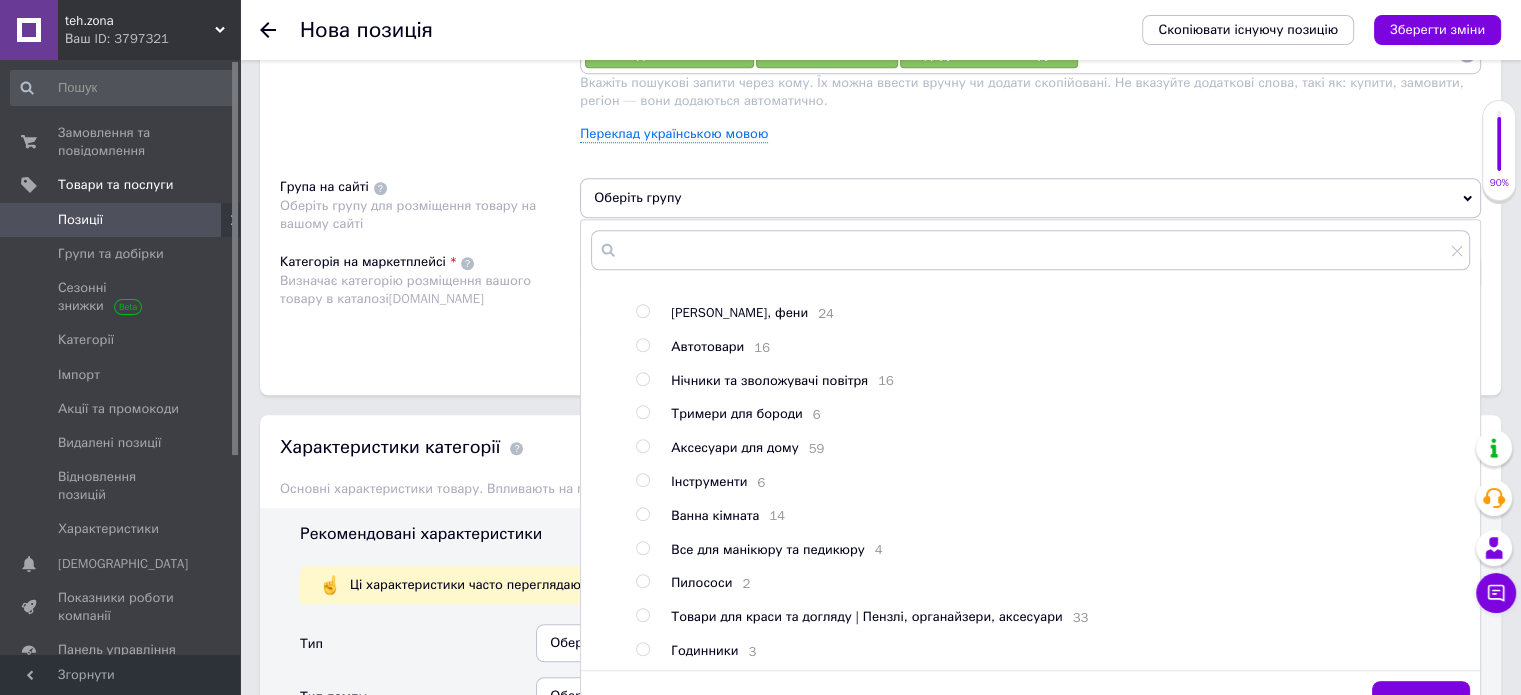 click at bounding box center [642, 446] 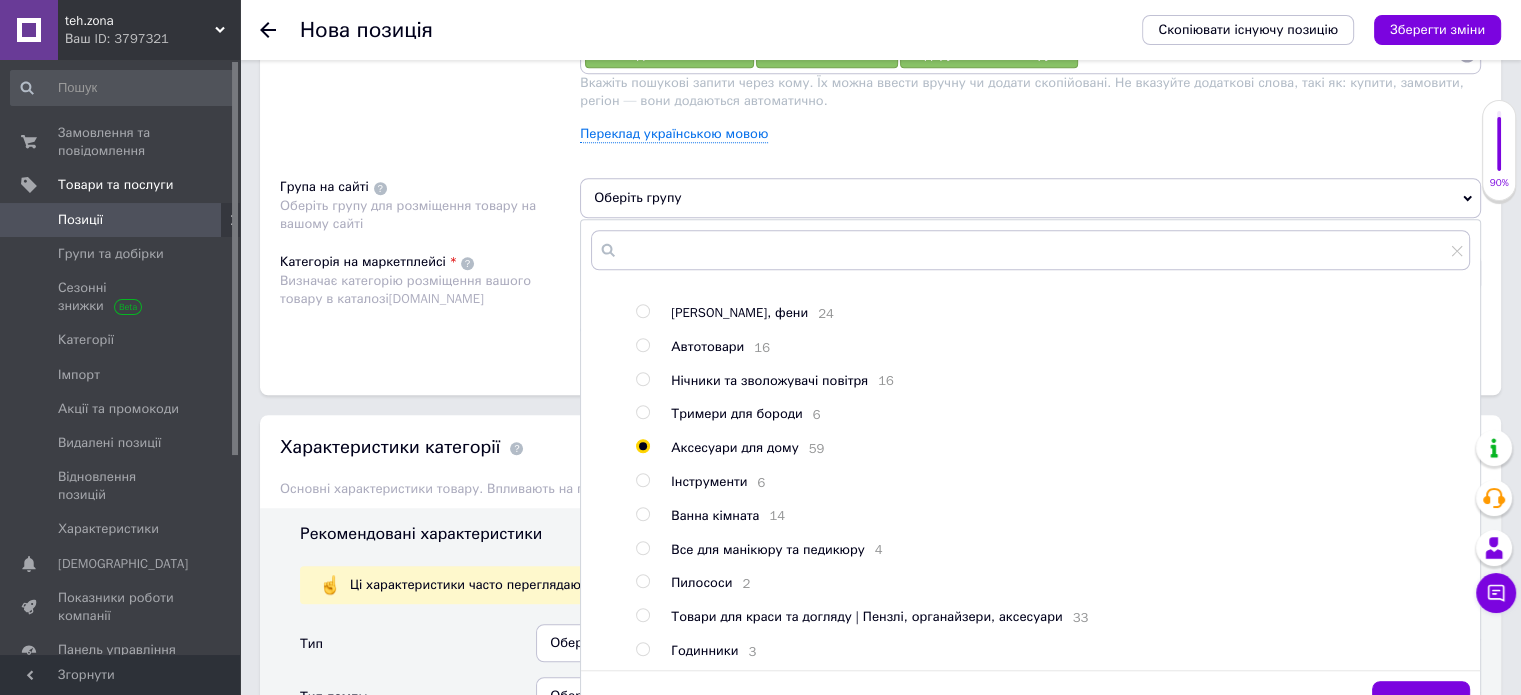 radio on "true" 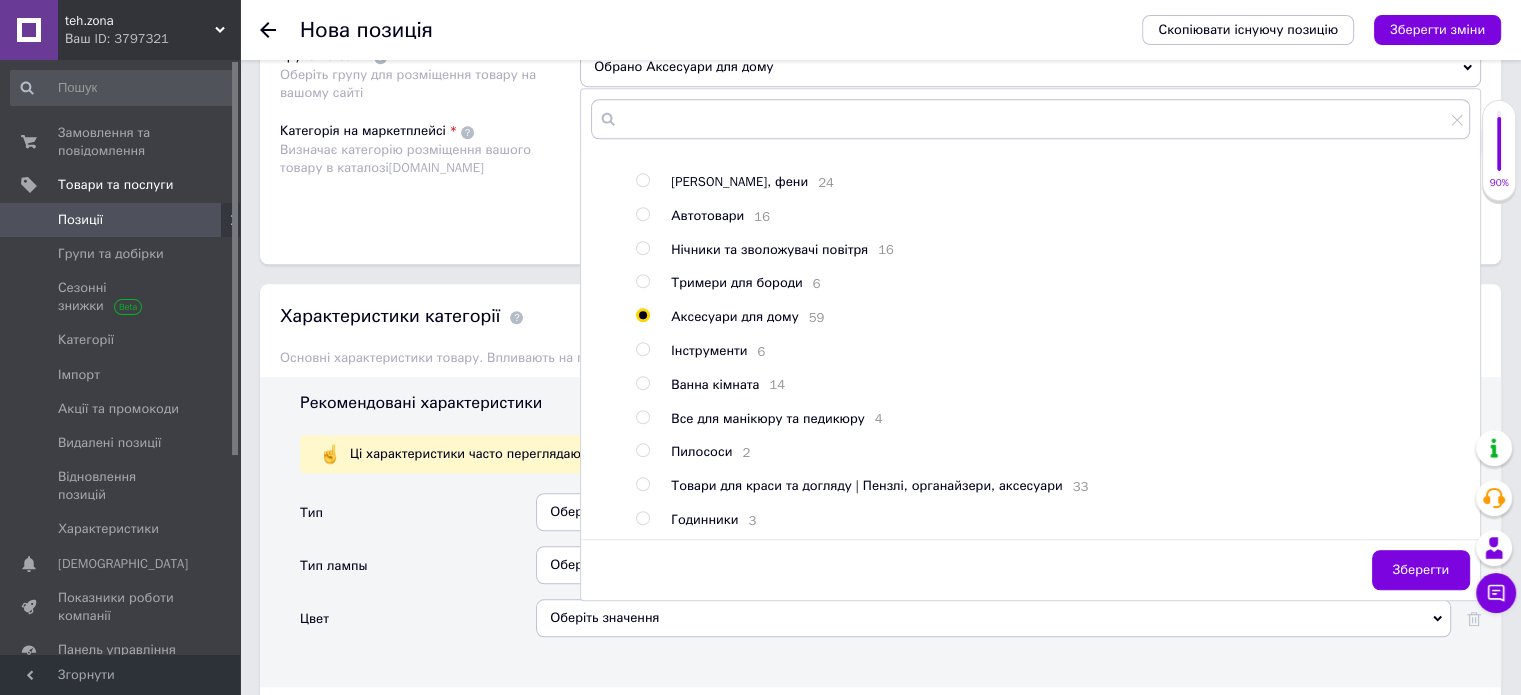 scroll, scrollTop: 1582, scrollLeft: 0, axis: vertical 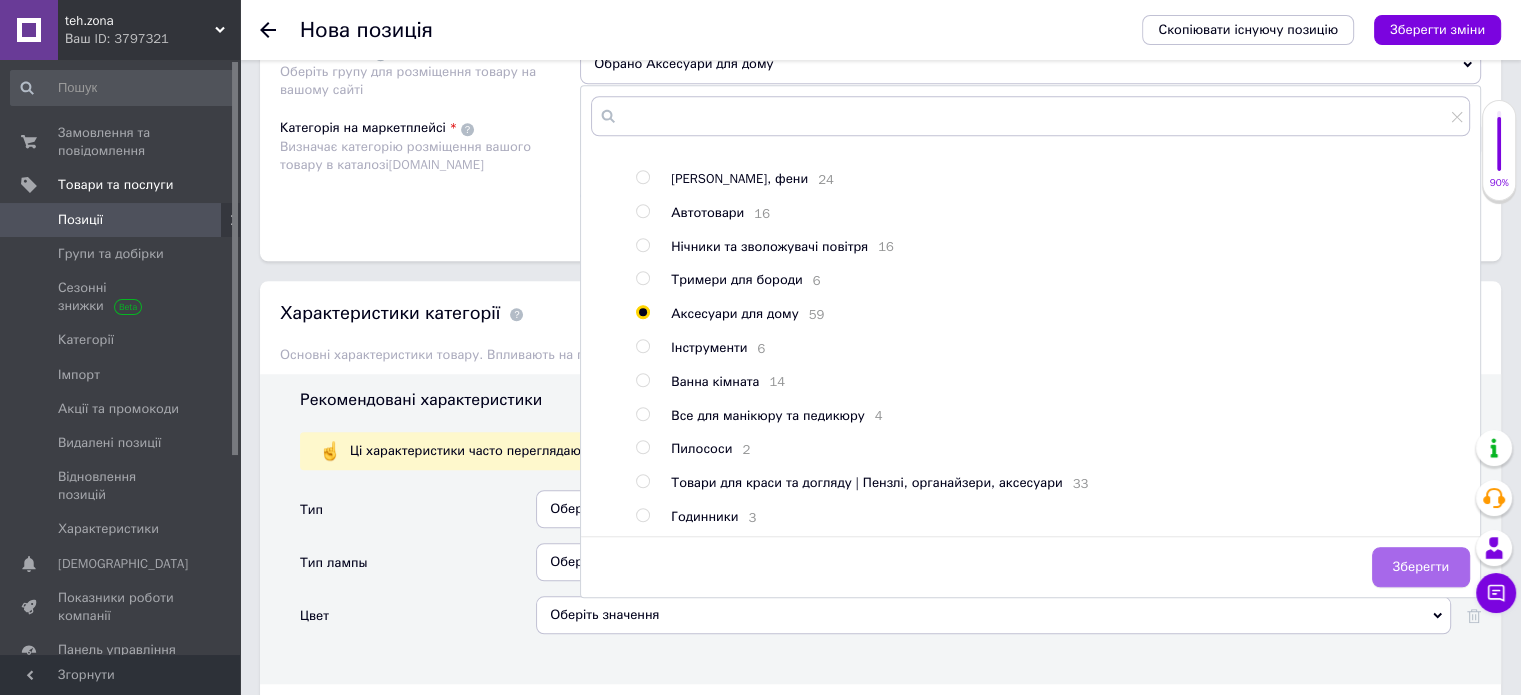 click on "Зберегти" at bounding box center (1421, 567) 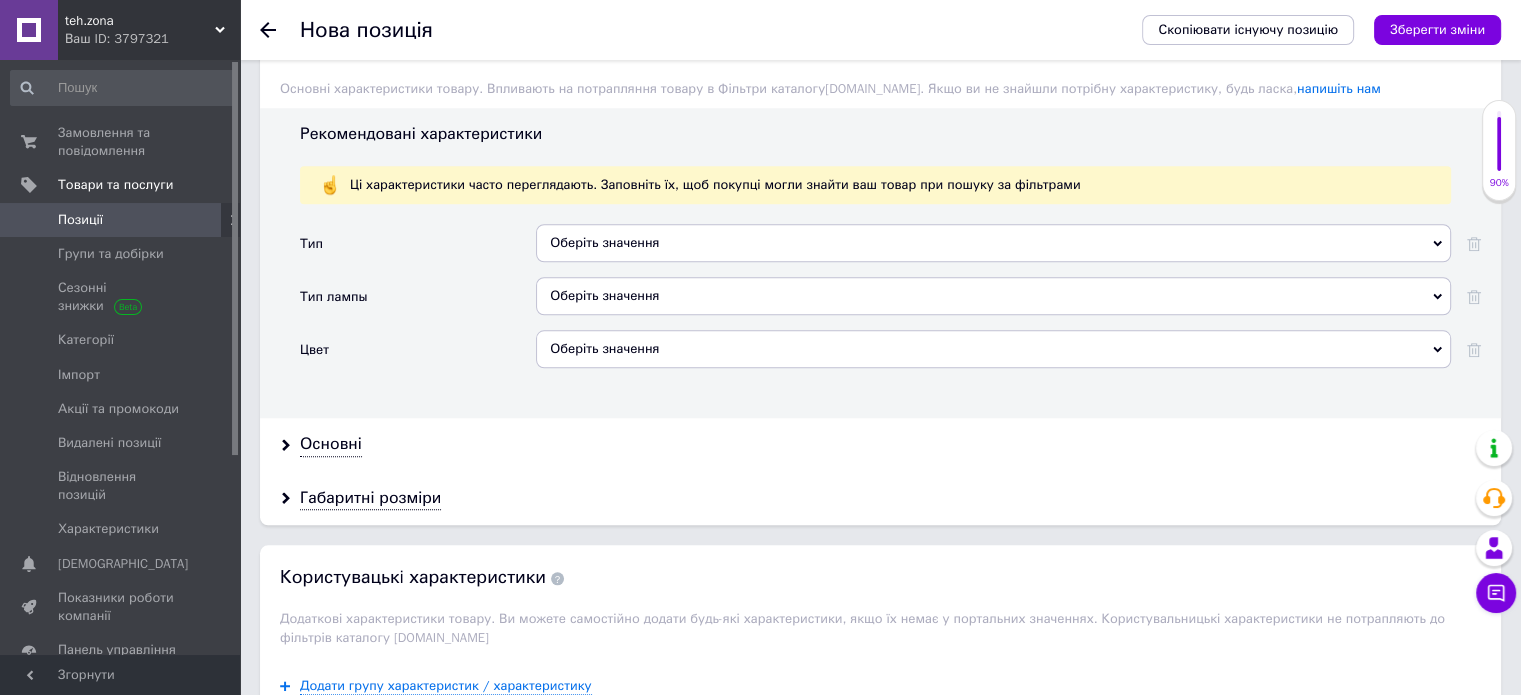 scroll, scrollTop: 1850, scrollLeft: 0, axis: vertical 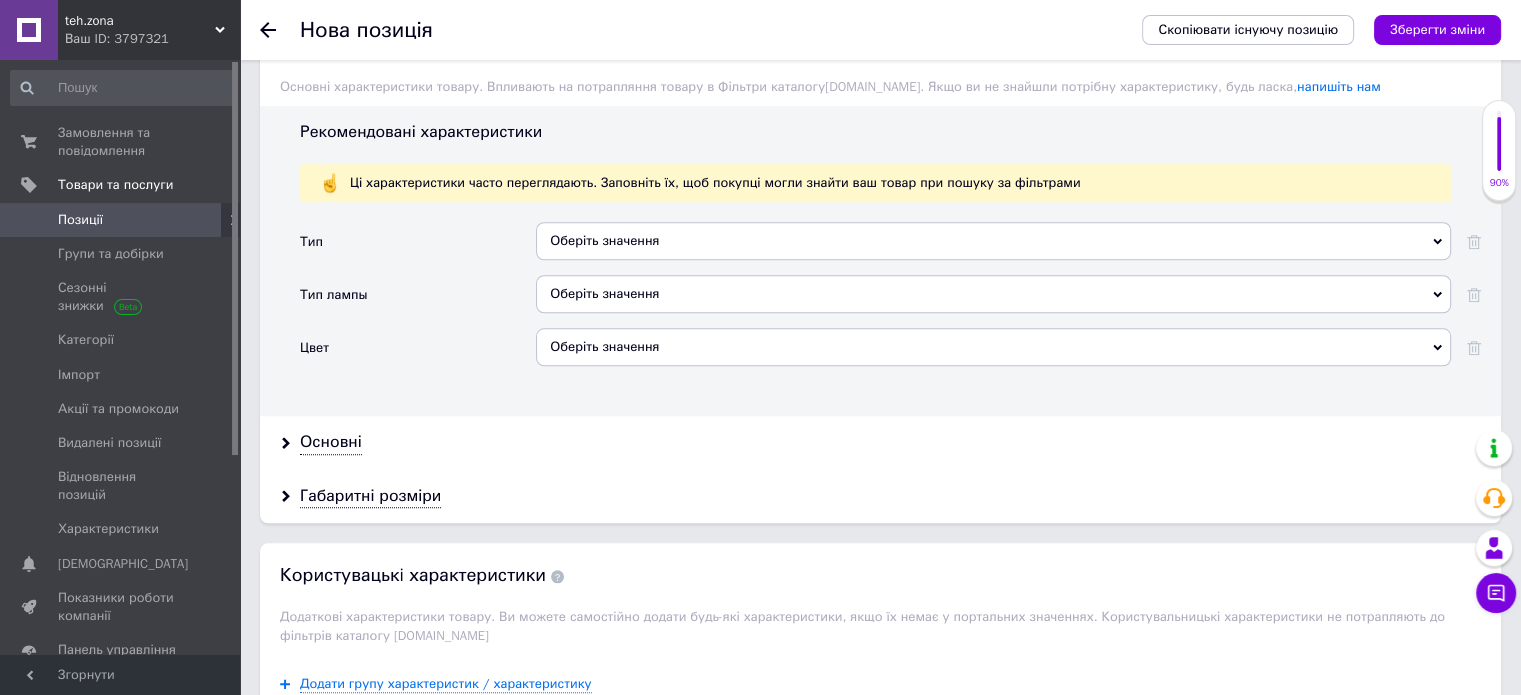 click on "Оберіть значення" at bounding box center [993, 241] 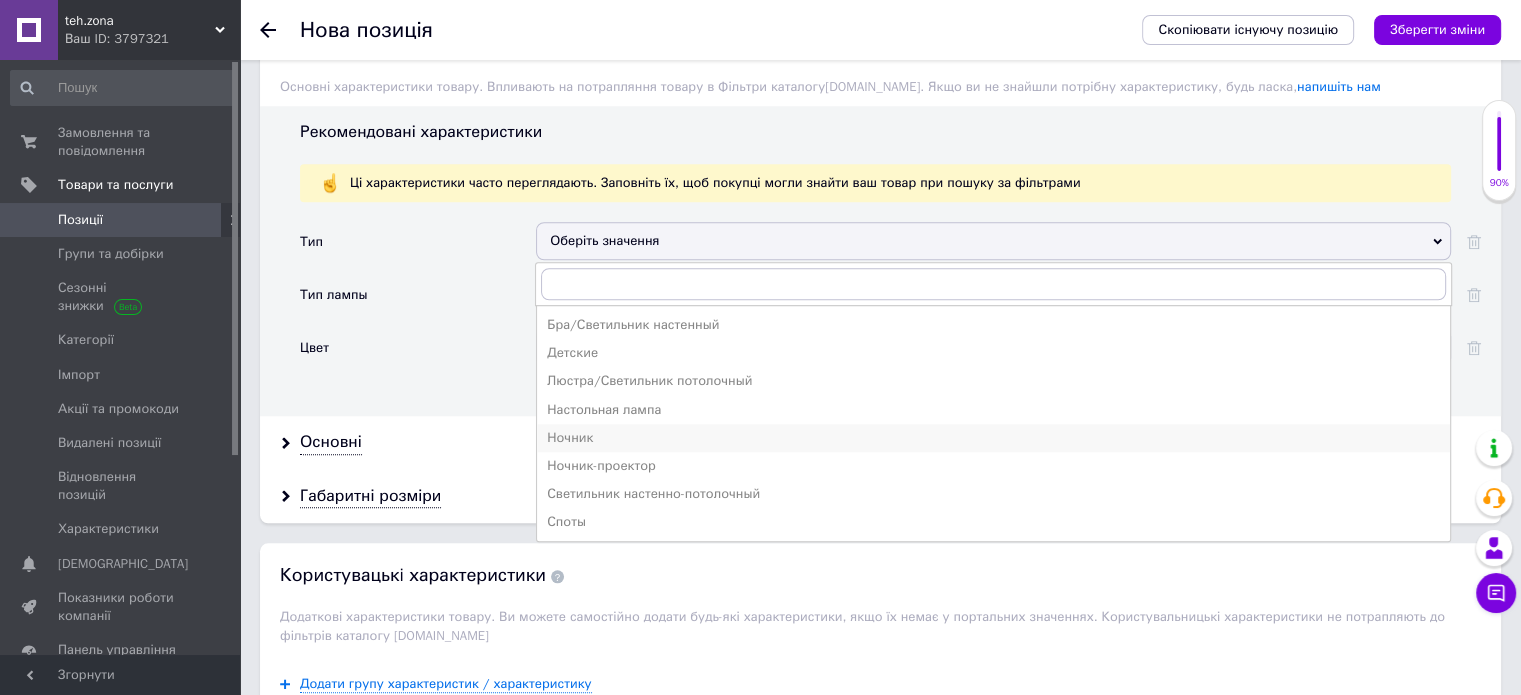 click on "Ночник" at bounding box center (993, 438) 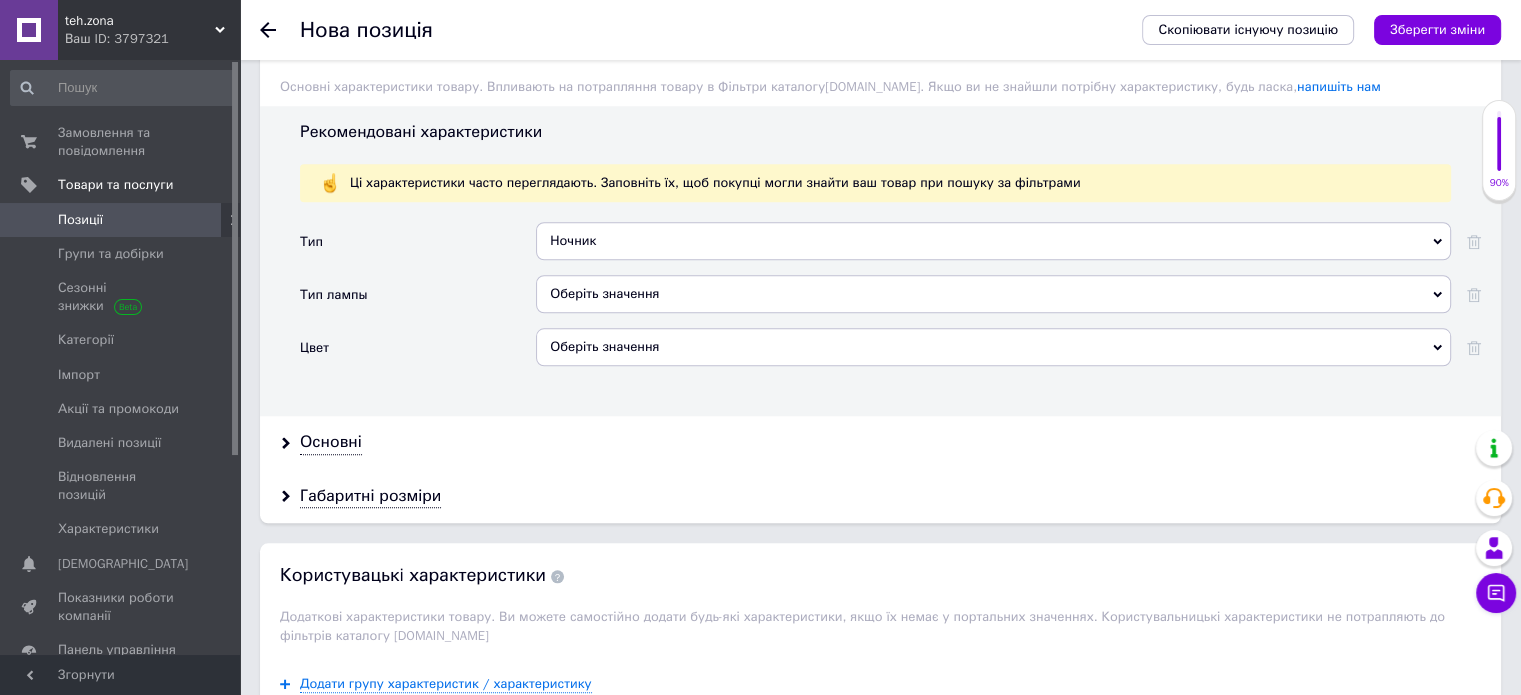 click on "Оберіть значення" at bounding box center (993, 294) 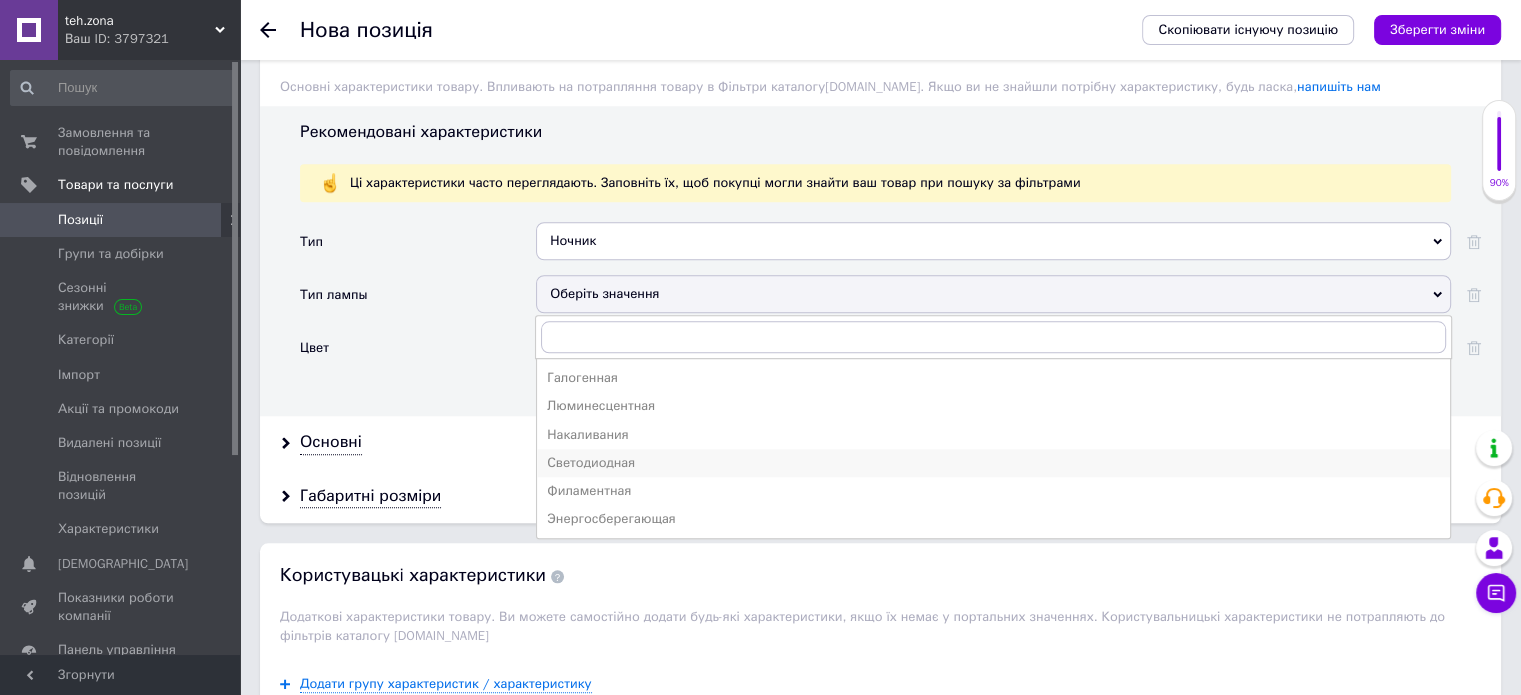 click on "Светодиодная" at bounding box center [993, 463] 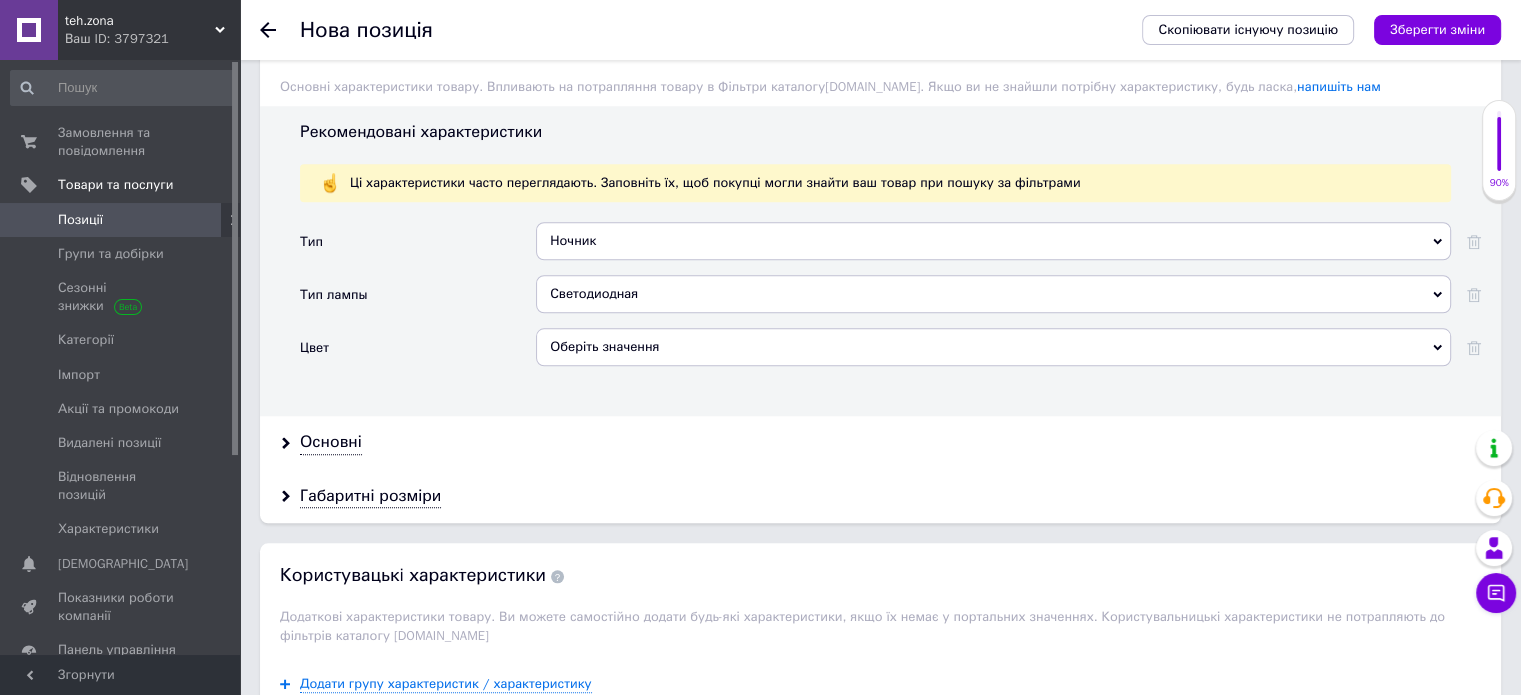 click on "Оберіть значення" at bounding box center [993, 347] 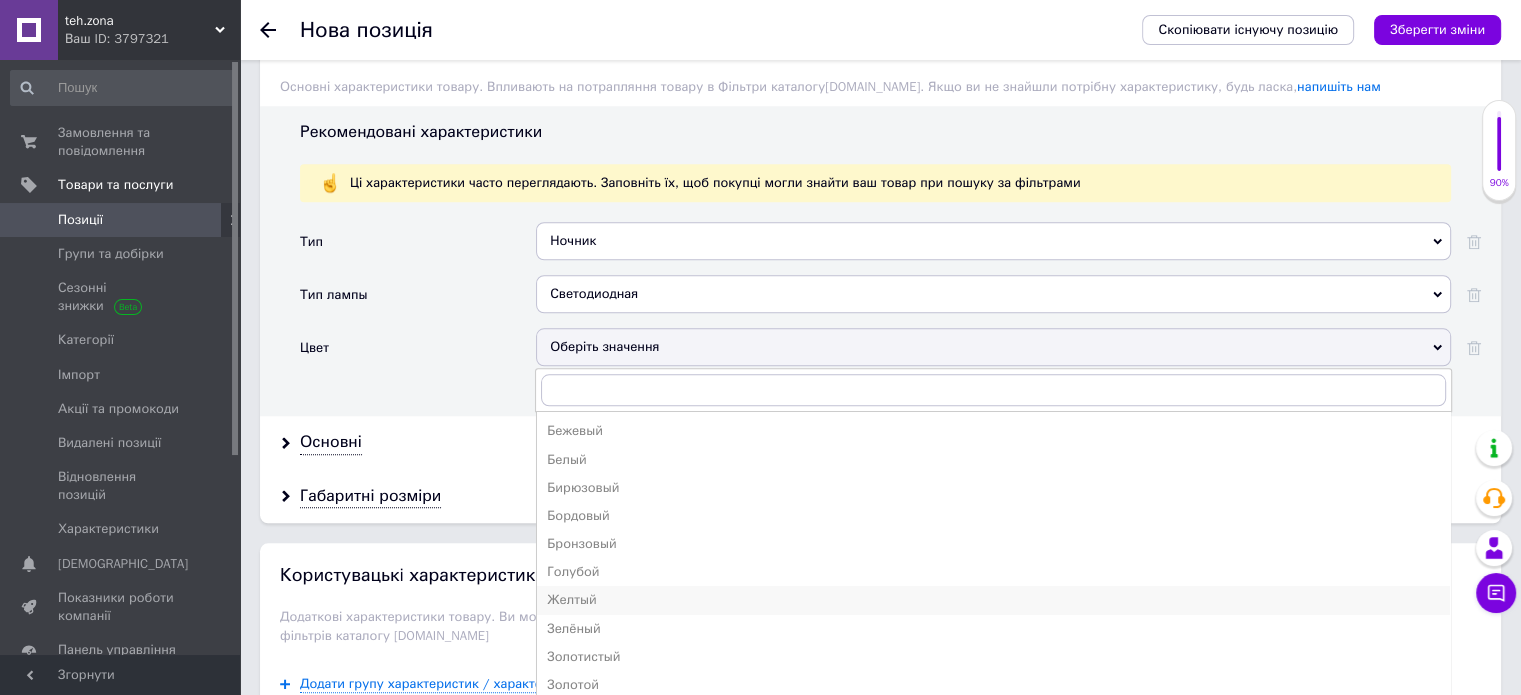 click on "Желтый" at bounding box center (993, 600) 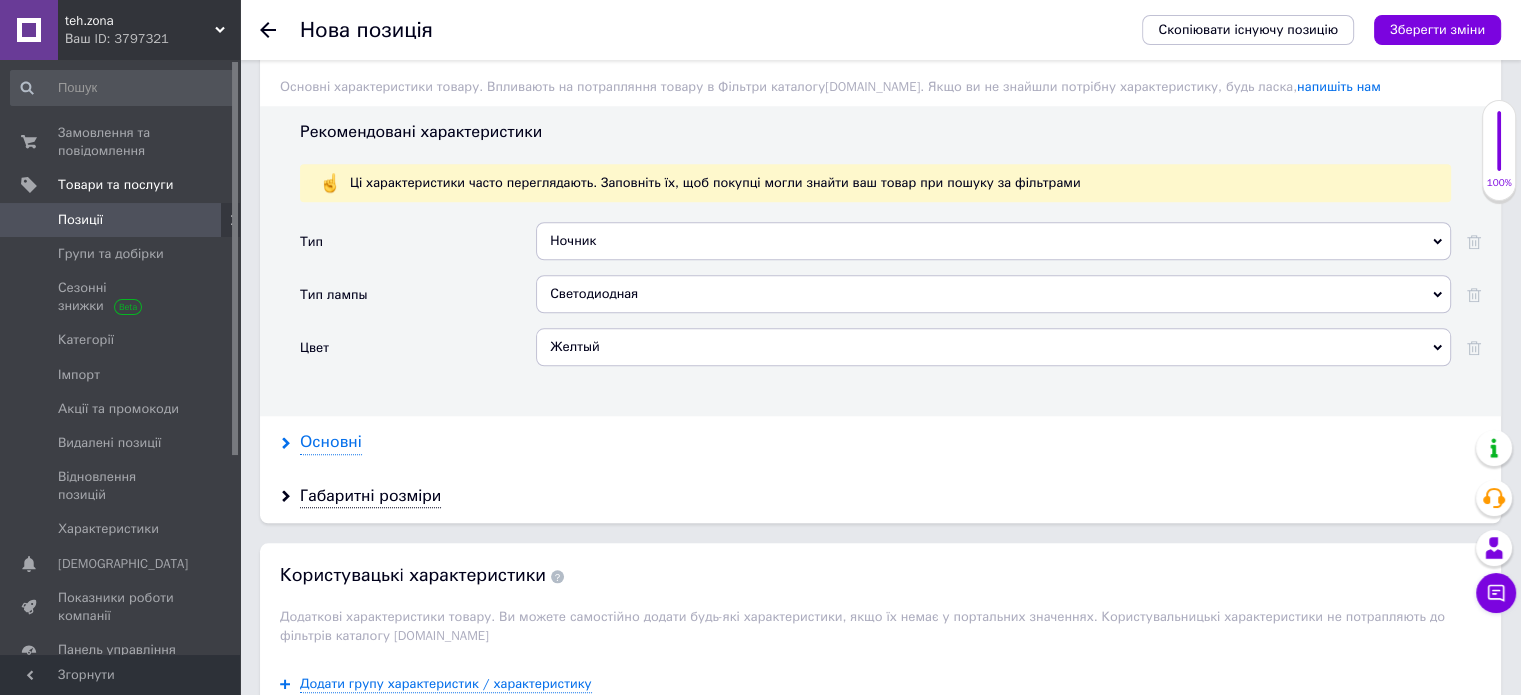 click on "Основні" at bounding box center (331, 442) 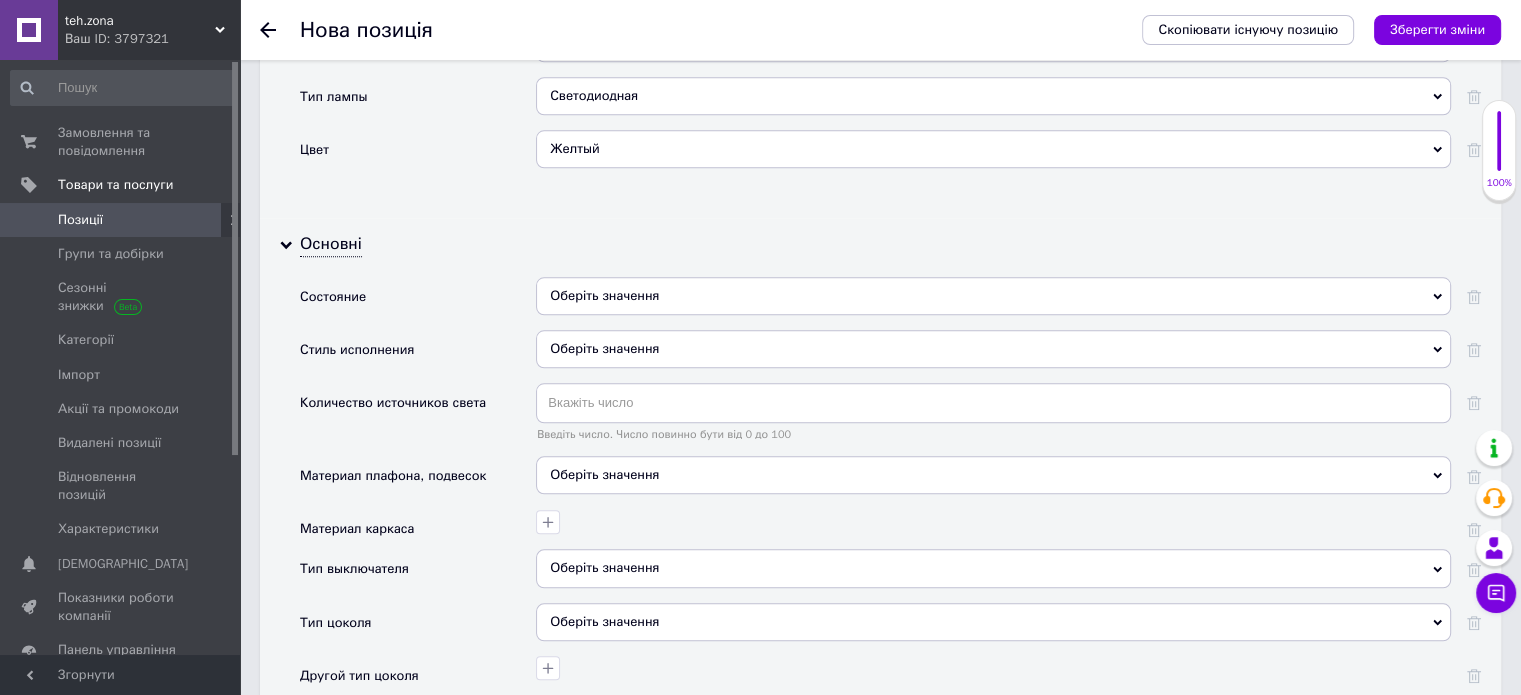 scroll, scrollTop: 2051, scrollLeft: 0, axis: vertical 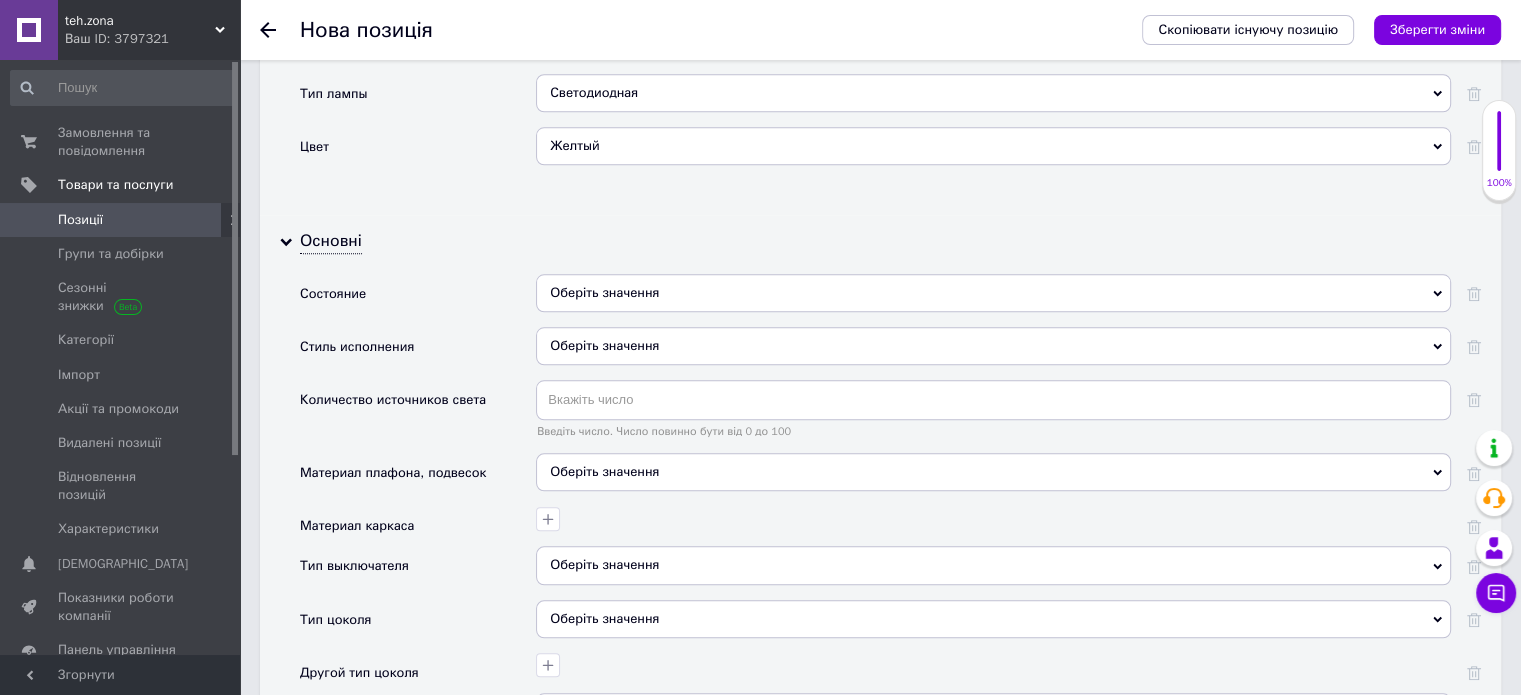 click on "Оберіть значення" at bounding box center [993, 293] 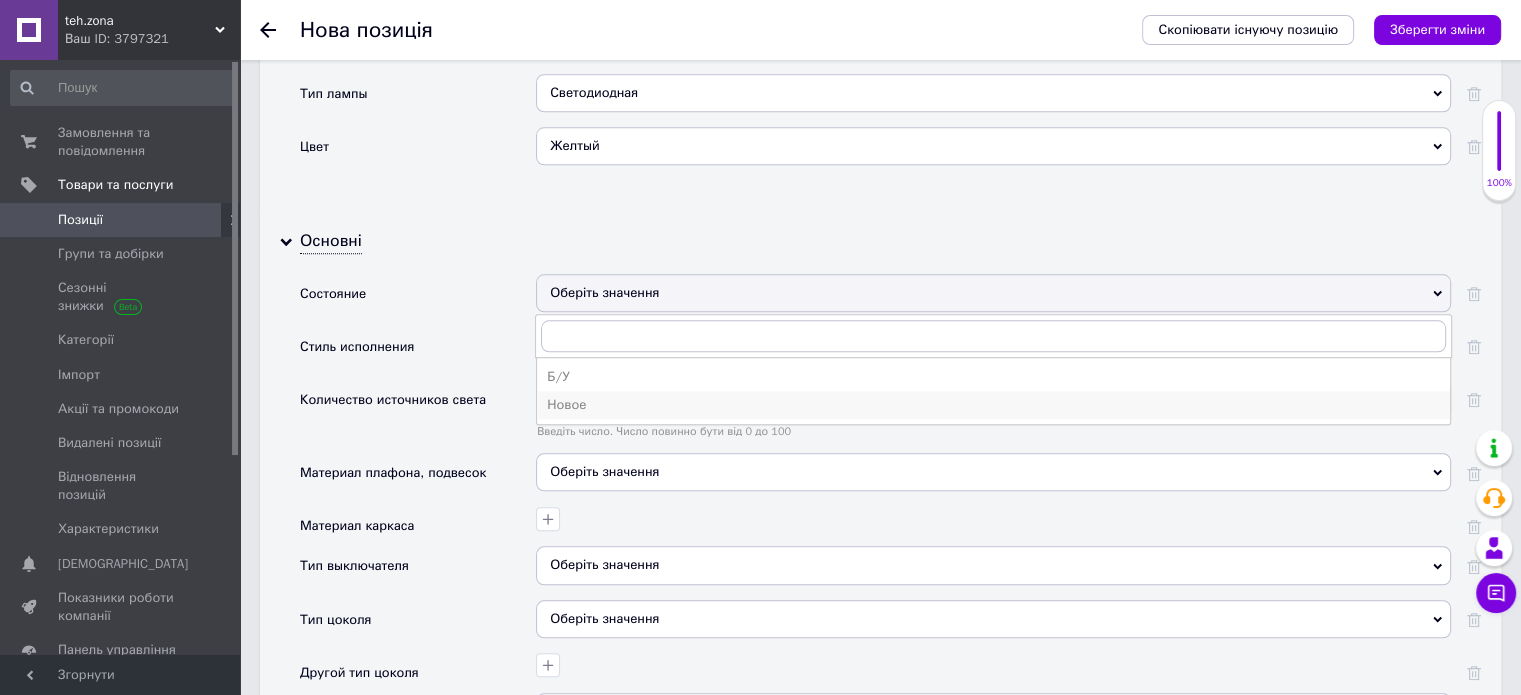 click on "Новое" at bounding box center (993, 405) 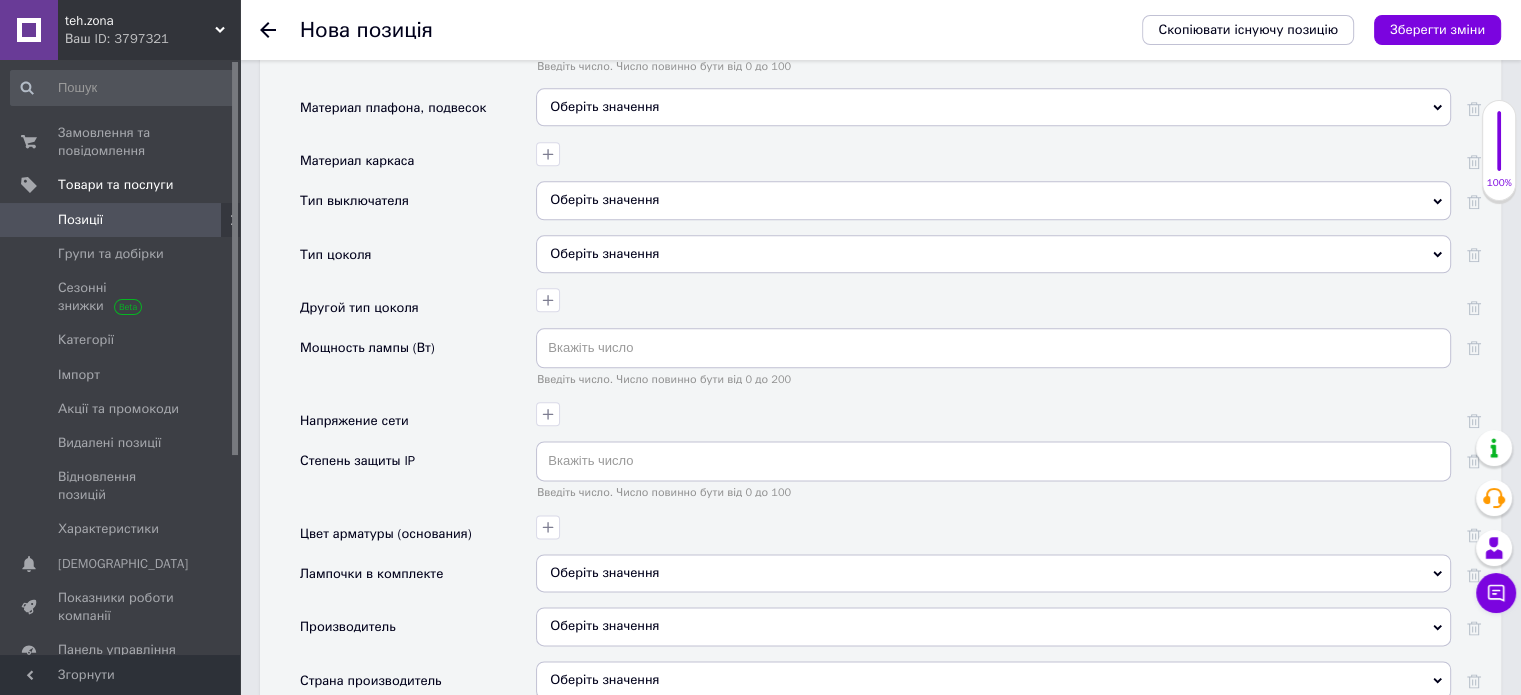 scroll, scrollTop: 2412, scrollLeft: 0, axis: vertical 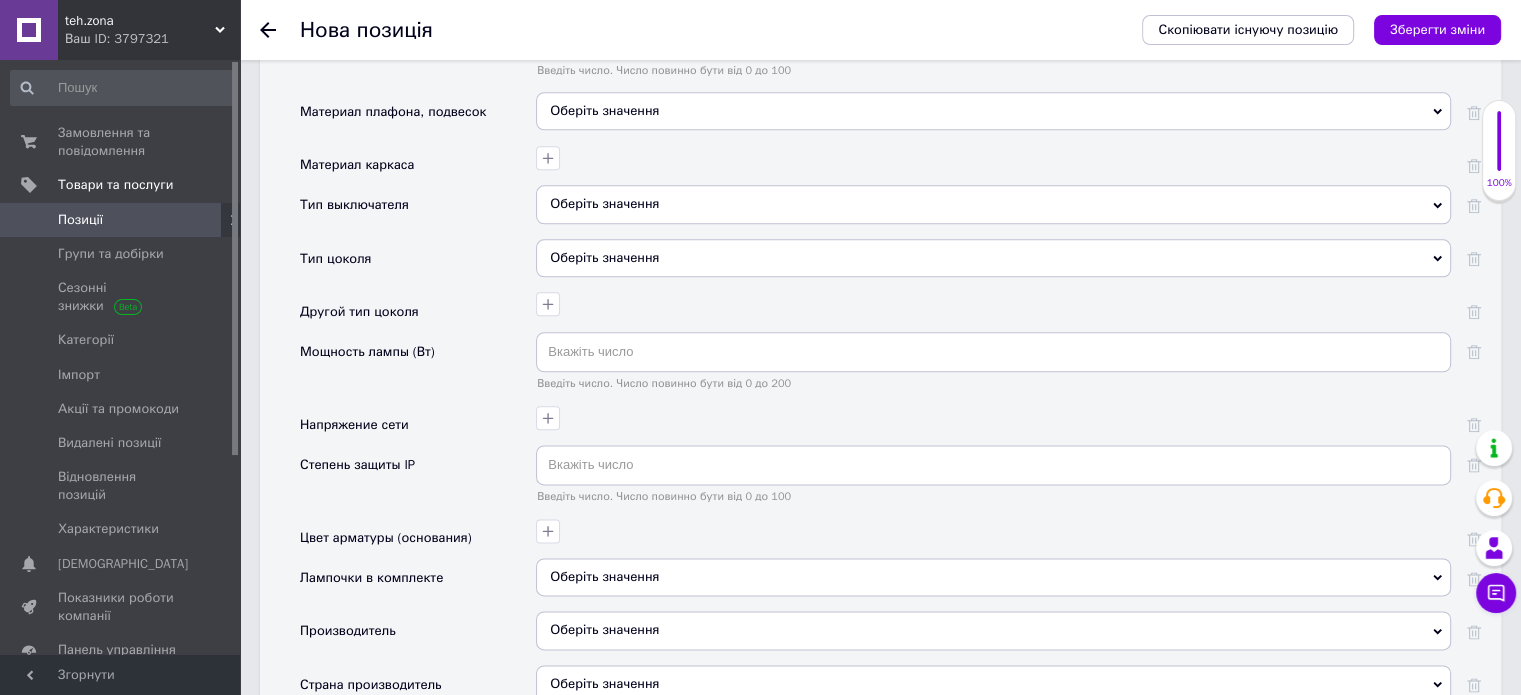 click on "Оберіть значення" at bounding box center (993, 204) 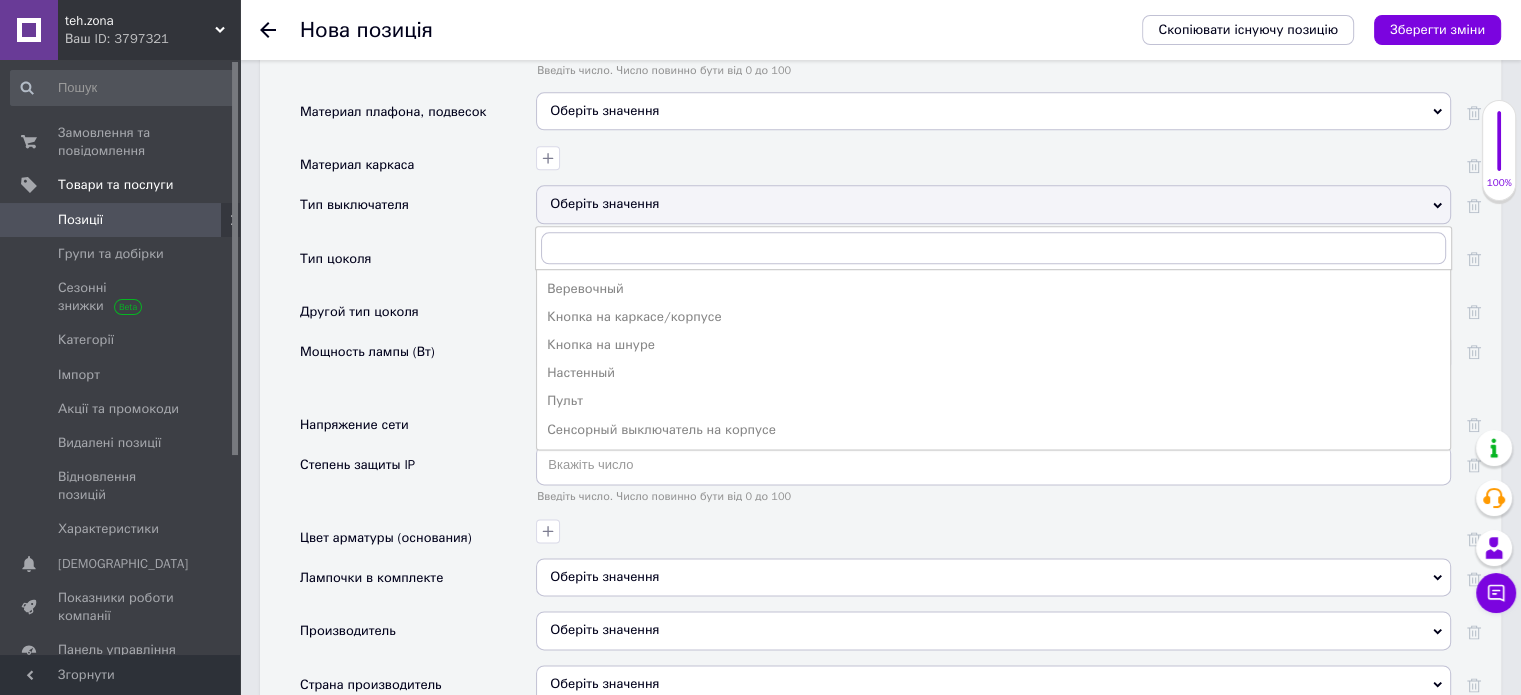 click on "Оберіть значення" at bounding box center [993, 204] 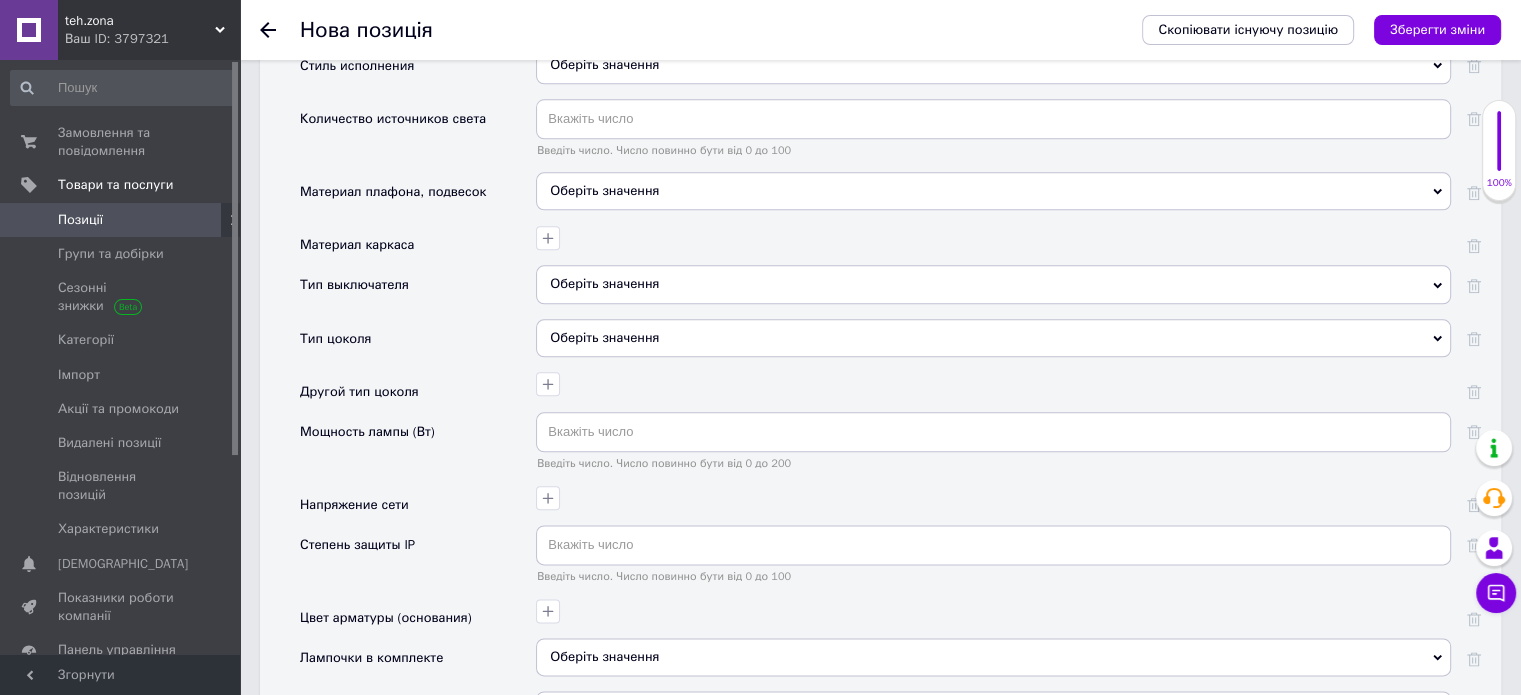 scroll, scrollTop: 2282, scrollLeft: 0, axis: vertical 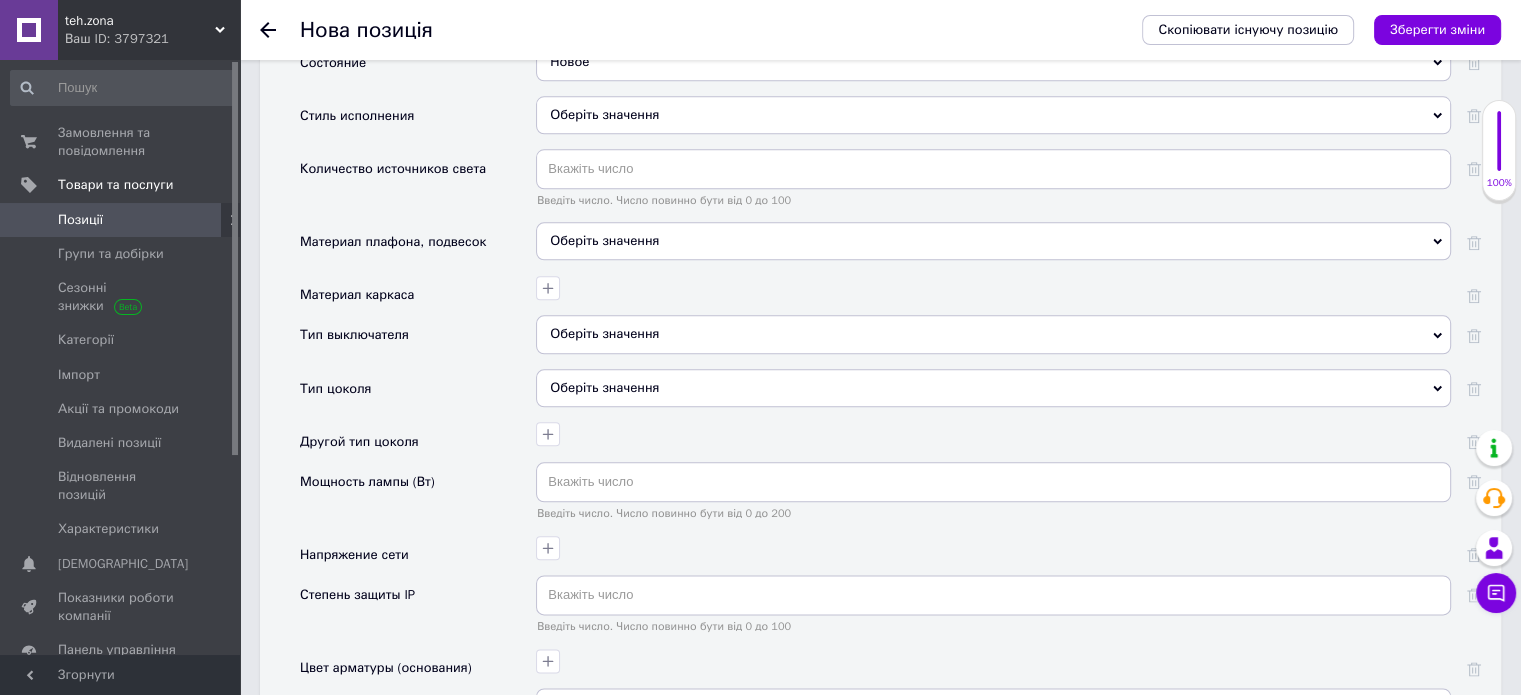 click on "Оберіть значення" at bounding box center (993, 241) 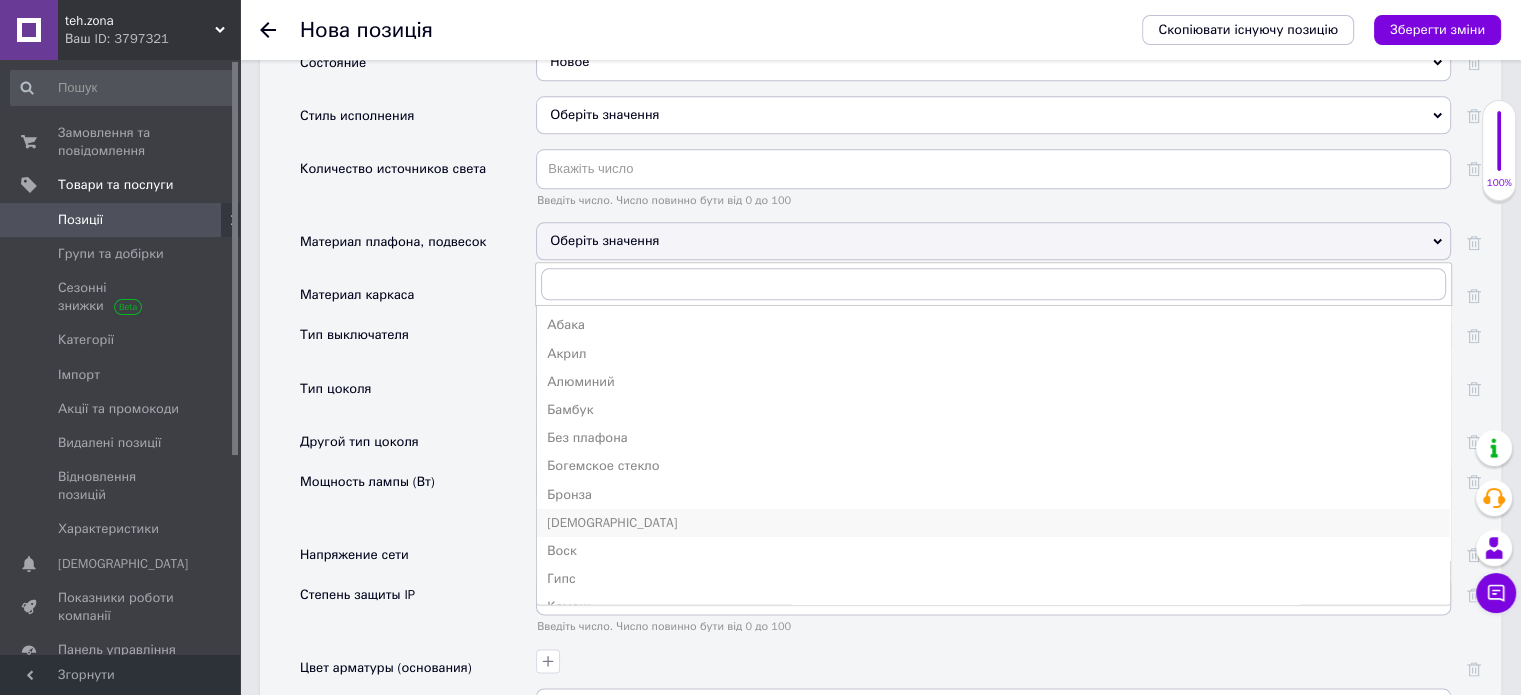 click on "[DEMOGRAPHIC_DATA]" at bounding box center (993, 523) 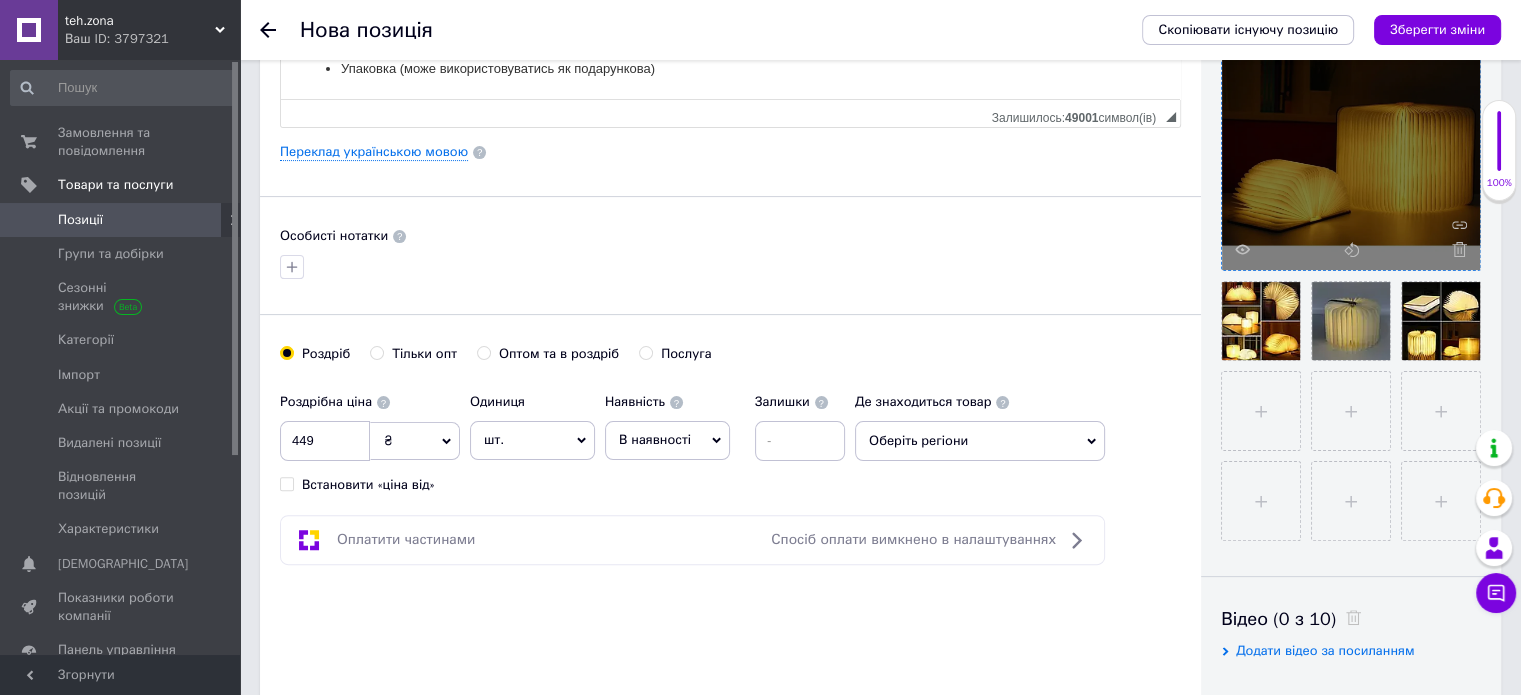 scroll, scrollTop: 476, scrollLeft: 0, axis: vertical 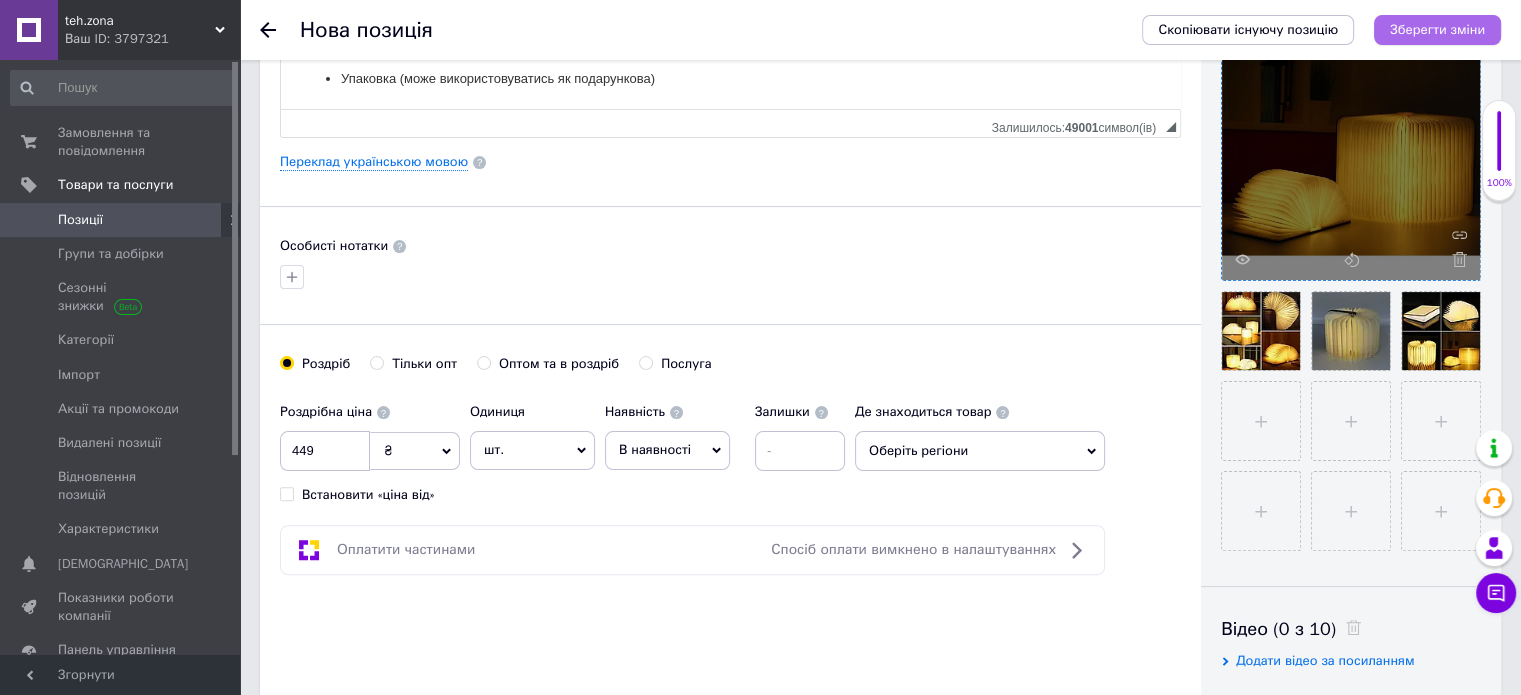 click on "Зберегти зміни" at bounding box center (1437, 30) 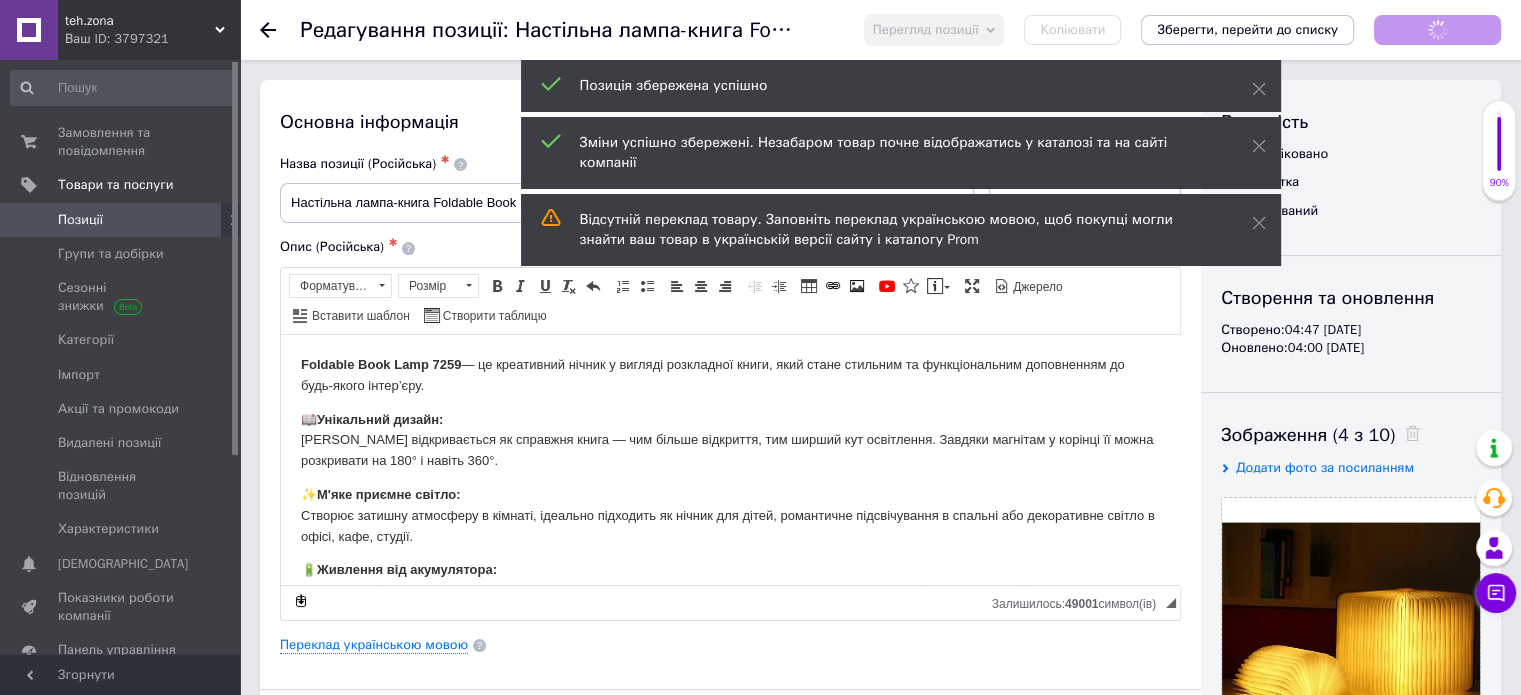 scroll, scrollTop: 0, scrollLeft: 0, axis: both 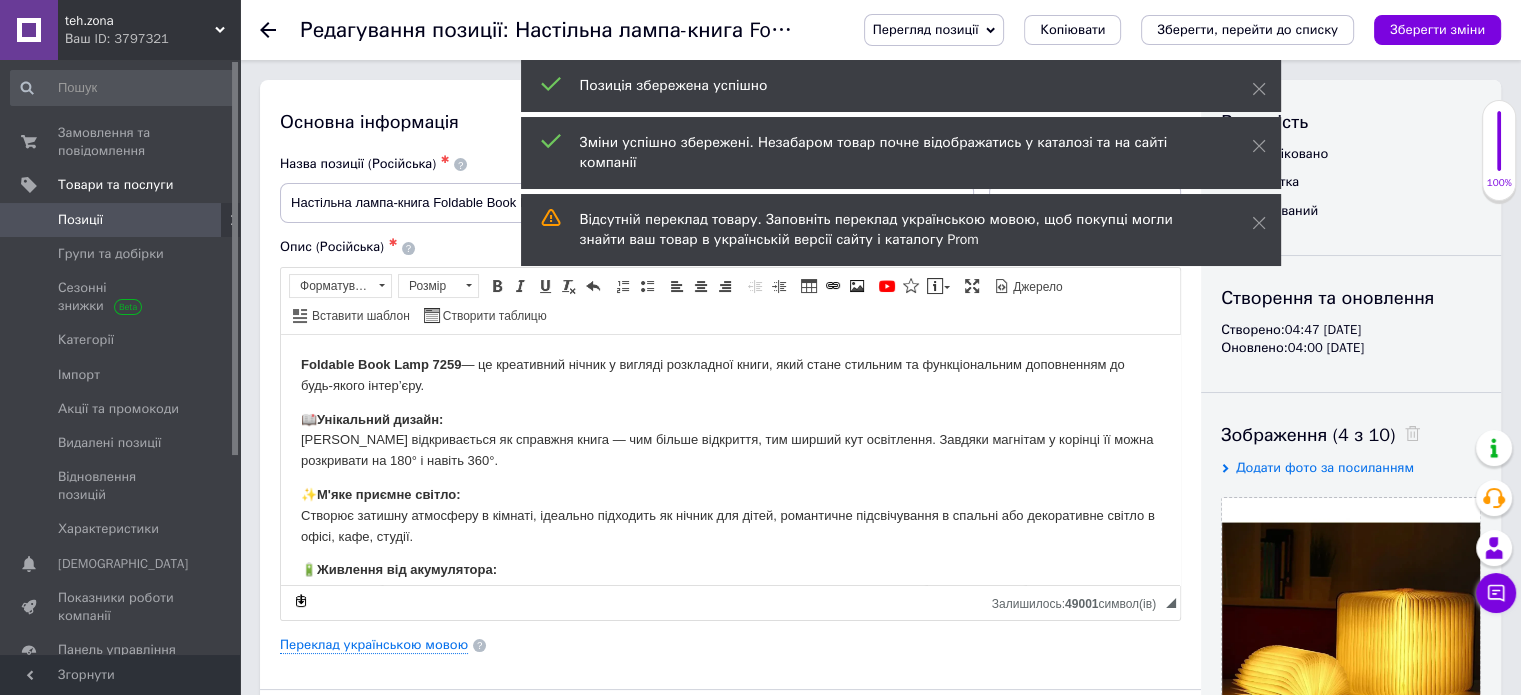 click on "Позиції" at bounding box center [121, 220] 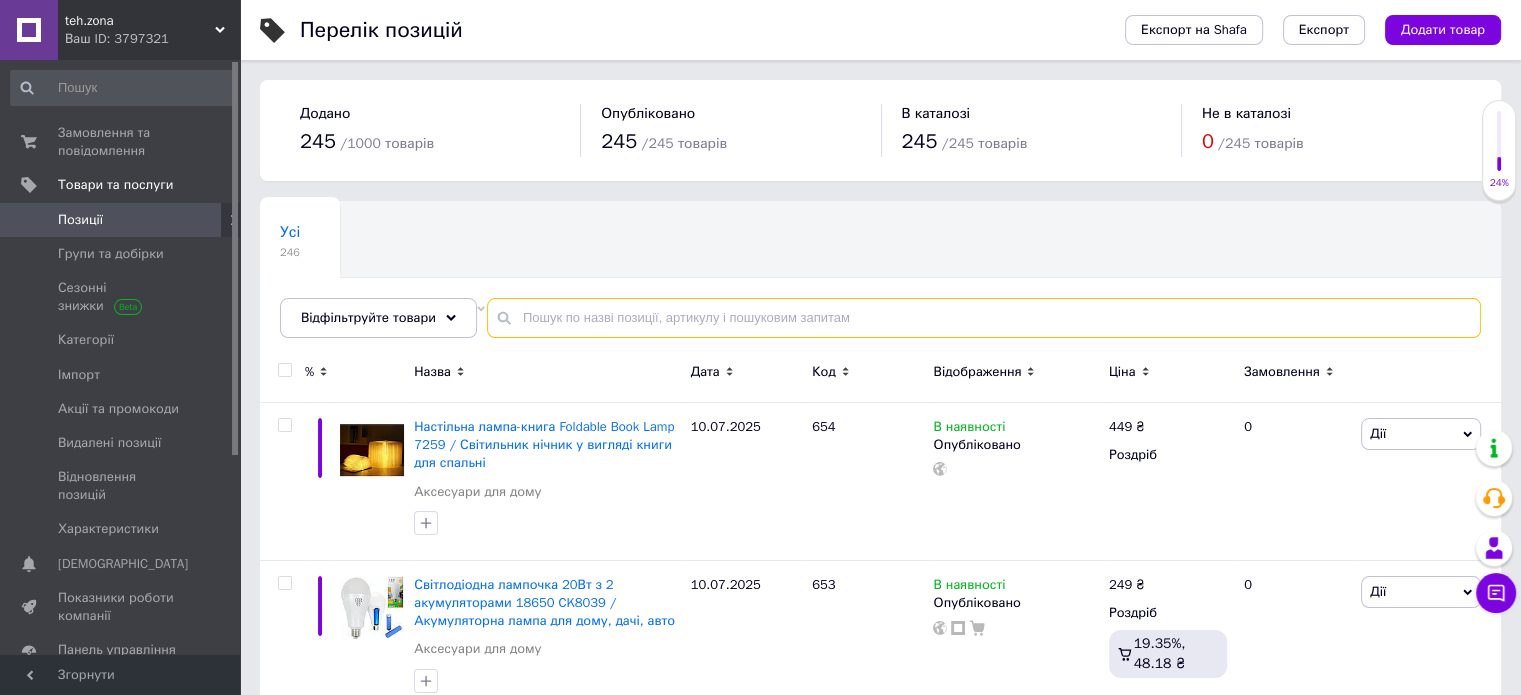 click at bounding box center (984, 318) 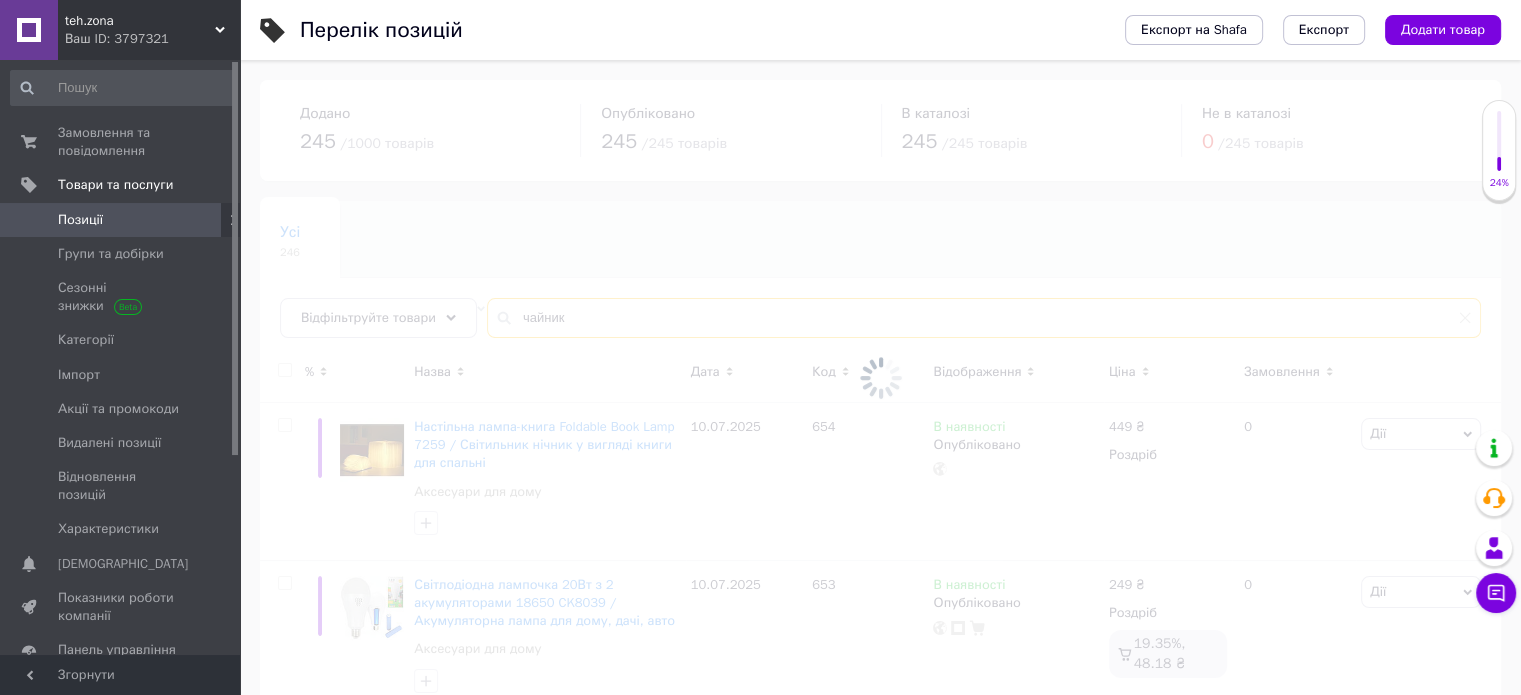 type on "чайник" 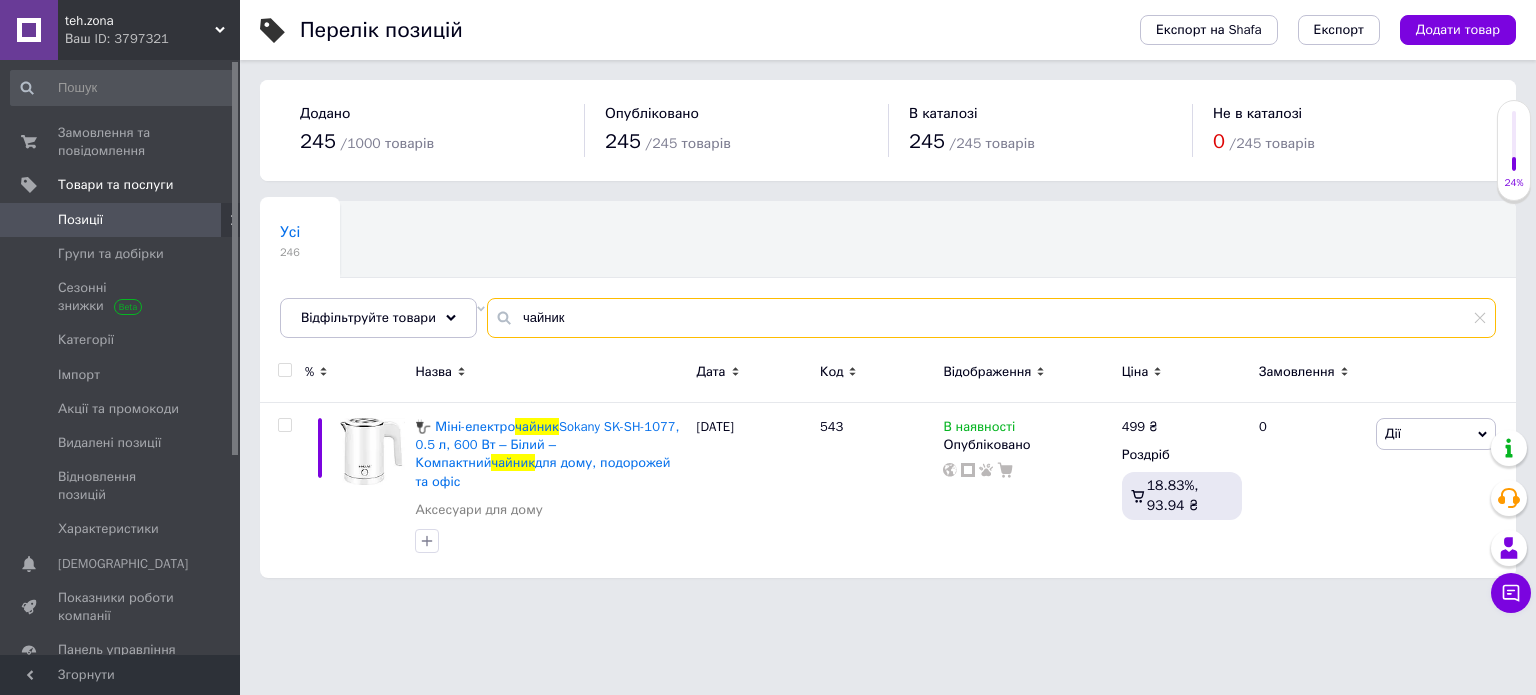drag, startPoint x: 605, startPoint y: 303, endPoint x: 416, endPoint y: 342, distance: 192.98186 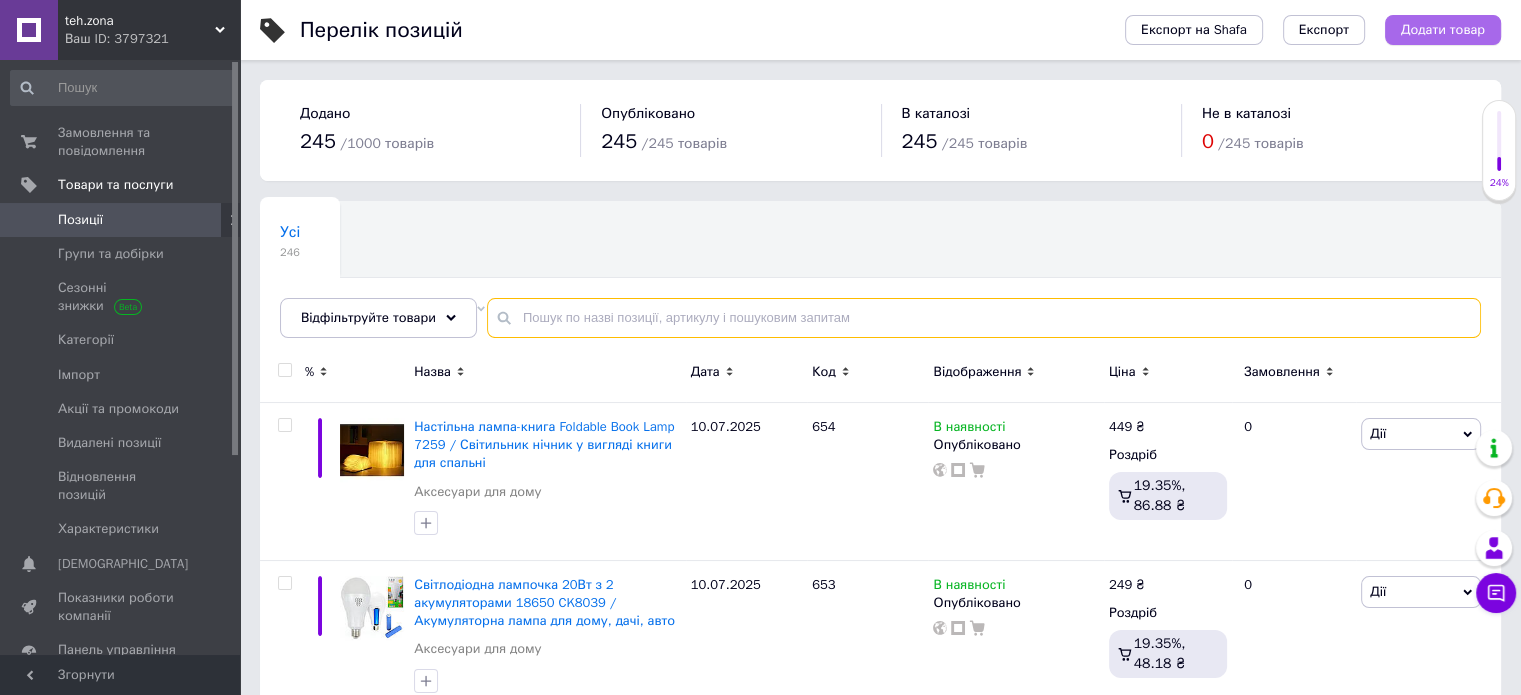type 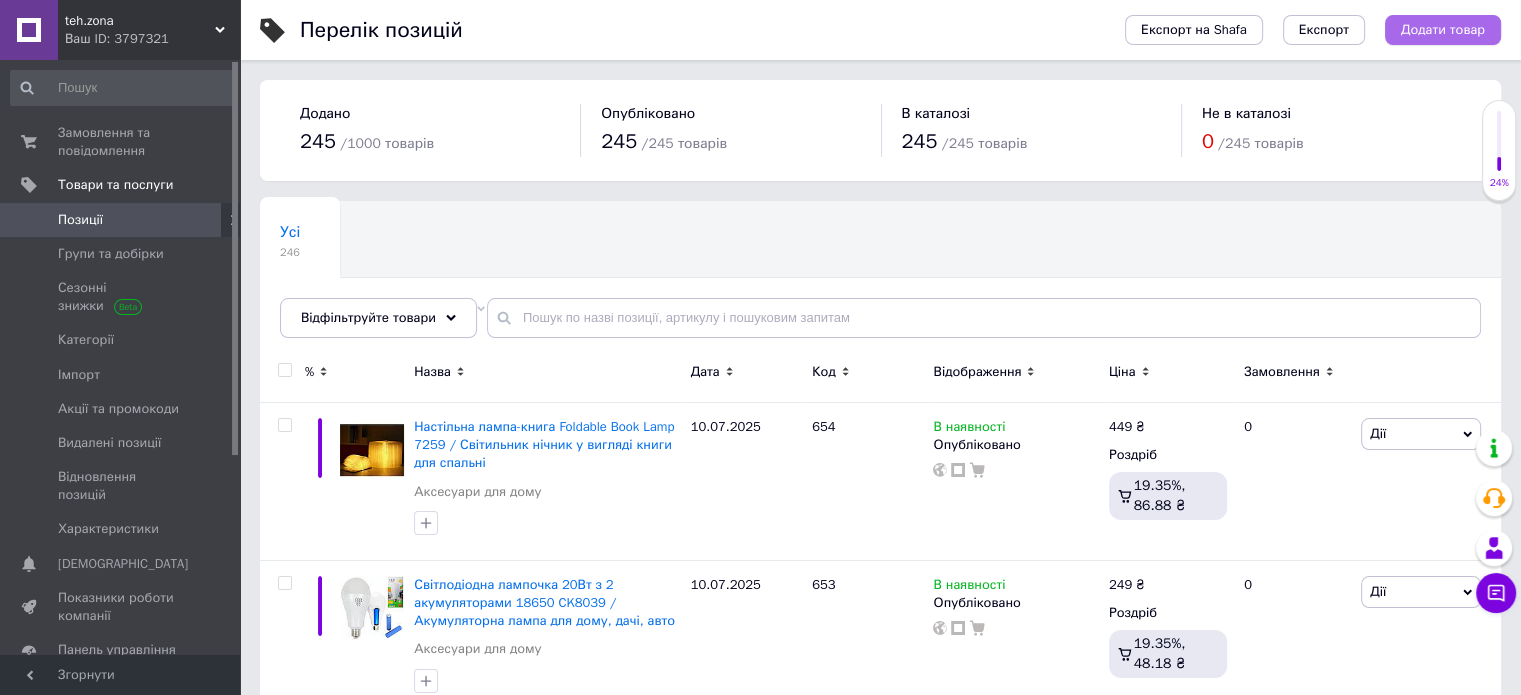 click on "Додати товар" at bounding box center (1443, 30) 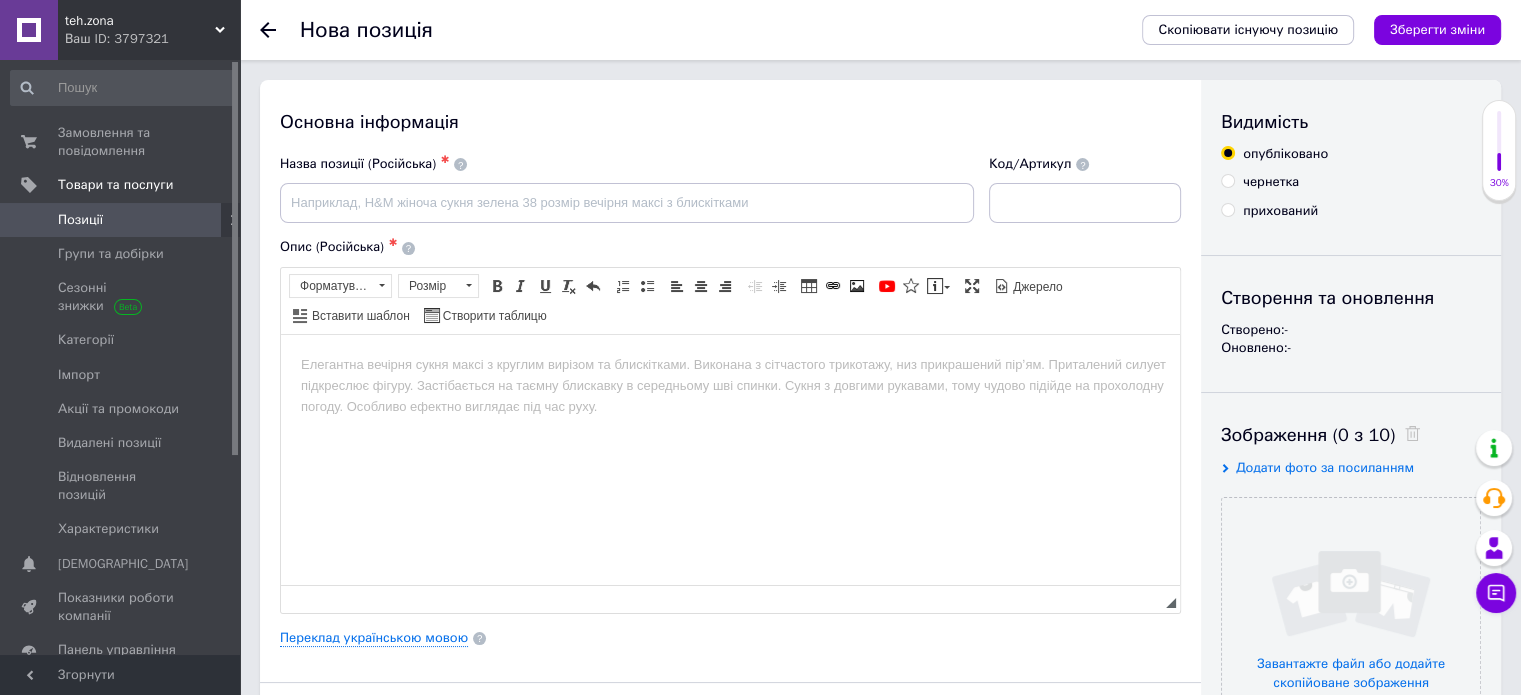 scroll, scrollTop: 0, scrollLeft: 0, axis: both 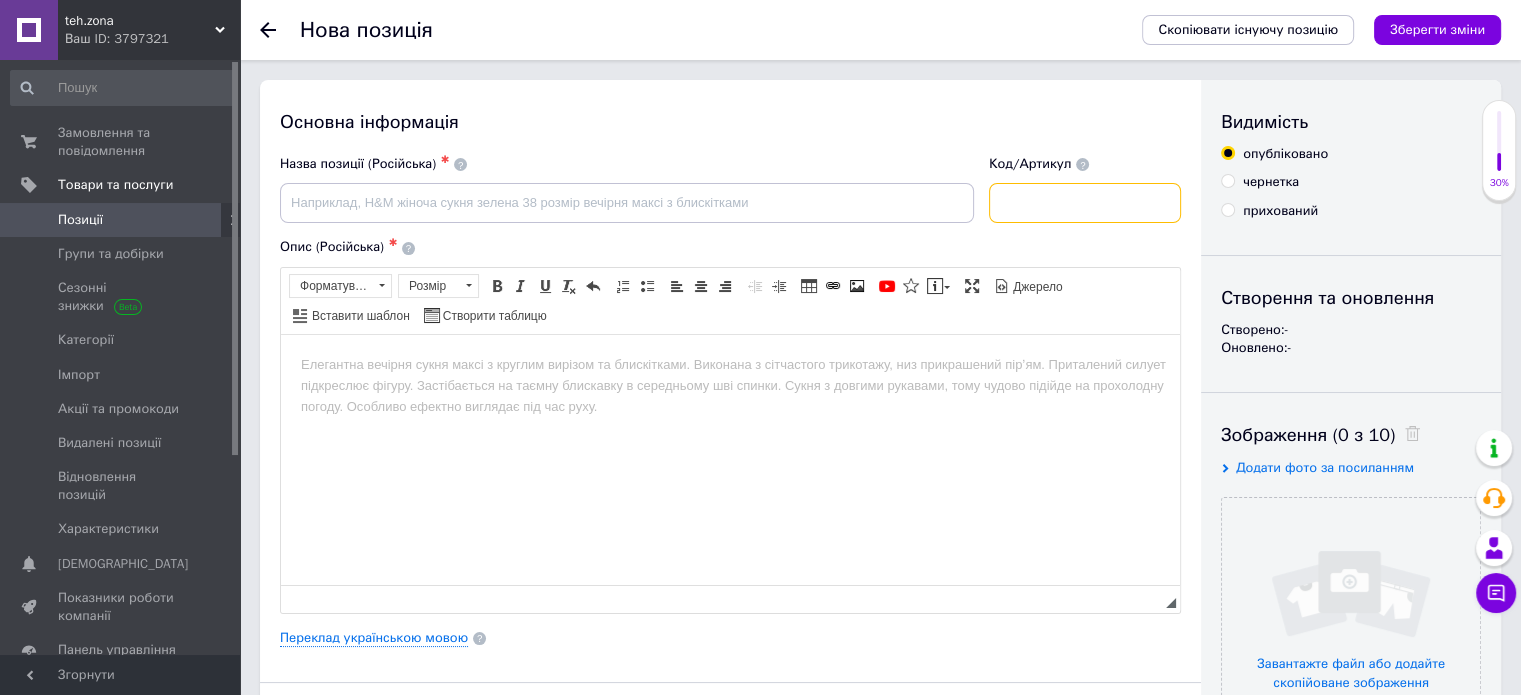 click at bounding box center (1085, 203) 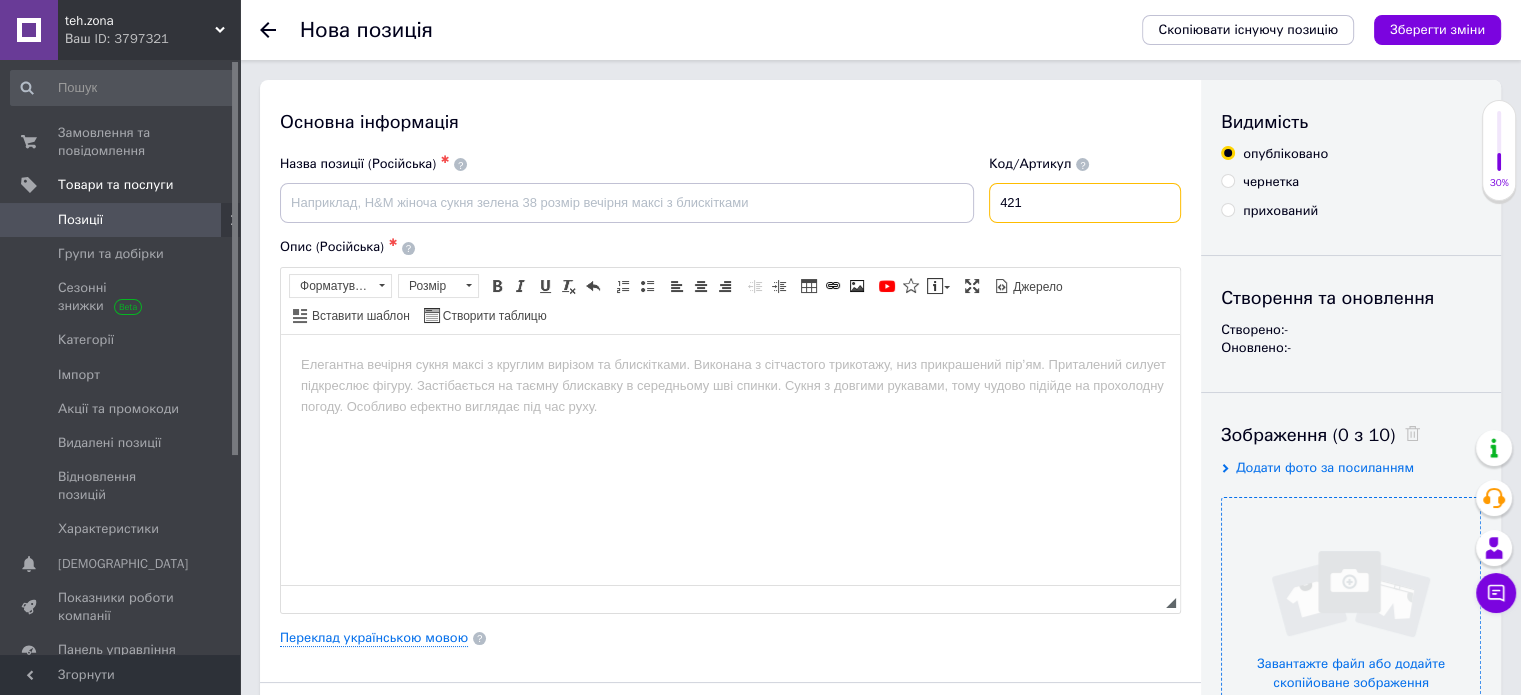 type on "421" 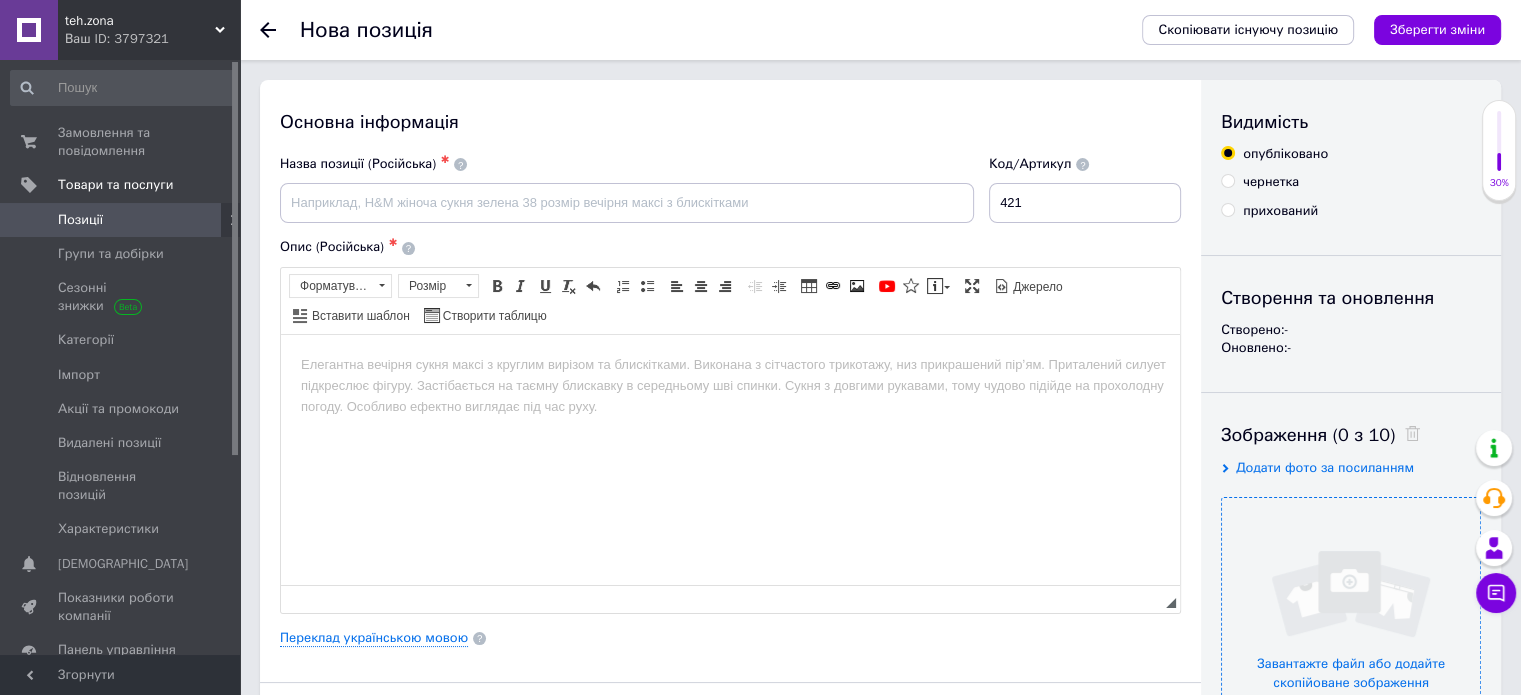click at bounding box center (1351, 627) 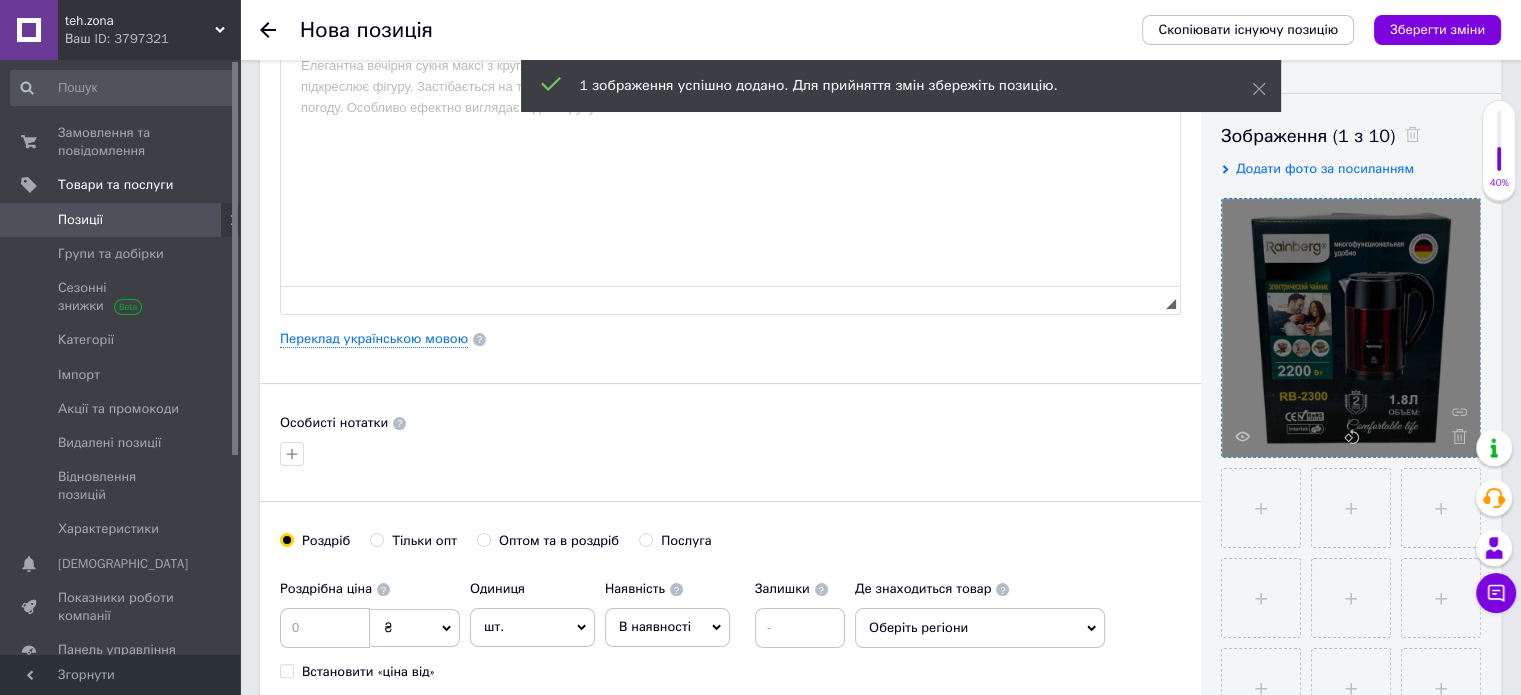 scroll, scrollTop: 300, scrollLeft: 0, axis: vertical 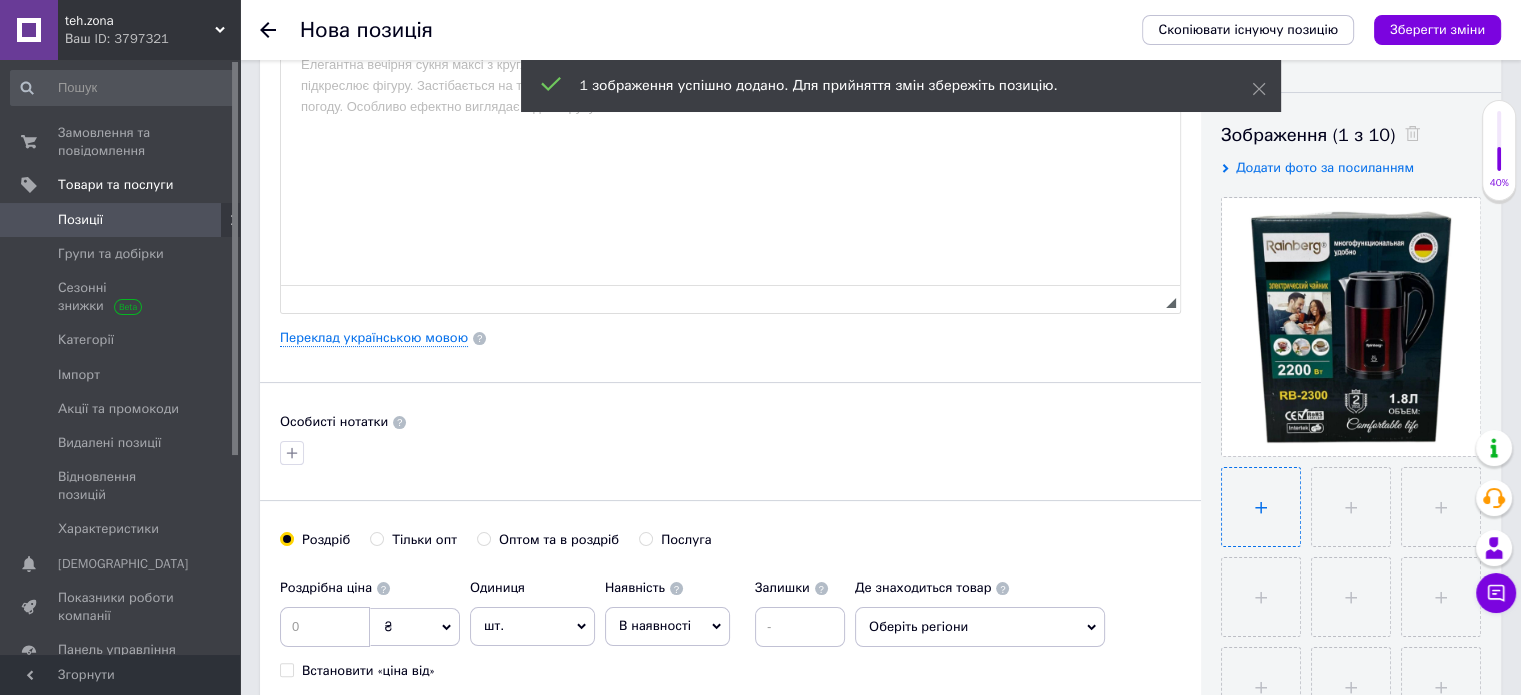 click at bounding box center (1261, 507) 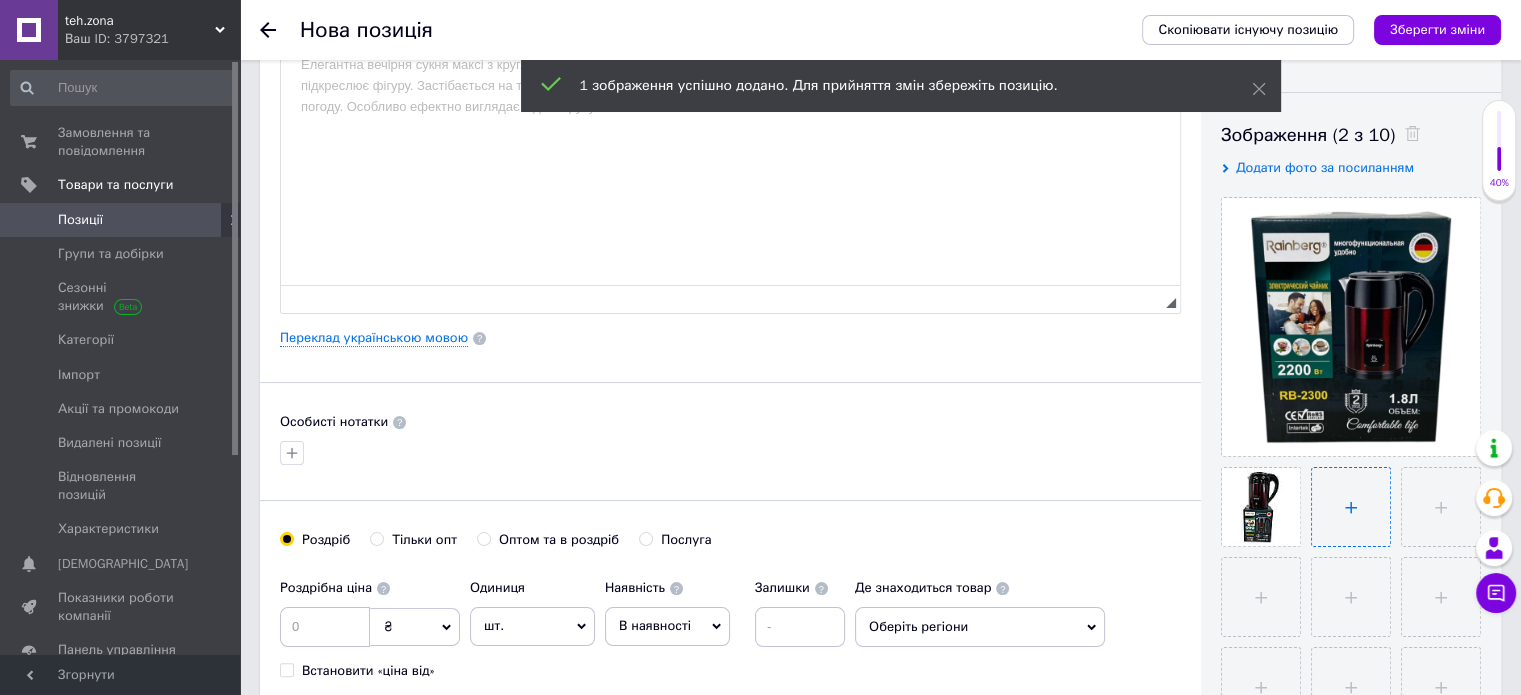 click at bounding box center [1351, 507] 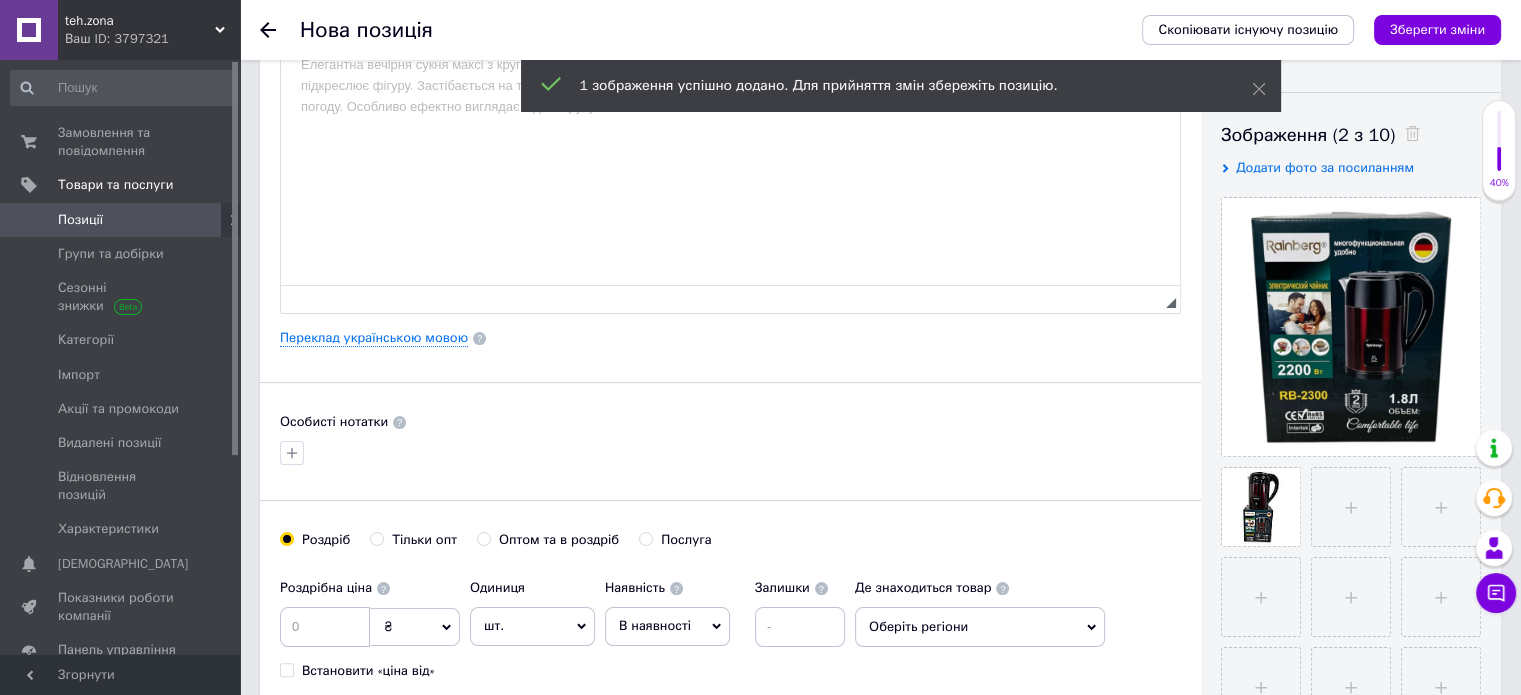 type 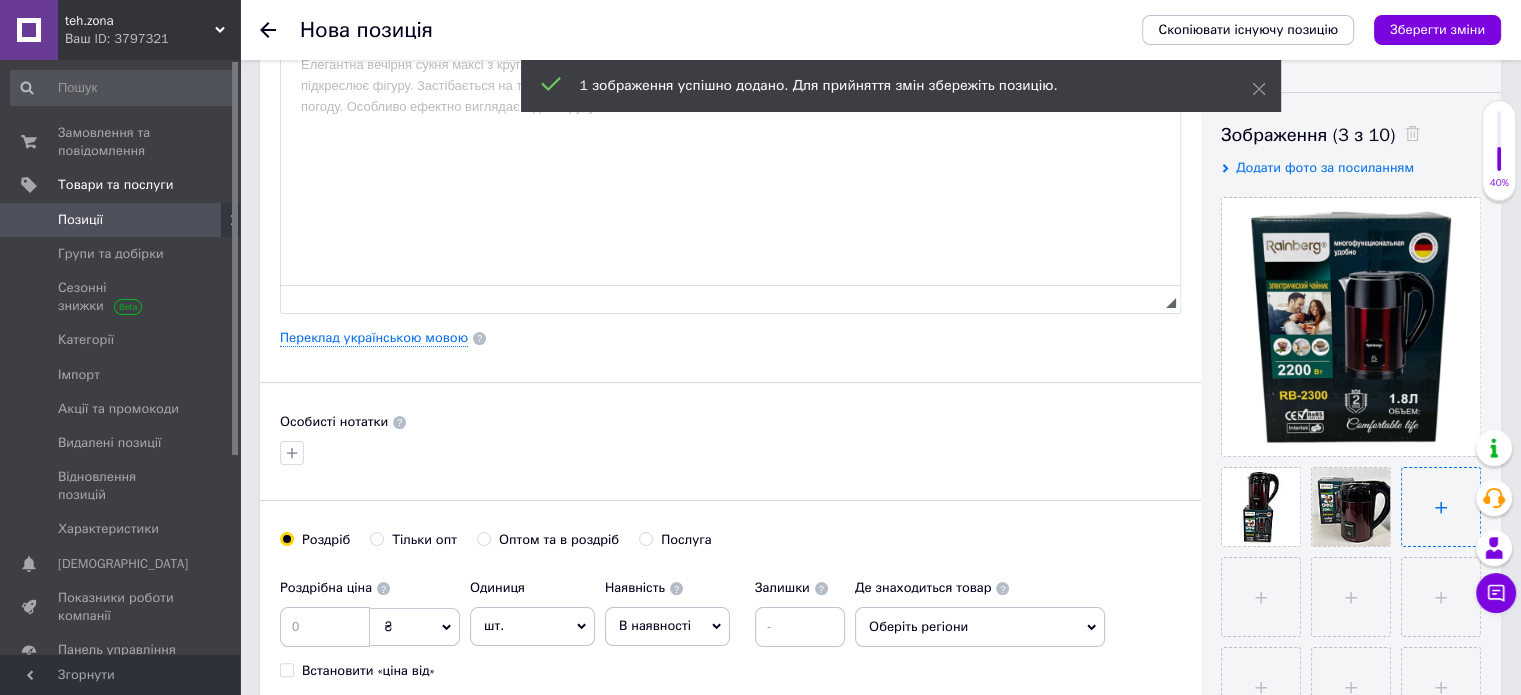 click at bounding box center [1441, 507] 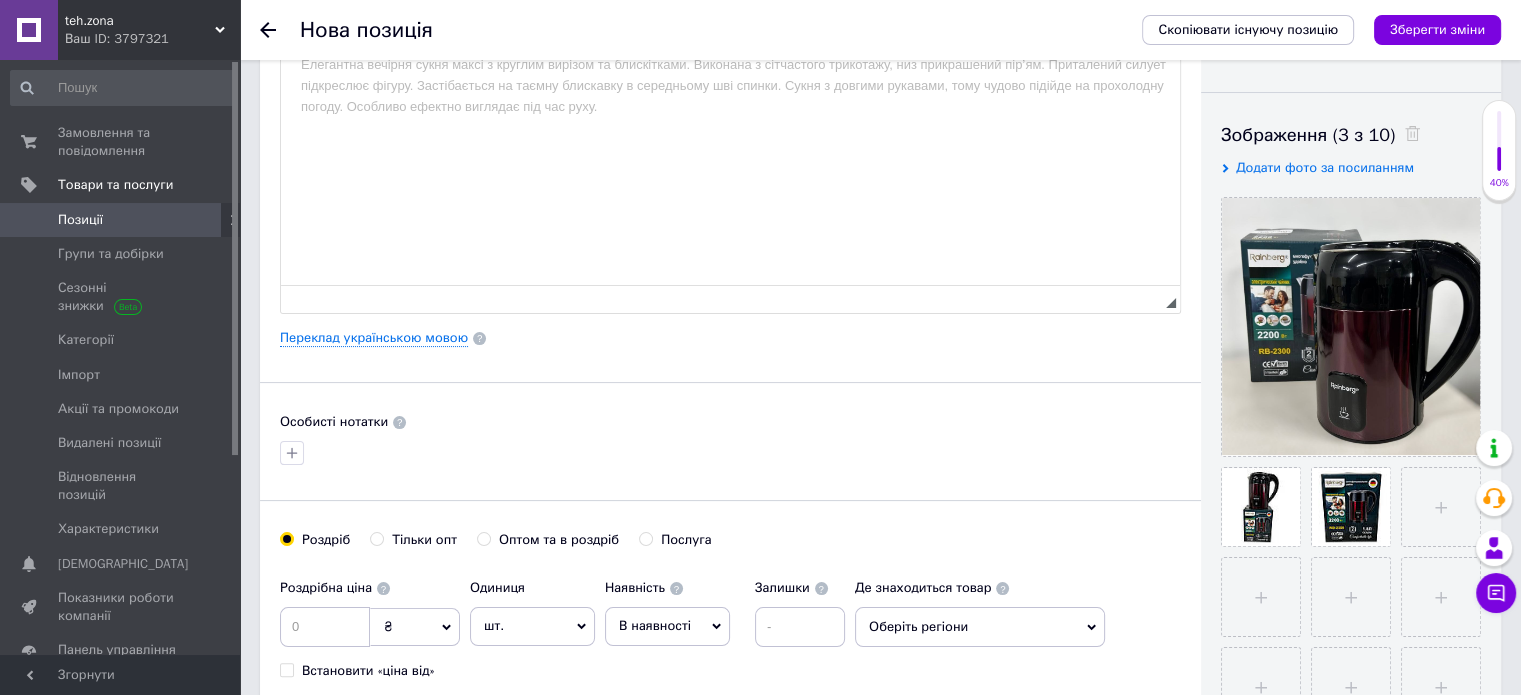 scroll, scrollTop: 0, scrollLeft: 0, axis: both 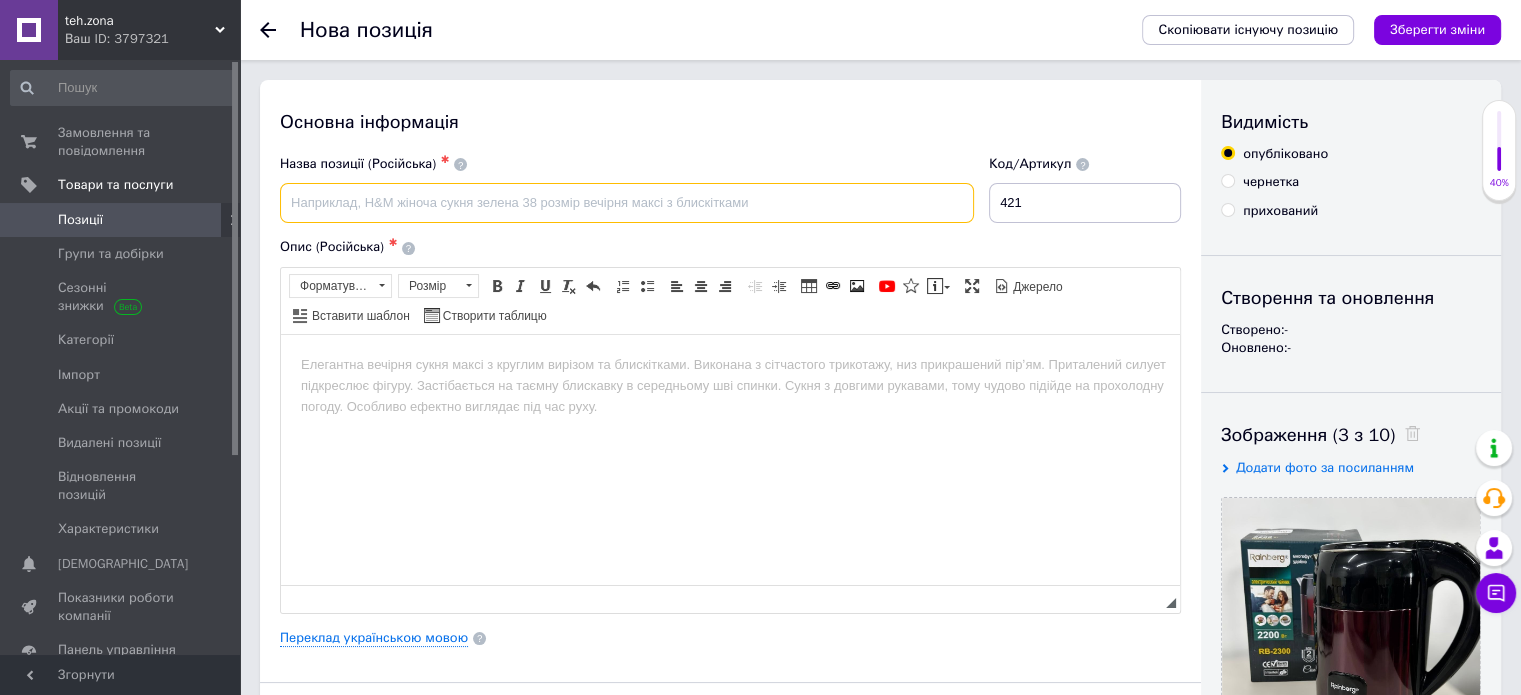 click at bounding box center (627, 203) 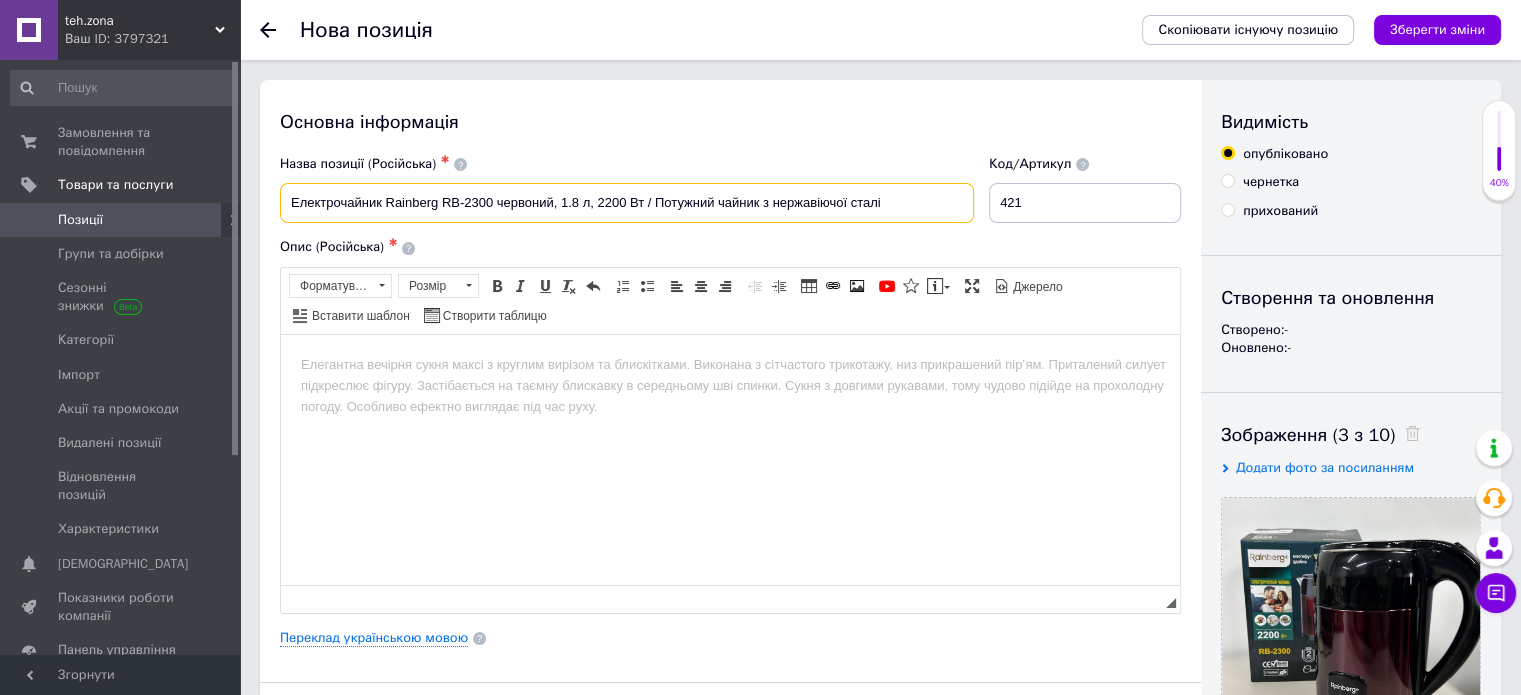 type on "Електрочайник Rainberg RB-2300 червоний, 1.8 л, 2200 Вт / Потужний чайник з нержавіючої сталі" 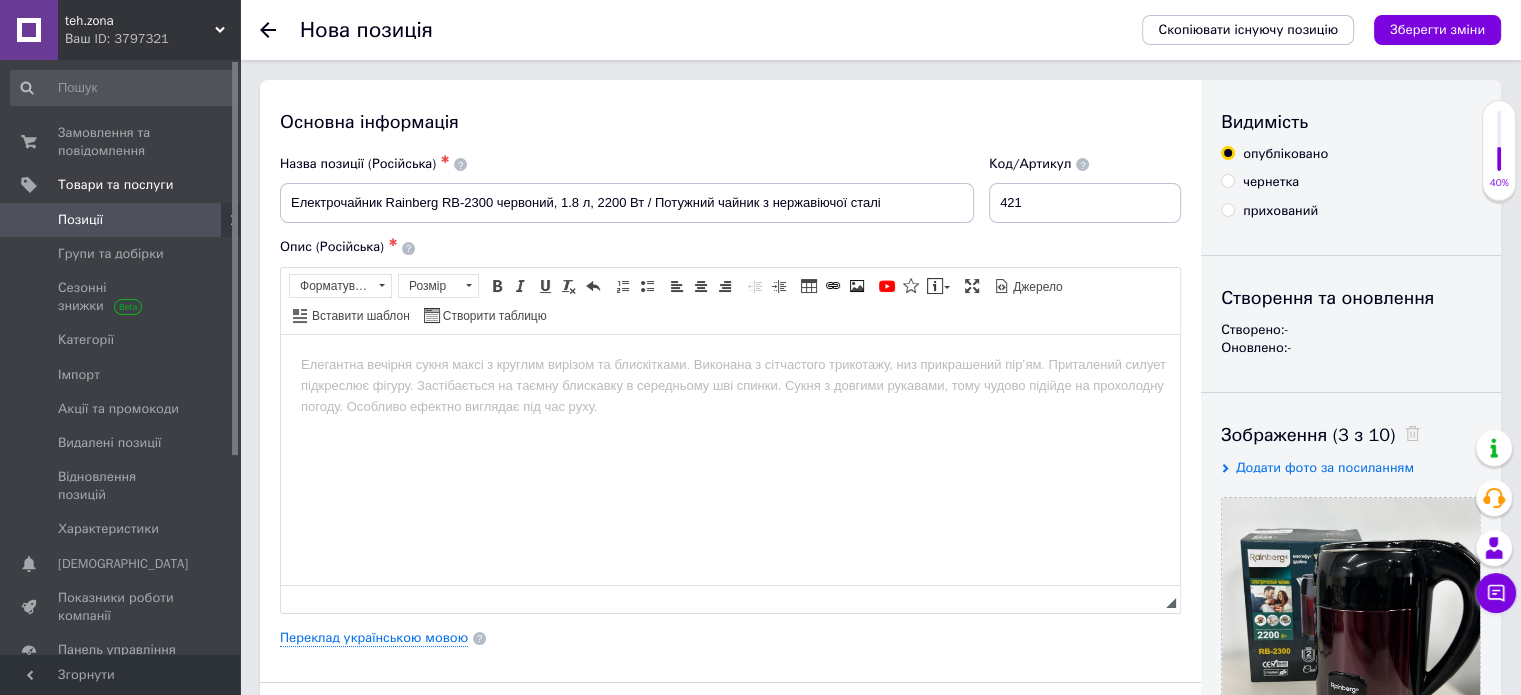 click on "◢" at bounding box center (730, 599) 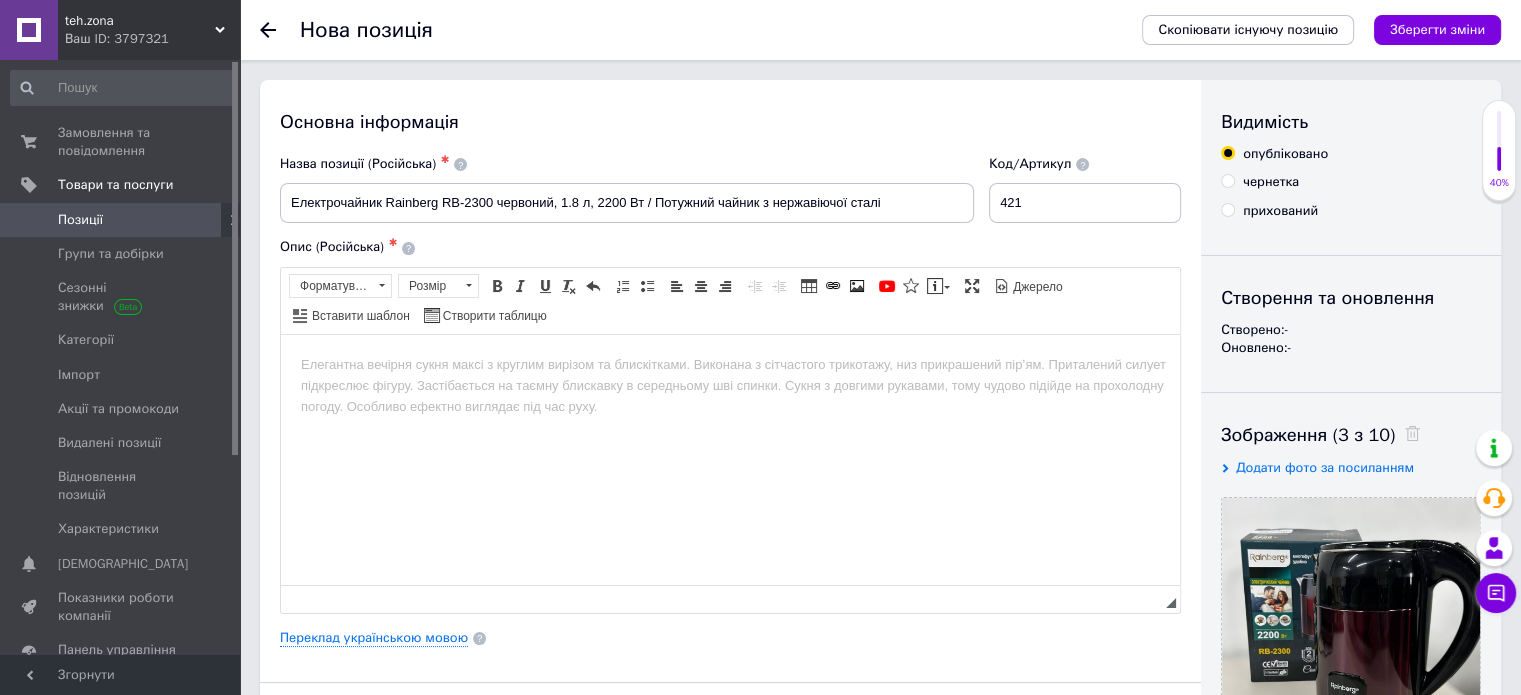 click at bounding box center [730, 364] 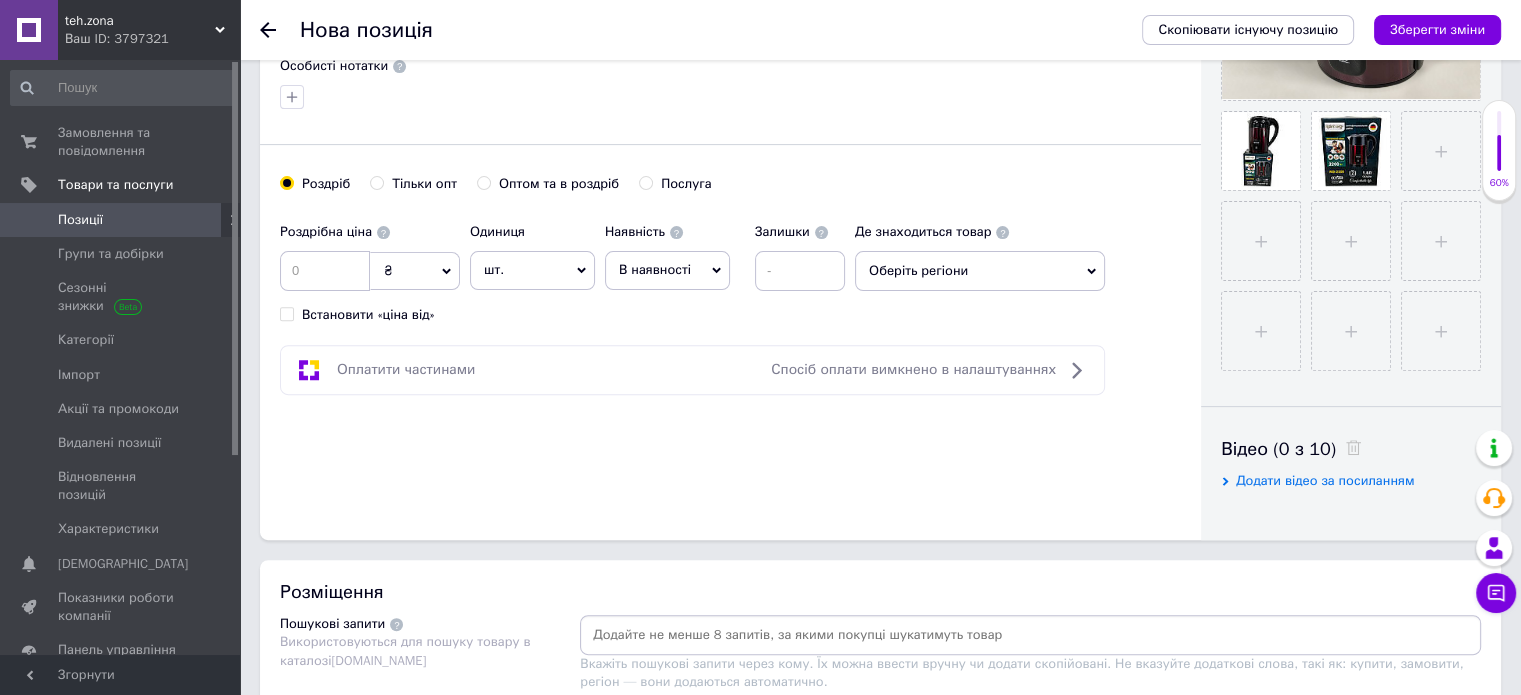 scroll, scrollTop: 655, scrollLeft: 0, axis: vertical 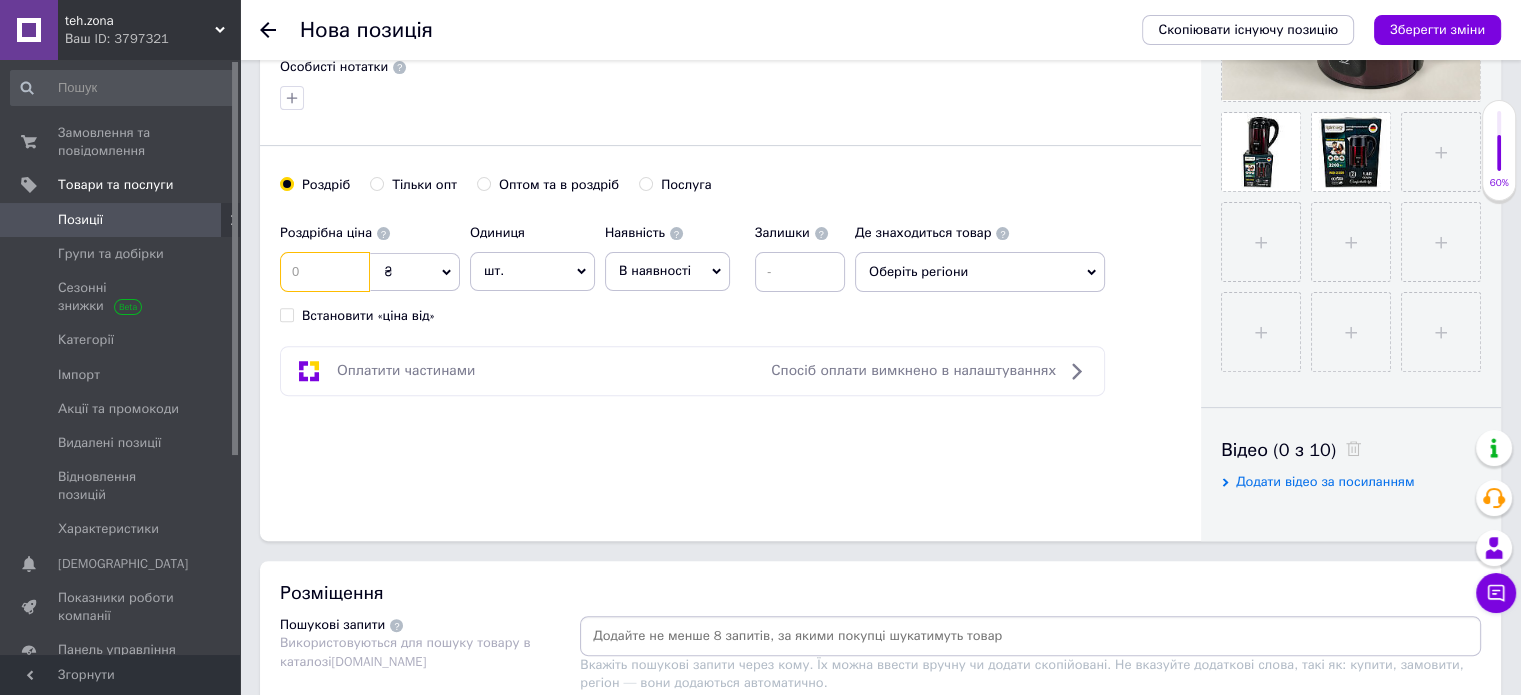 click at bounding box center (325, 272) 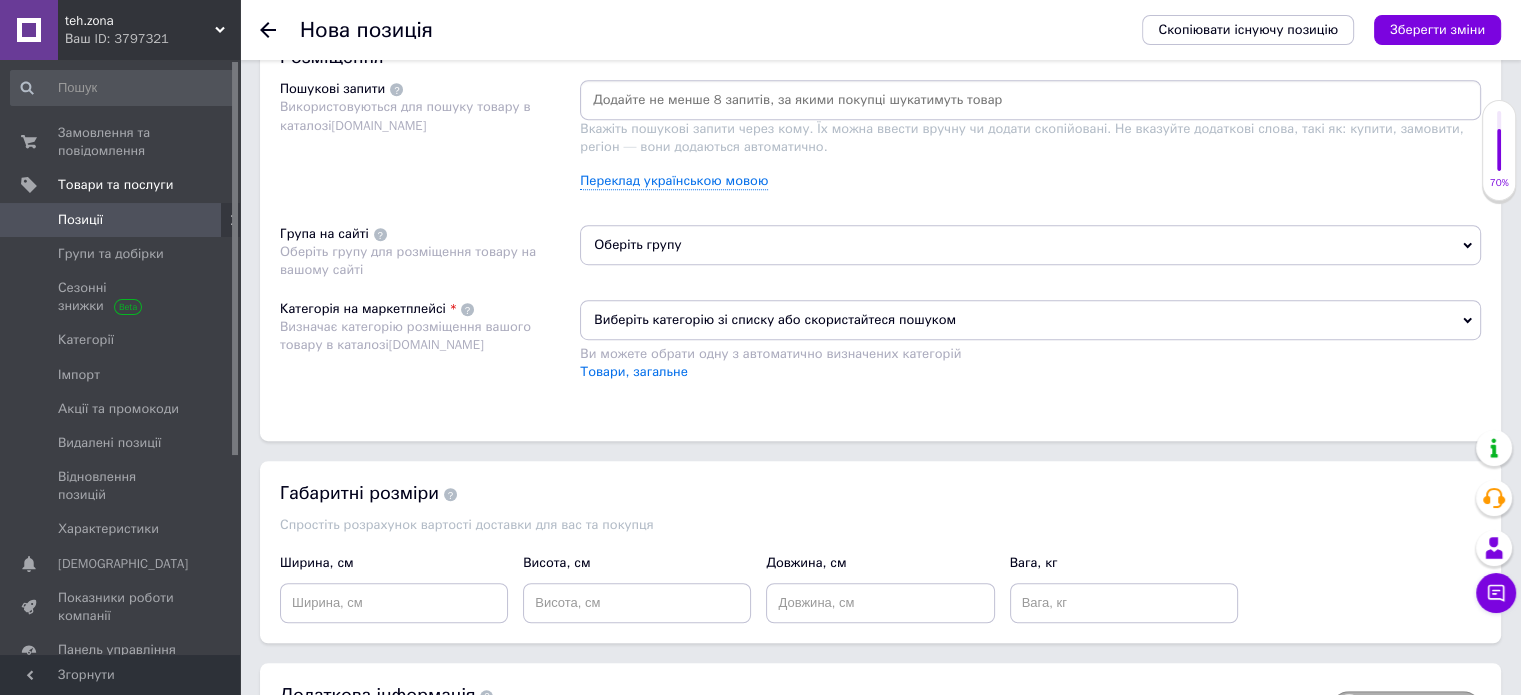 scroll, scrollTop: 1207, scrollLeft: 0, axis: vertical 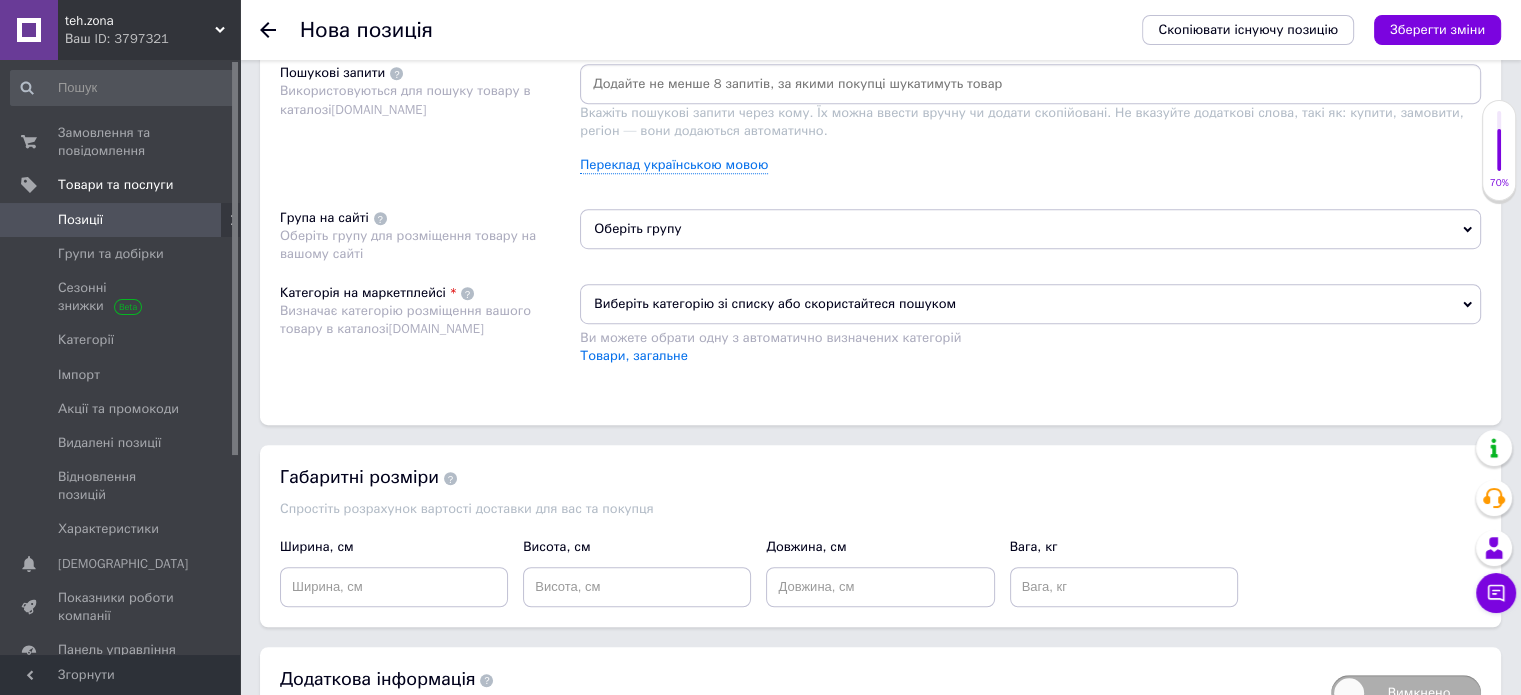 type on "599" 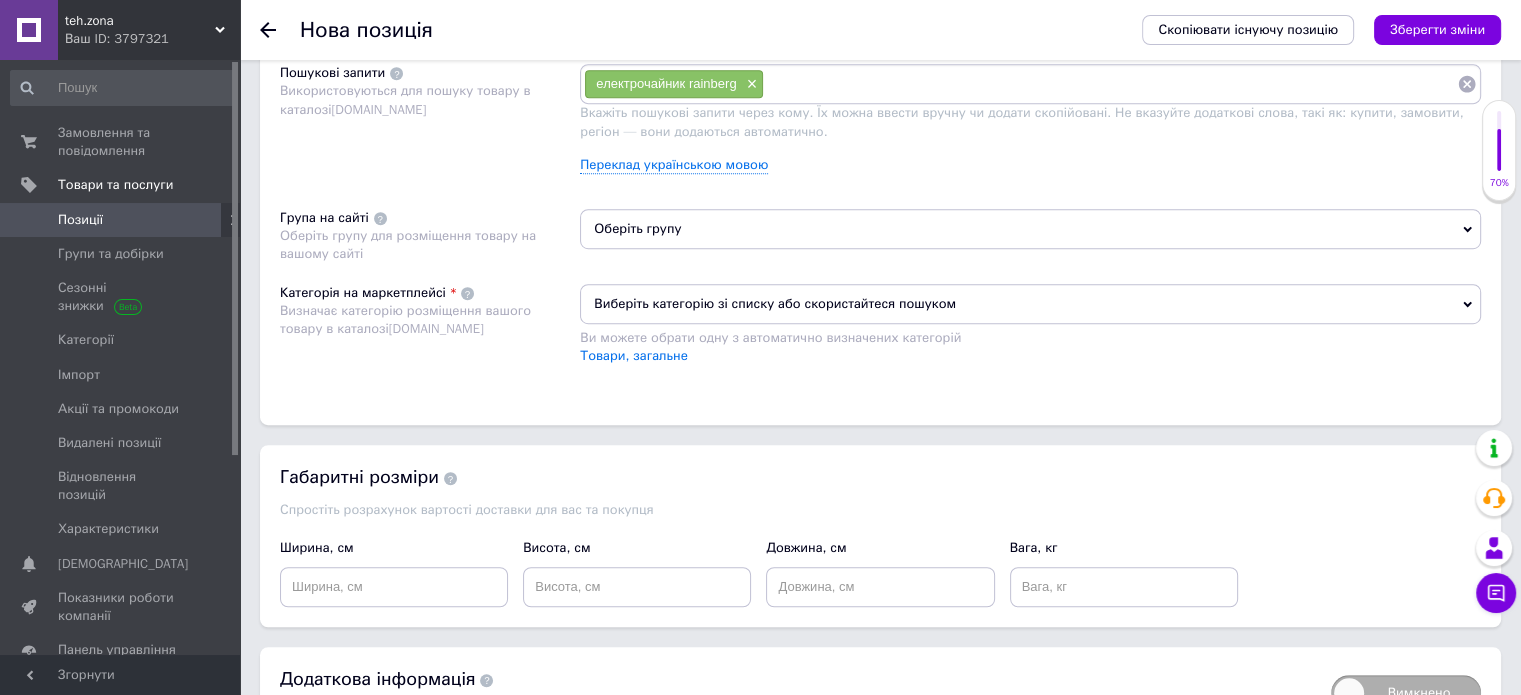 scroll, scrollTop: 1032, scrollLeft: 0, axis: vertical 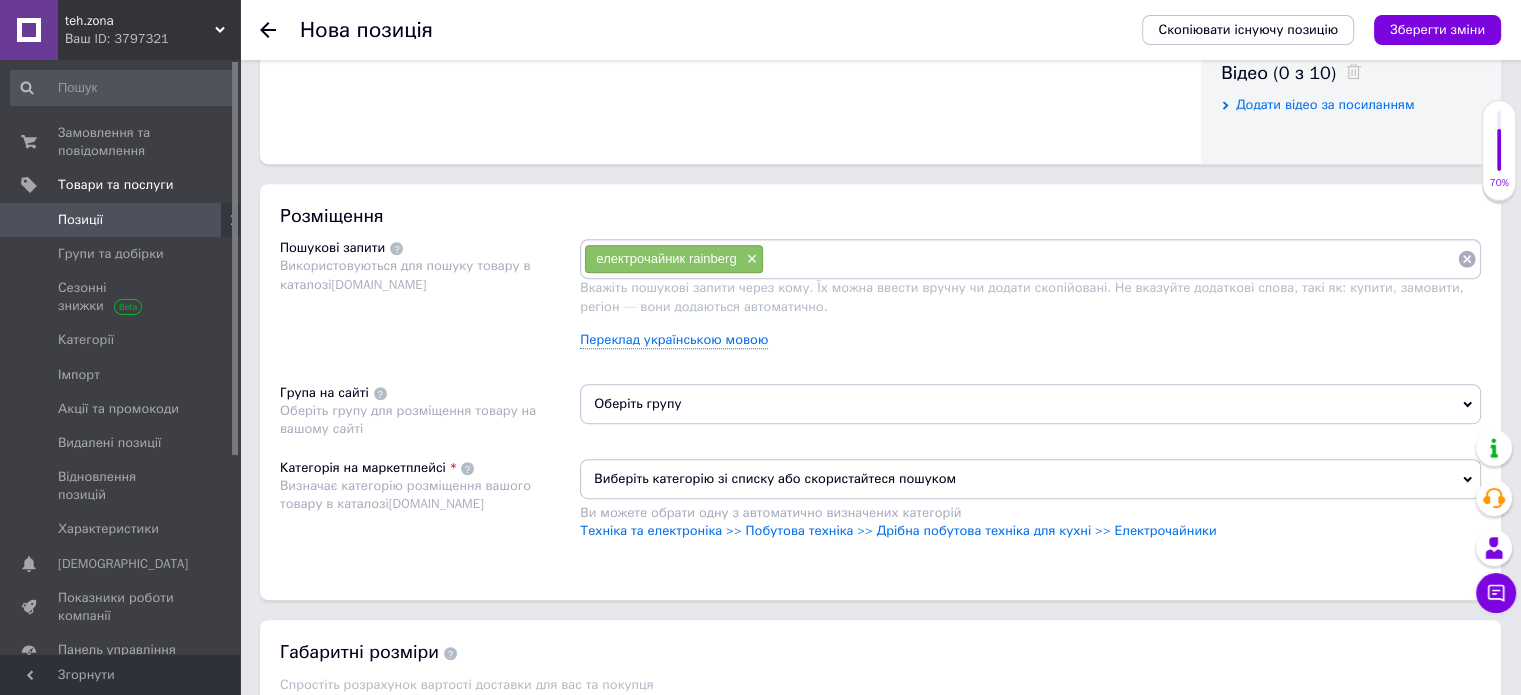 paste on "чайник rainberg rb-2300" 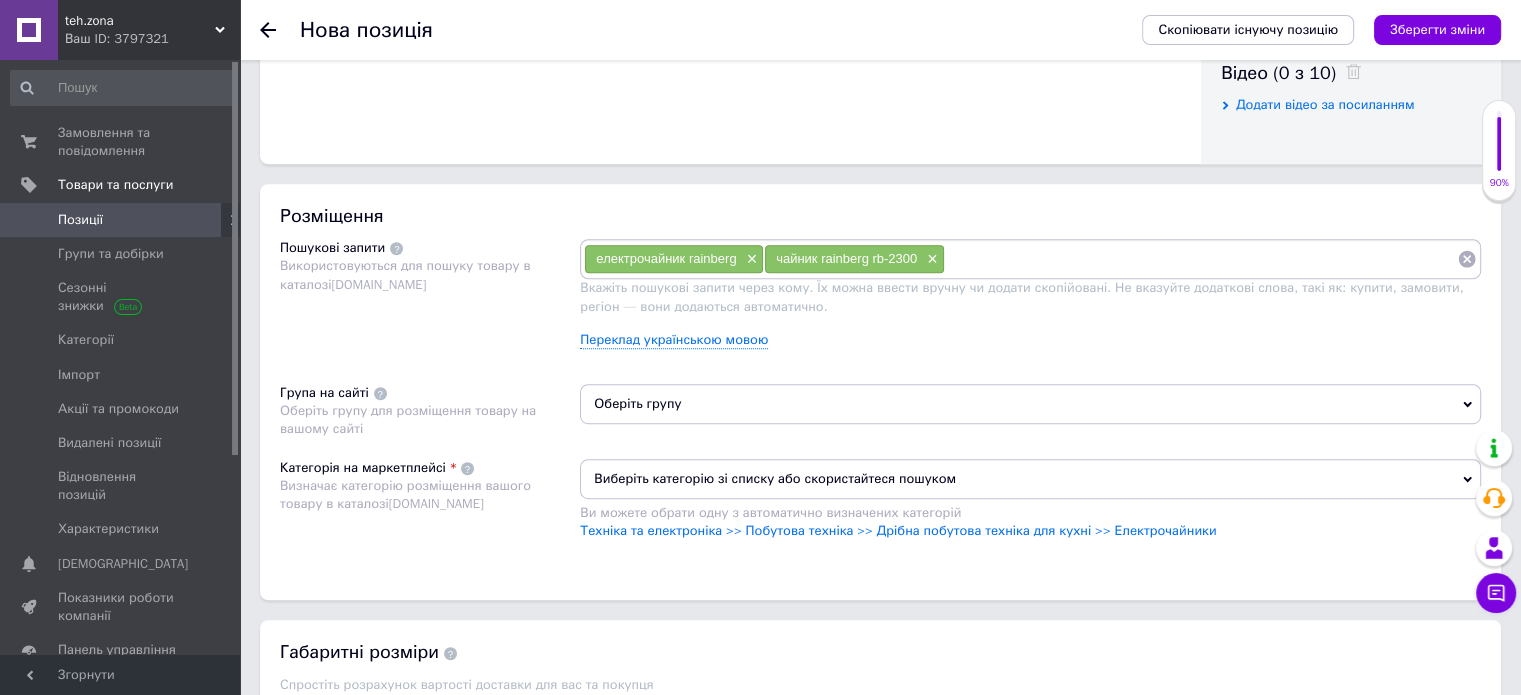 paste on "електричний чайник" 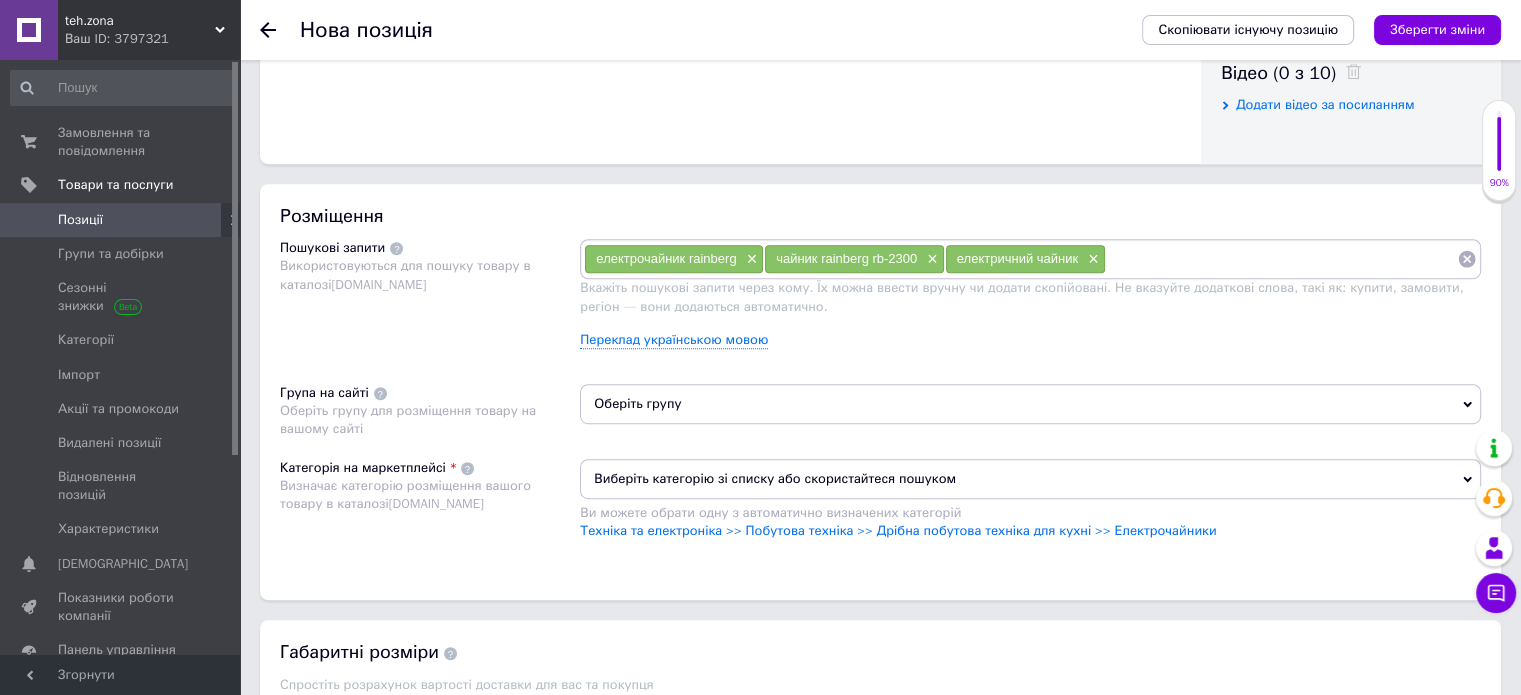 paste on "чайник з нержавійки" 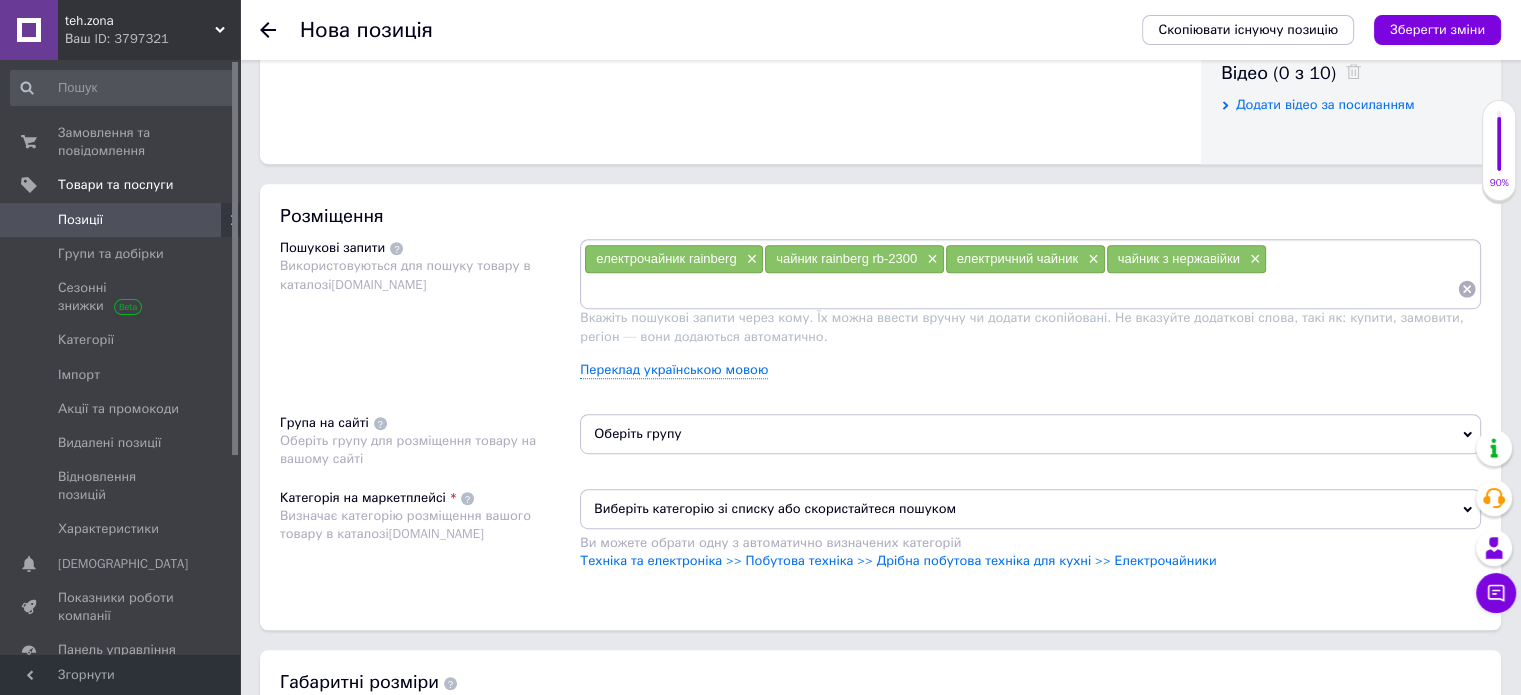paste on "потужний електрочайник" 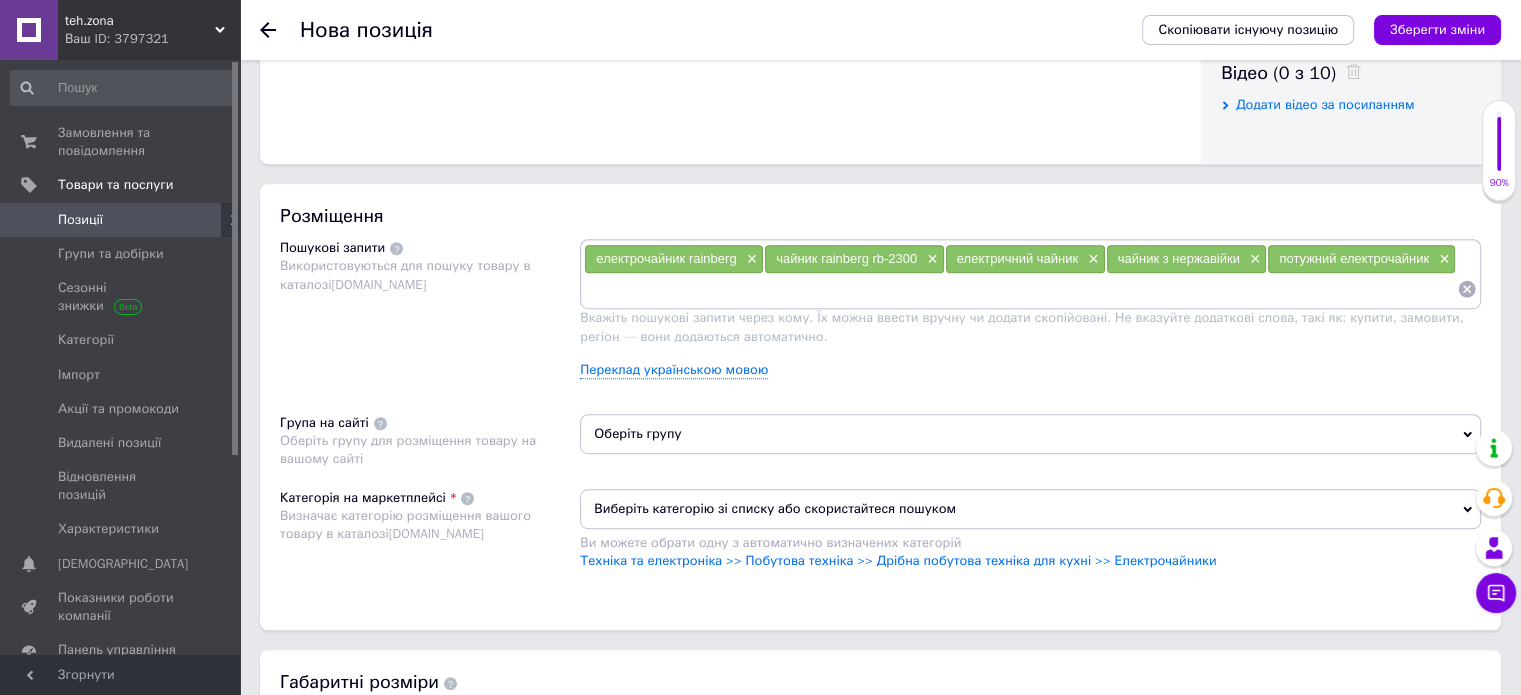 paste on "електрочайник 1.8 л" 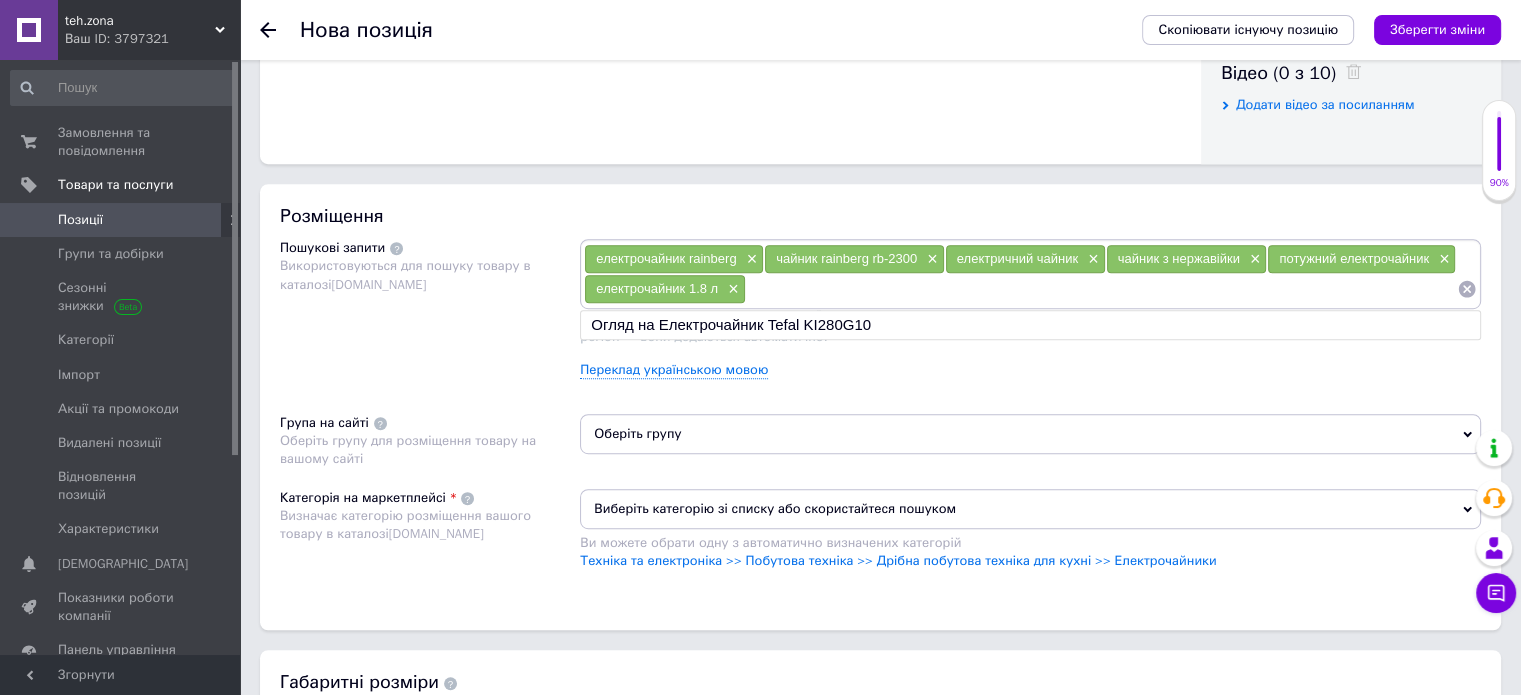 paste on "чайник 2200 вт" 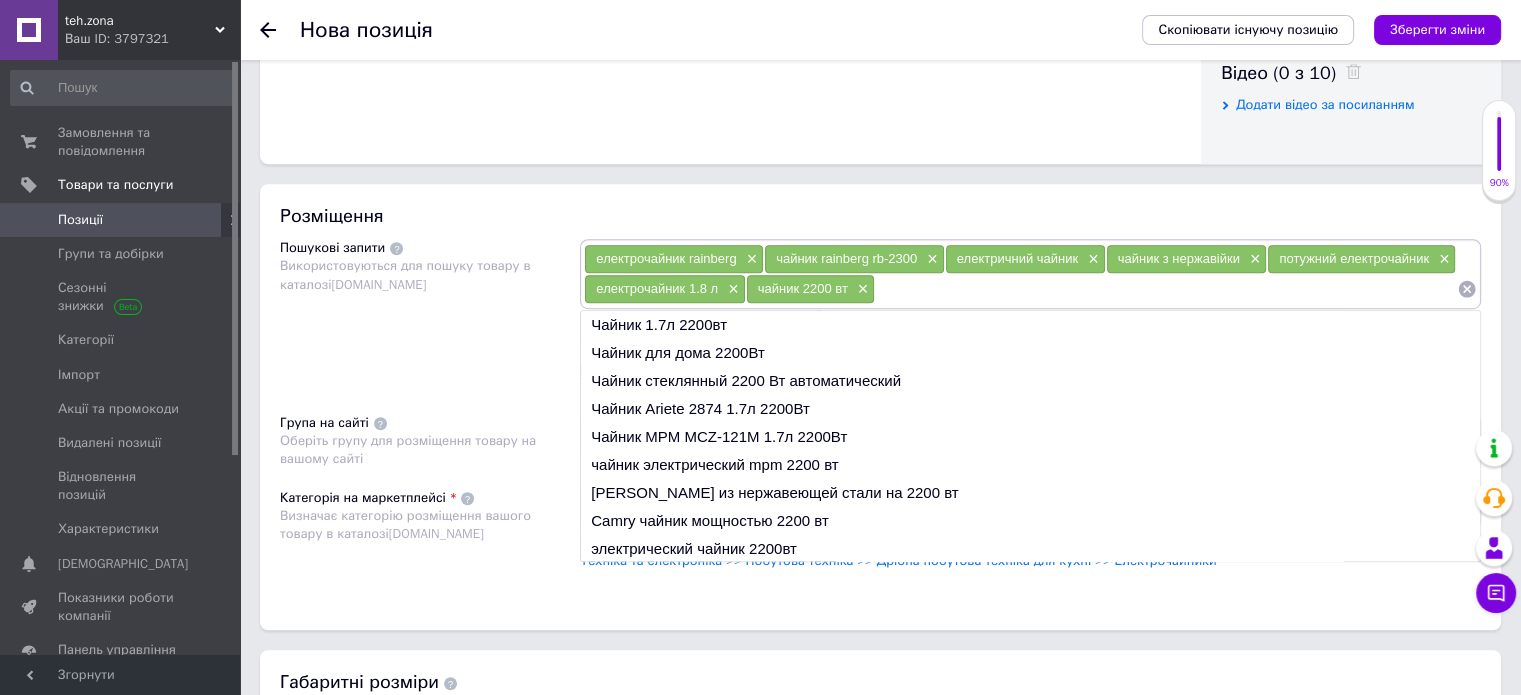 paste on "чайник rainberg червоний" 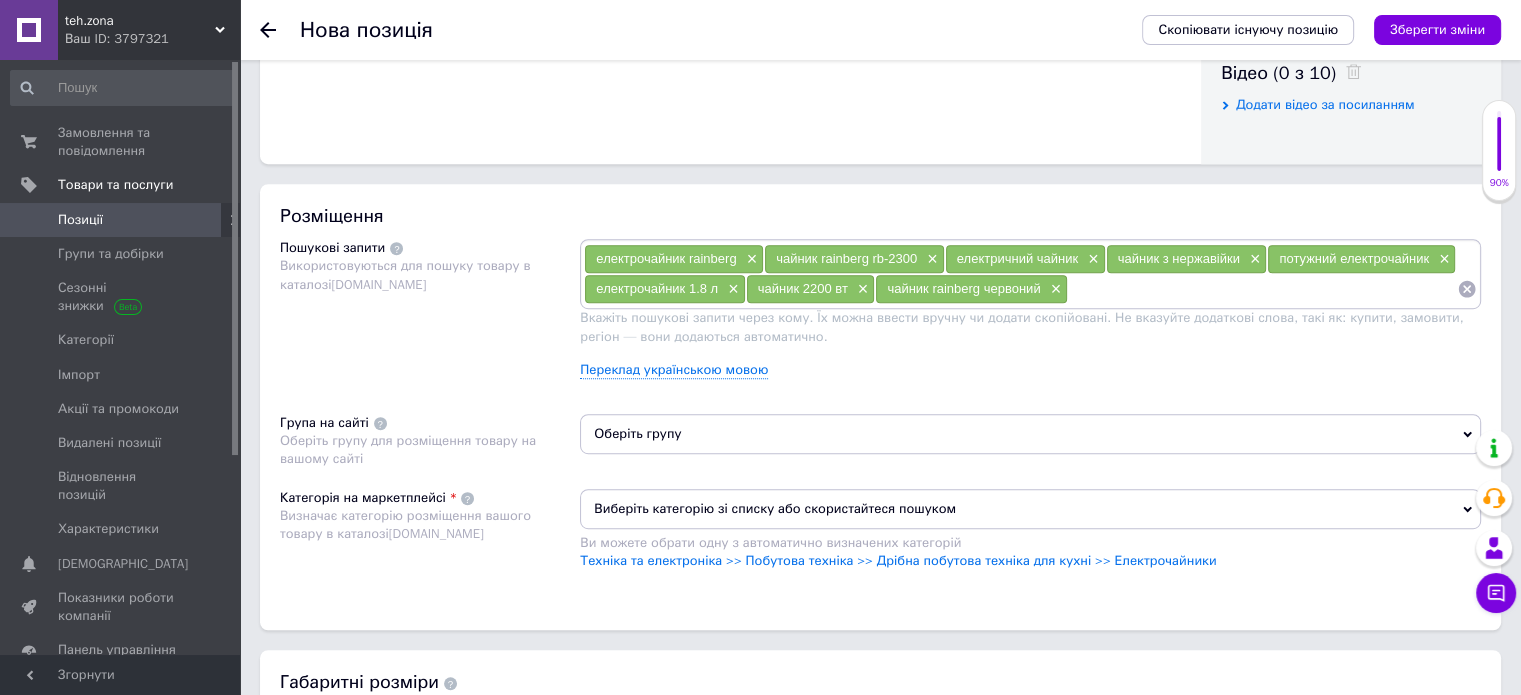 paste on "кухонний чайник" 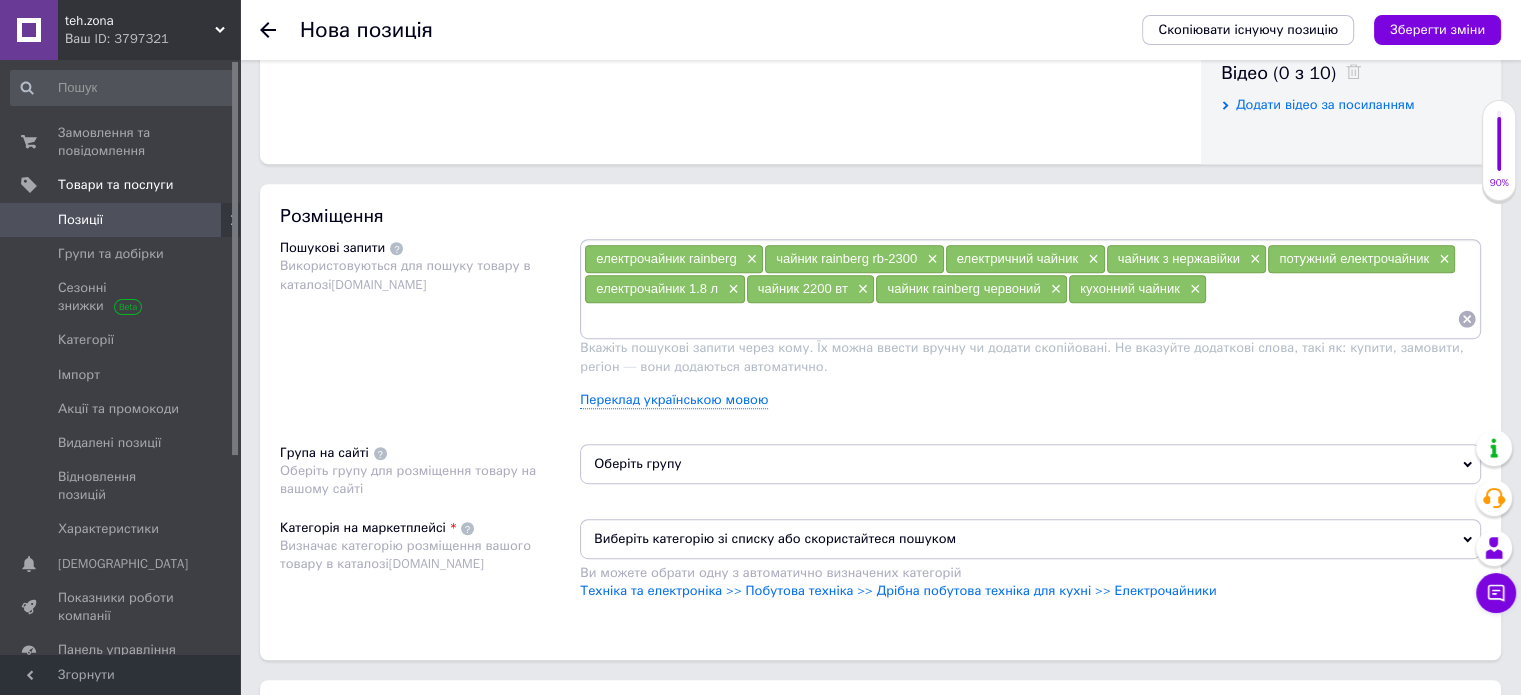 paste on "електрочайник на кухню" 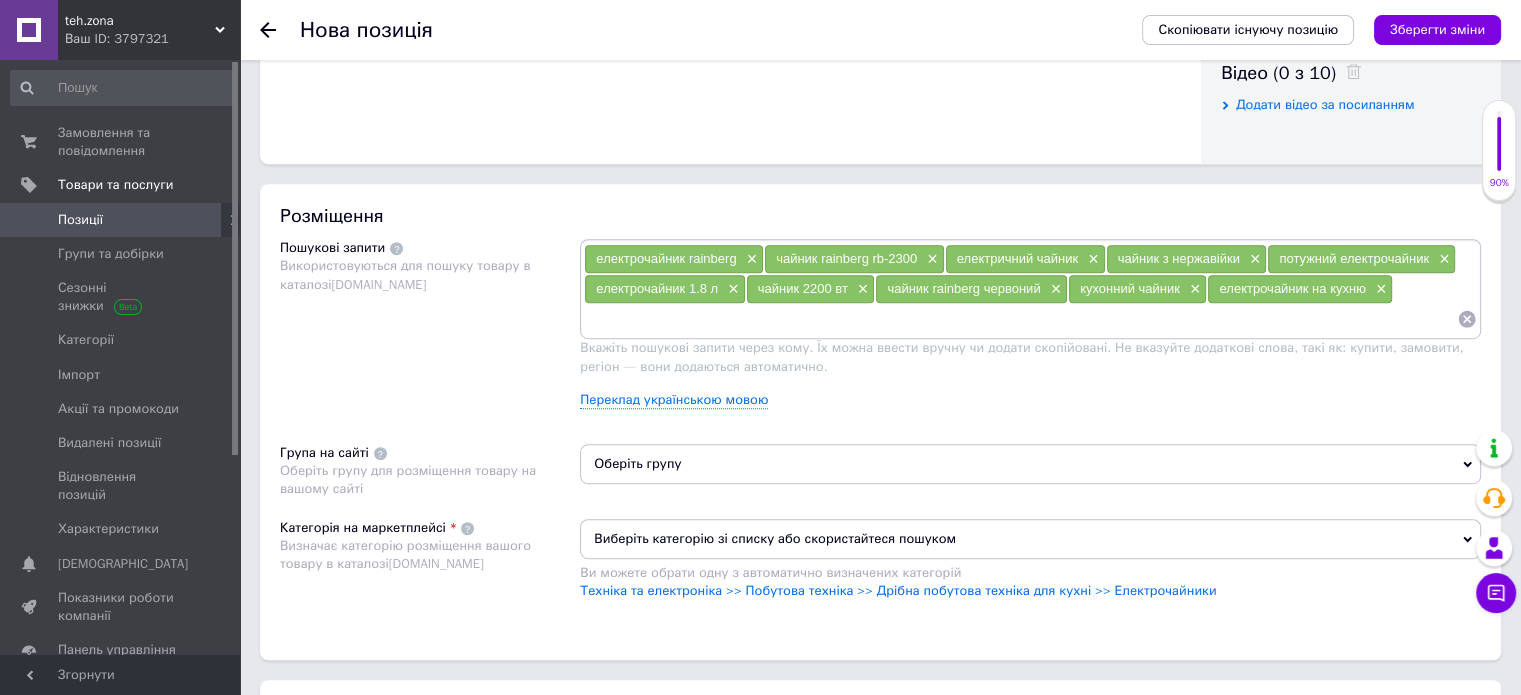 paste on "чайник швидкий нагрів" 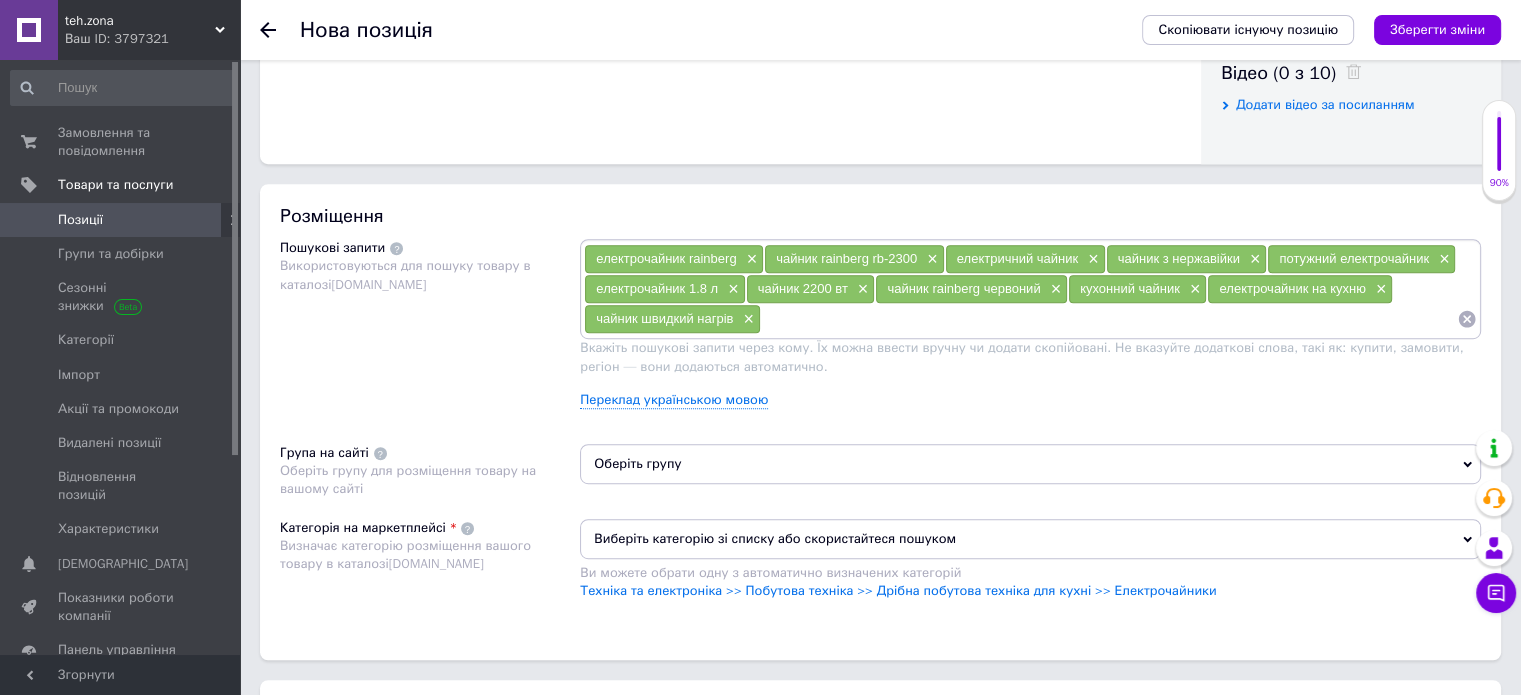 paste on "дисковий чайник" 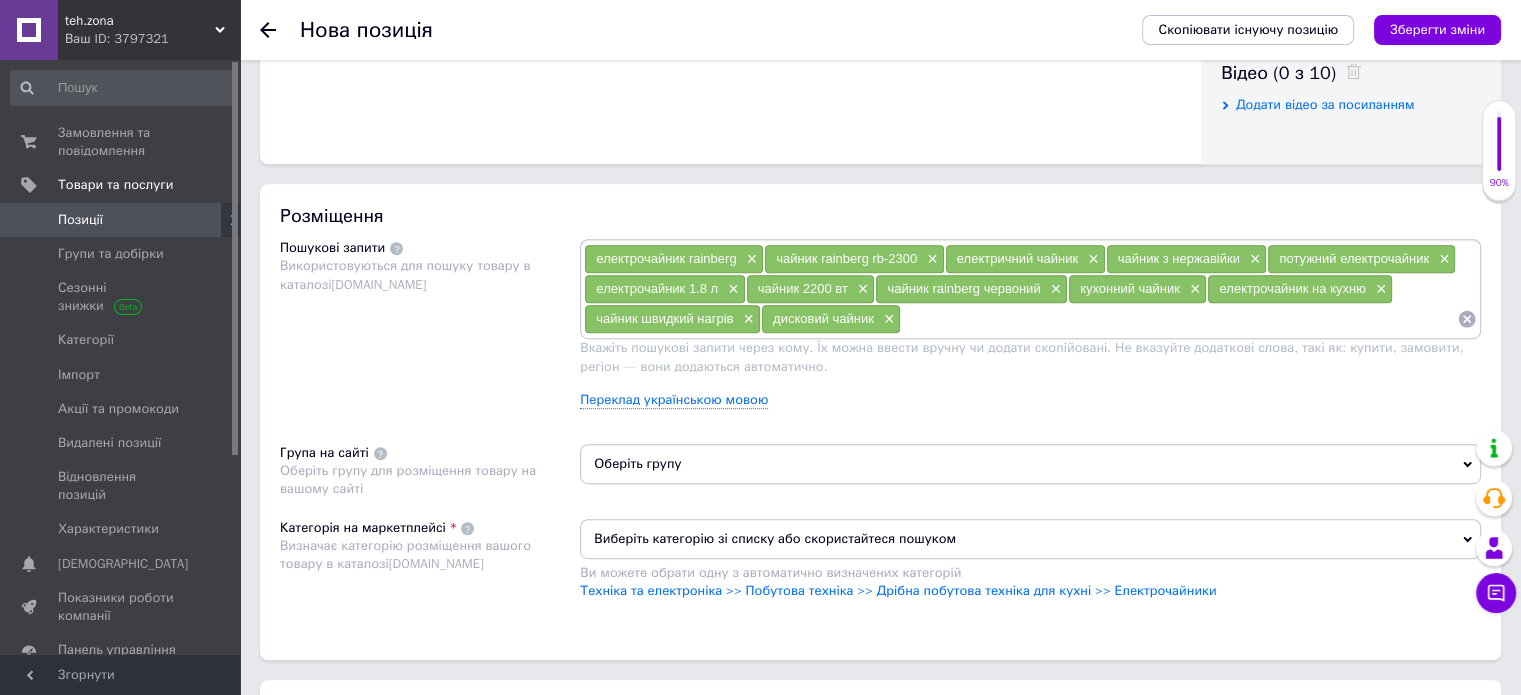 paste on "електрочайник з нержавіючої сталі" 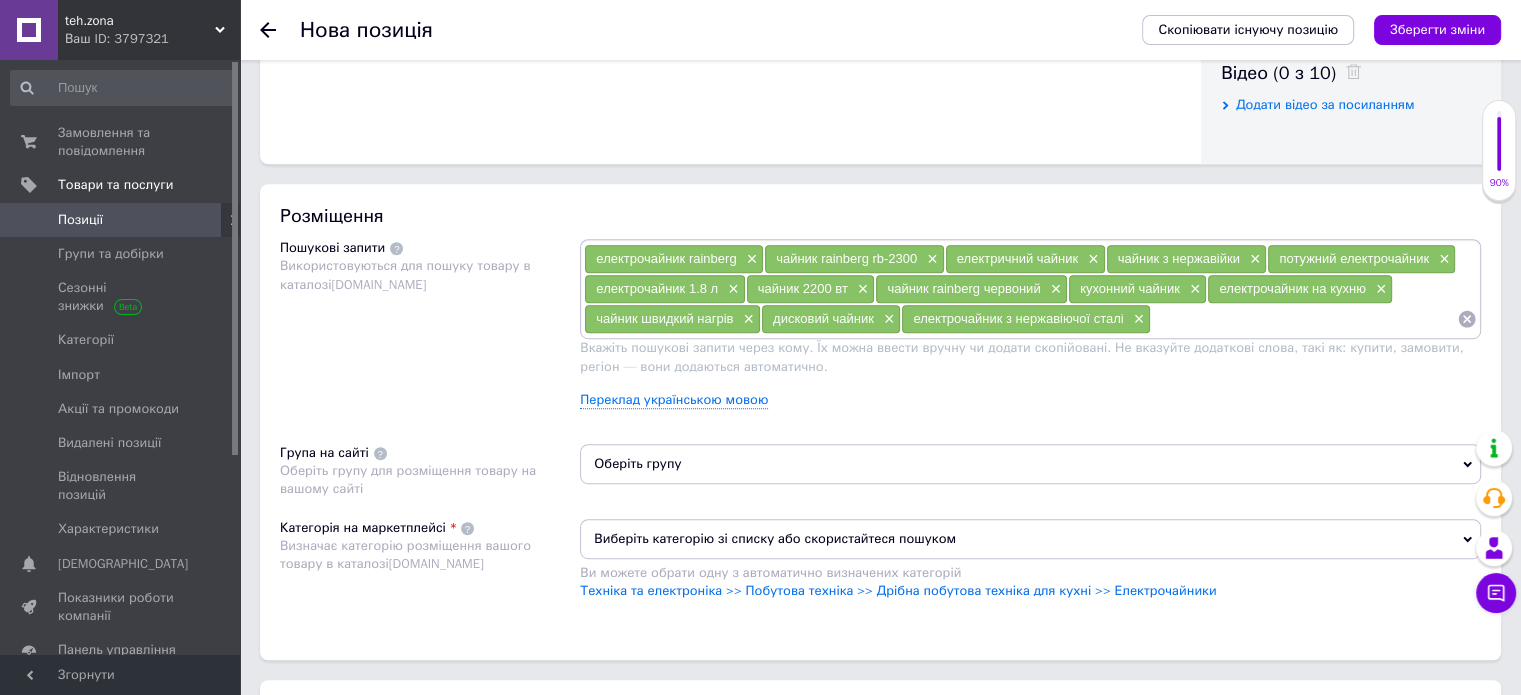 paste on "нержавіючий чайник" 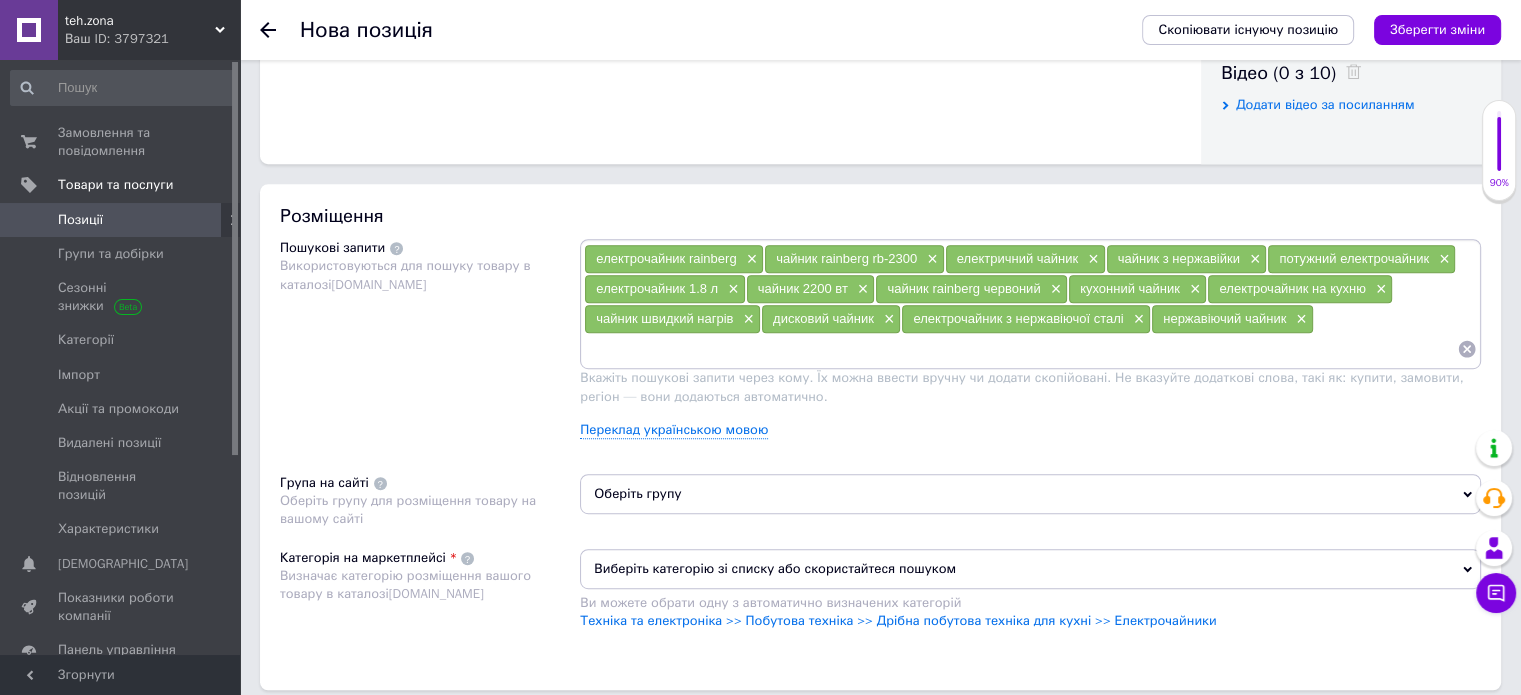 paste on "побутова техніка для кухні" 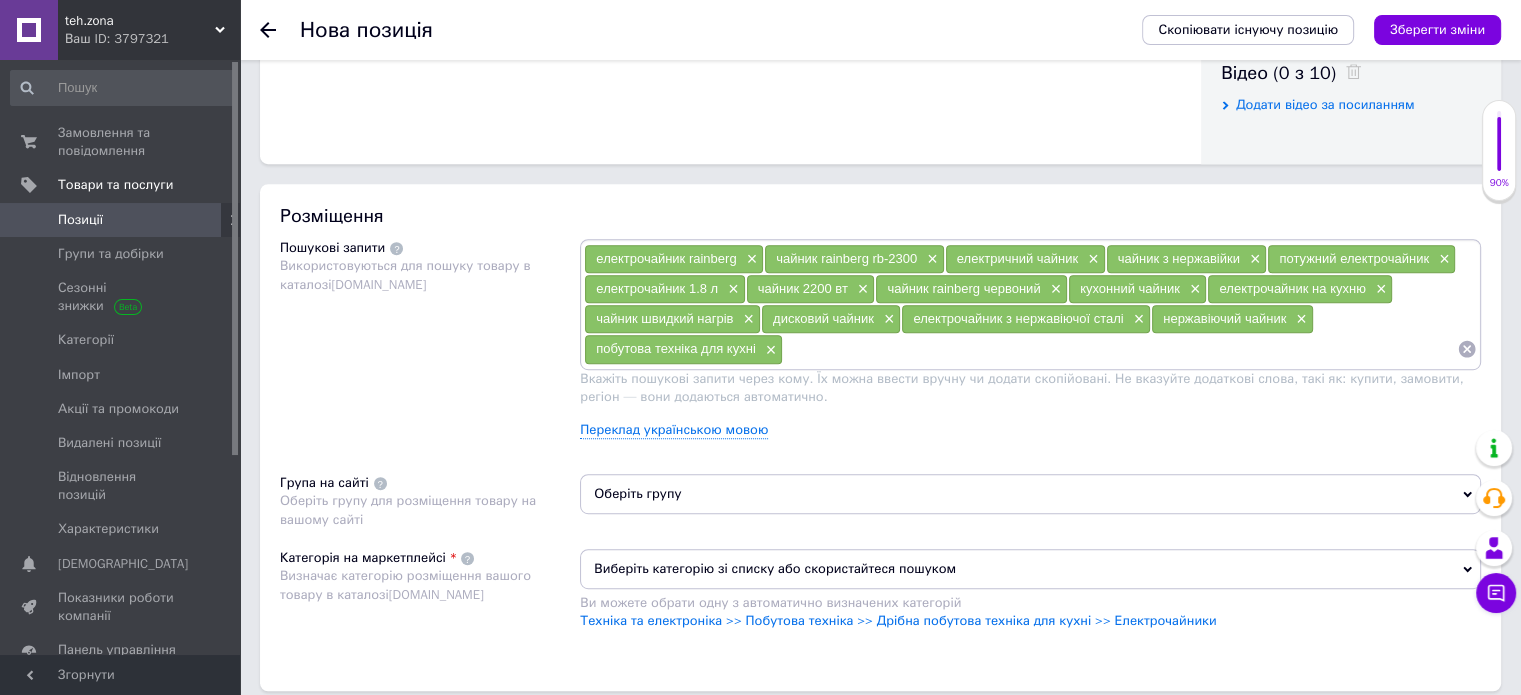 paste on "чайник автоматичне вимкнення" 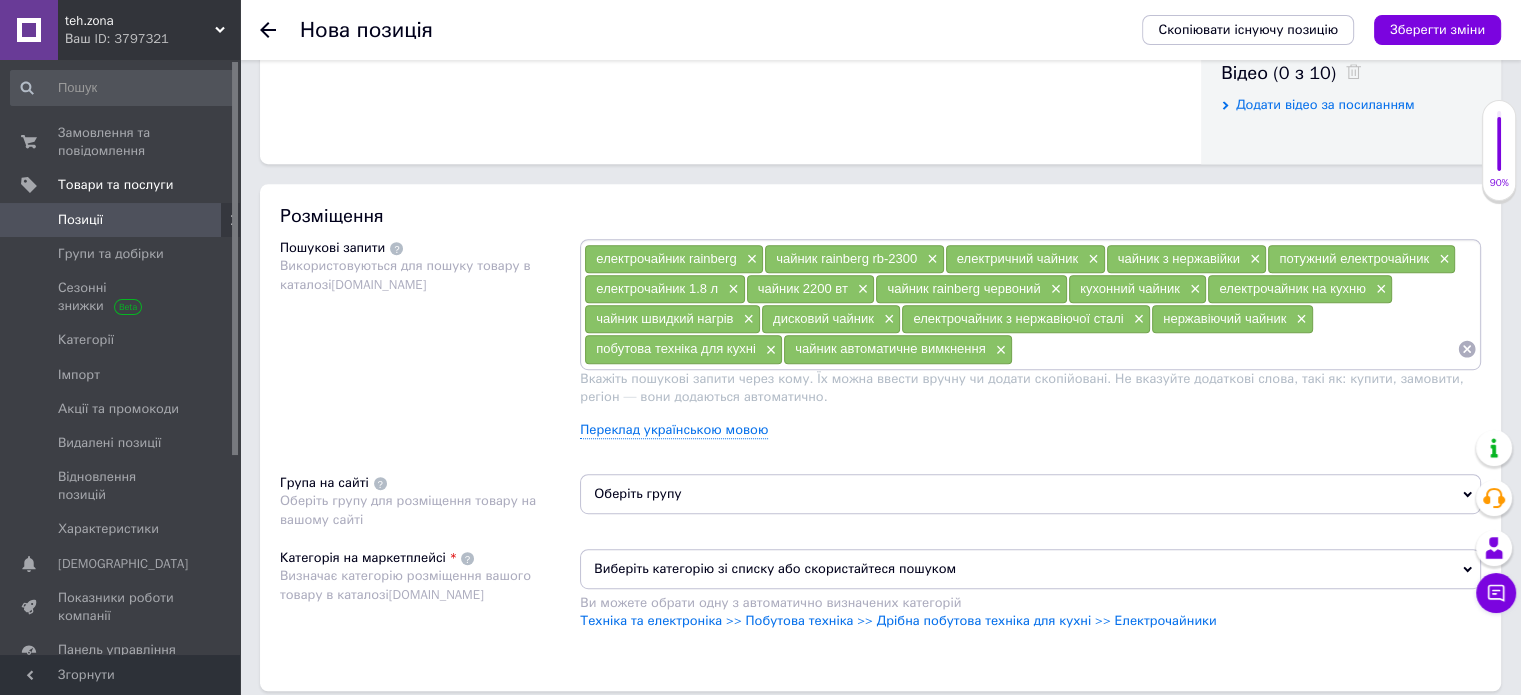 paste on "електрочайник із захистом" 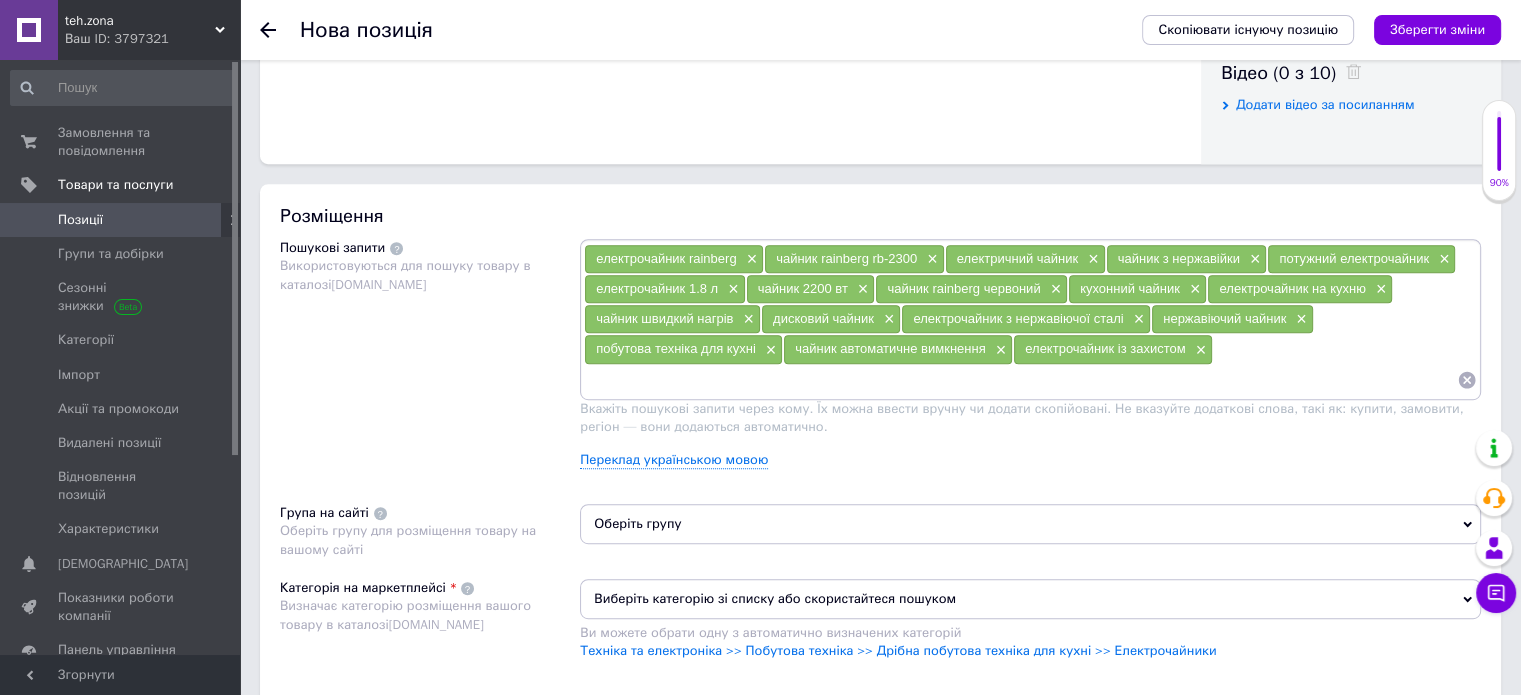 paste on "недорогий електрочайник" 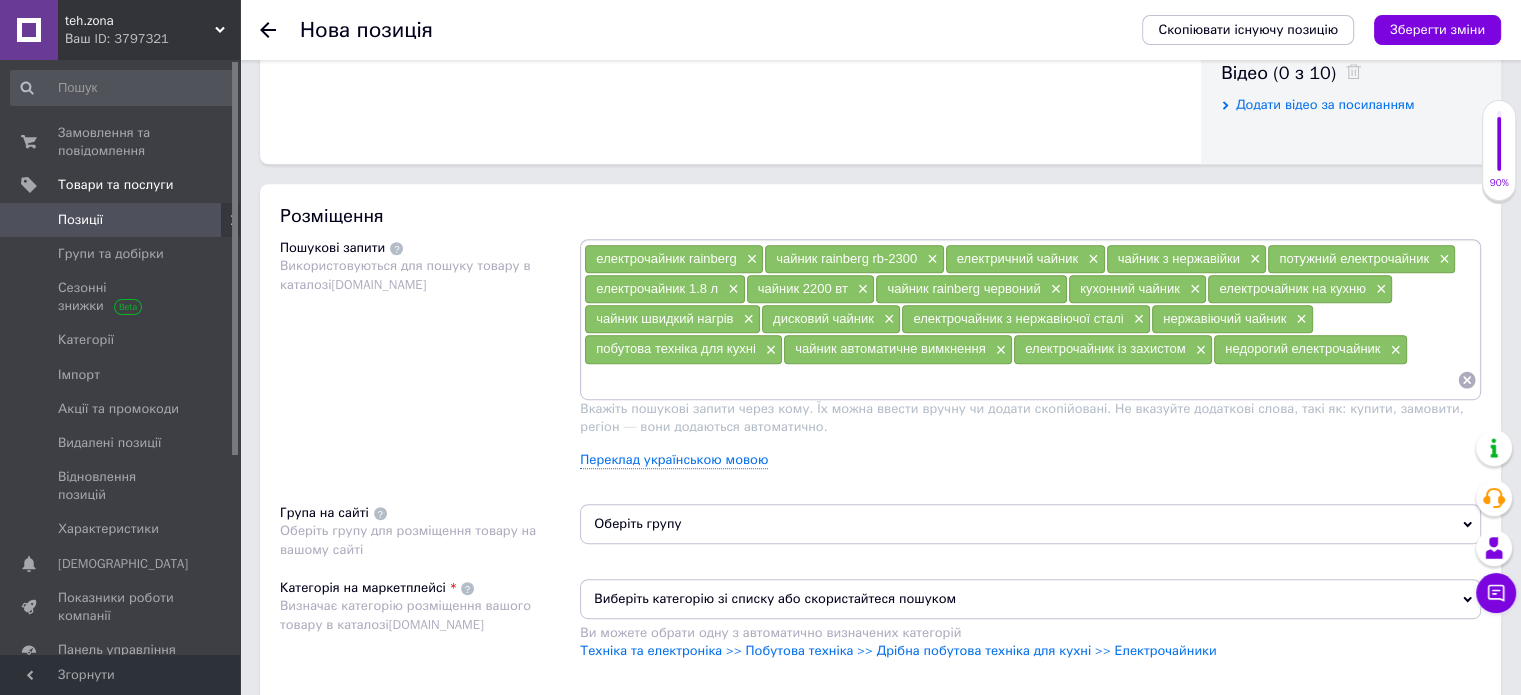 paste on "чайник на подарунок" 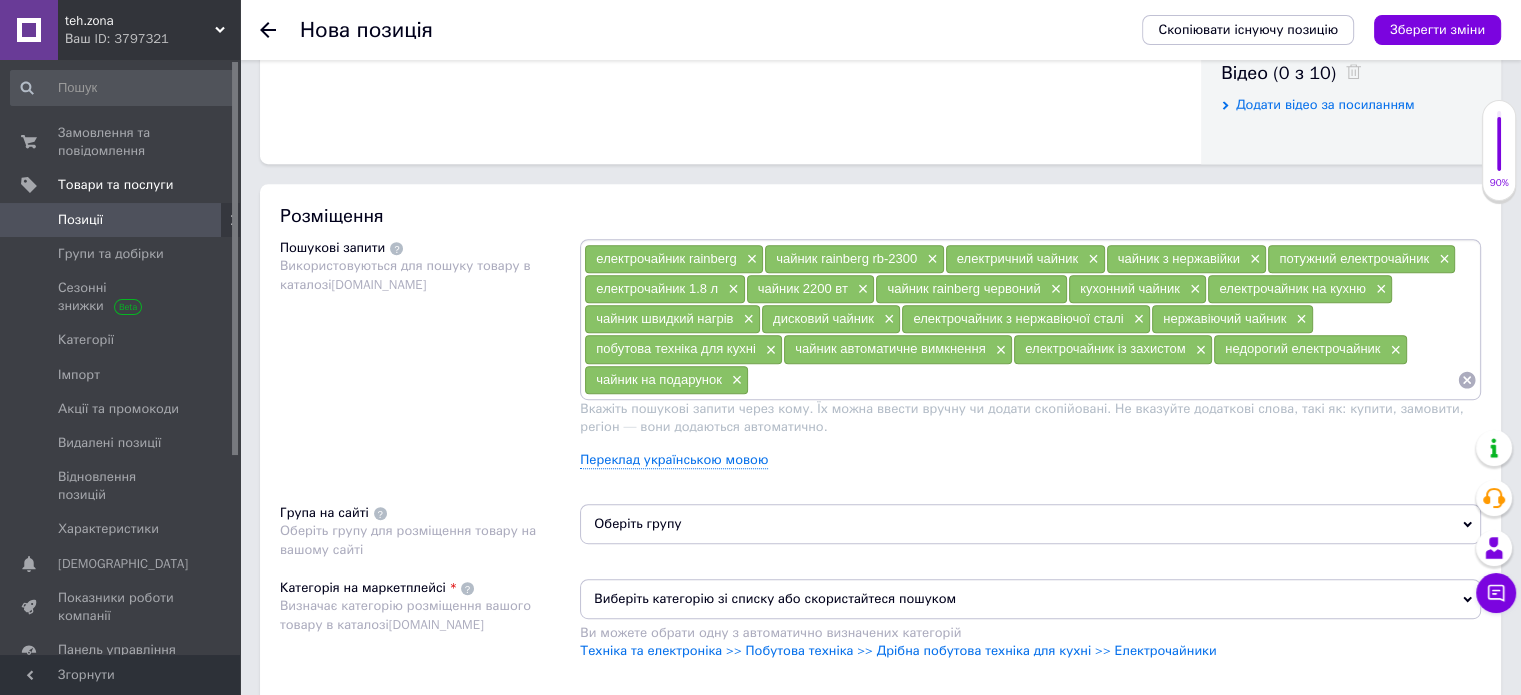 paste on "практичний чайник" 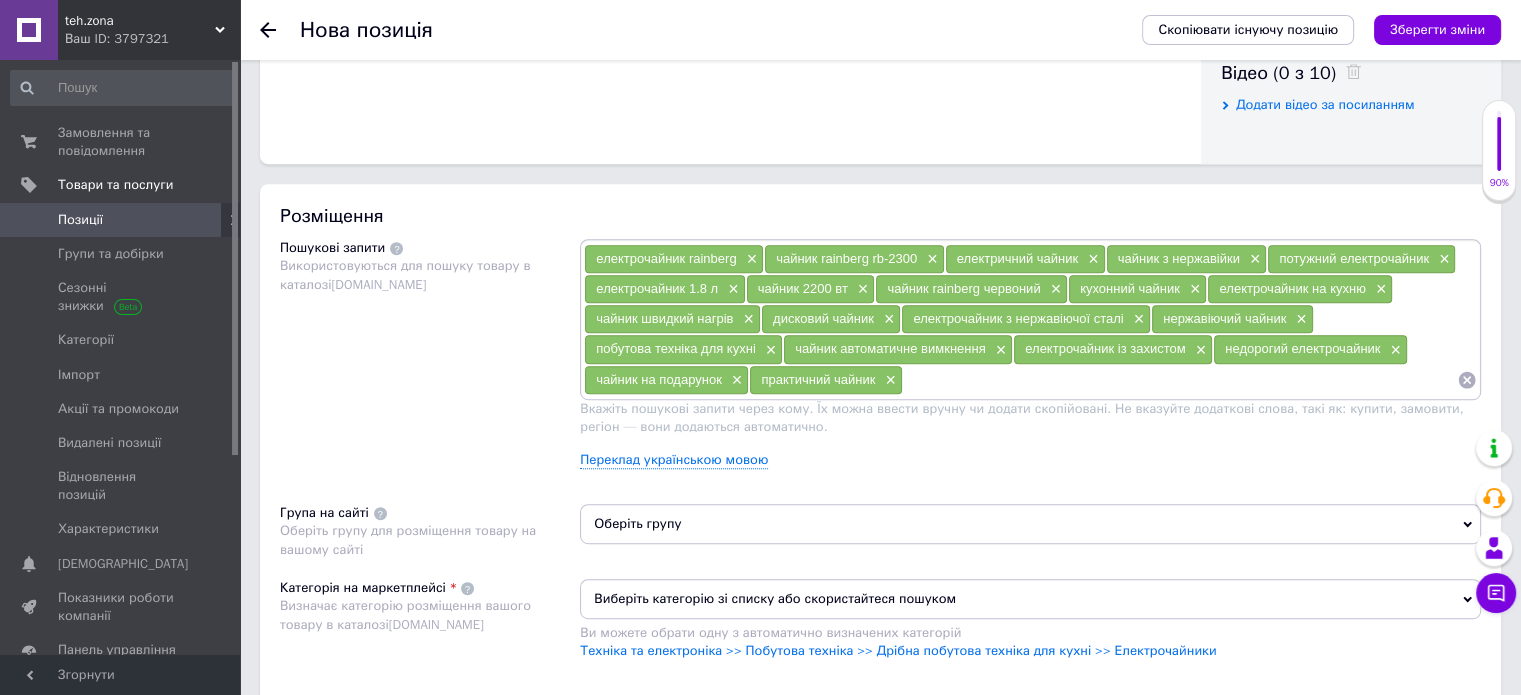 paste on "чайник для дому" 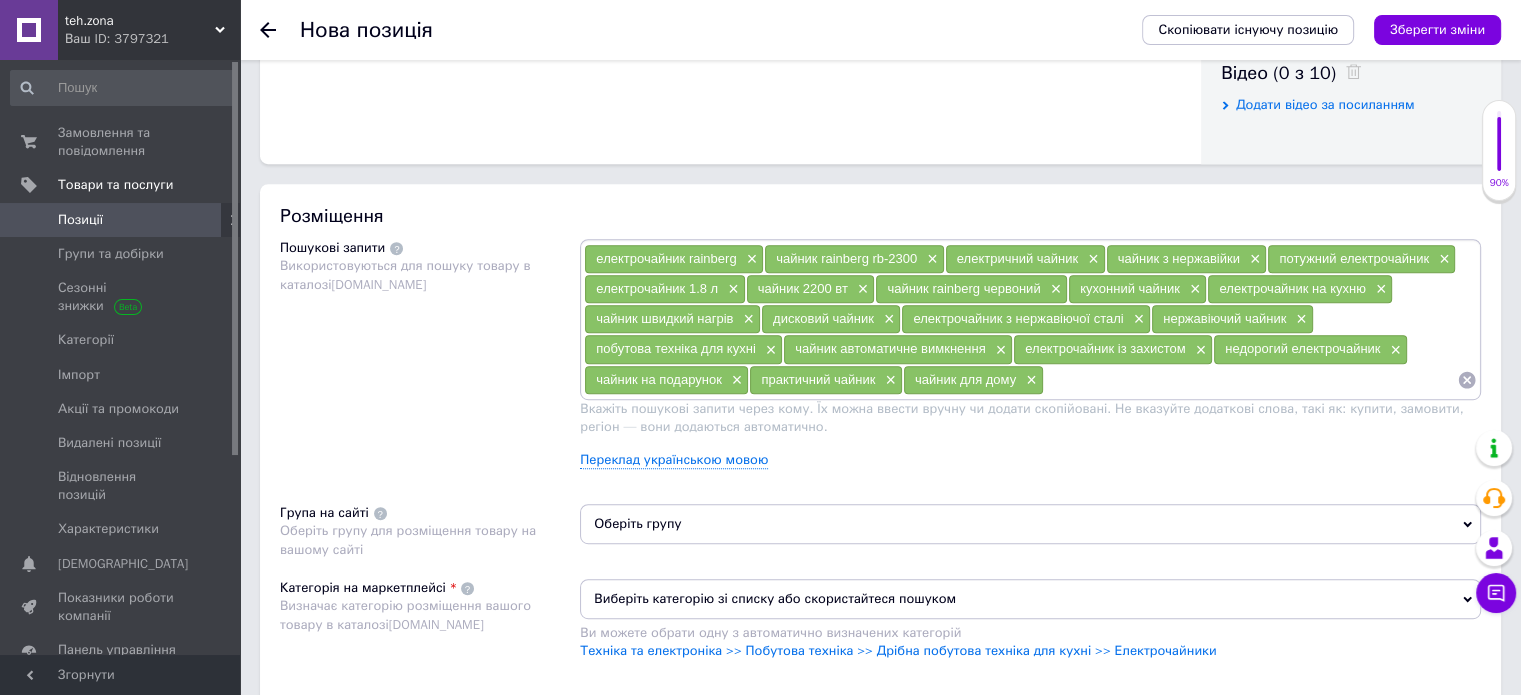 paste on "електрочайник для кухні" 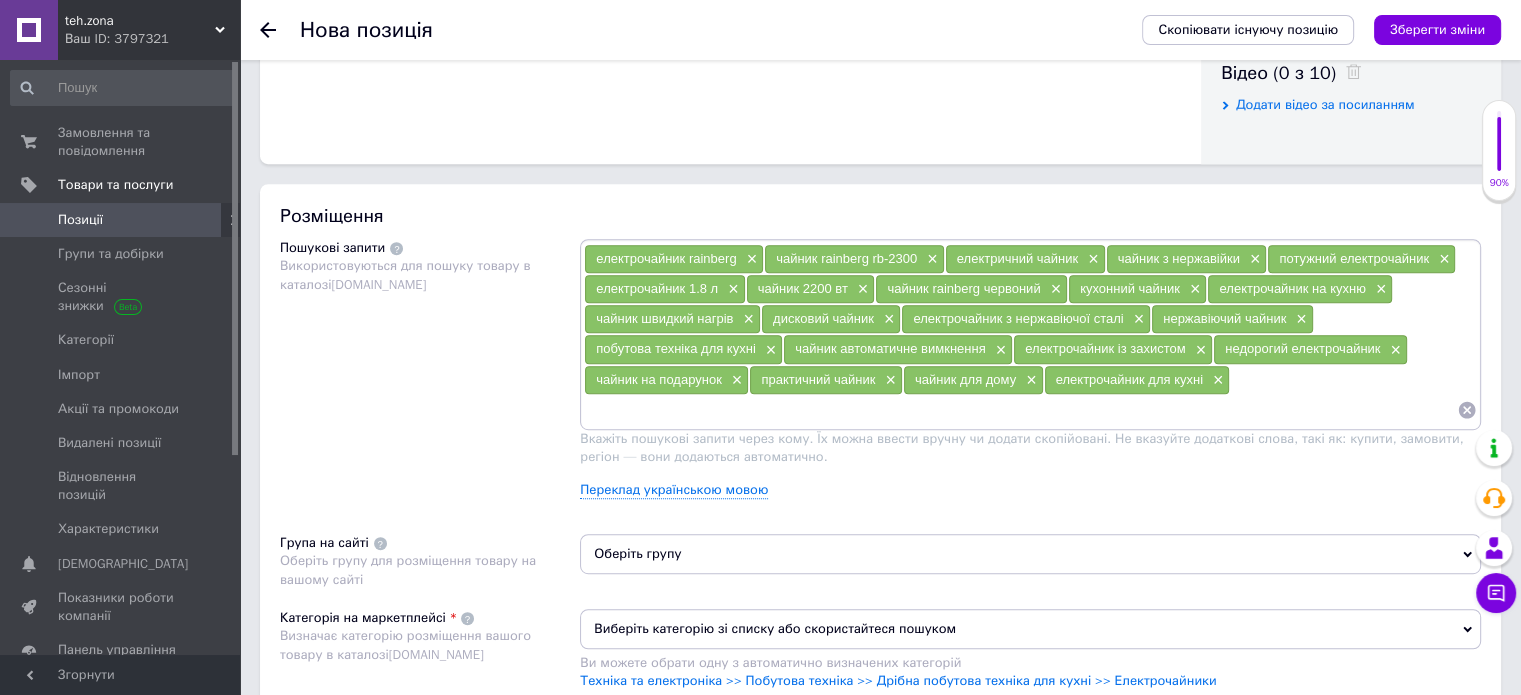 paste on "електрочайник для щоденного використання" 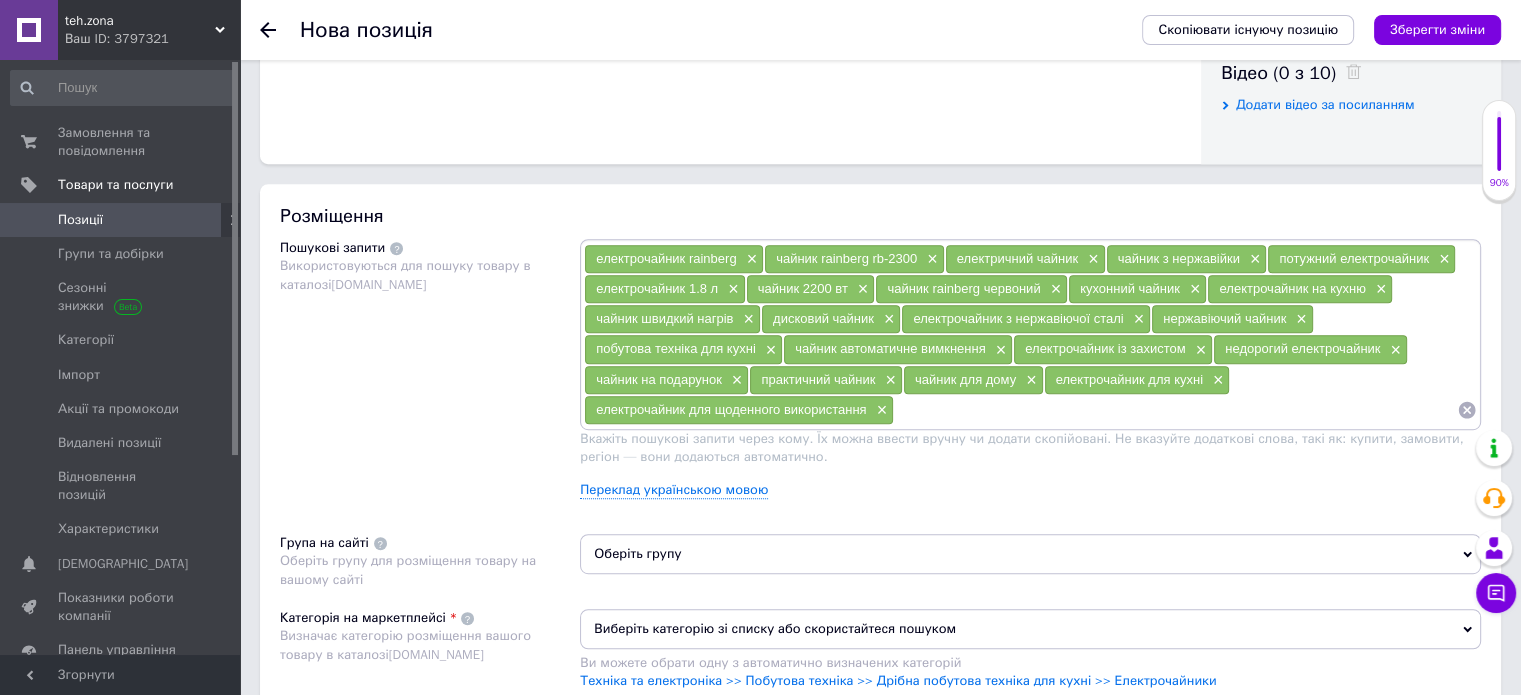 paste on "електрочайник недорогий" 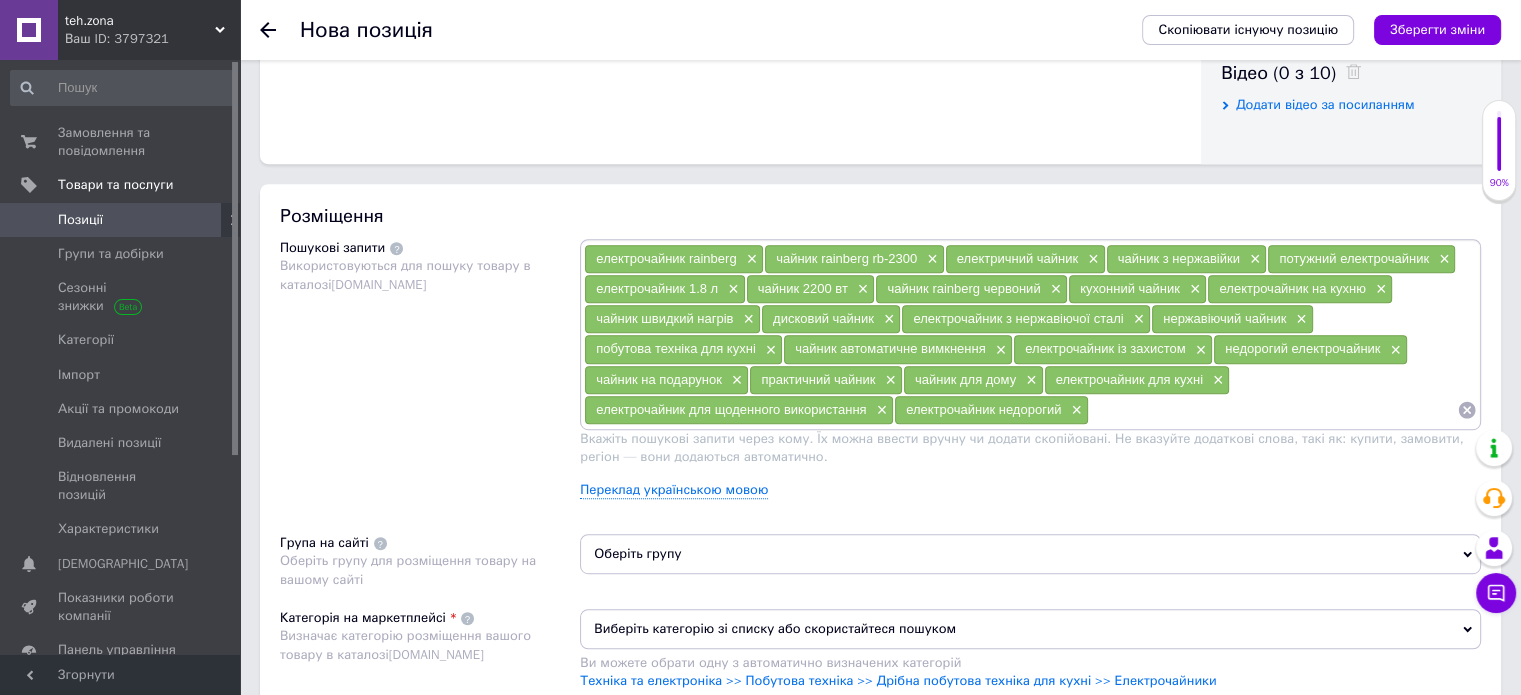 paste on "чайник на подарунок" 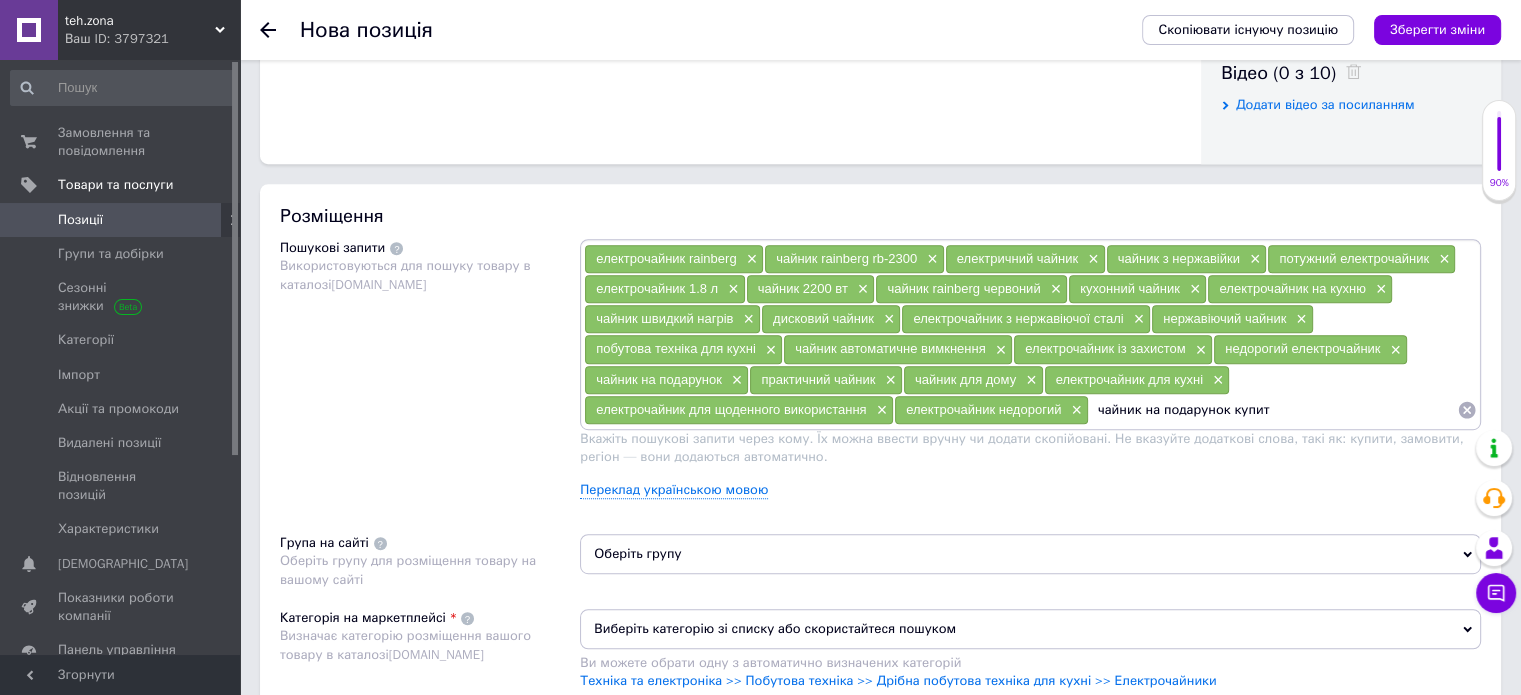 type on "чайник на подарунок купити" 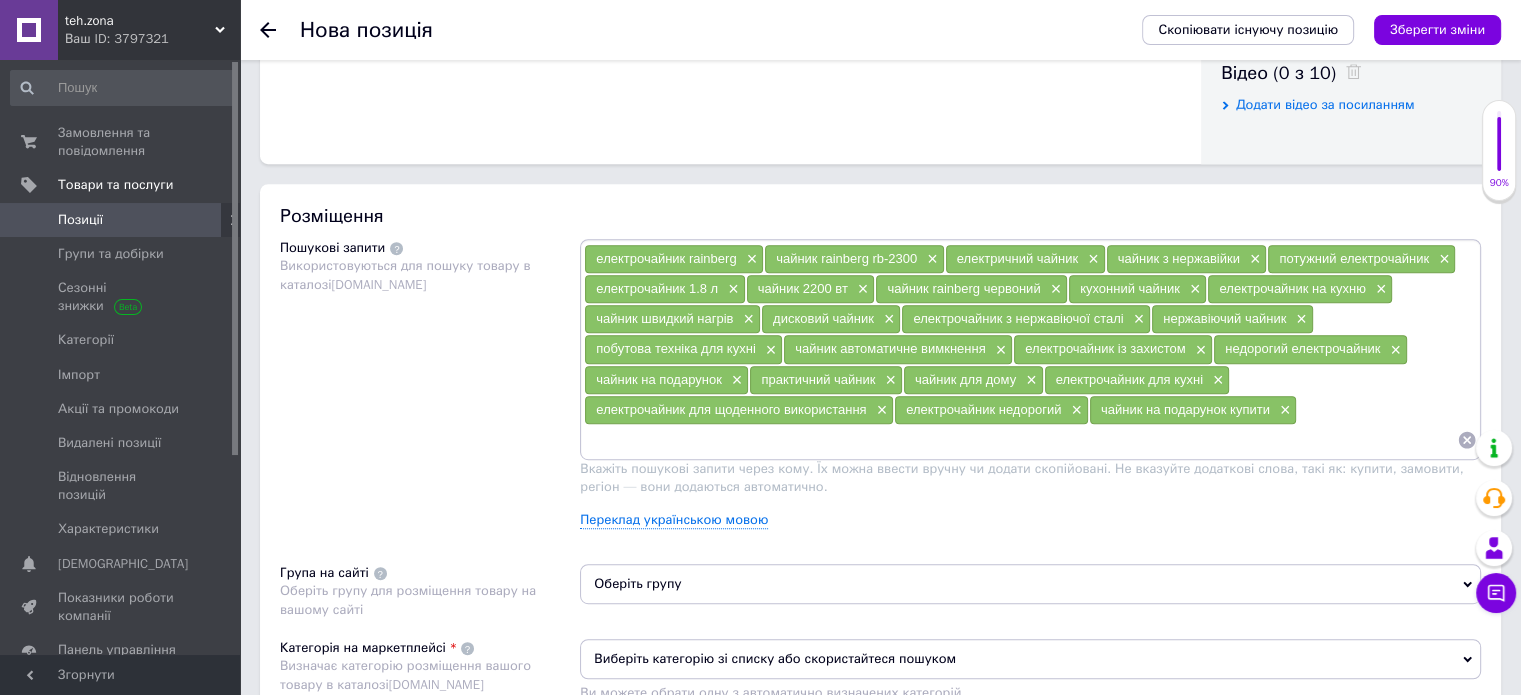 paste on "електрочайник для офісу" 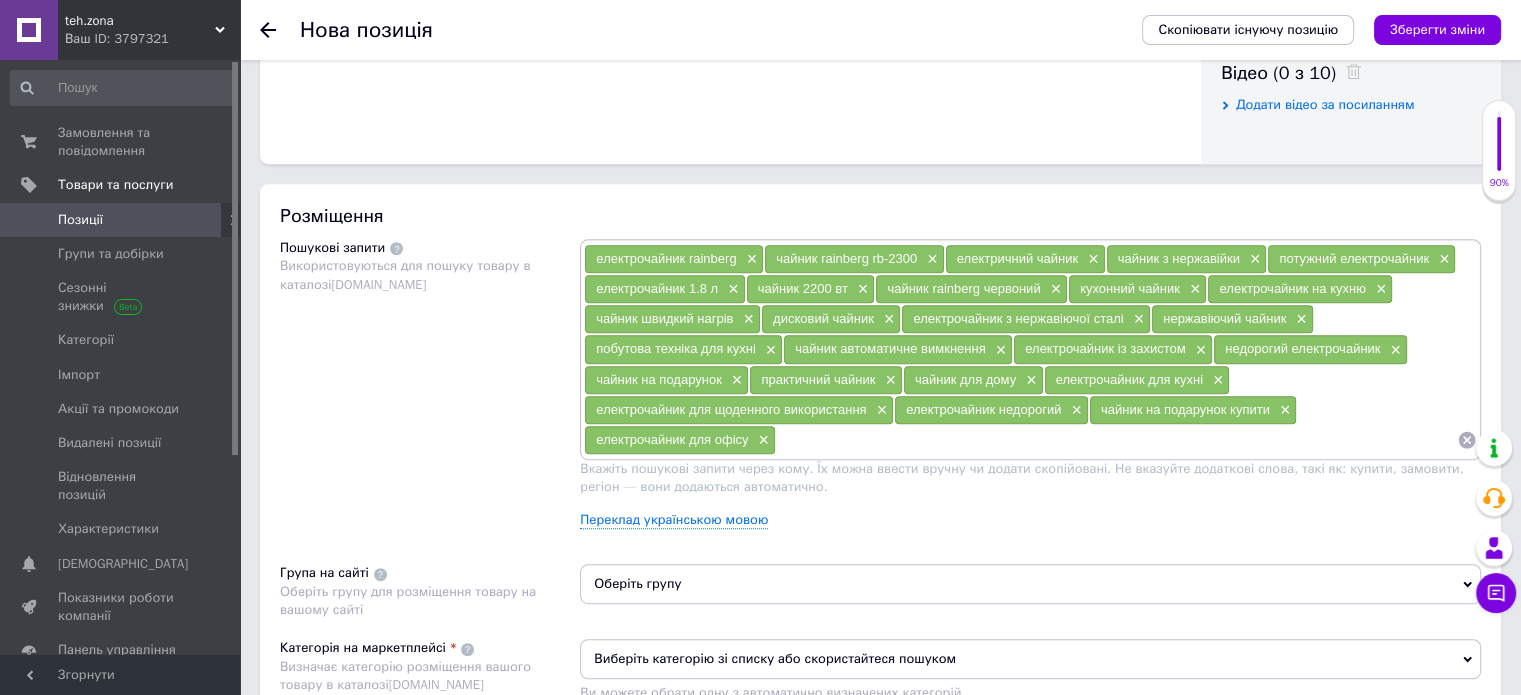 paste on "надійний електрочайник" 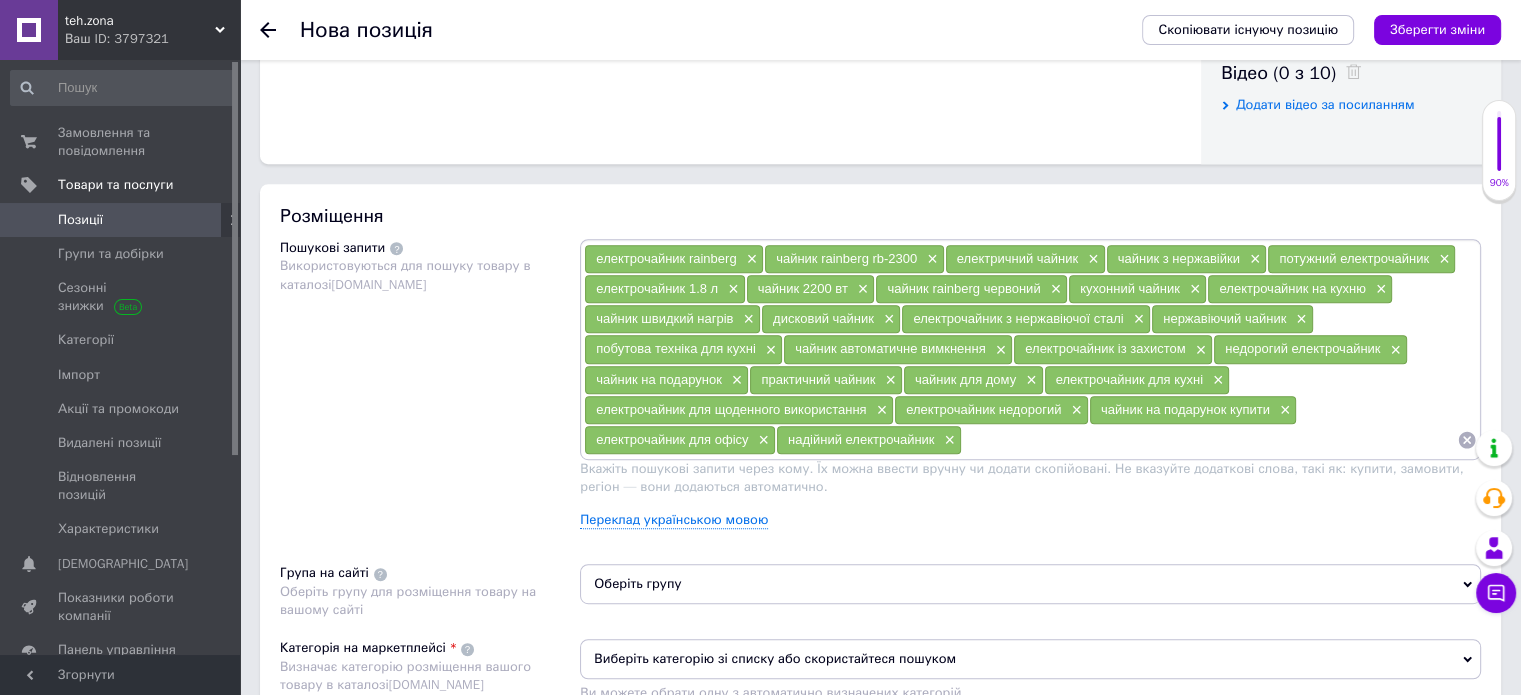 paste on "чайник із захистом від перегріву" 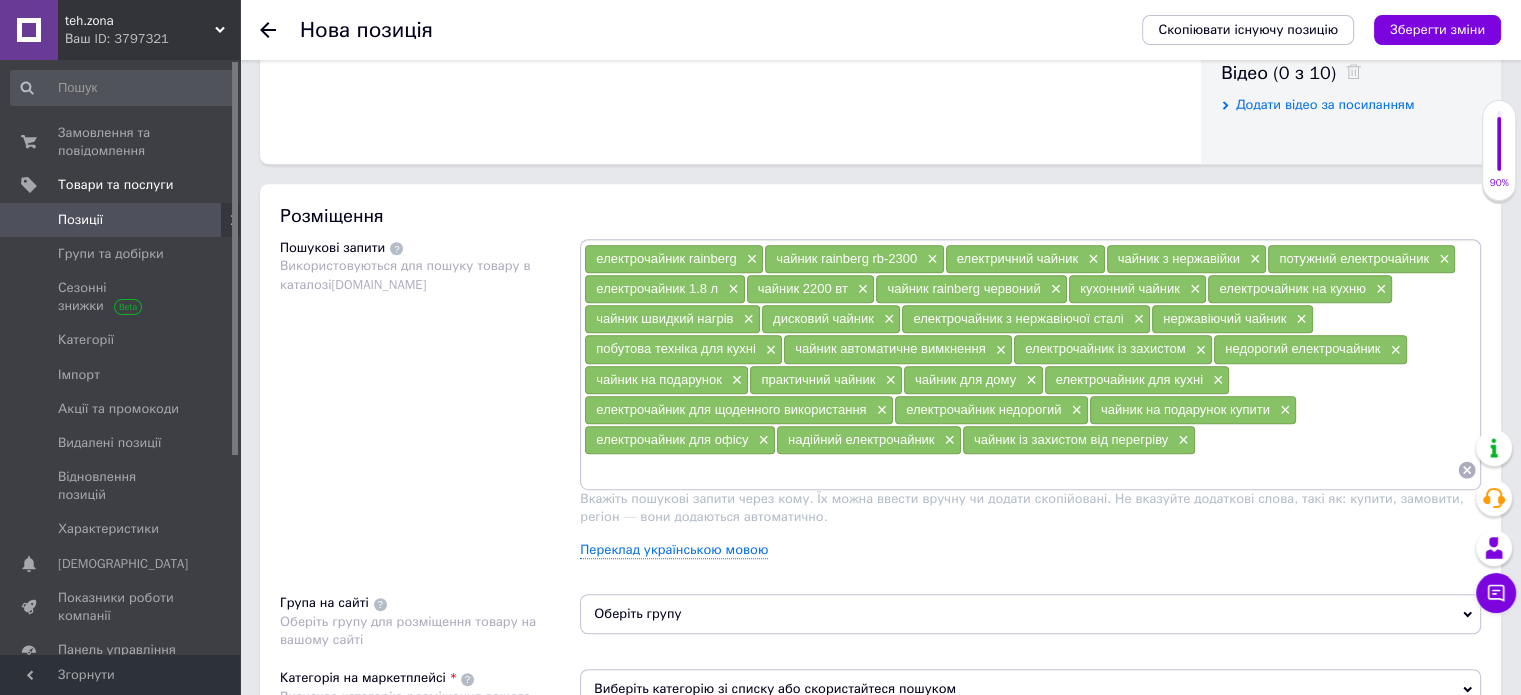 paste on "чайник для студентів" 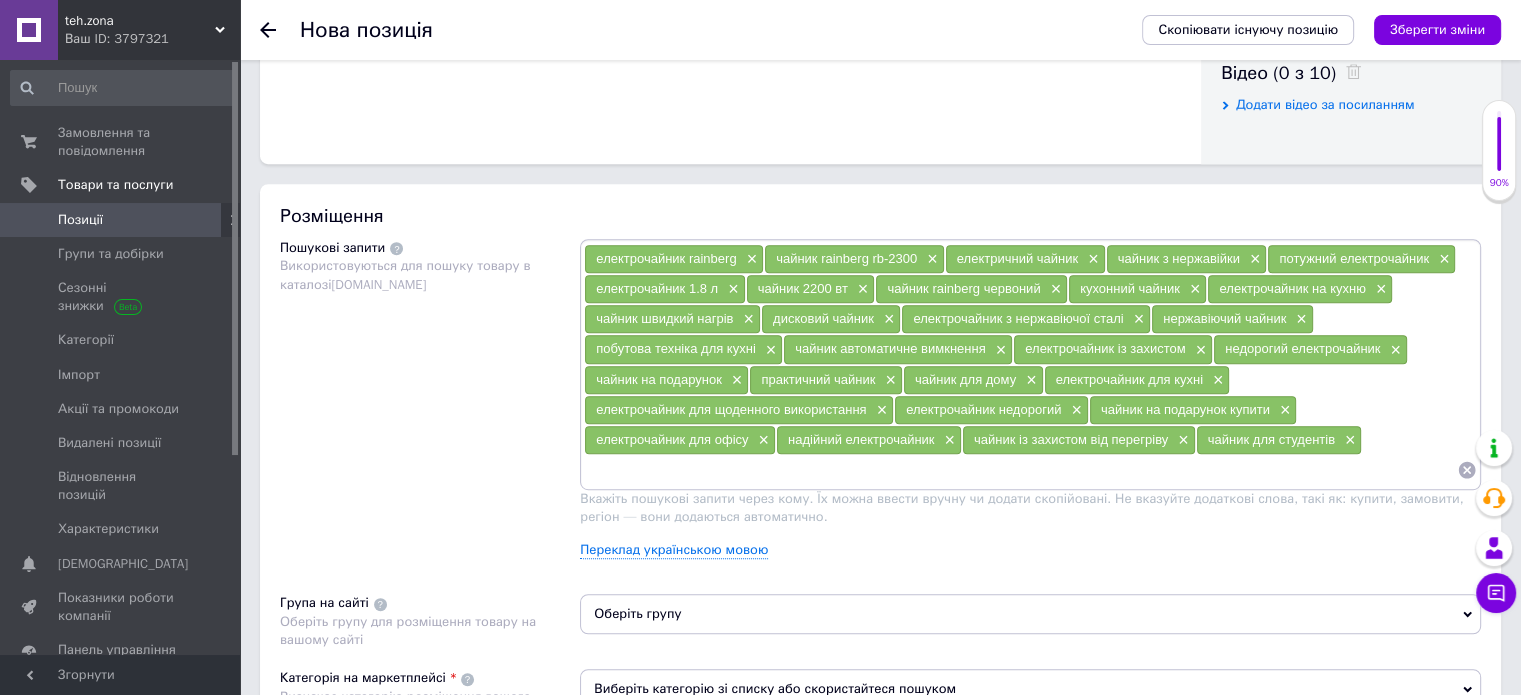 paste on "практичний чайник" 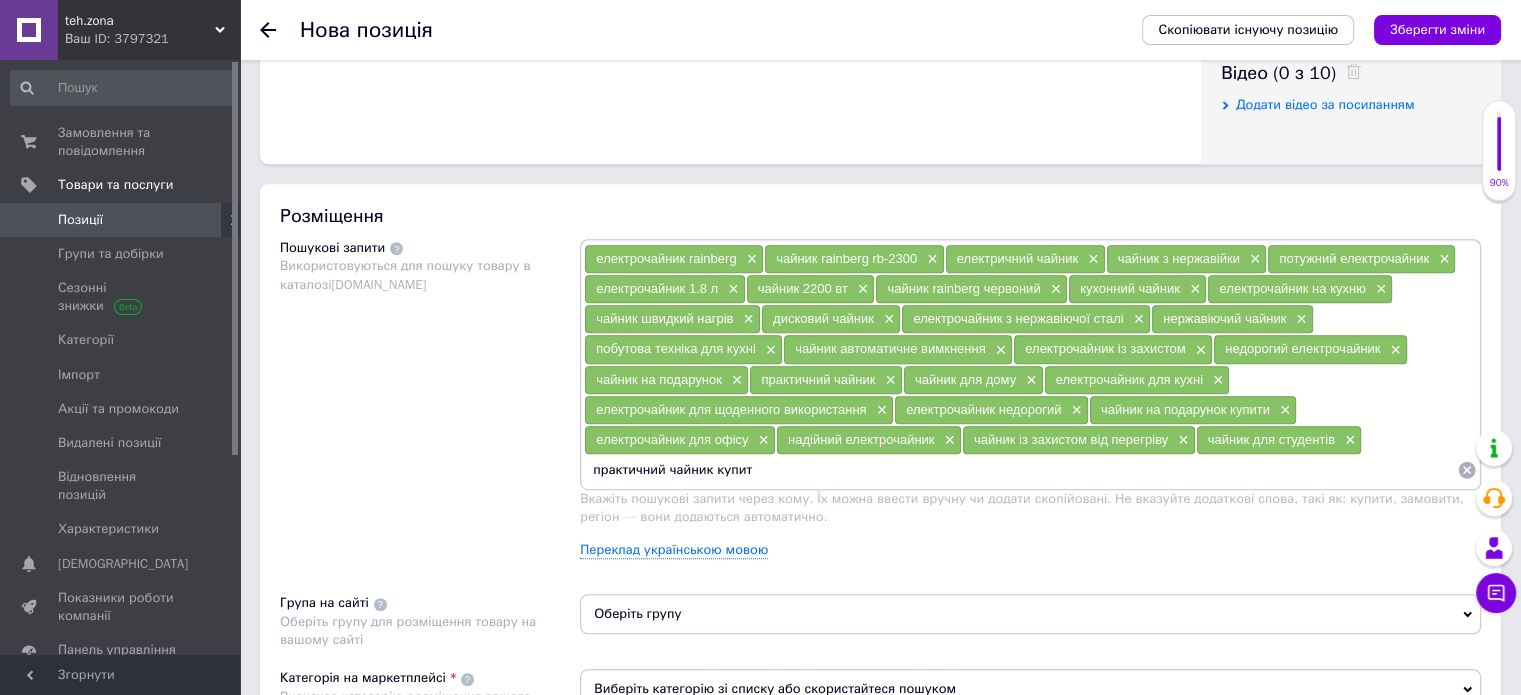 type on "практичний чайник купити" 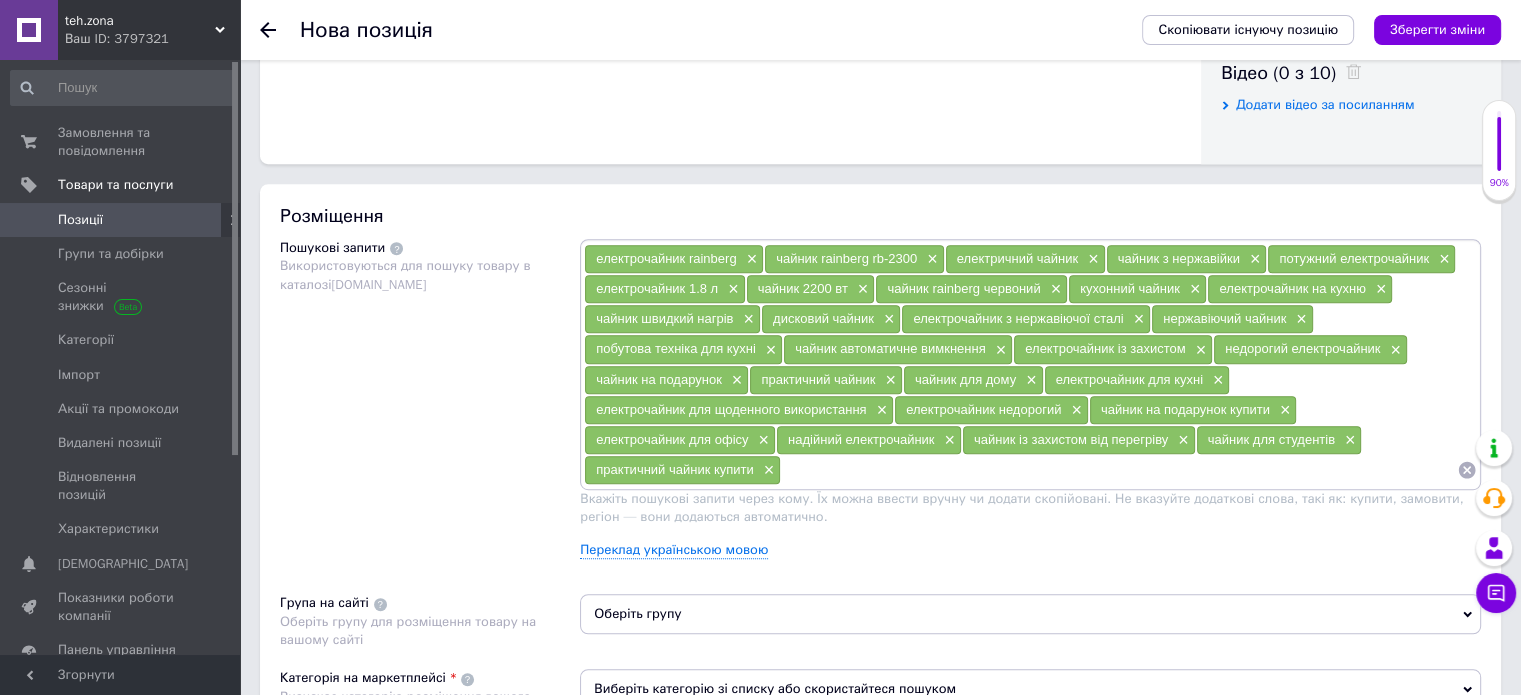 paste on "електрочайник сімейний" 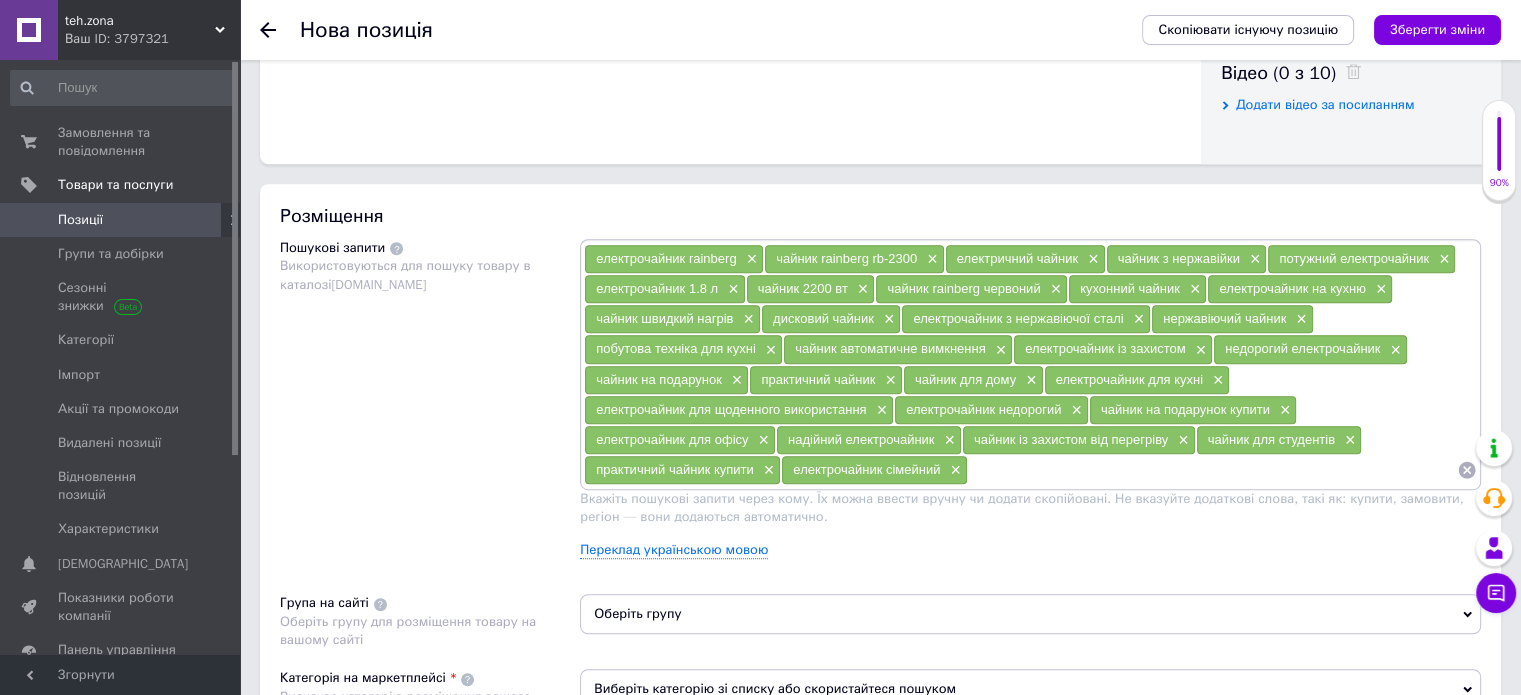 paste on "чайник на 2 літри" 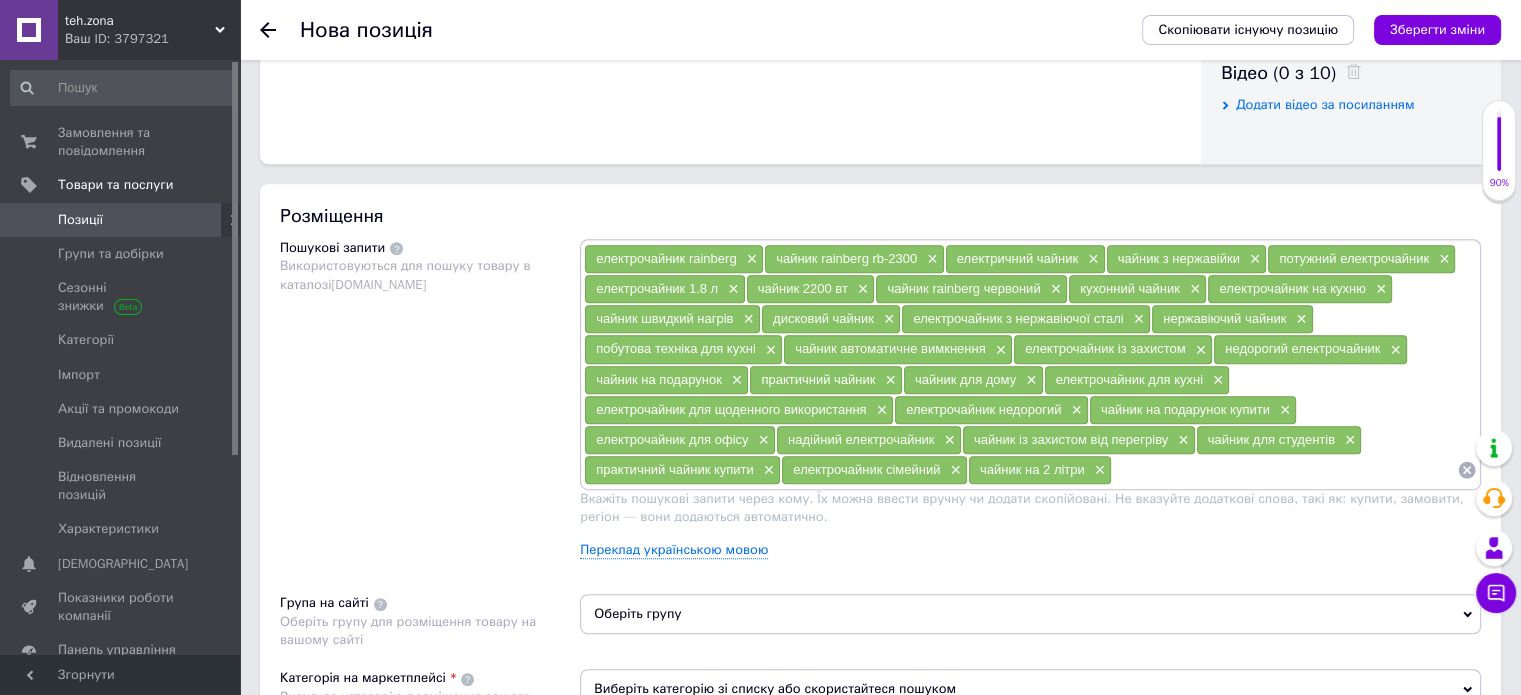 paste on "чайник з автоматичним вимкненням" 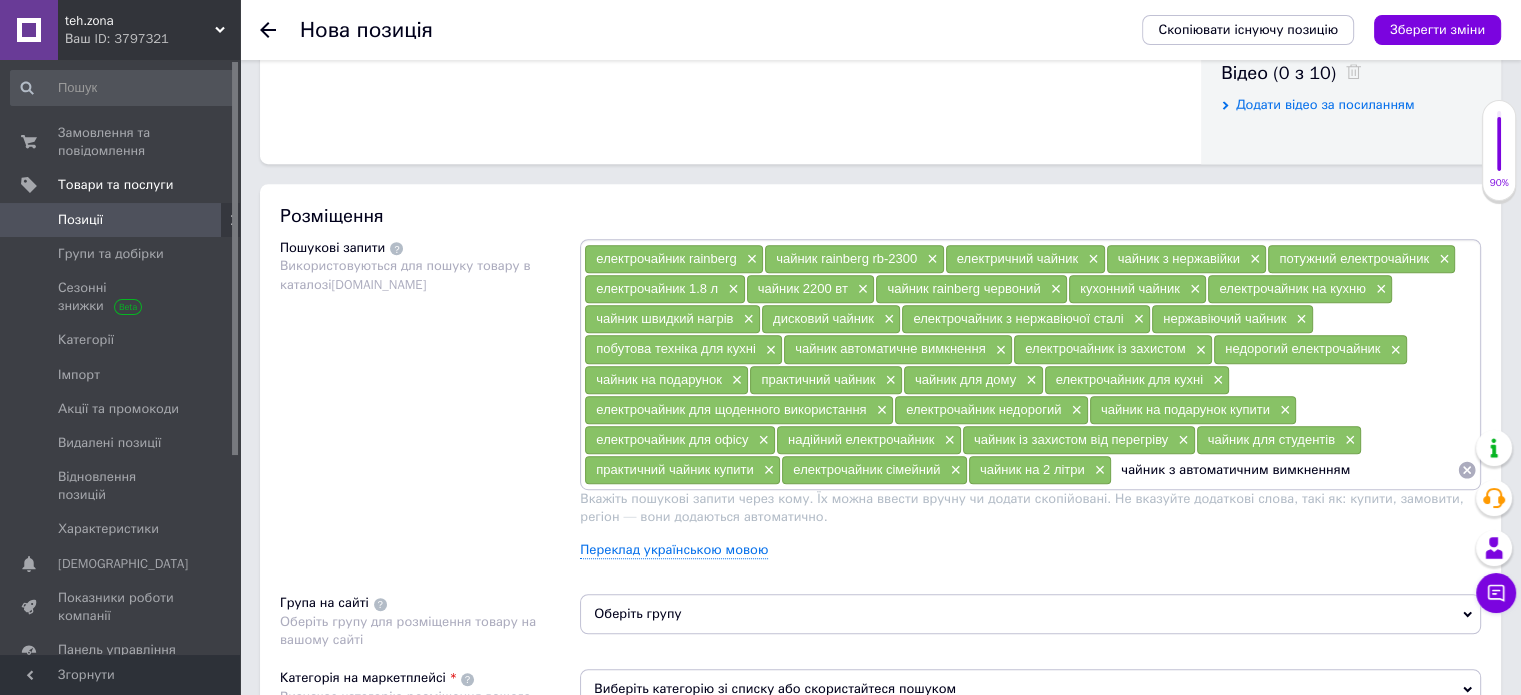 type 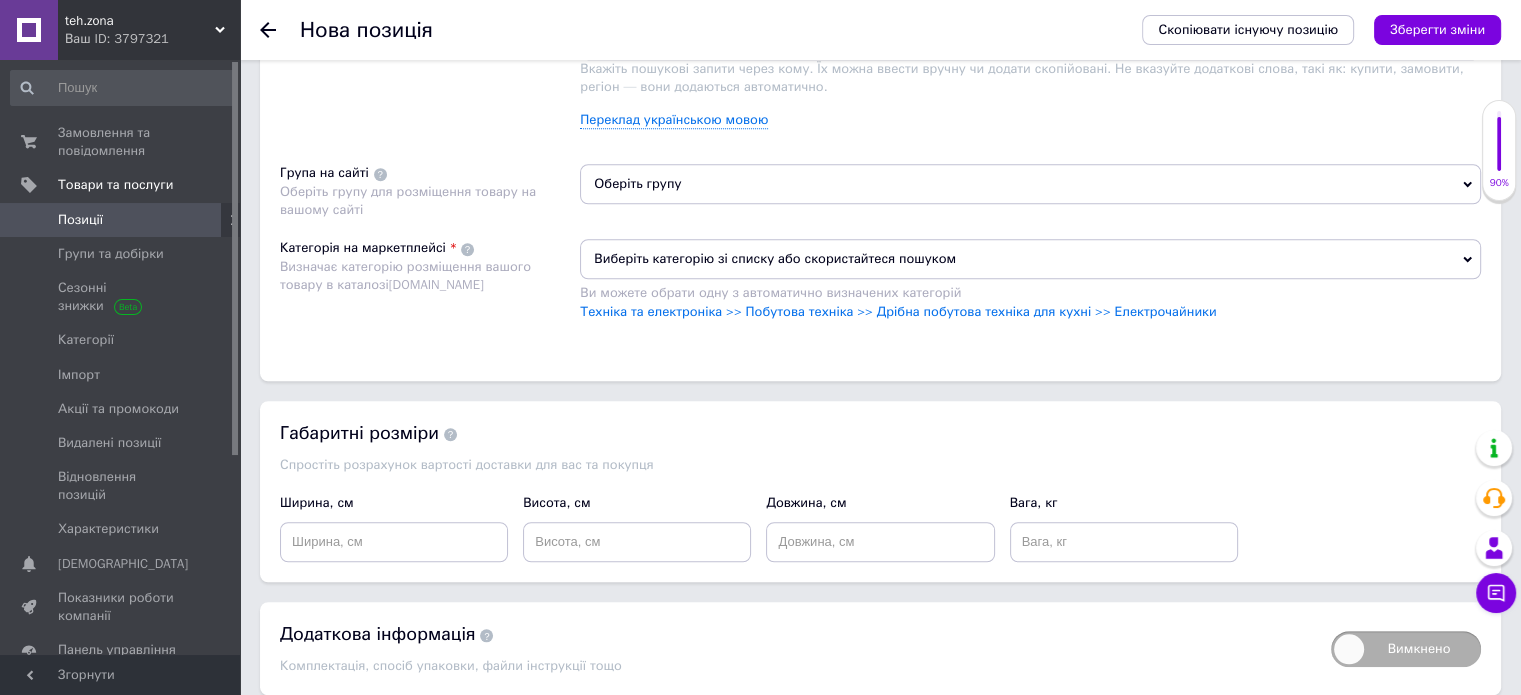 scroll, scrollTop: 1495, scrollLeft: 0, axis: vertical 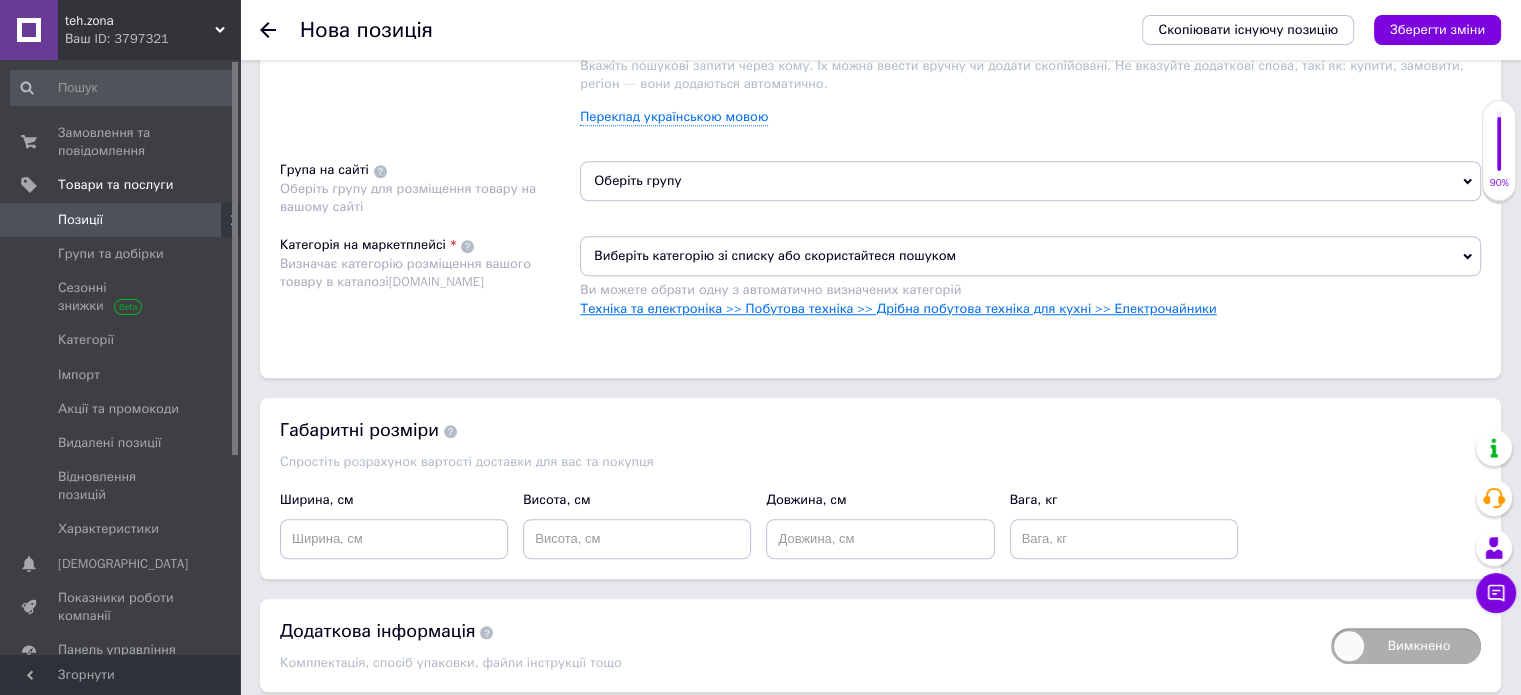 click on "Техніка та електроніка >> Побутова техніка >> Дрібна побутова техніка для кухні >> Електрочайники" at bounding box center (898, 308) 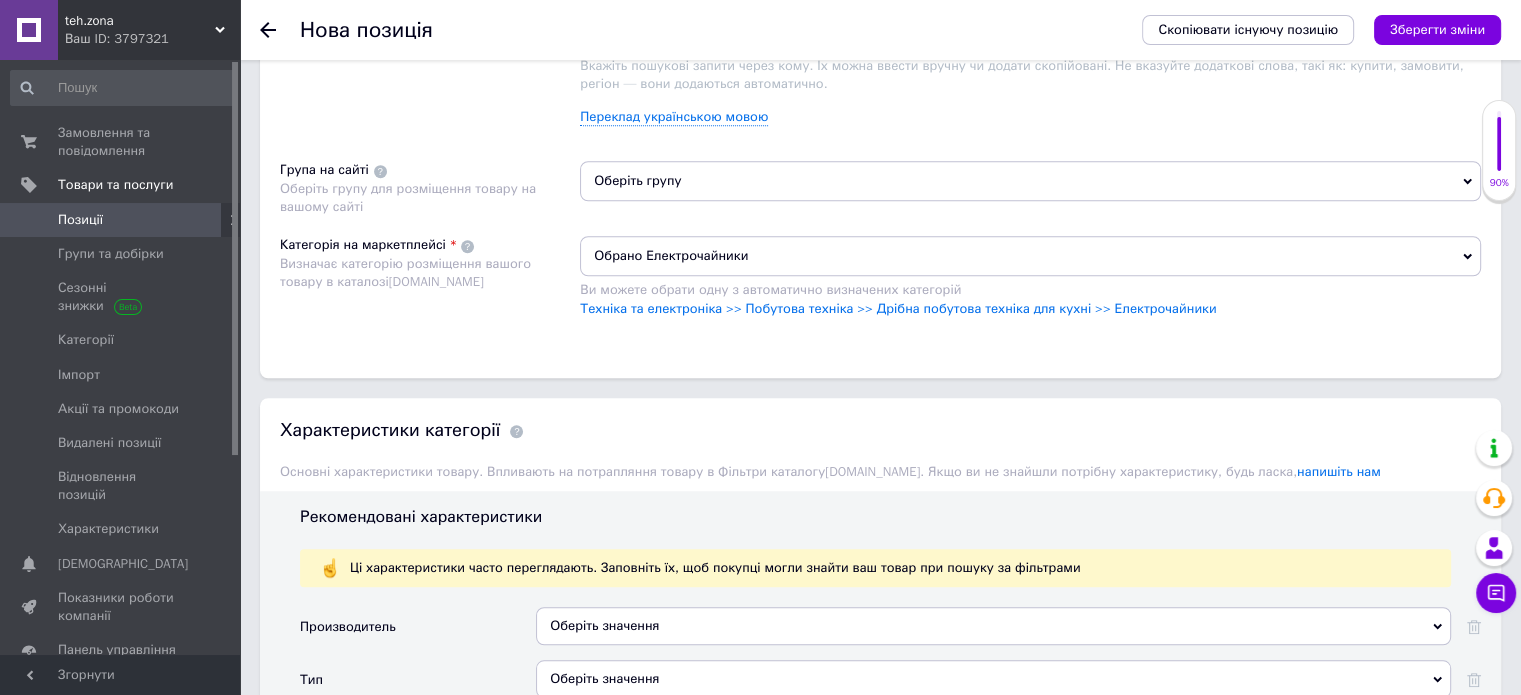 click on "Оберіть групу" at bounding box center (1030, 181) 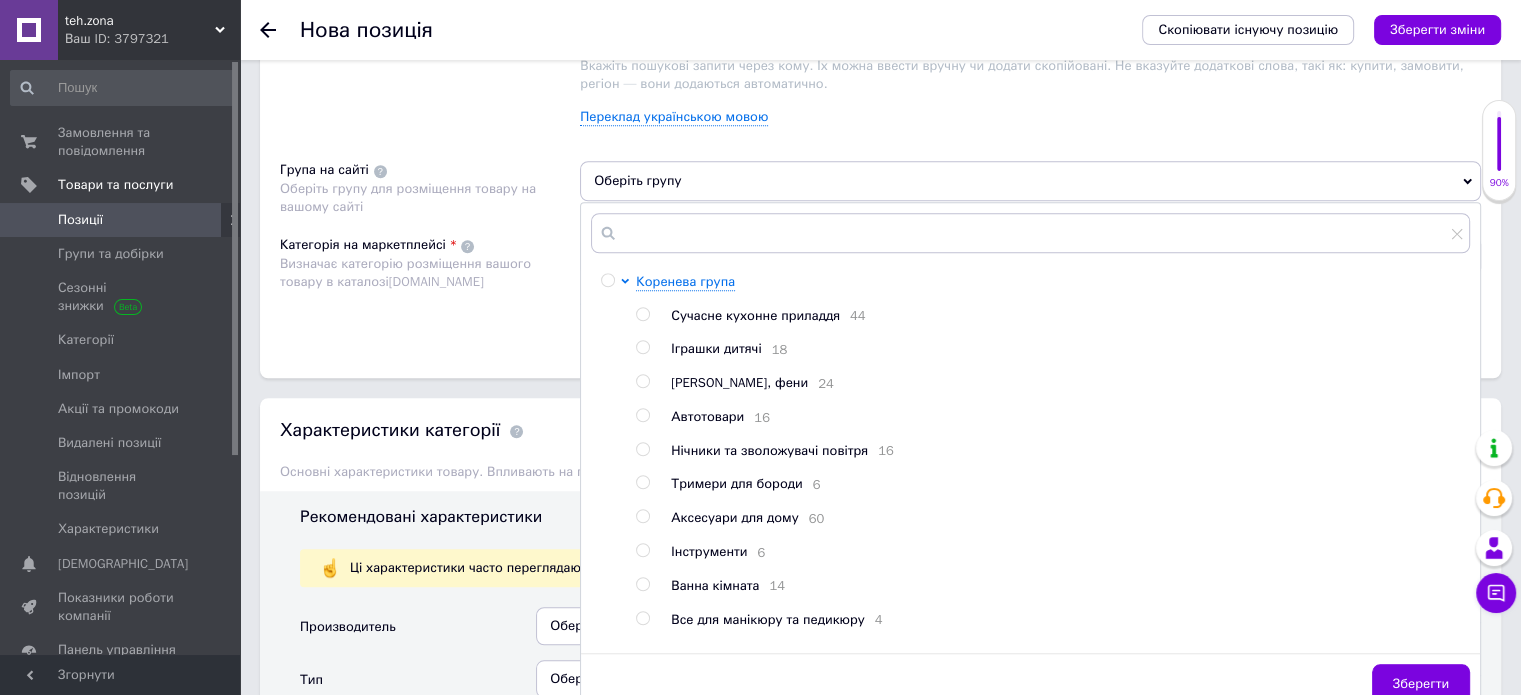 click at bounding box center [642, 314] 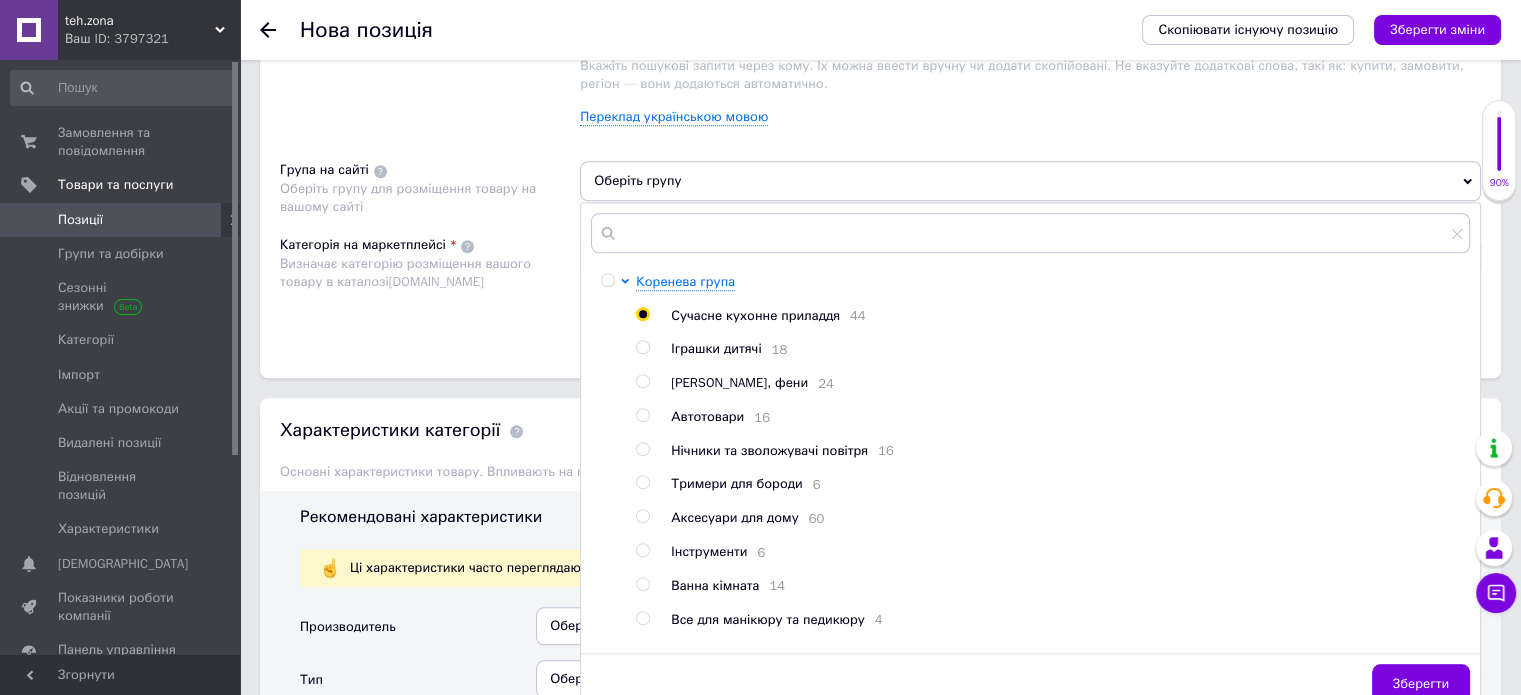 radio on "true" 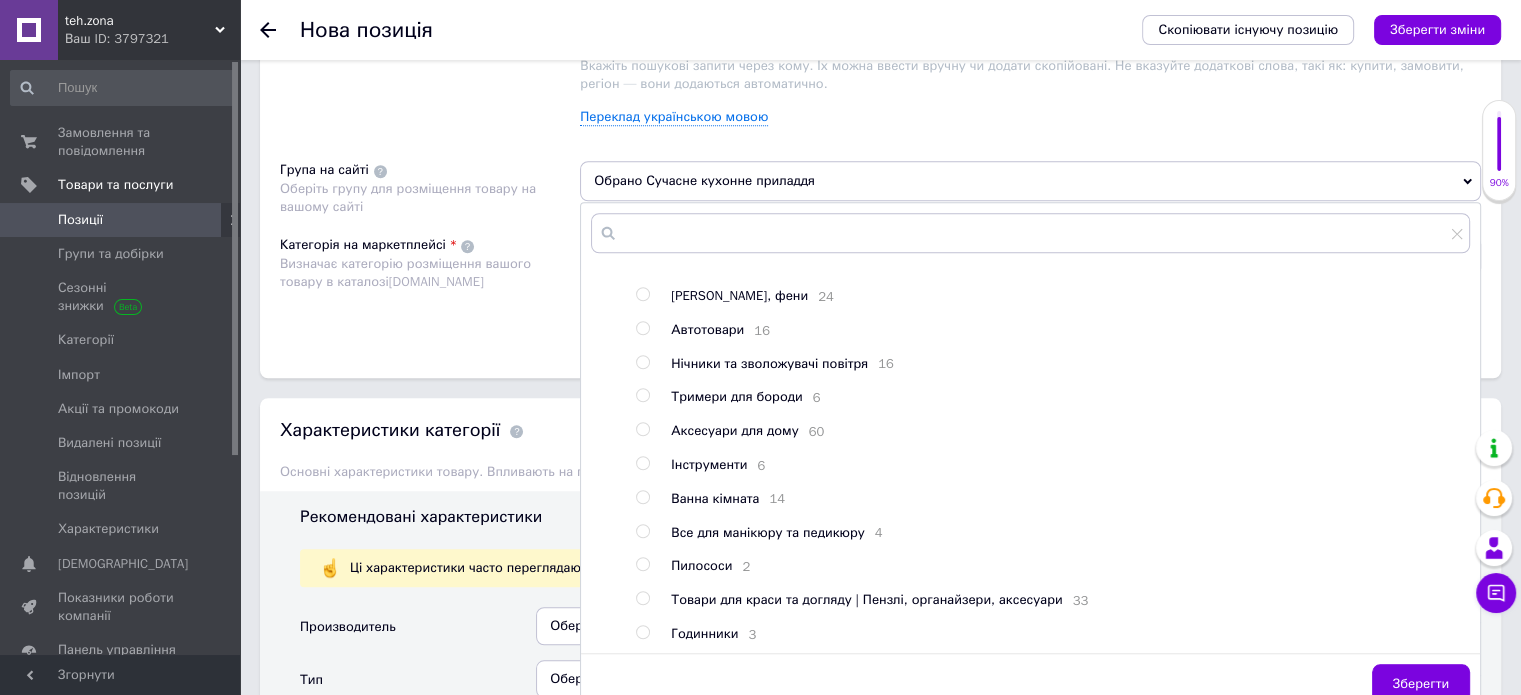 scroll, scrollTop: 106, scrollLeft: 0, axis: vertical 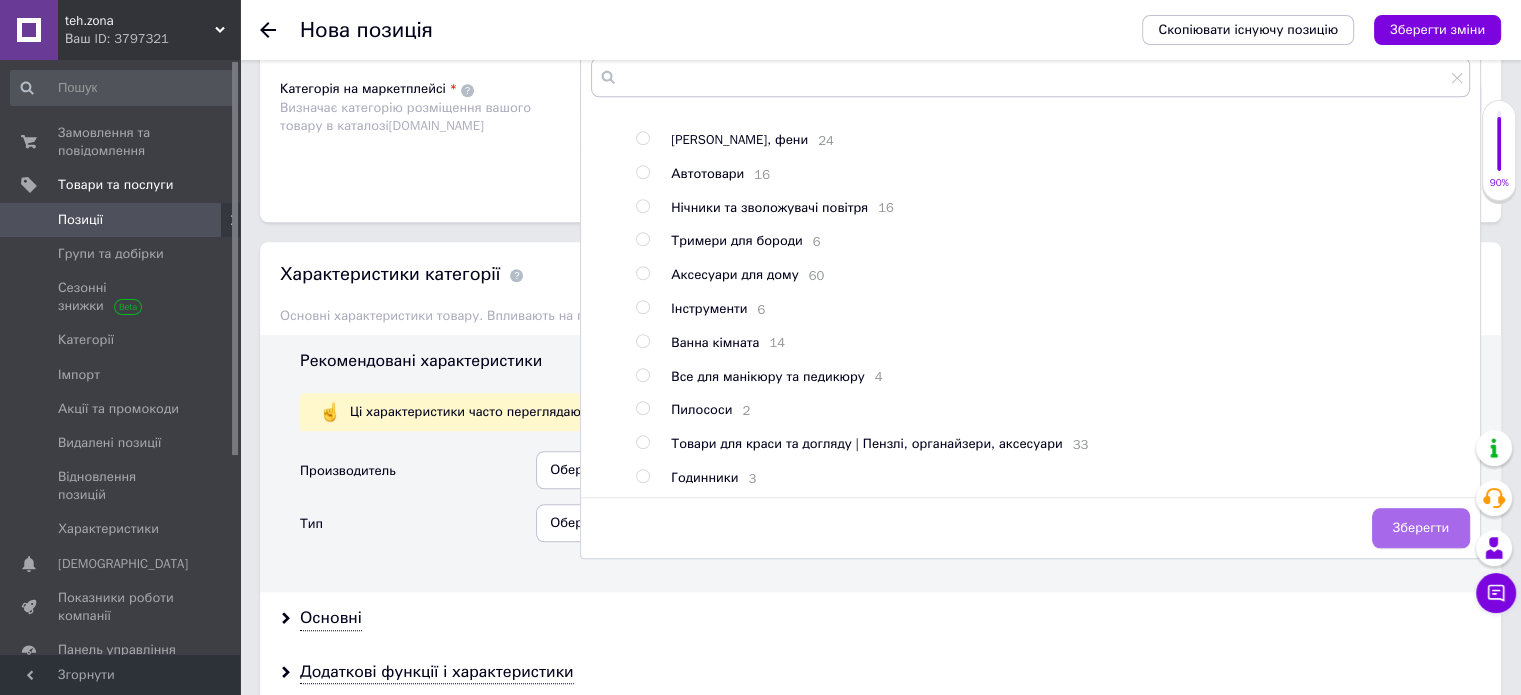 click on "Зберегти" at bounding box center [1421, 528] 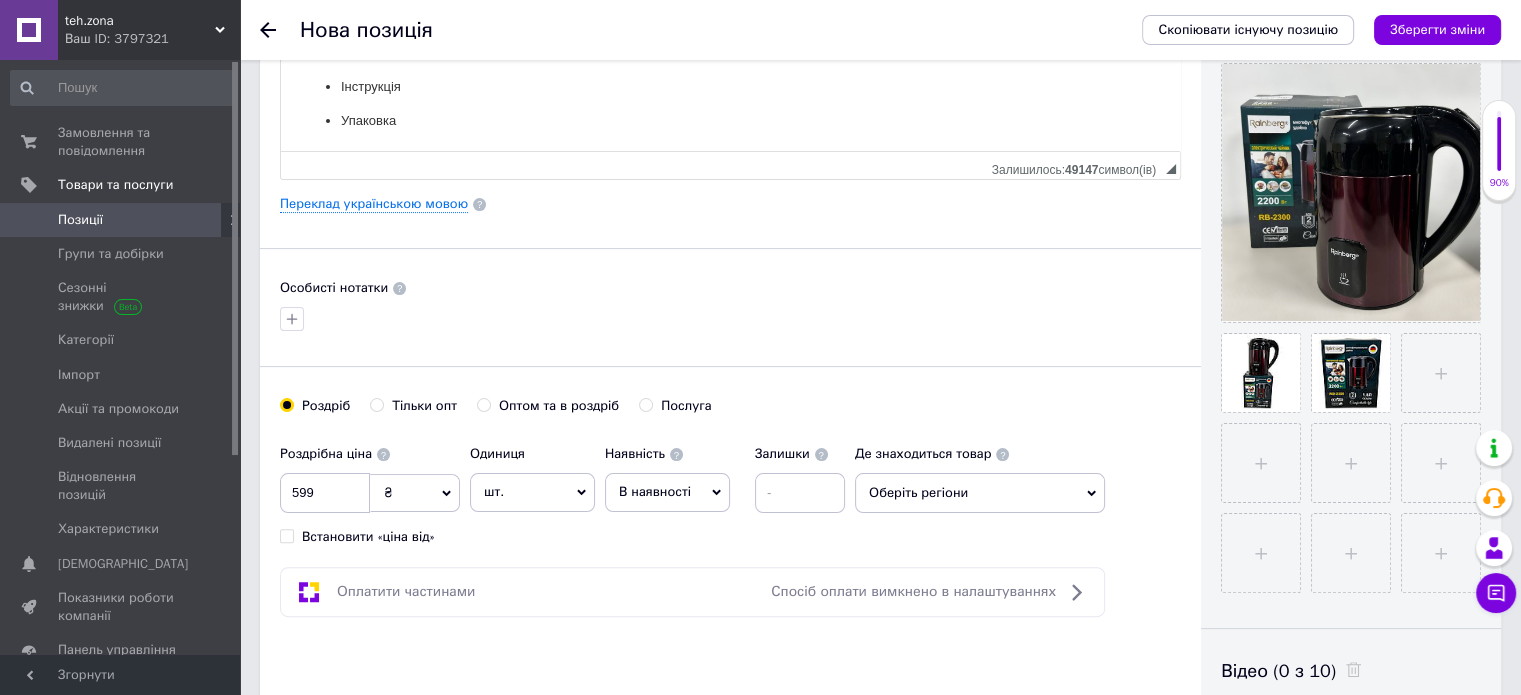 scroll, scrollTop: 0, scrollLeft: 0, axis: both 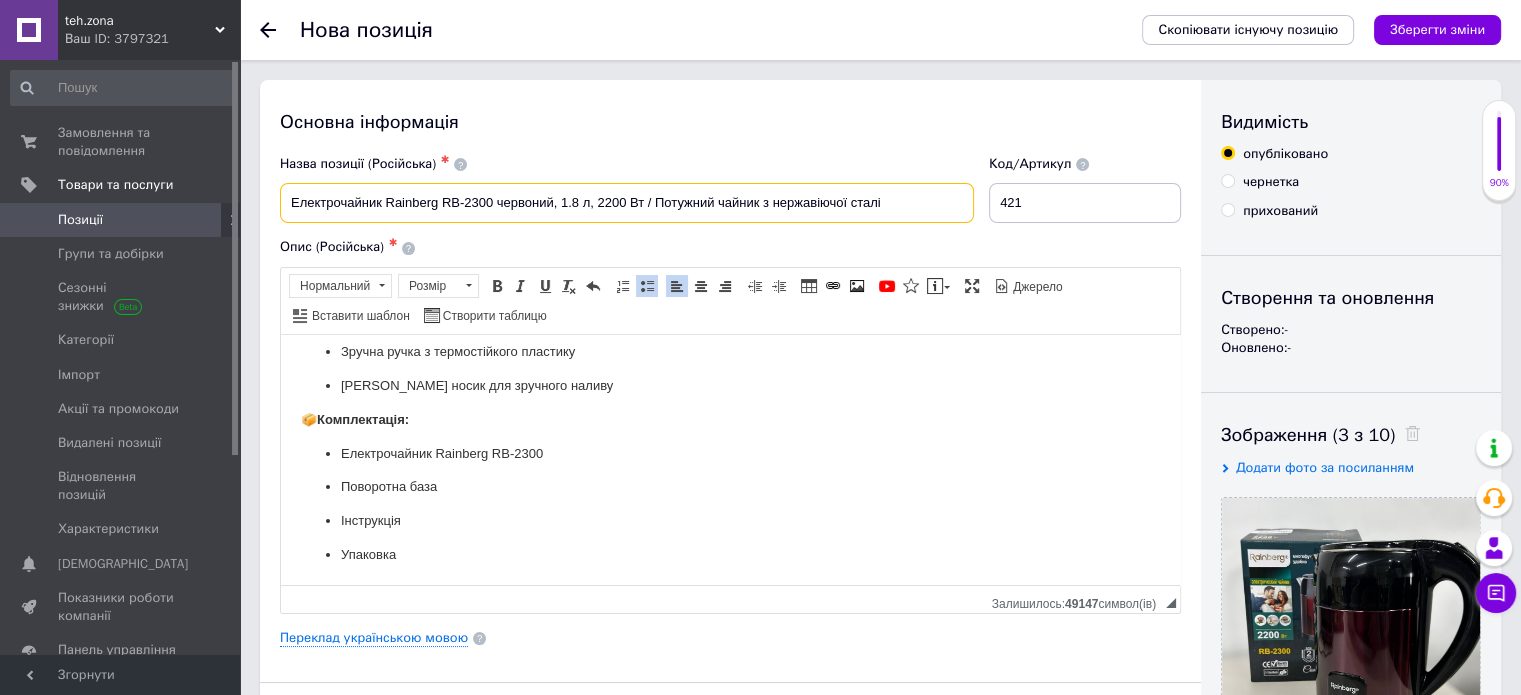 click on "Електрочайник Rainberg RB-2300 червоний, 1.8 л, 2200 Вт / Потужний чайник з нержавіючої сталі" at bounding box center (627, 203) 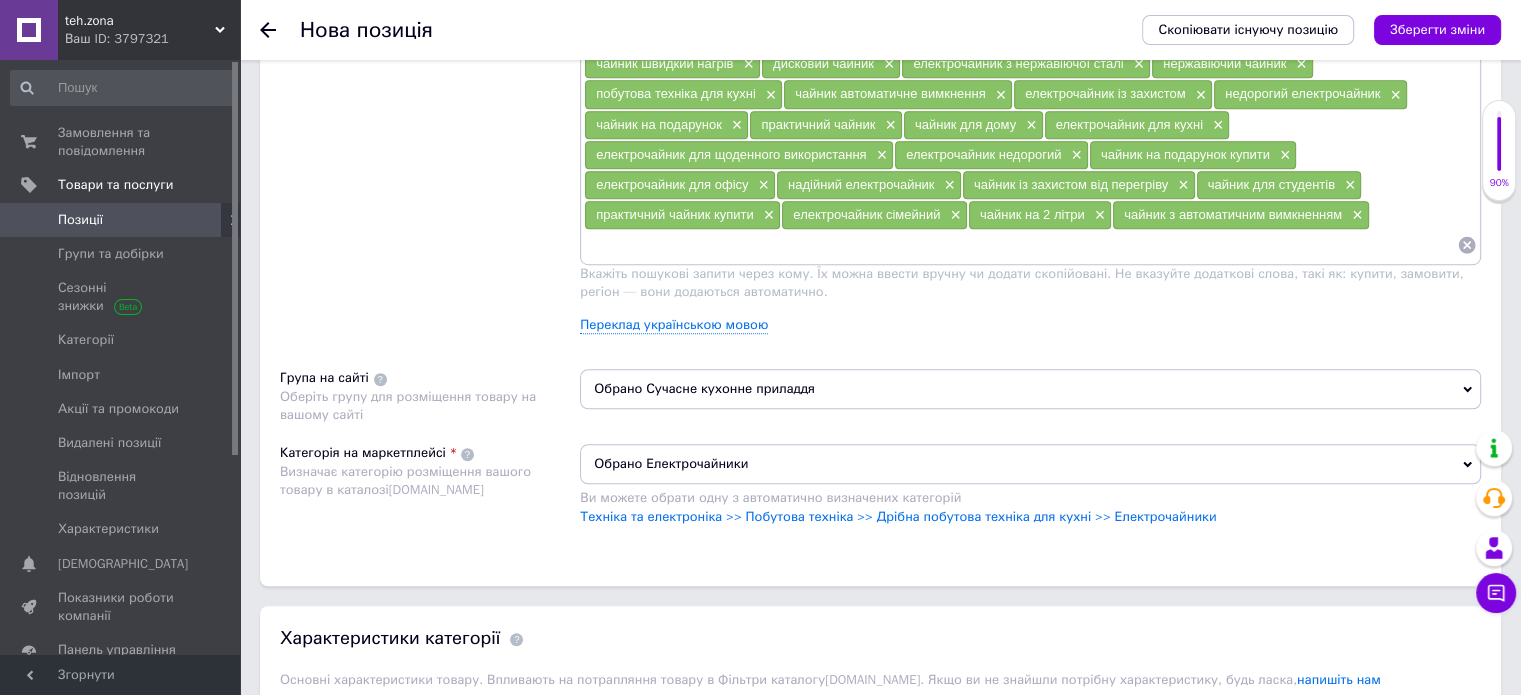 scroll, scrollTop: 1288, scrollLeft: 0, axis: vertical 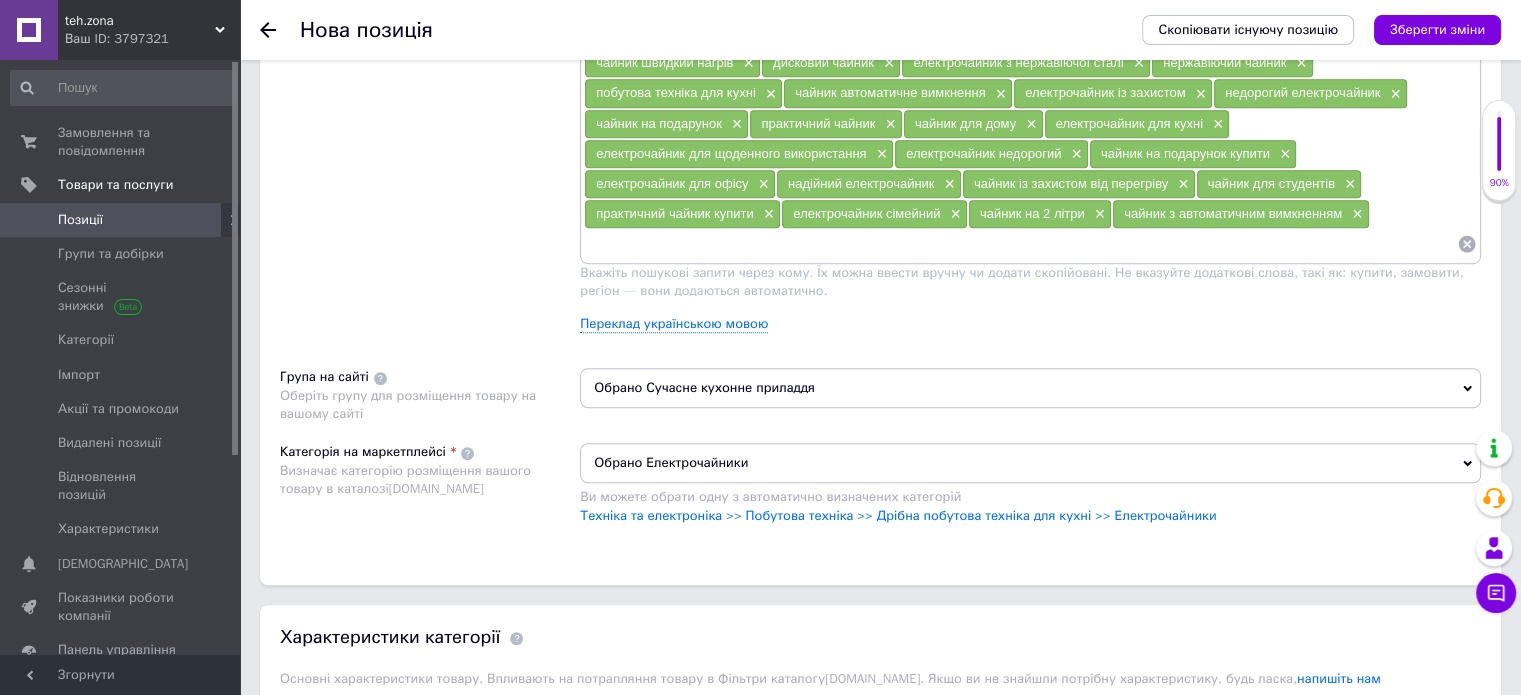 click at bounding box center (1020, 244) 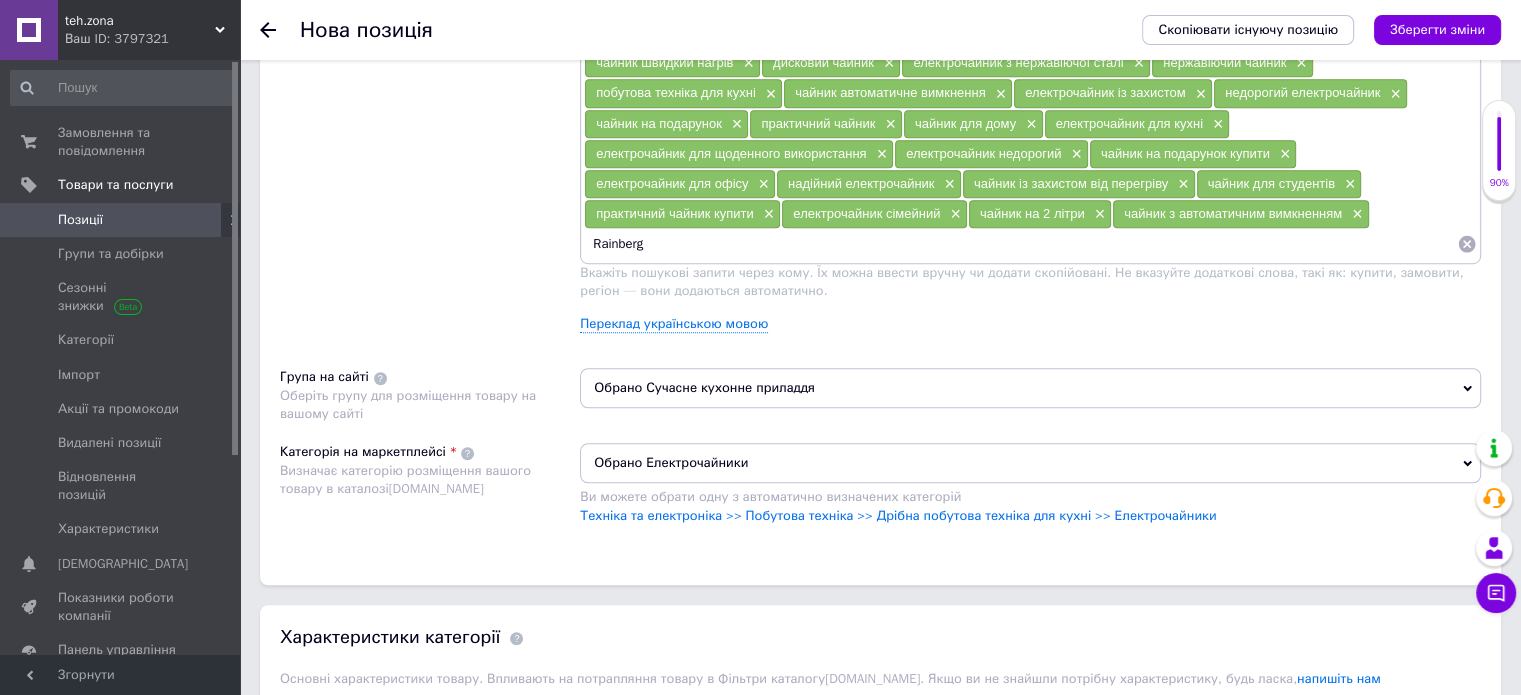type 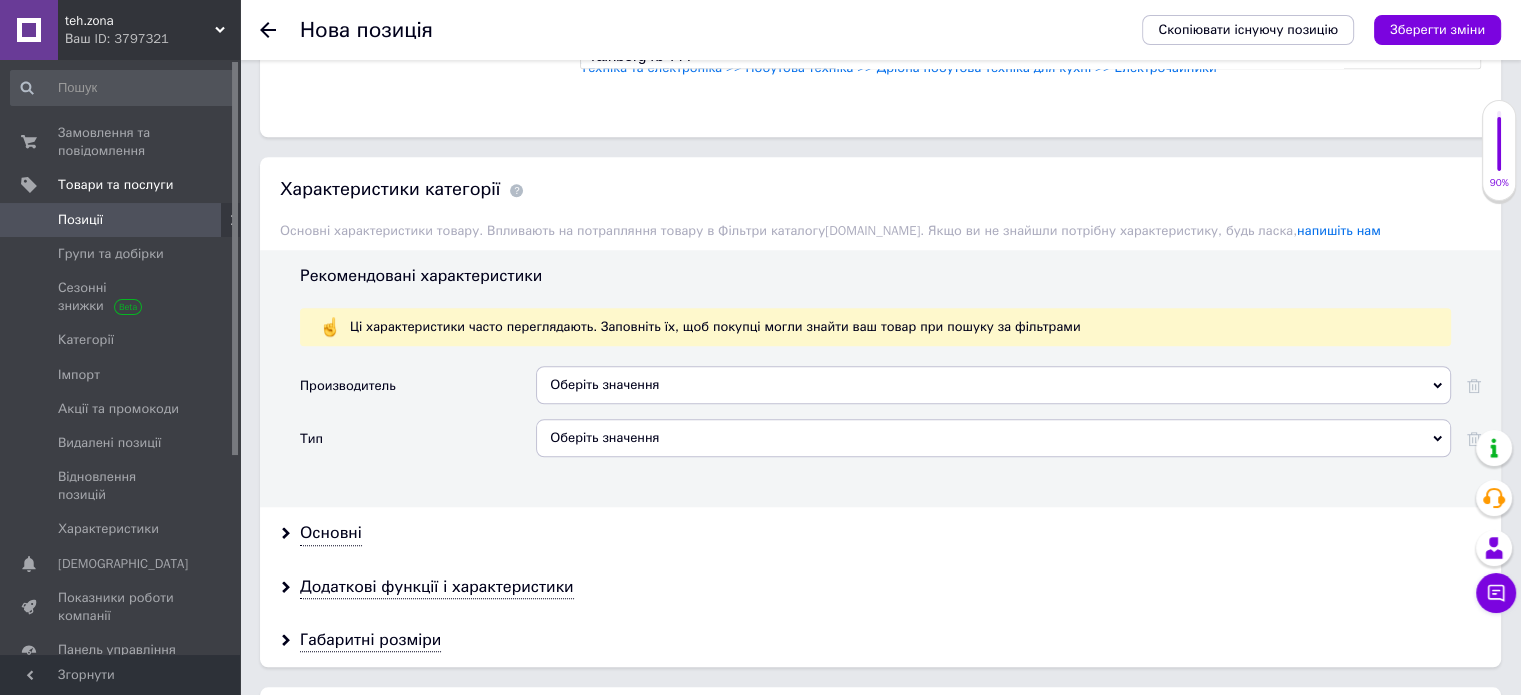 scroll, scrollTop: 1740, scrollLeft: 0, axis: vertical 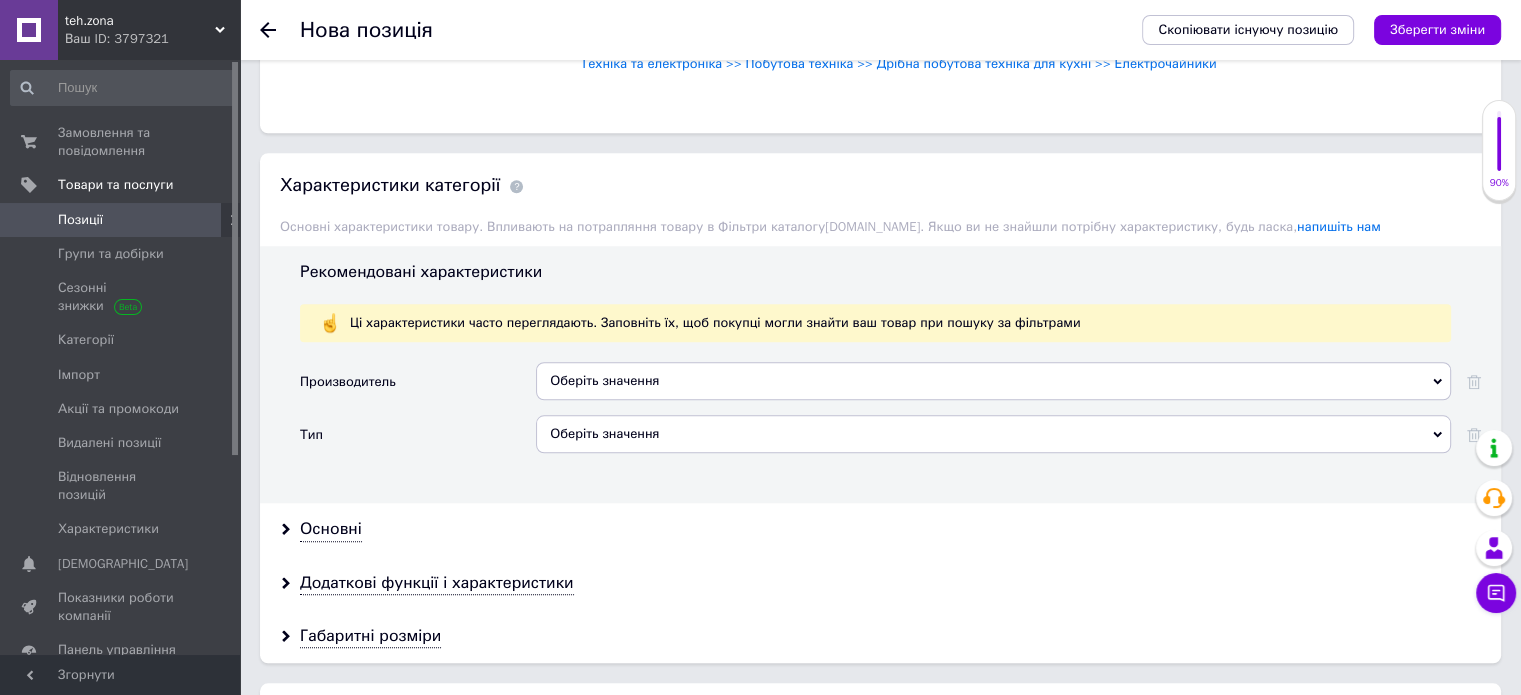 click on "Оберіть значення" at bounding box center (993, 381) 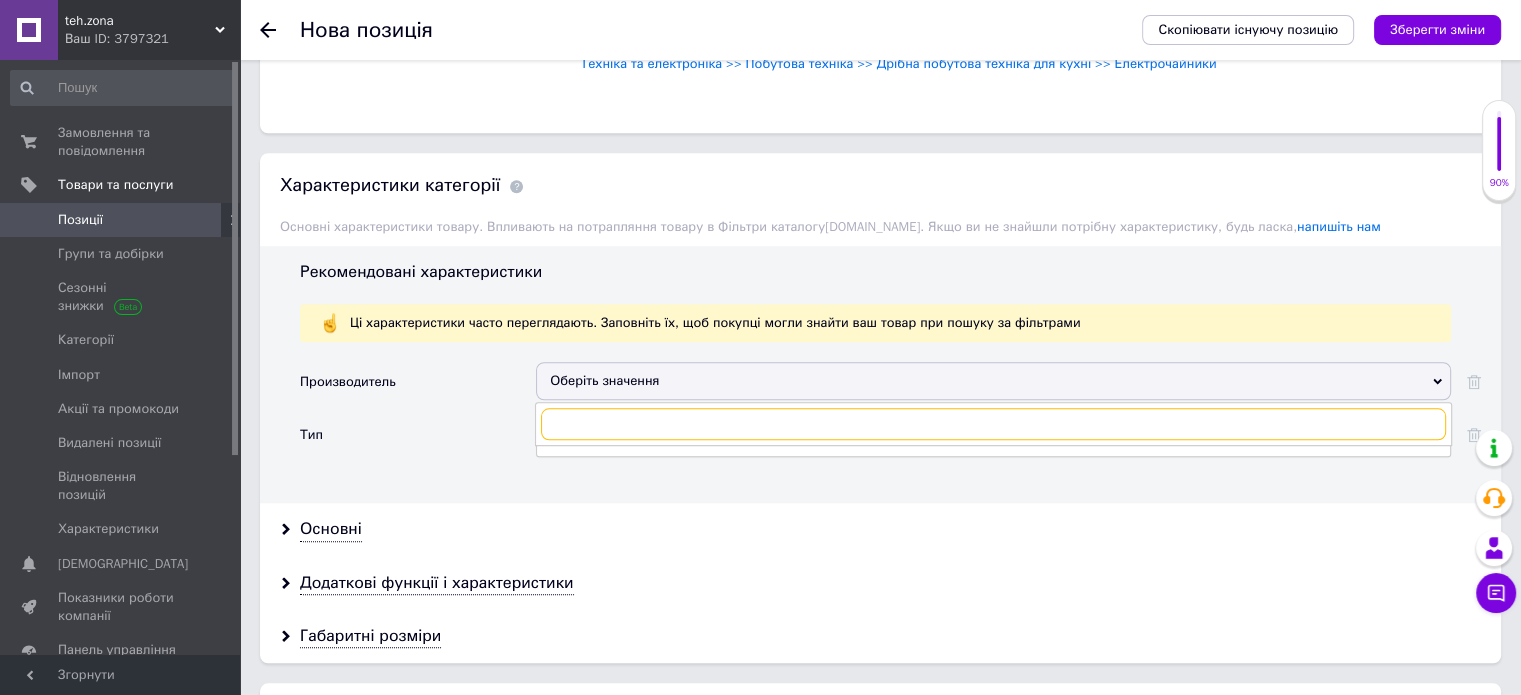 paste on "Rainberg" 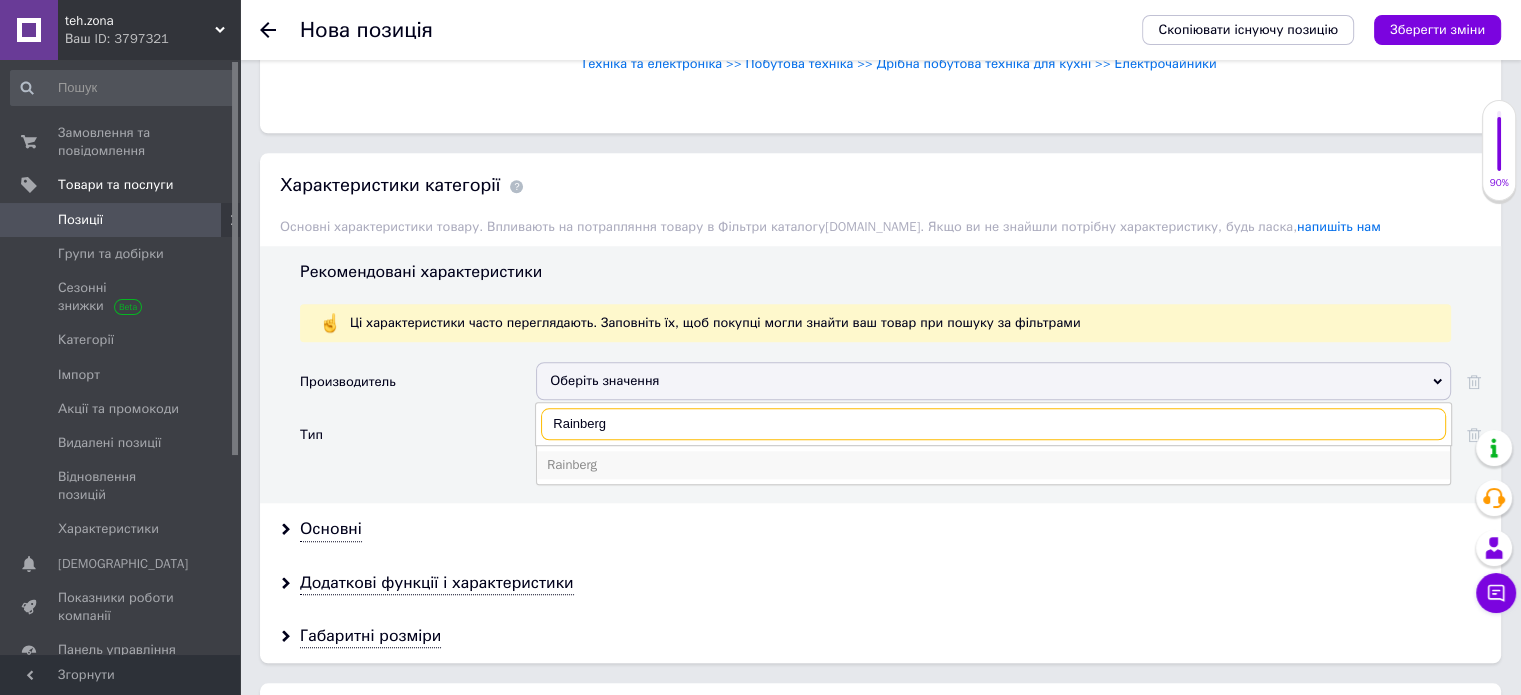 type on "Rainberg" 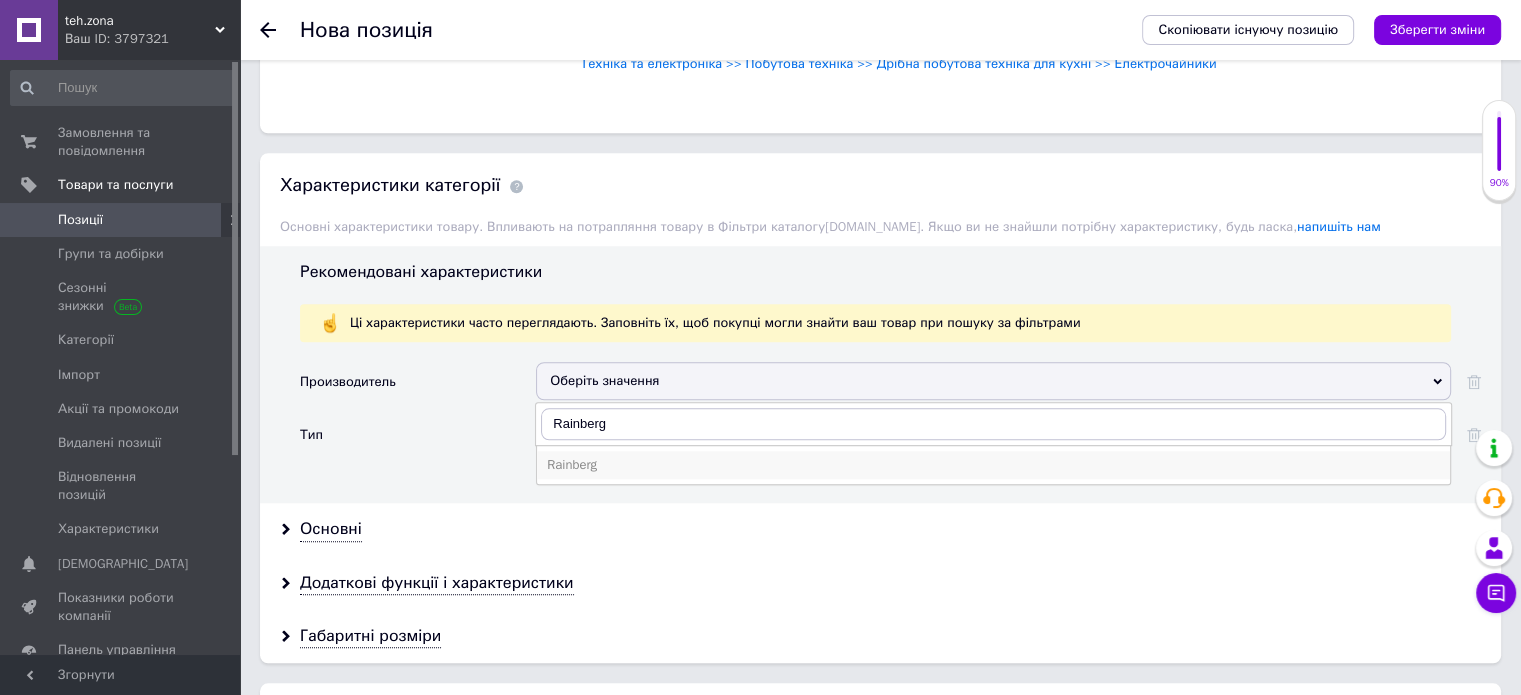 click on "Rainberg" at bounding box center [993, 465] 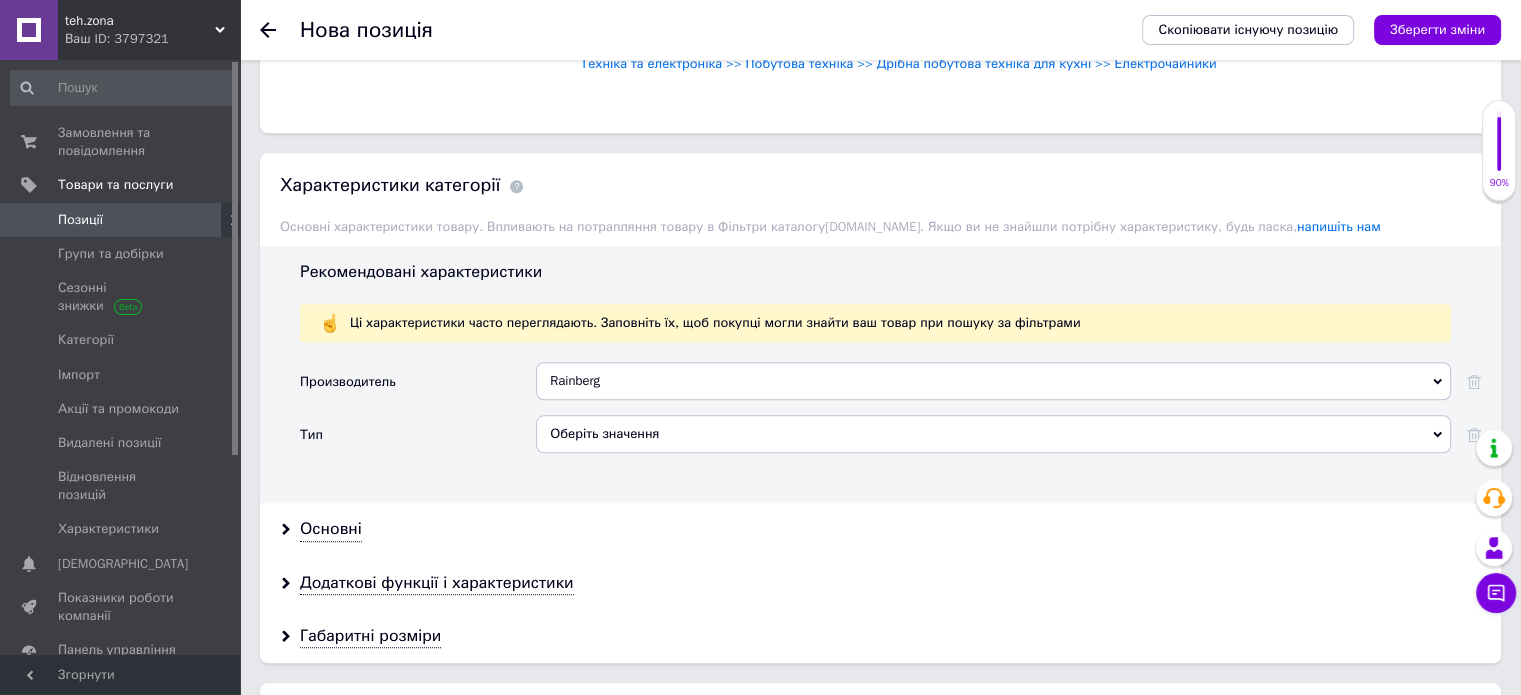 click on "Оберіть значення" at bounding box center (993, 434) 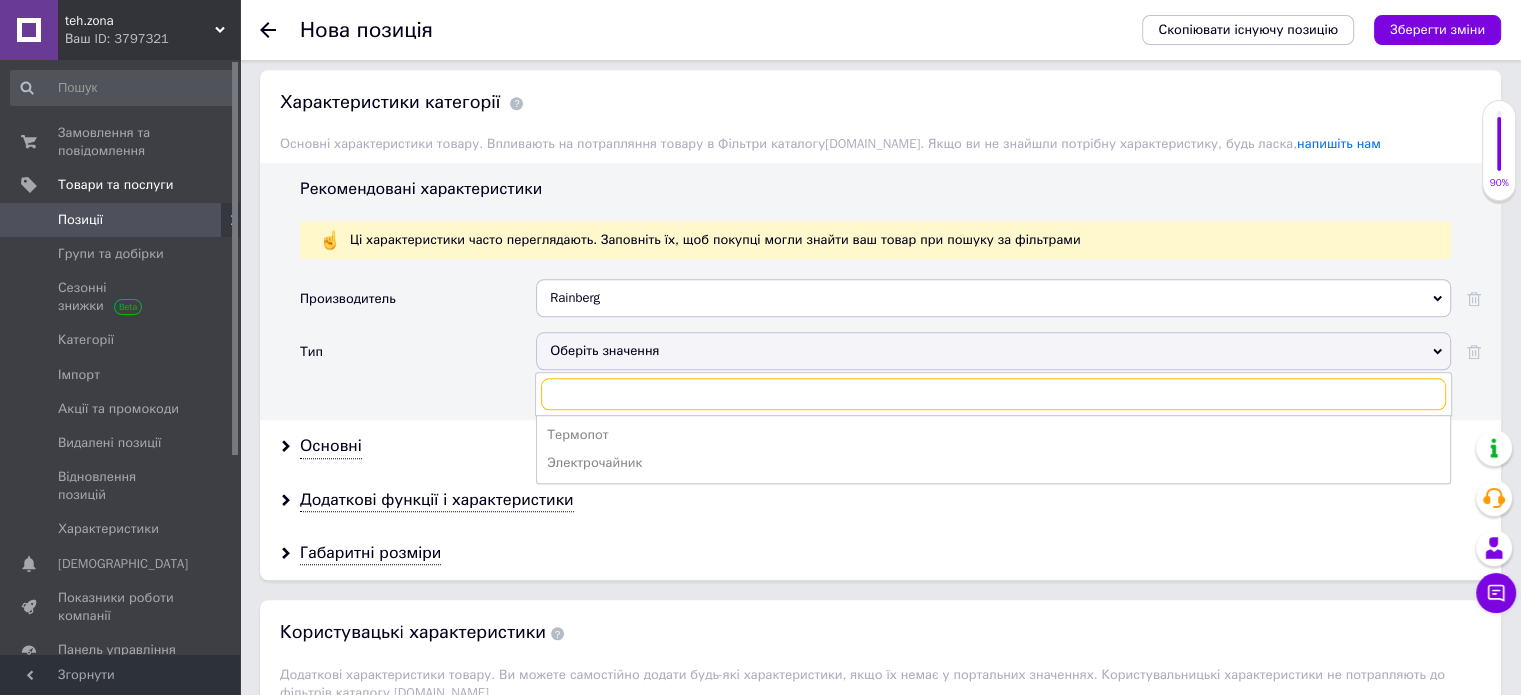 scroll, scrollTop: 1848, scrollLeft: 0, axis: vertical 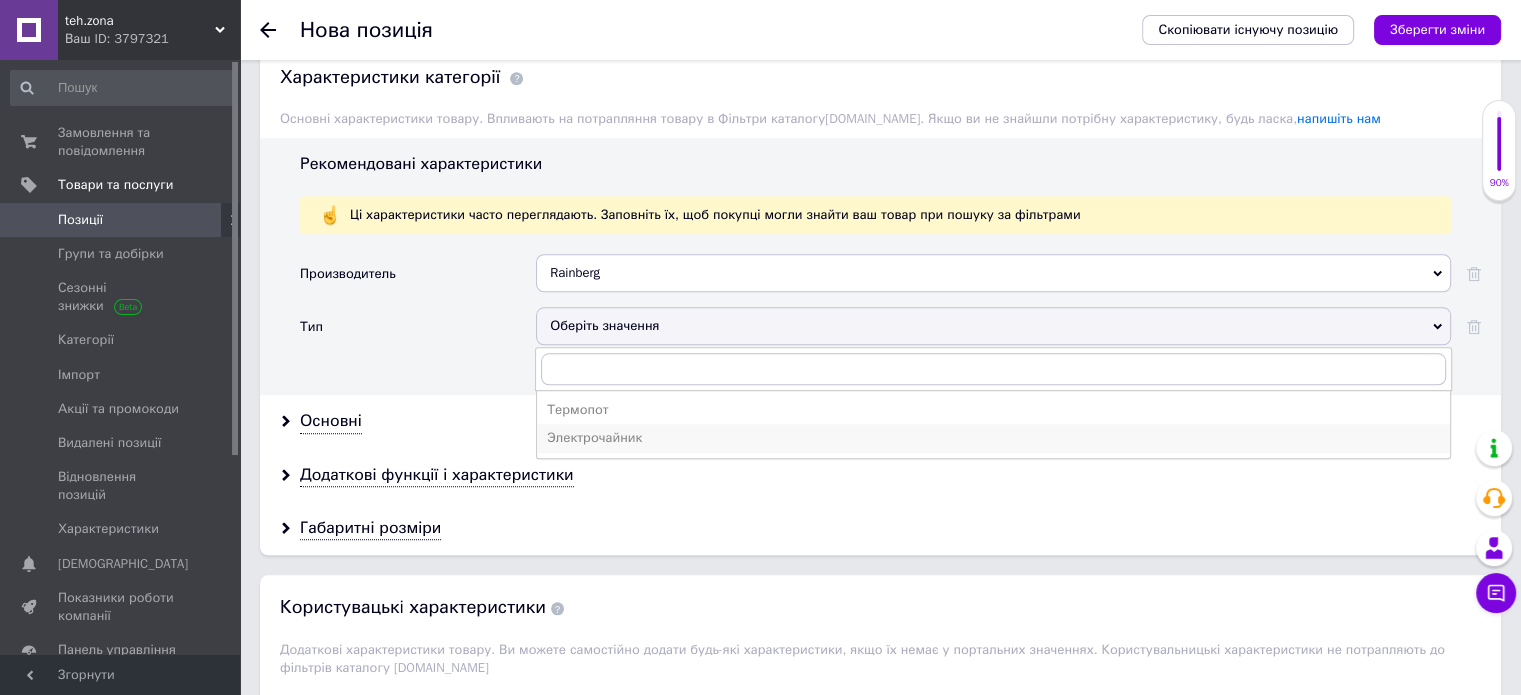 click on "Электрочайник" at bounding box center [993, 438] 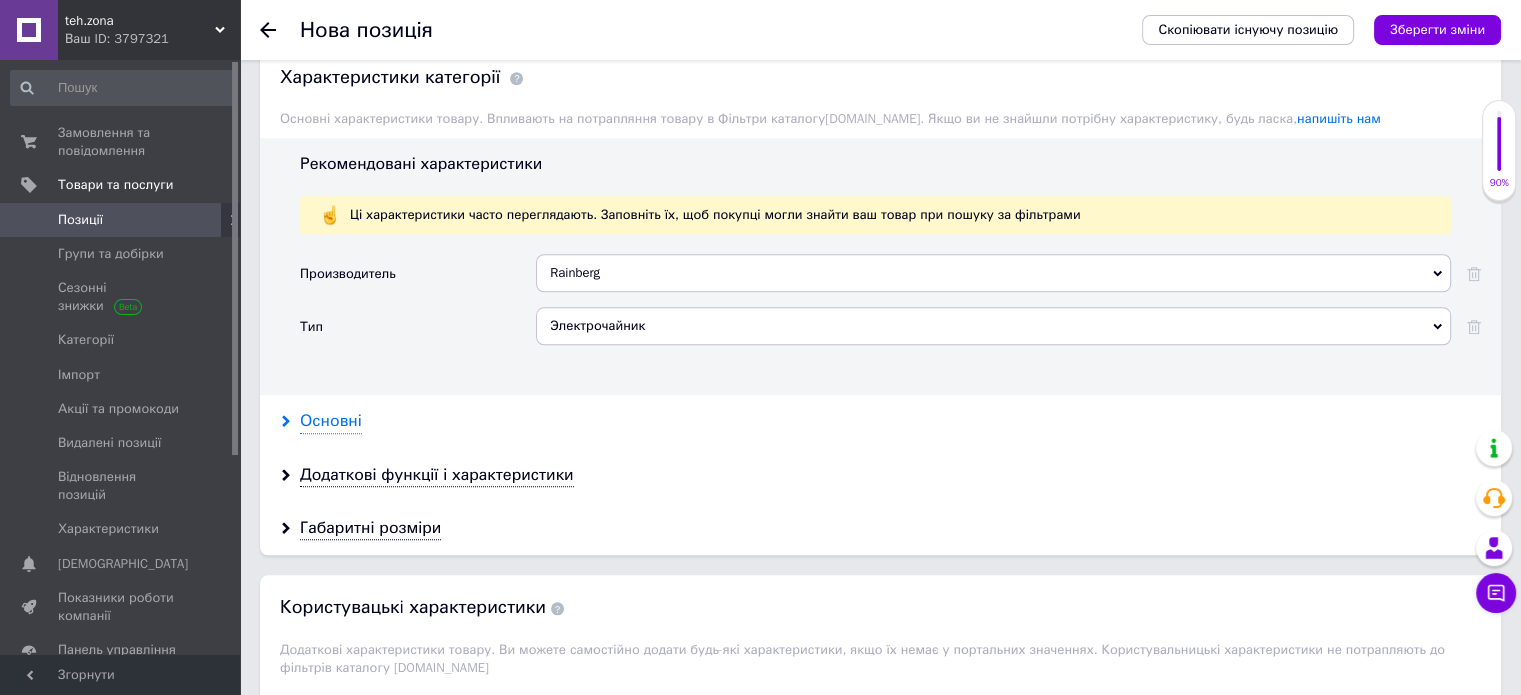click on "Основні" at bounding box center (331, 421) 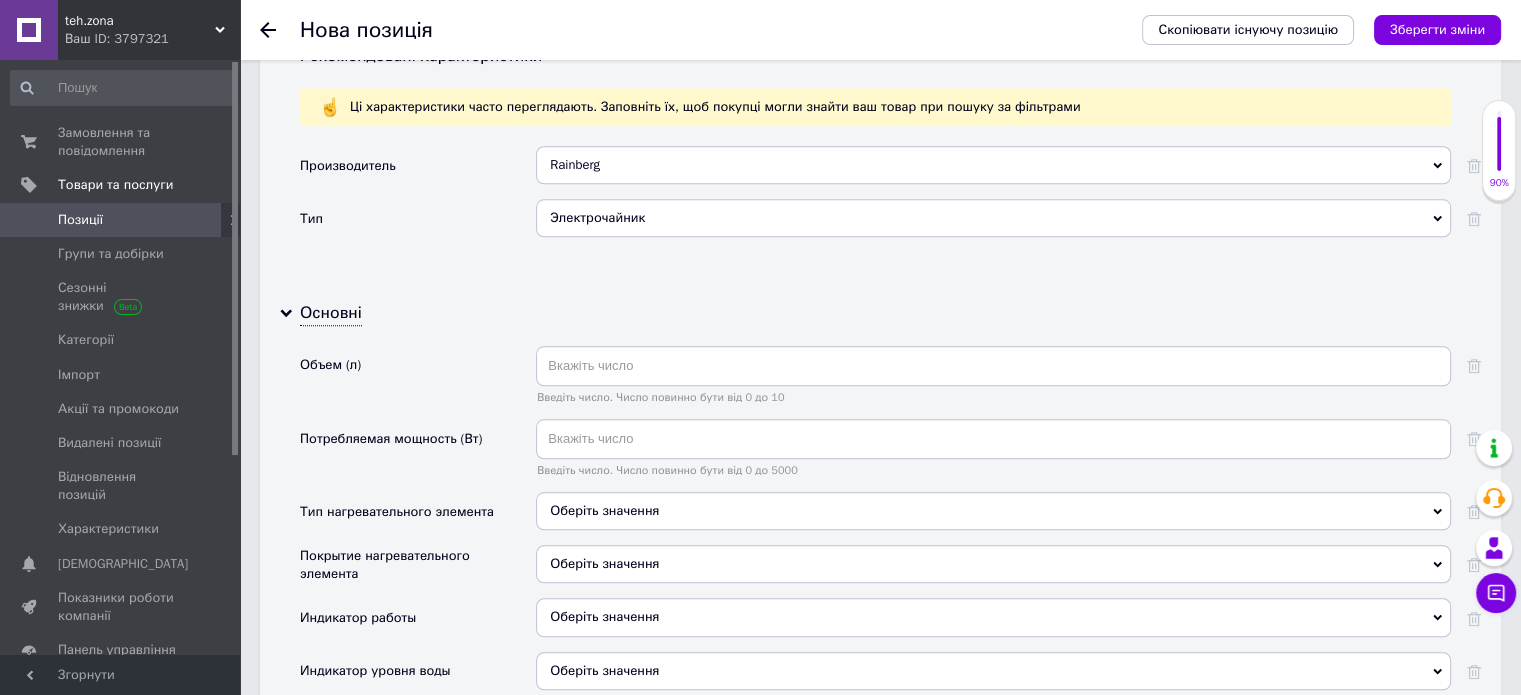 scroll, scrollTop: 1963, scrollLeft: 0, axis: vertical 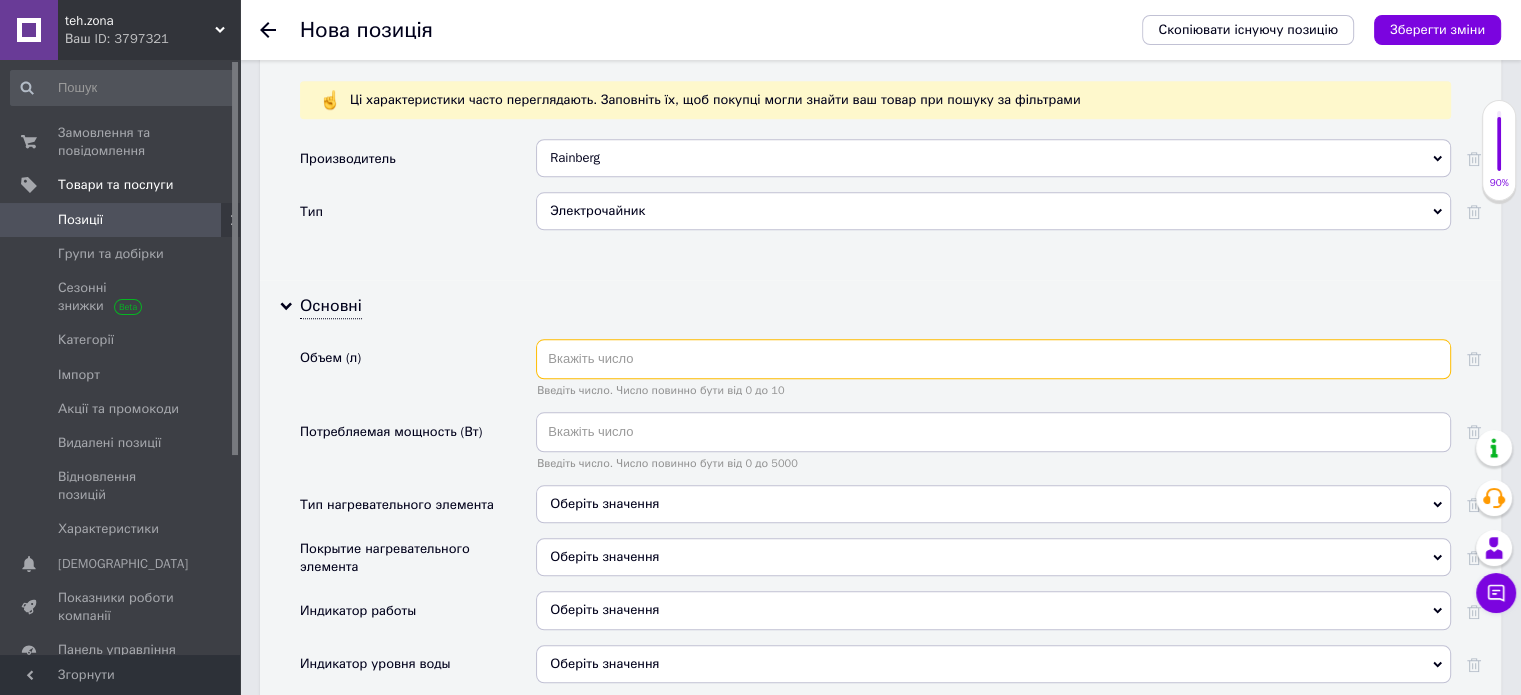 click at bounding box center (993, 359) 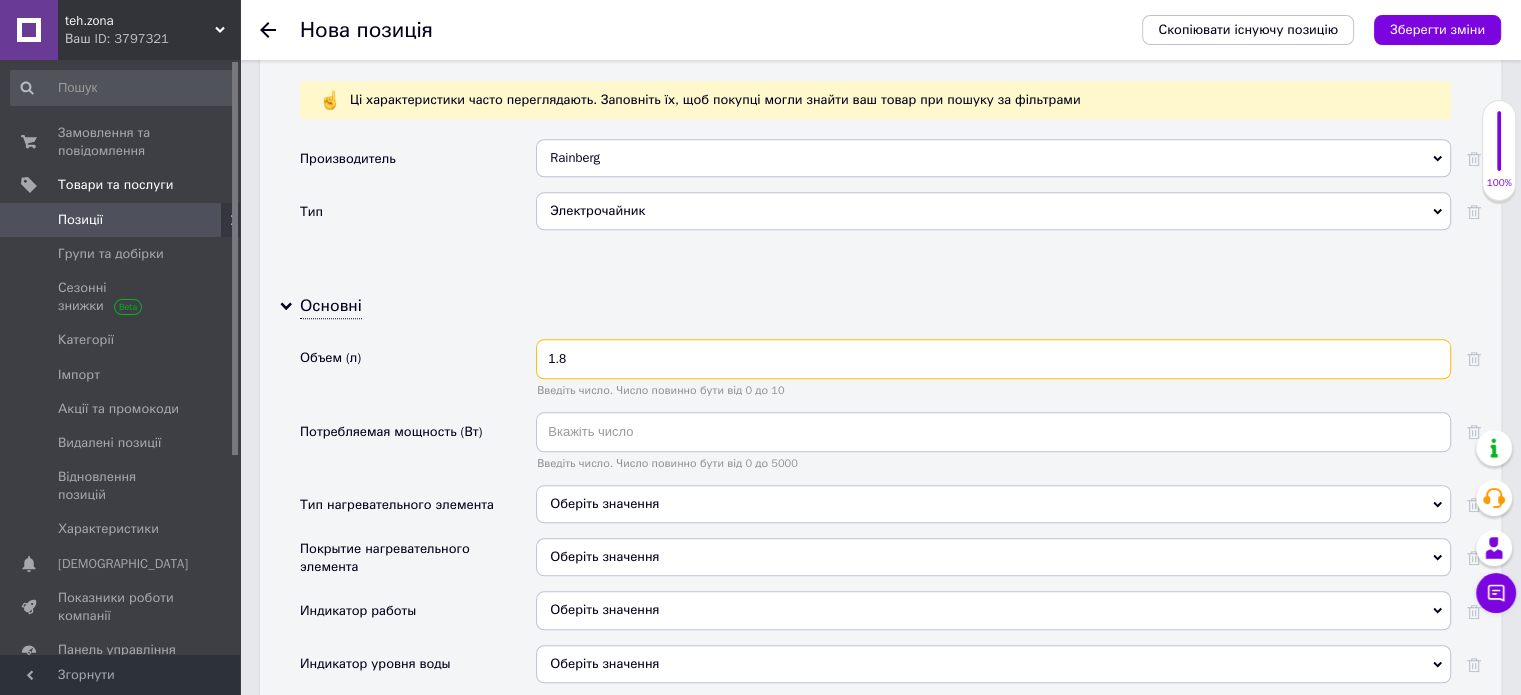 type on "1.8" 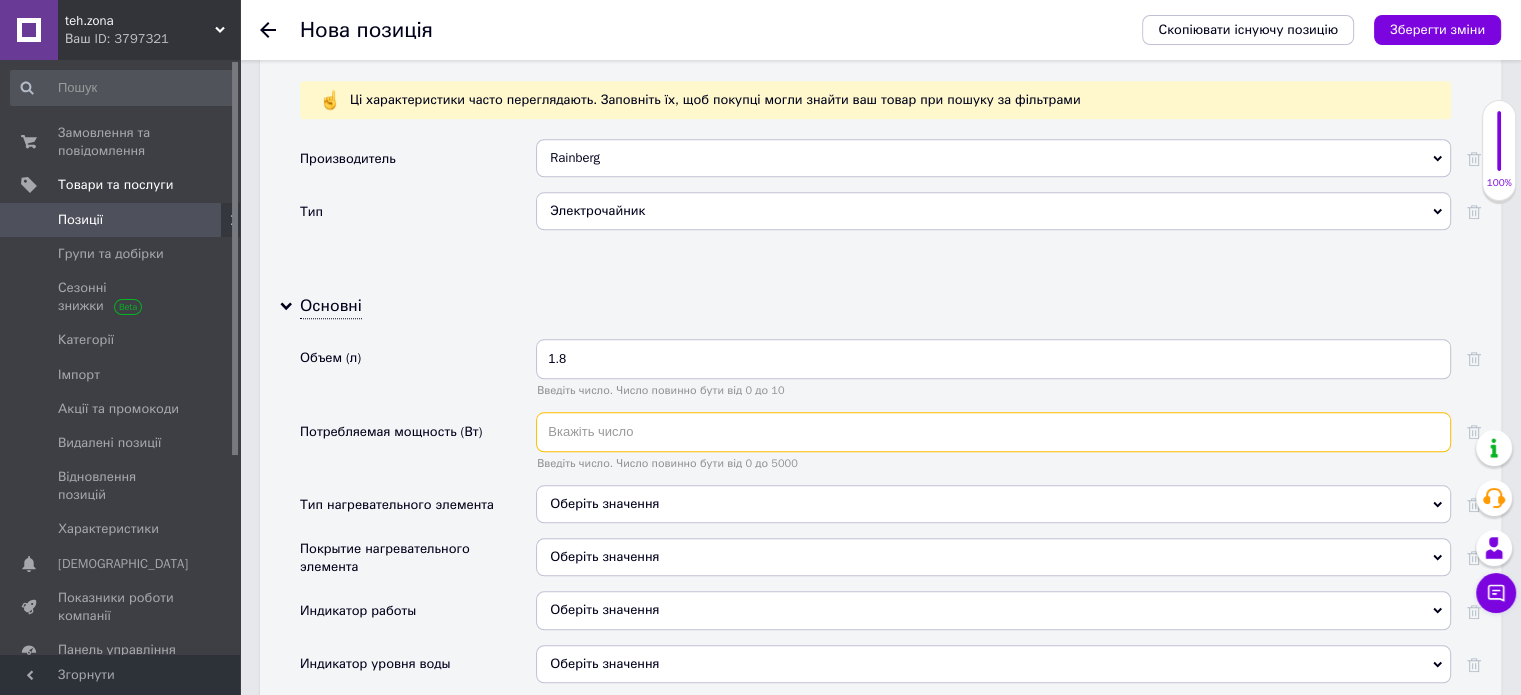 click at bounding box center (993, 432) 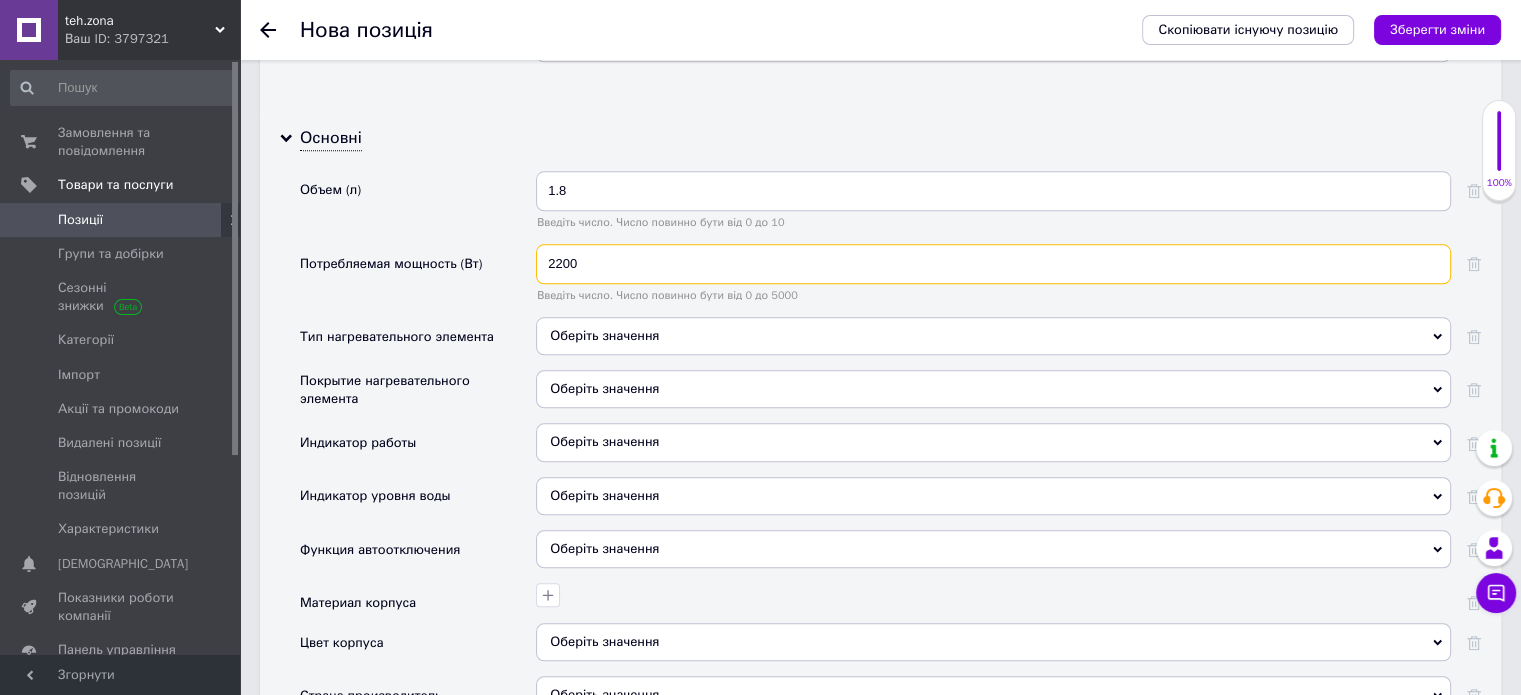 scroll, scrollTop: 2160, scrollLeft: 0, axis: vertical 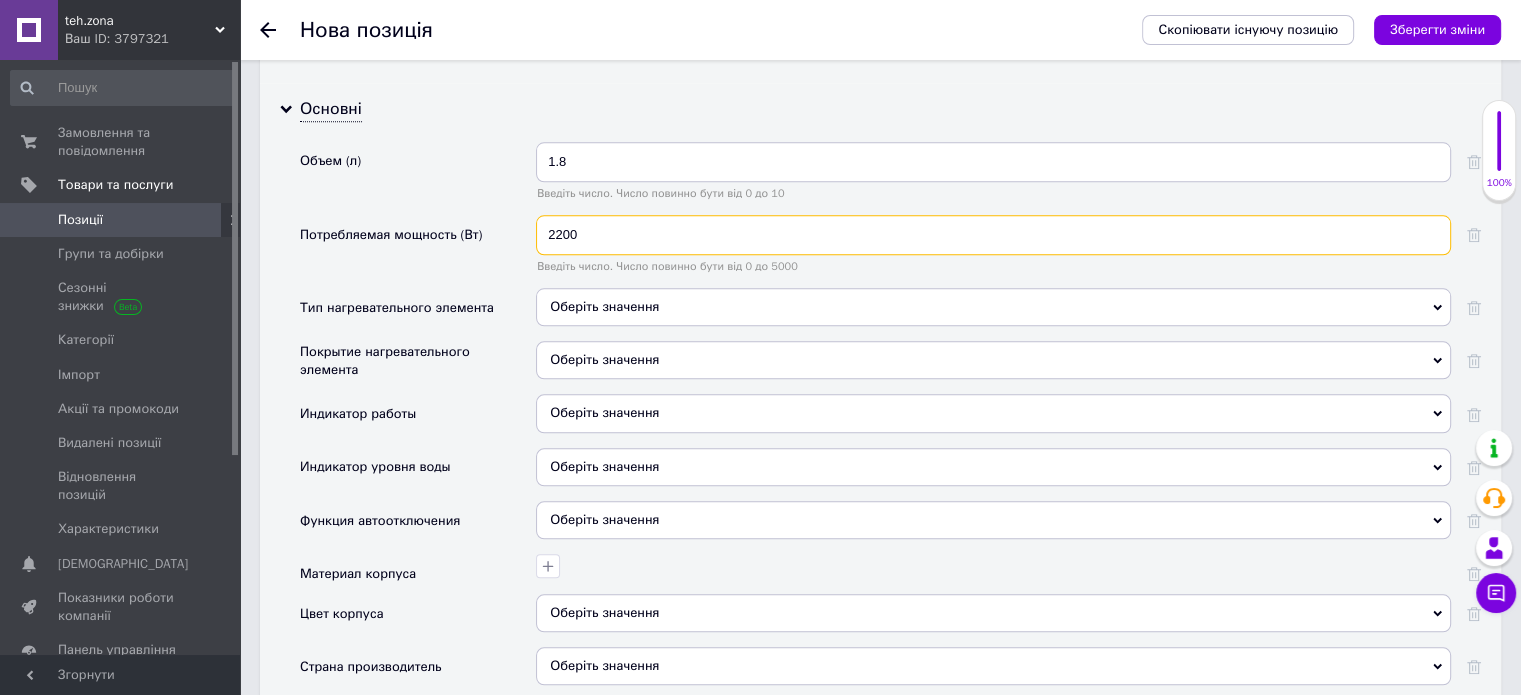 type on "2200" 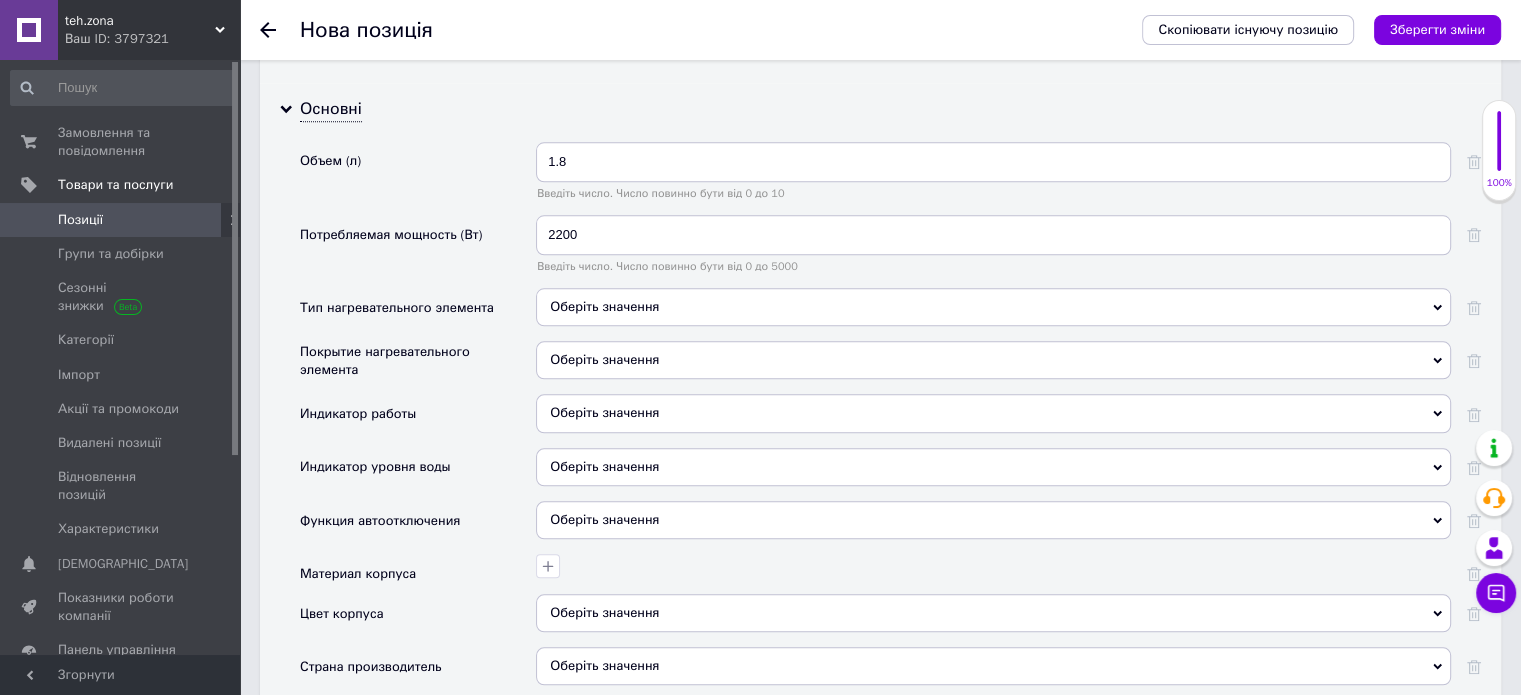 click on "Оберіть значення" at bounding box center (993, 307) 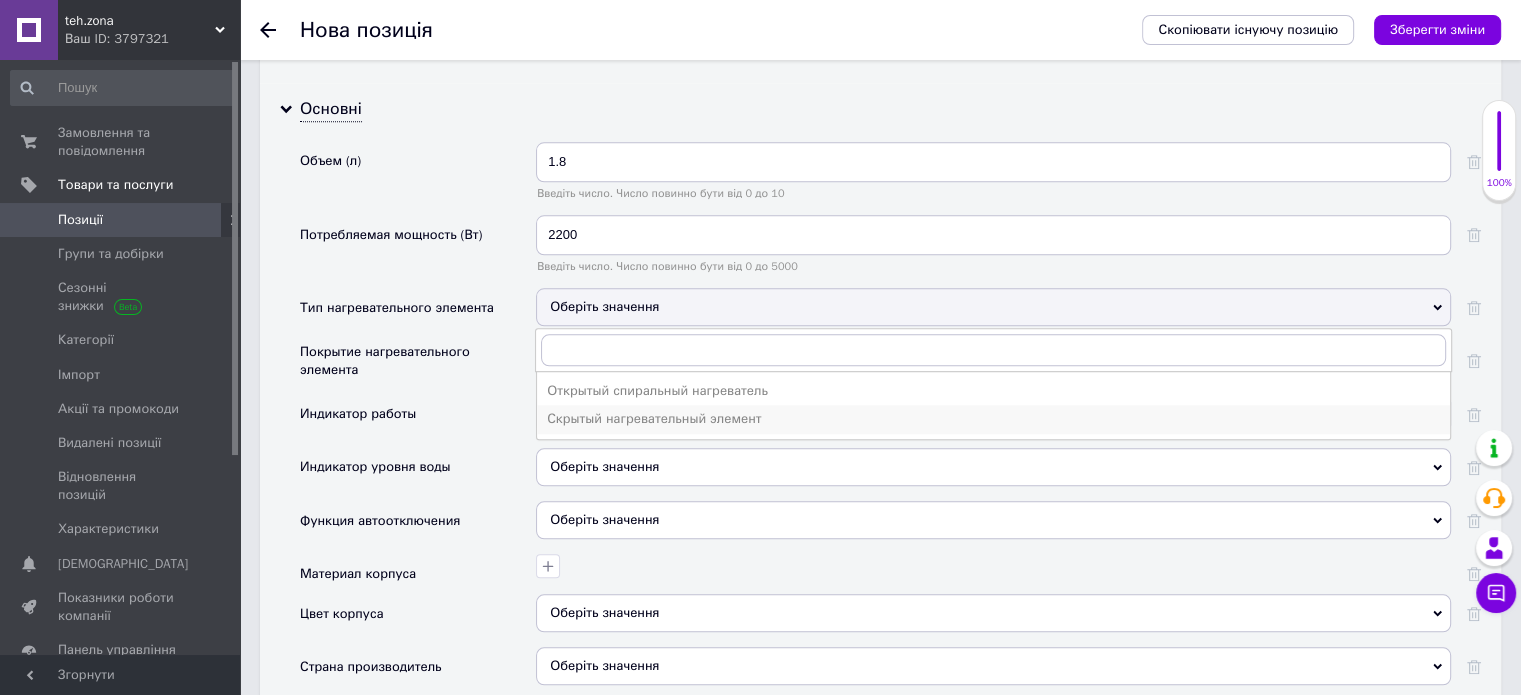 click on "Скрытый нагревательный элемент" at bounding box center (993, 419) 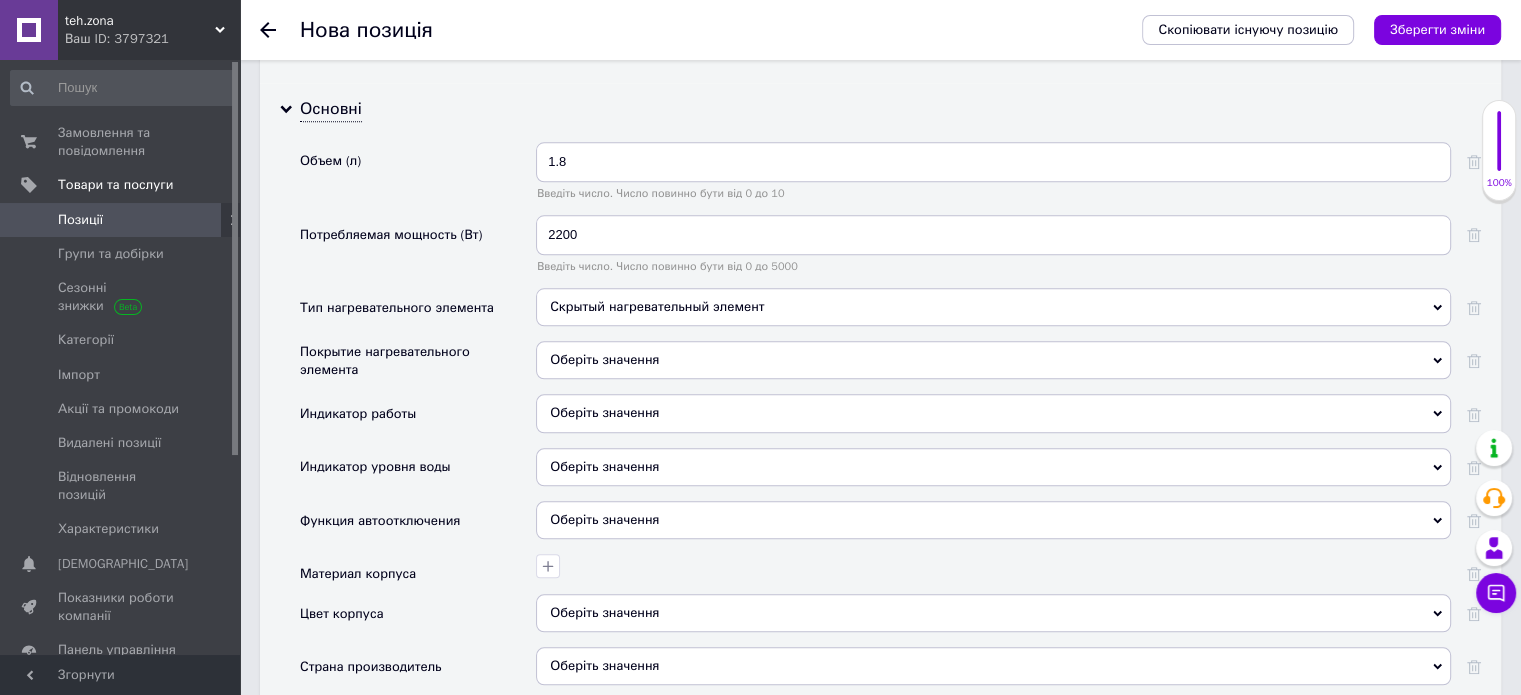 click on "Оберіть значення" at bounding box center [993, 360] 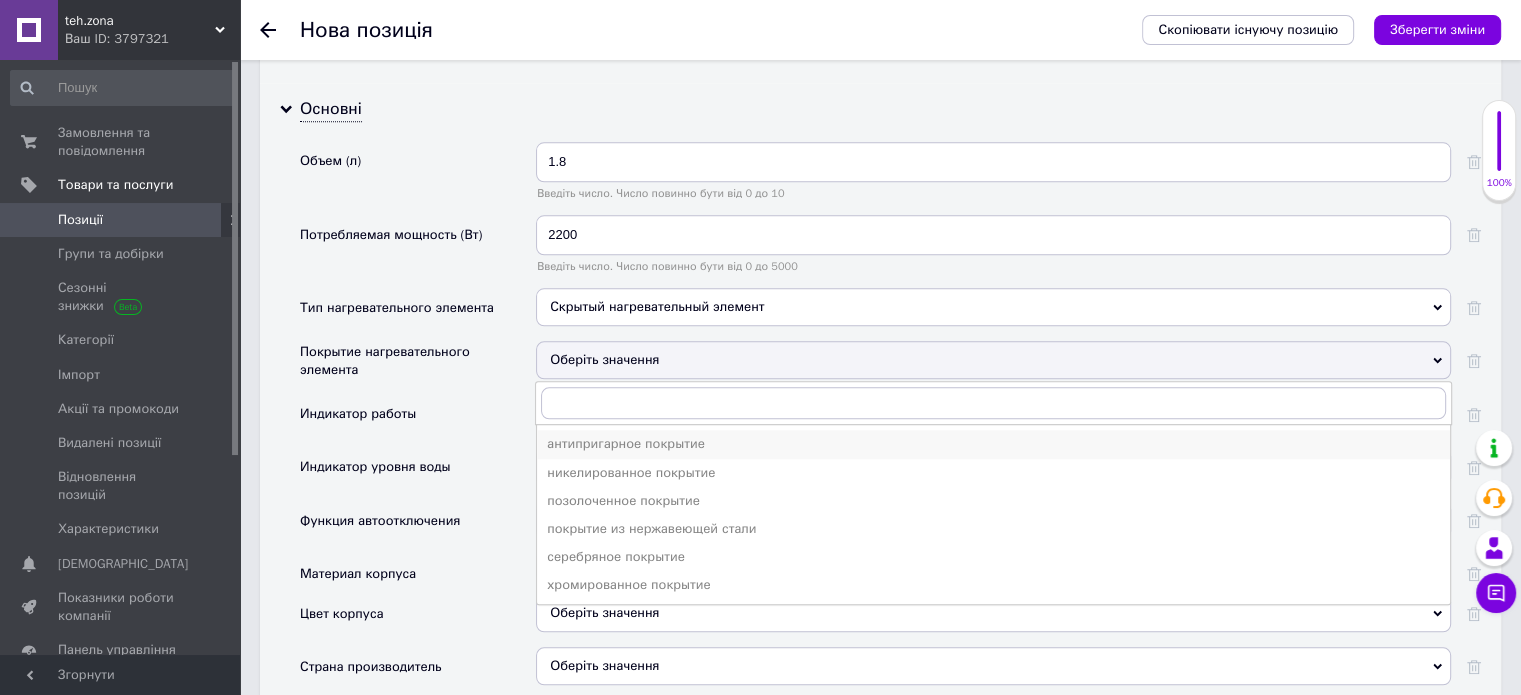 click on "антипригарное покрытие" at bounding box center [993, 444] 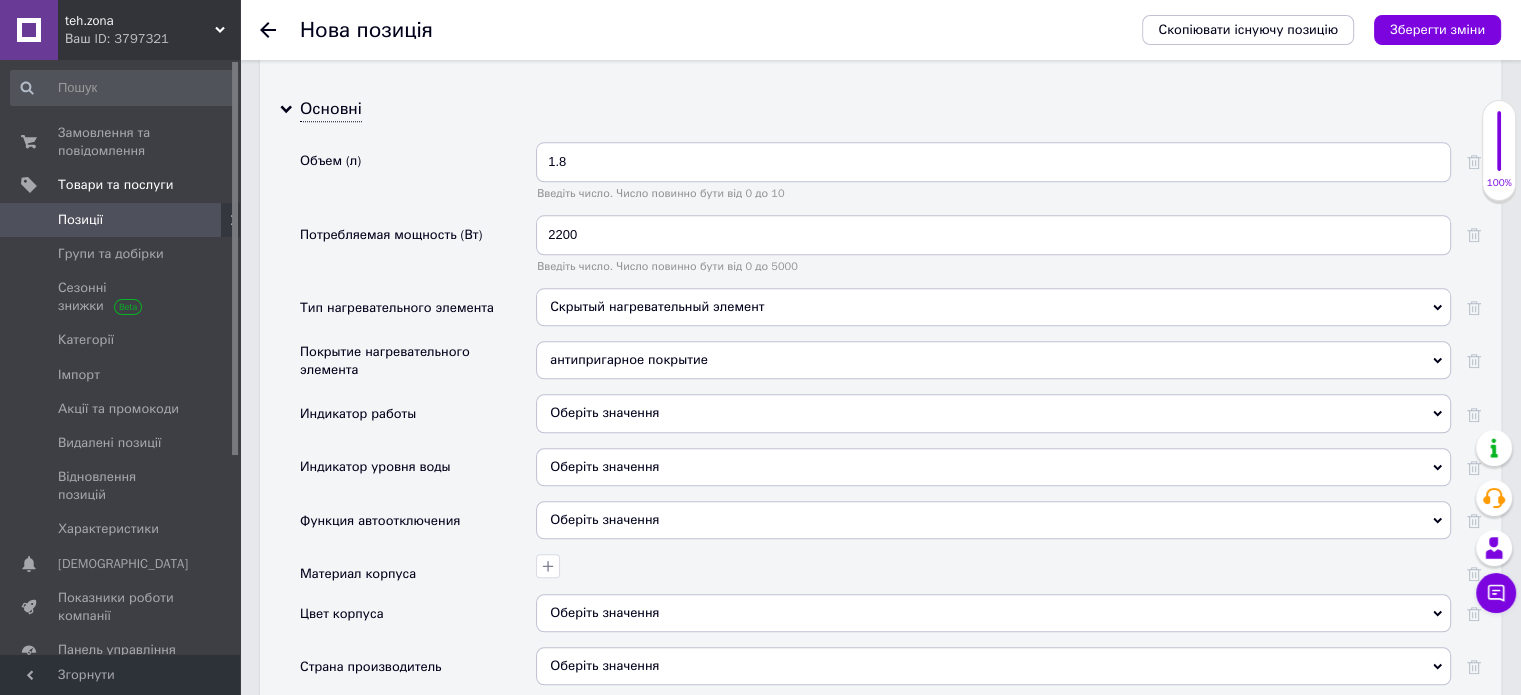 click on "антипригарное покрытие" at bounding box center (993, 360) 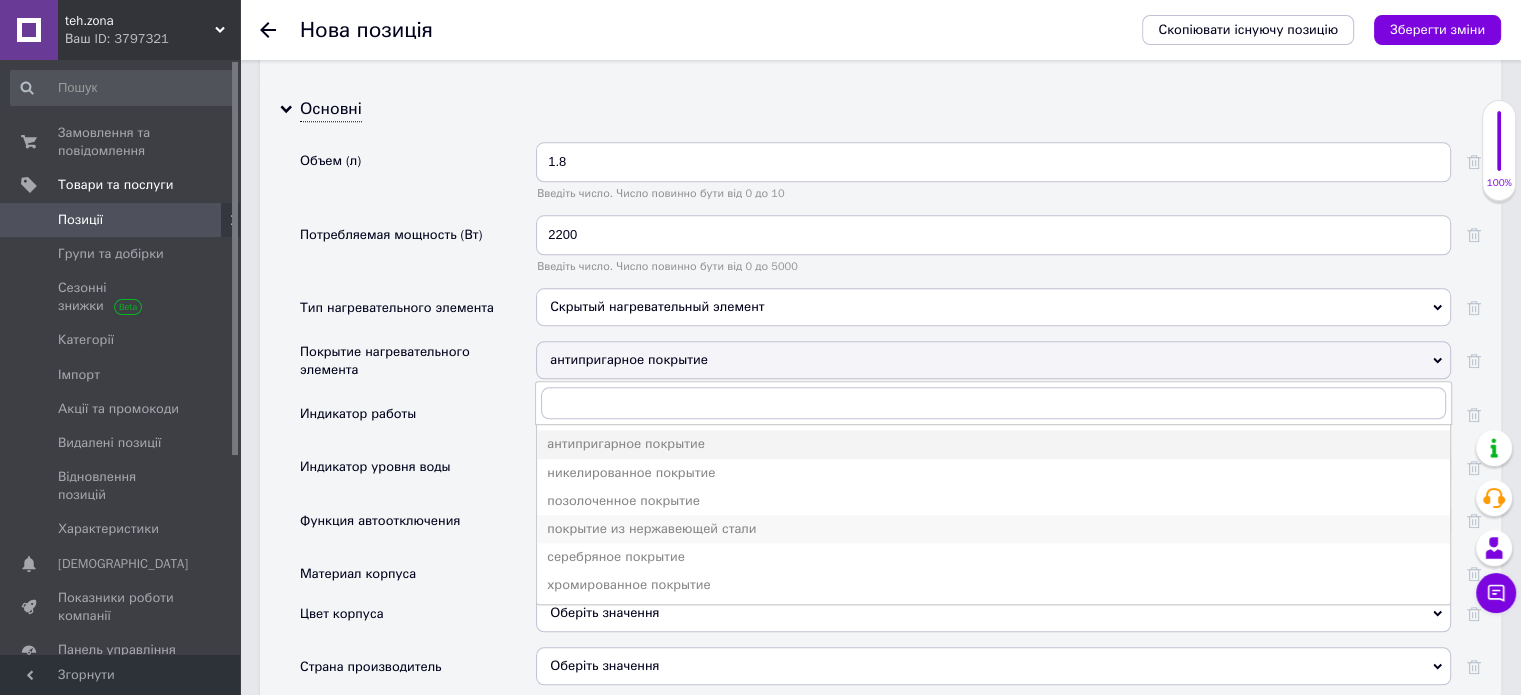 click on "покрытие из нержавеющей стали" at bounding box center (993, 529) 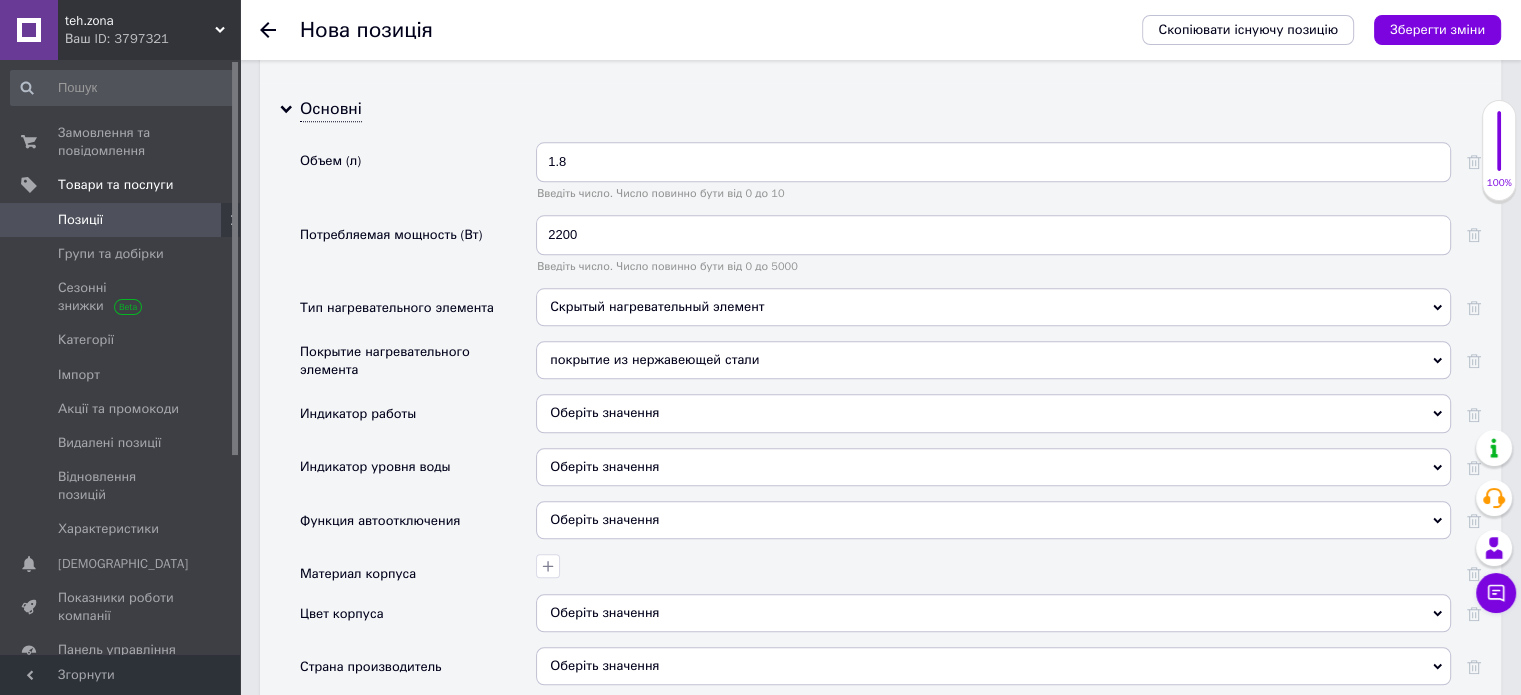 click on "Оберіть значення" at bounding box center (993, 413) 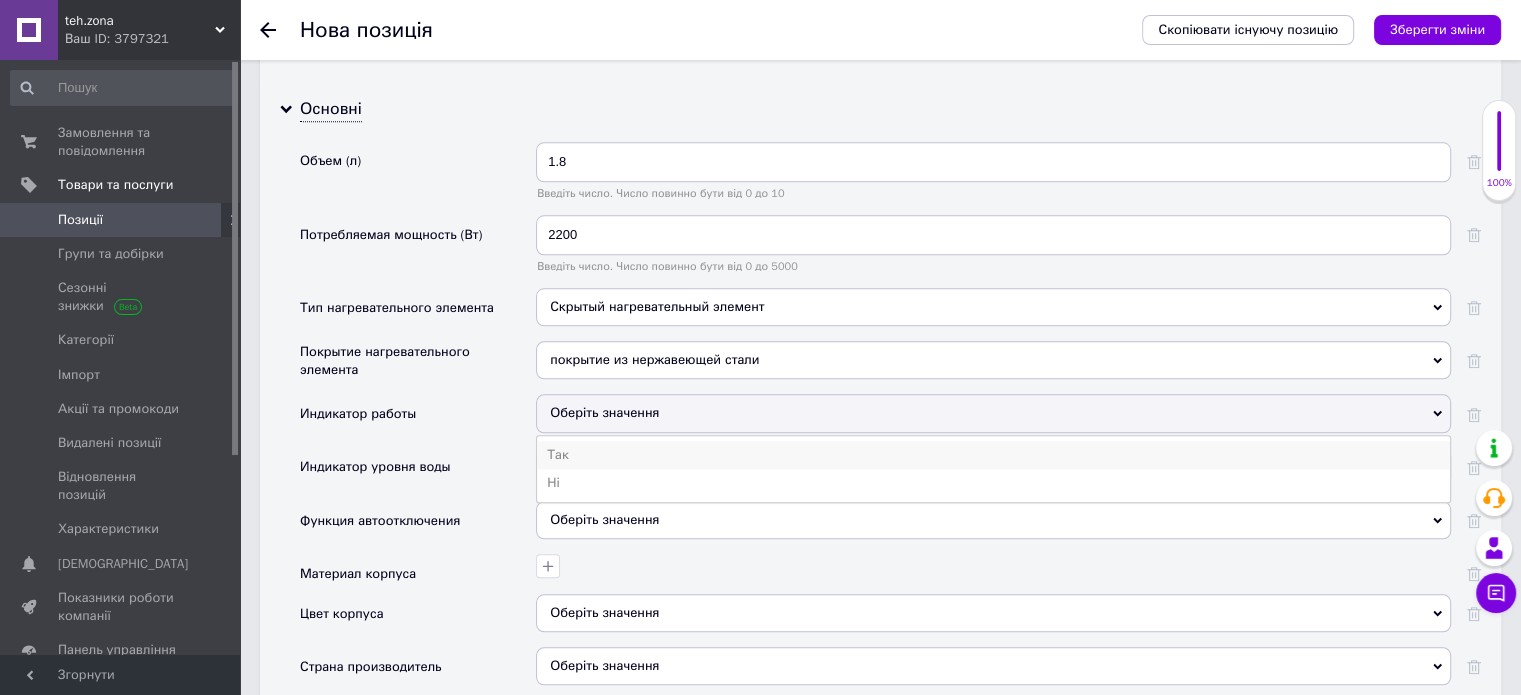 click on "Так" at bounding box center [993, 455] 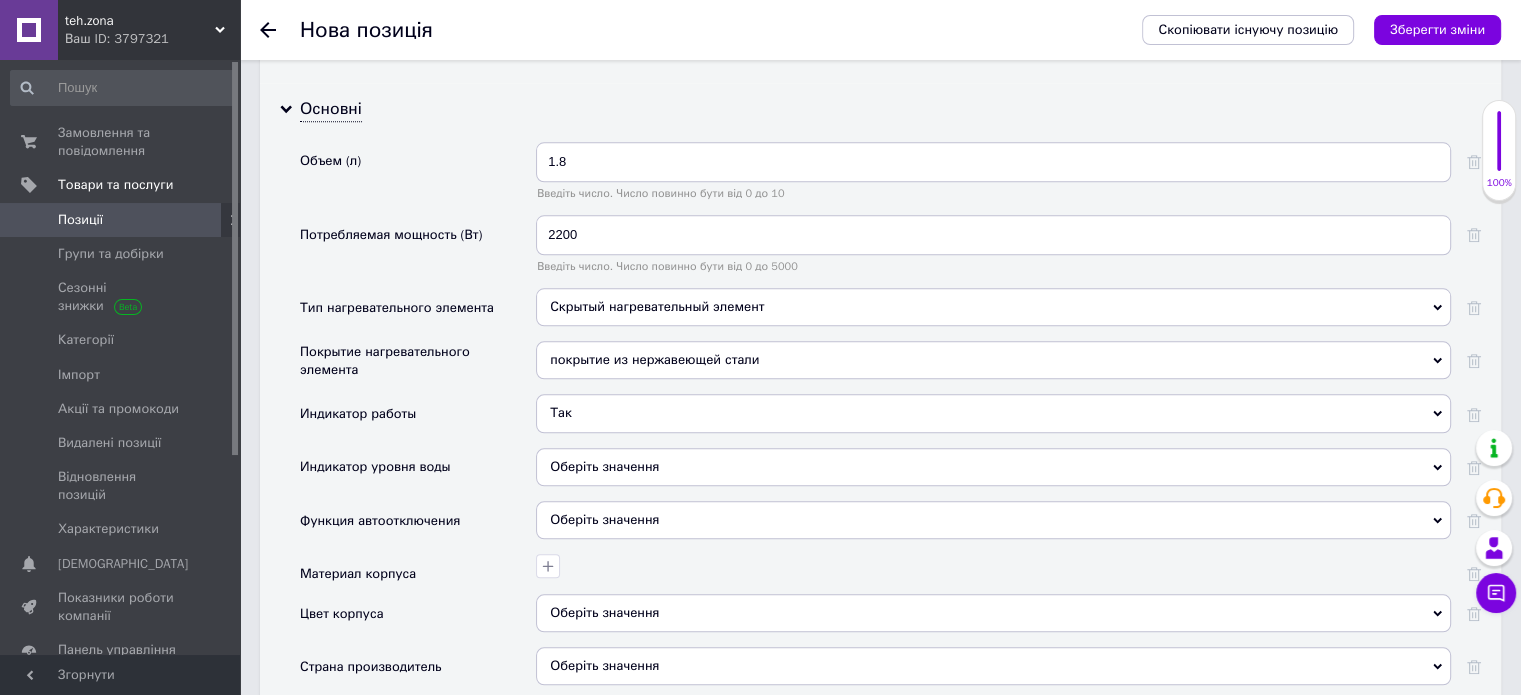 click on "Оберіть значення" at bounding box center [604, 466] 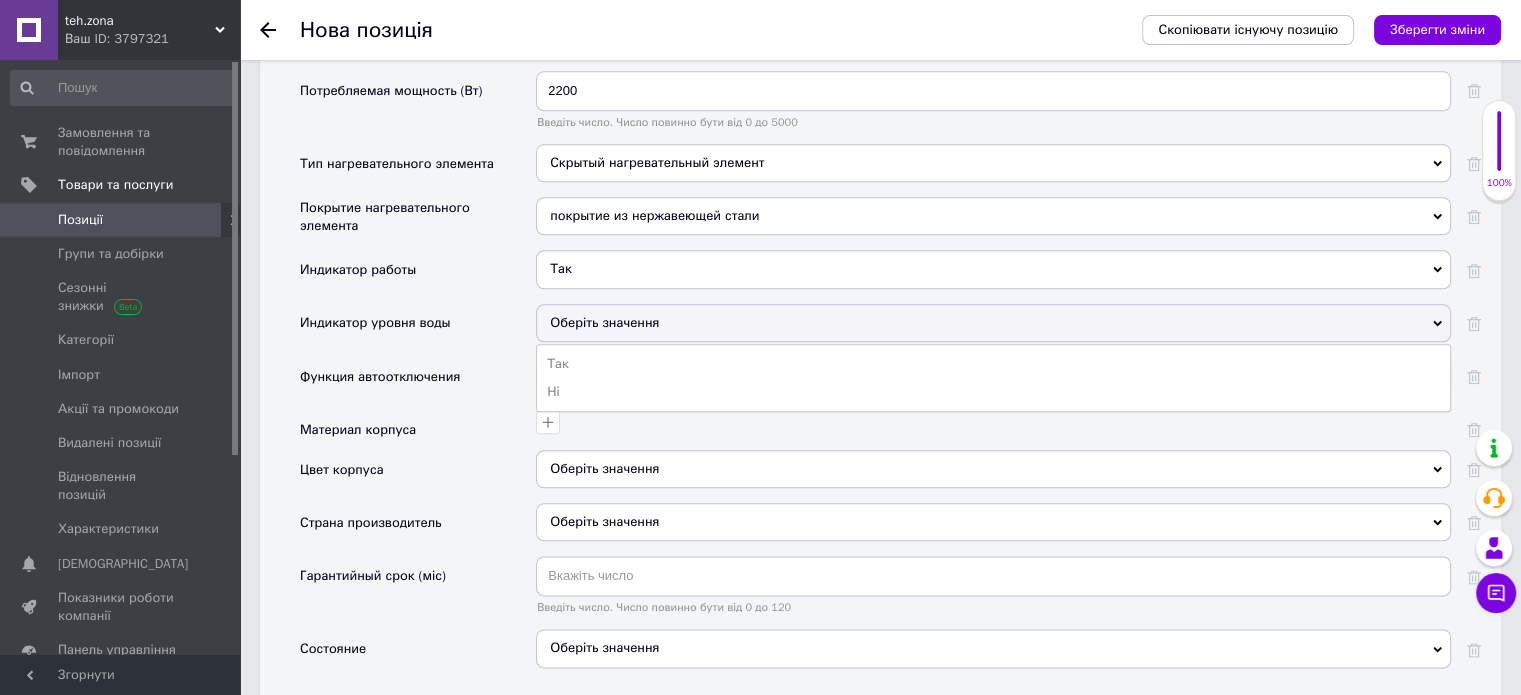 scroll, scrollTop: 2308, scrollLeft: 0, axis: vertical 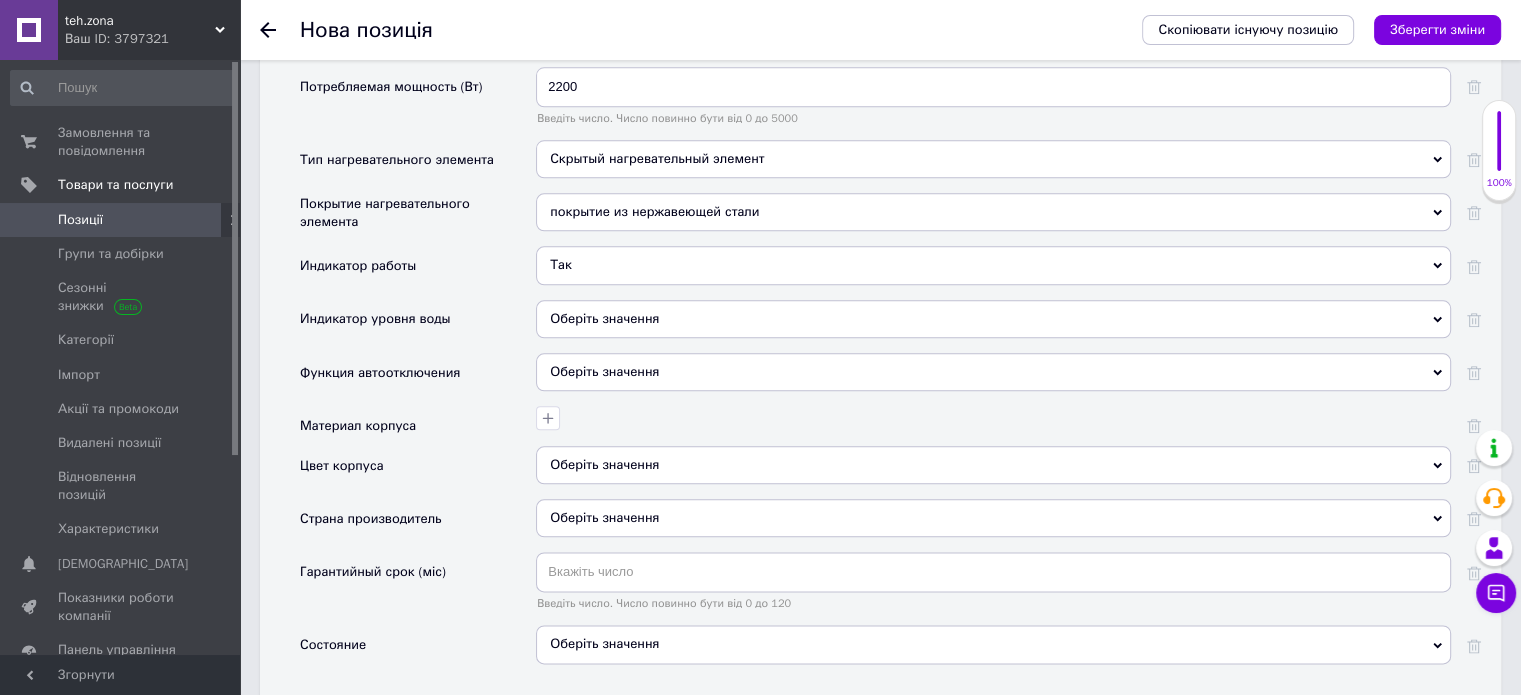 click on "Материал корпуса" at bounding box center [418, 426] 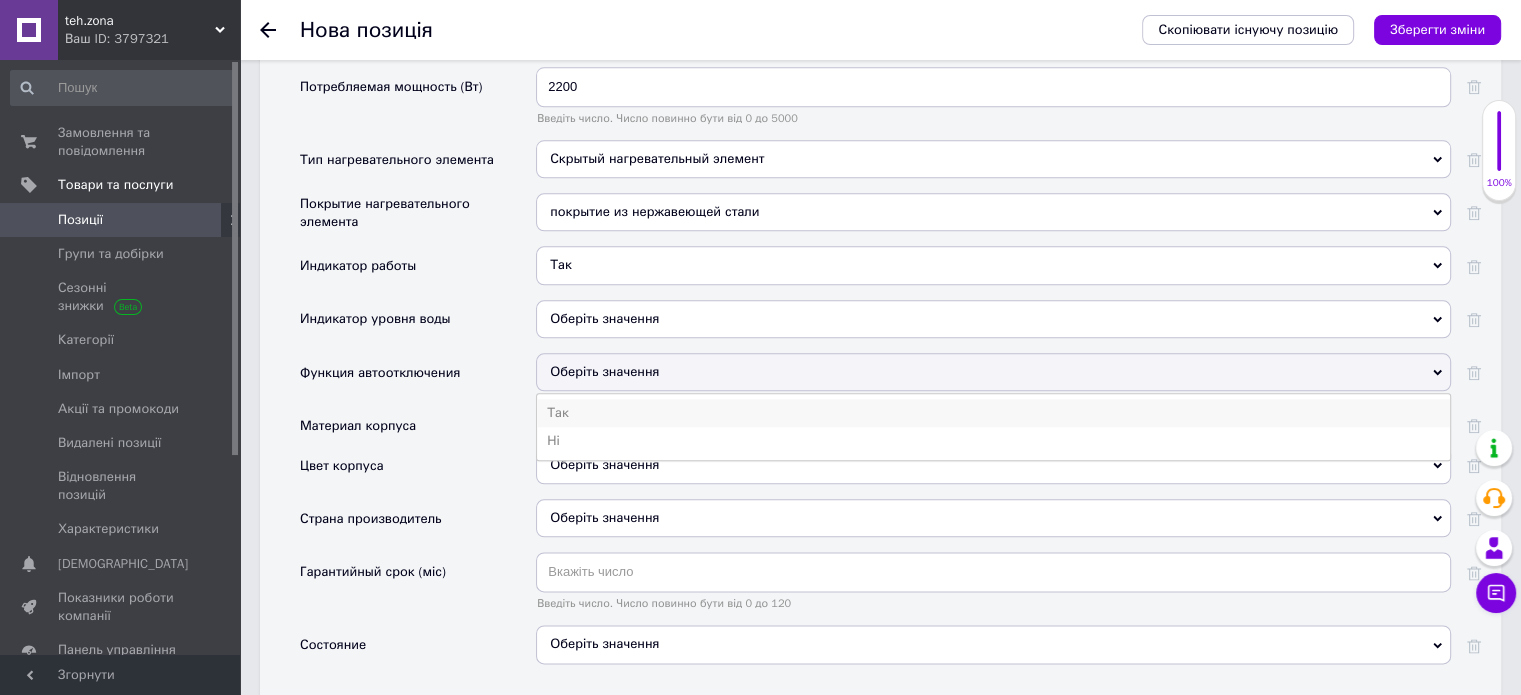 click on "Так" at bounding box center [993, 413] 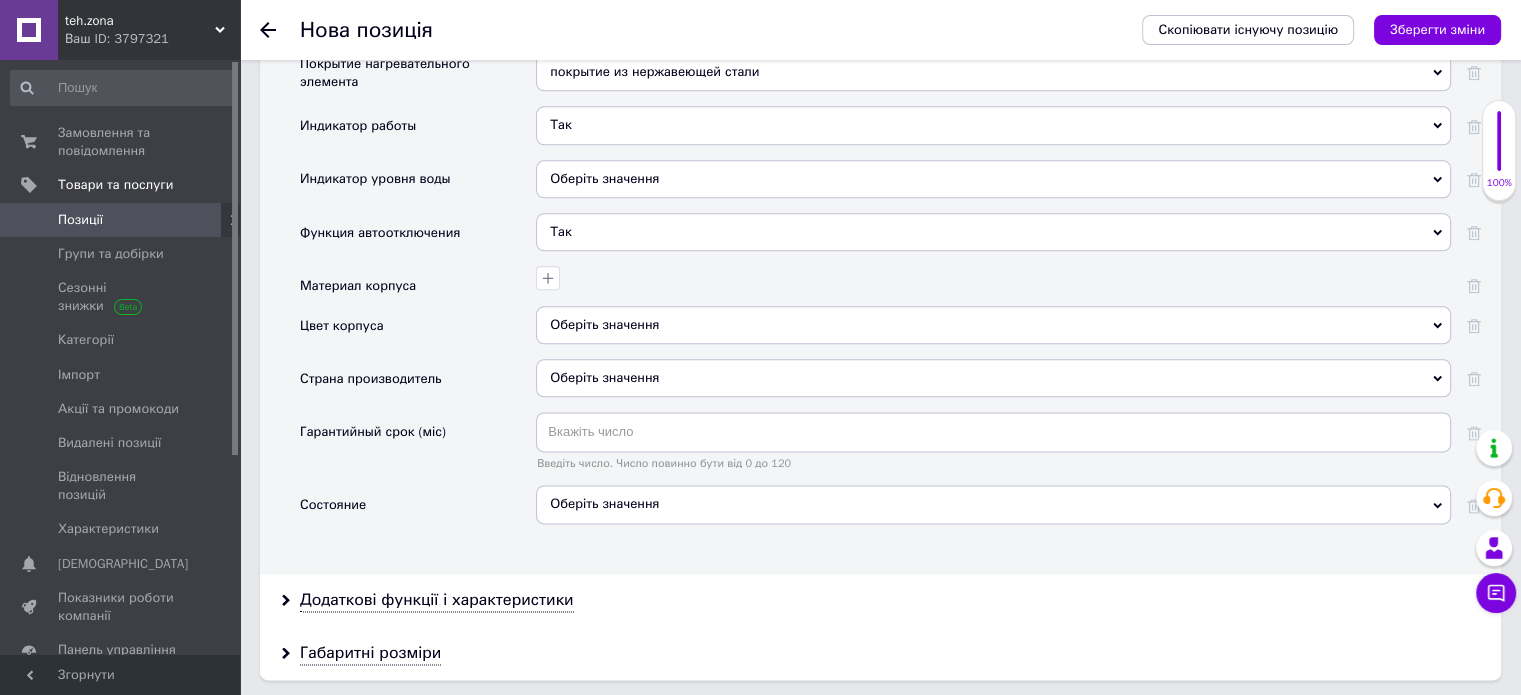 scroll, scrollTop: 2458, scrollLeft: 0, axis: vertical 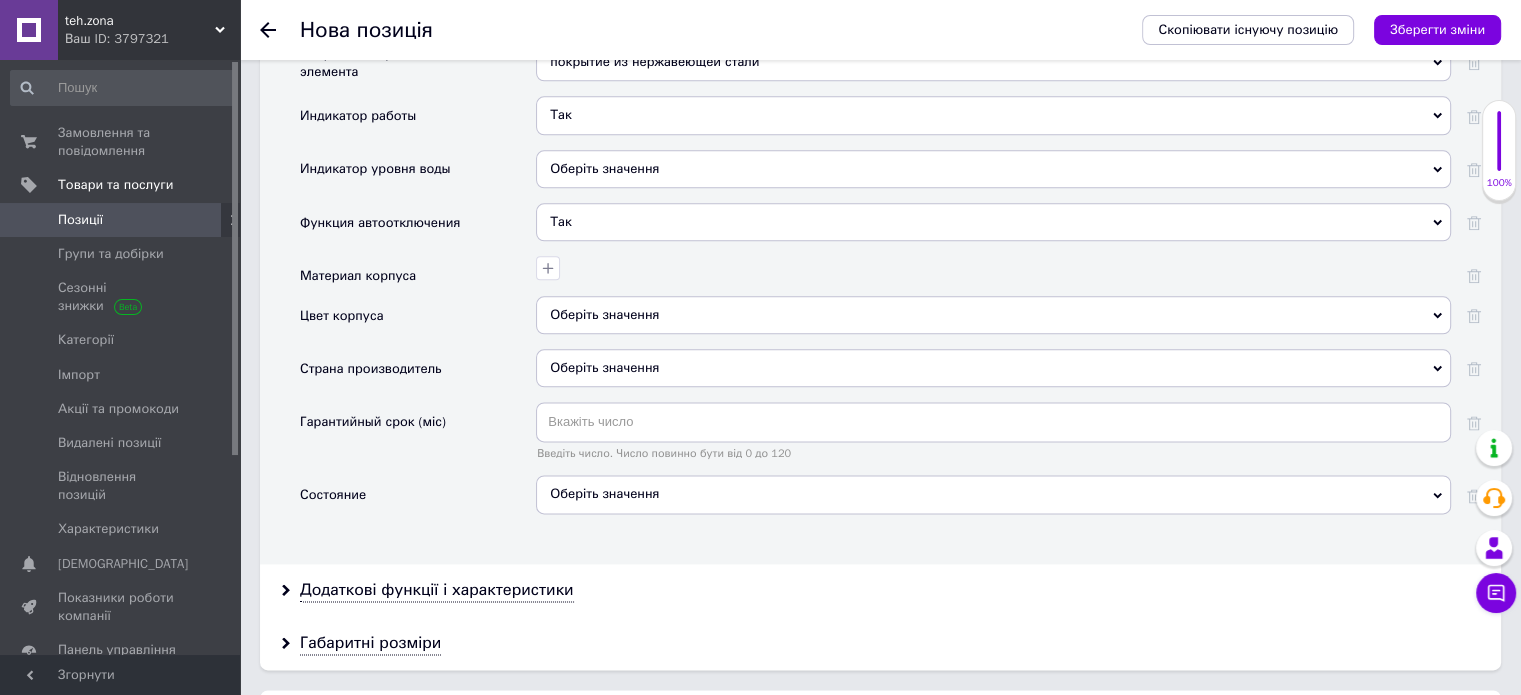 click on "Оберіть значення" at bounding box center [993, 315] 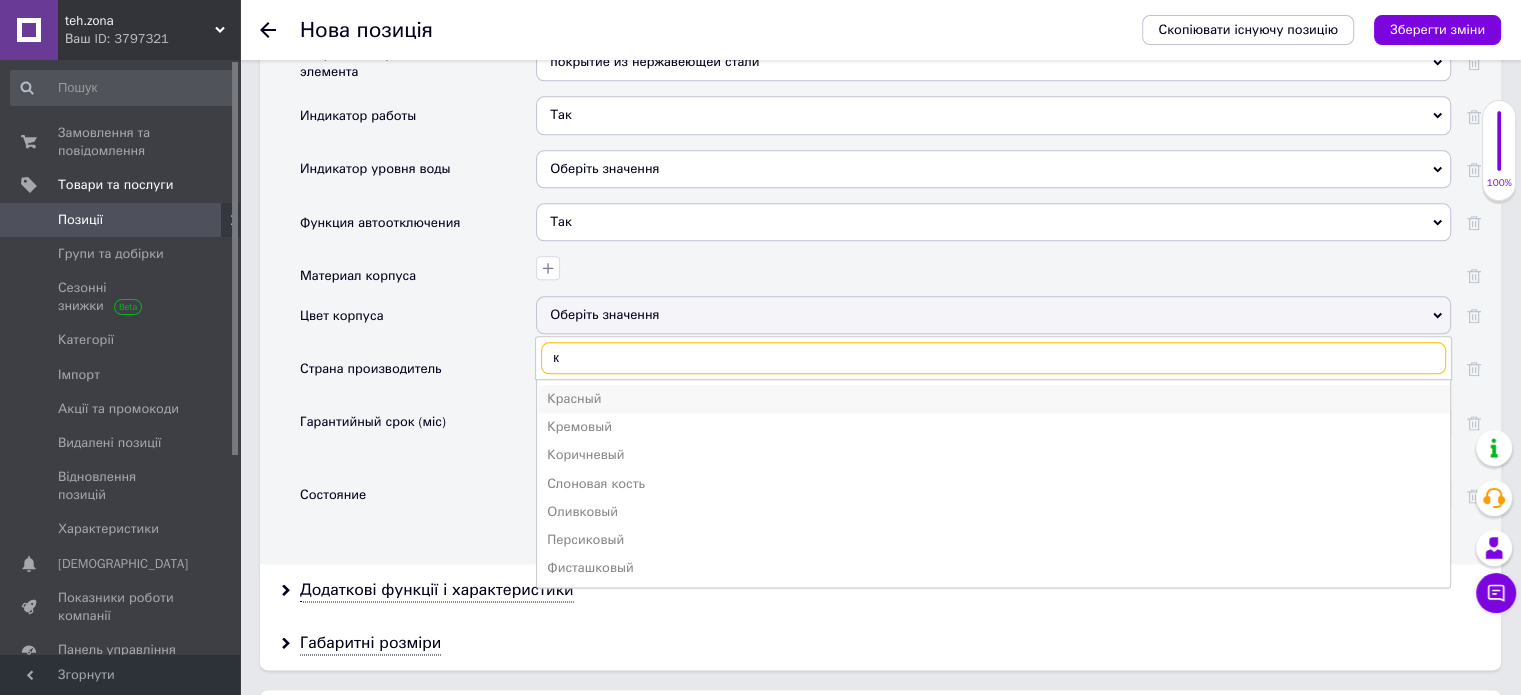 type on "к" 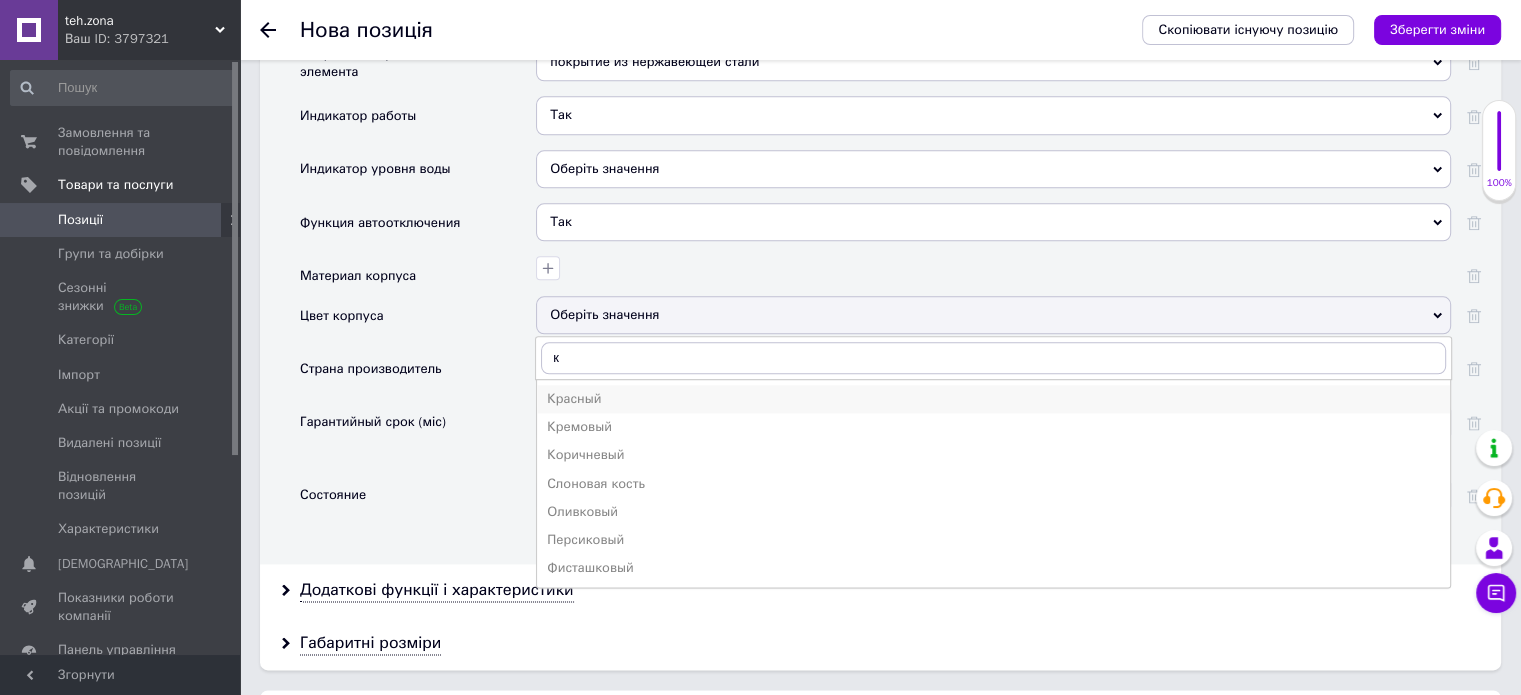 click on "Красный" at bounding box center [993, 399] 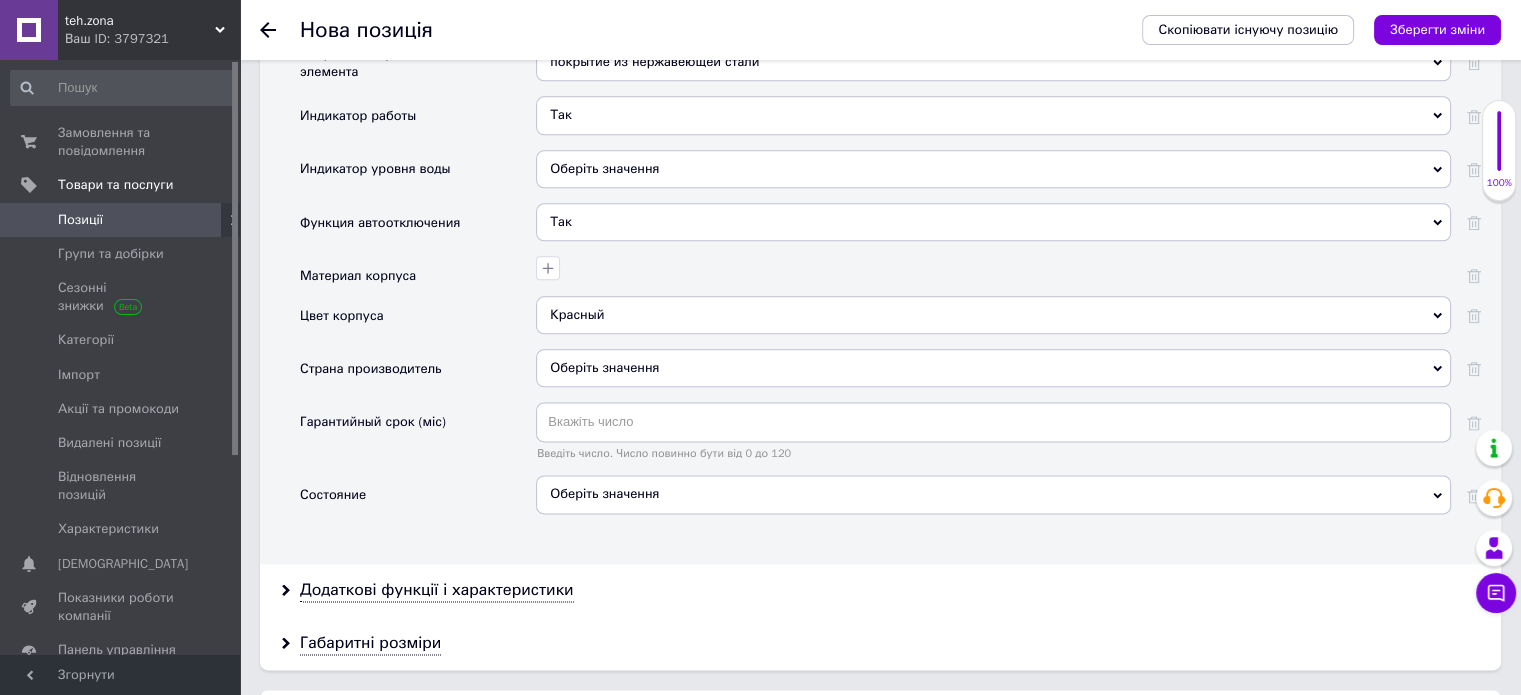 click on "Оберіть значення" at bounding box center [993, 494] 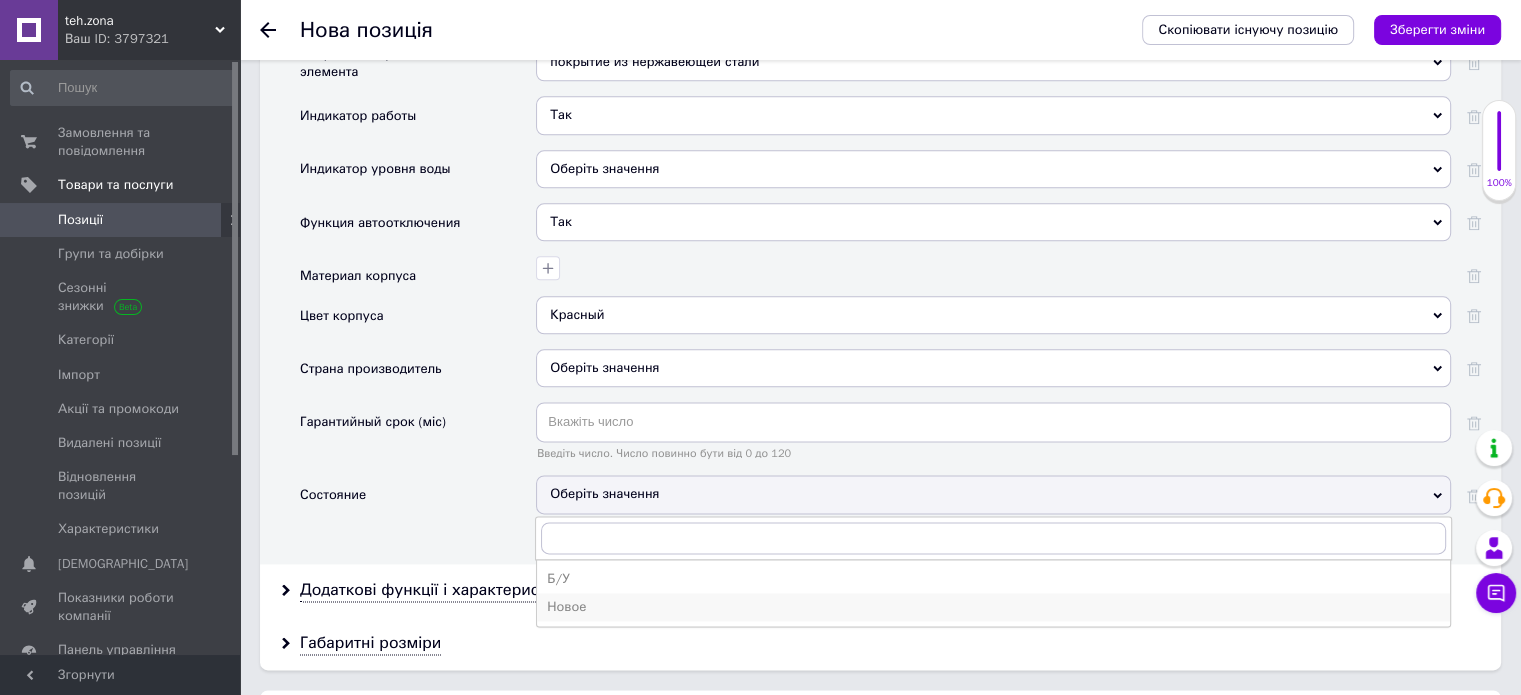 click on "Новое" at bounding box center (993, 607) 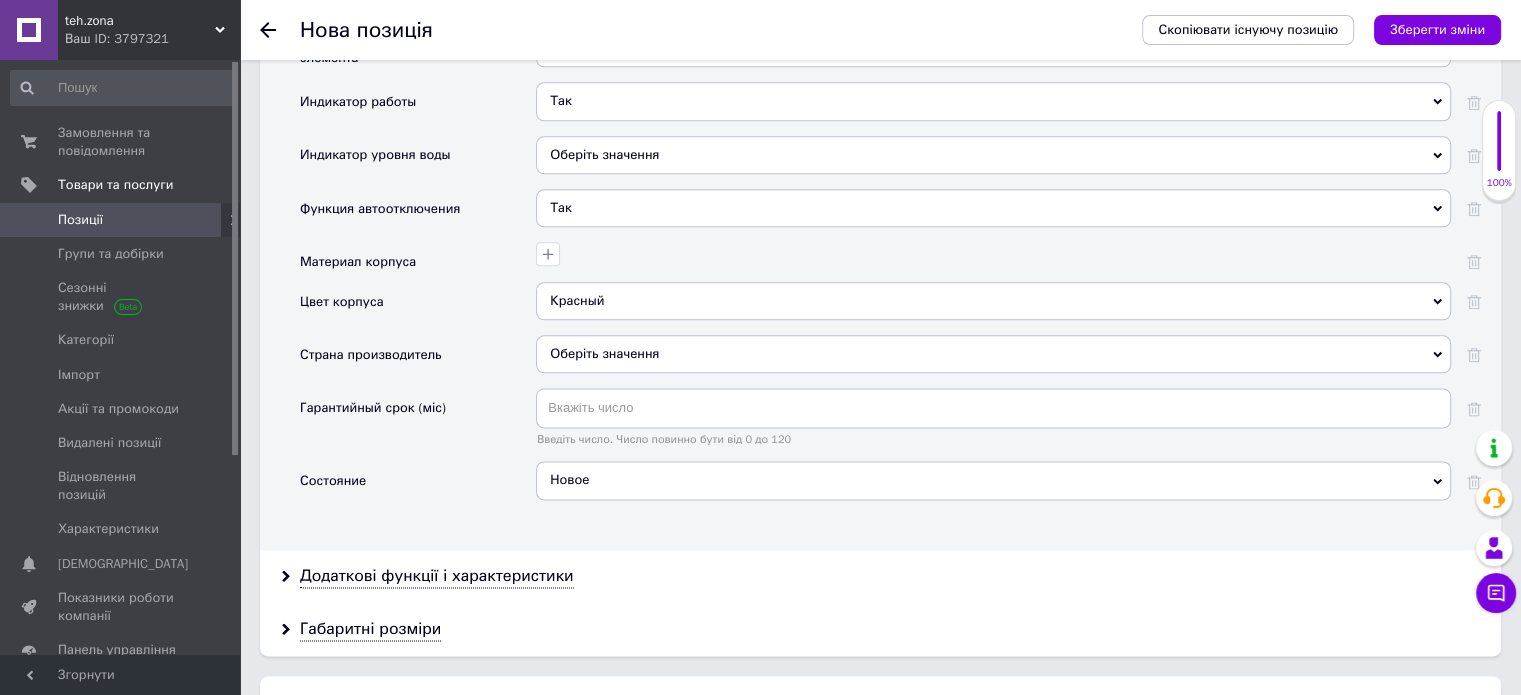 scroll, scrollTop: 2474, scrollLeft: 0, axis: vertical 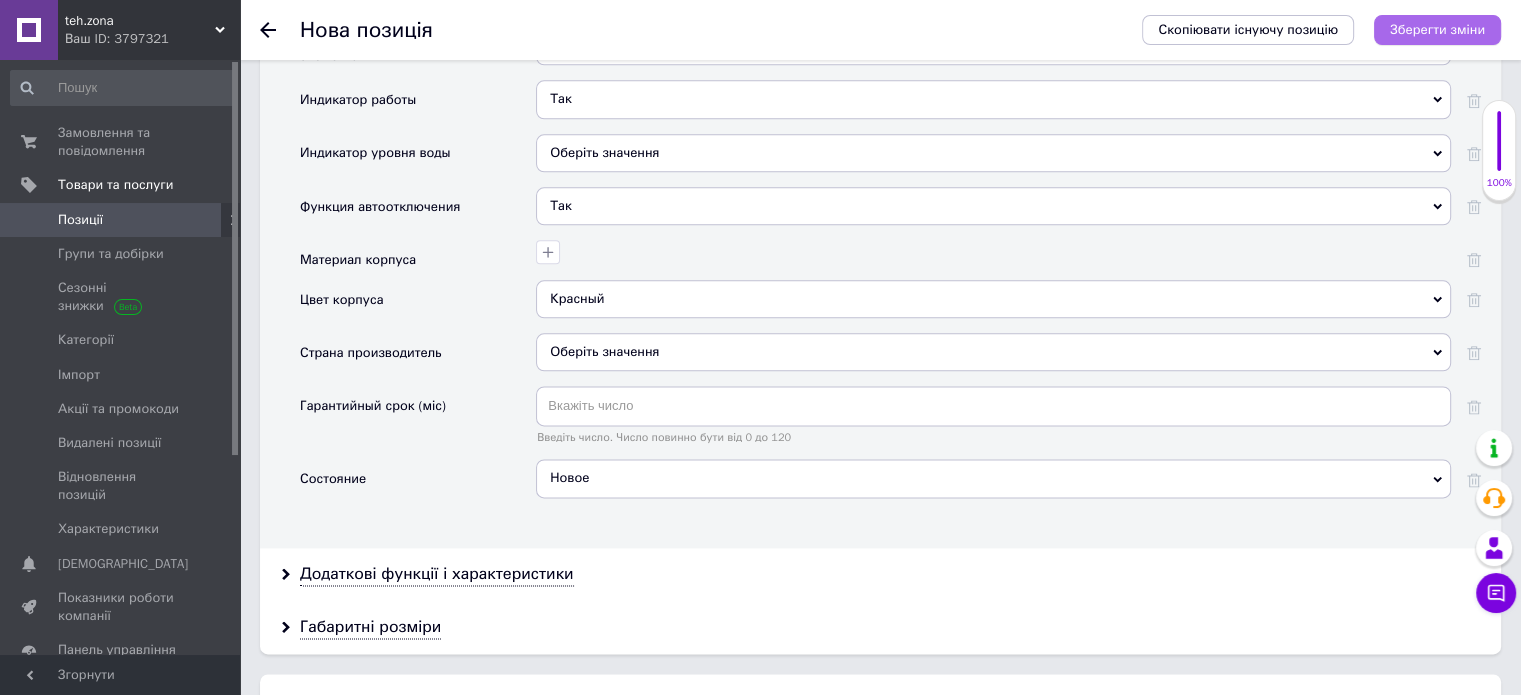 click on "Зберегти зміни" at bounding box center [1437, 29] 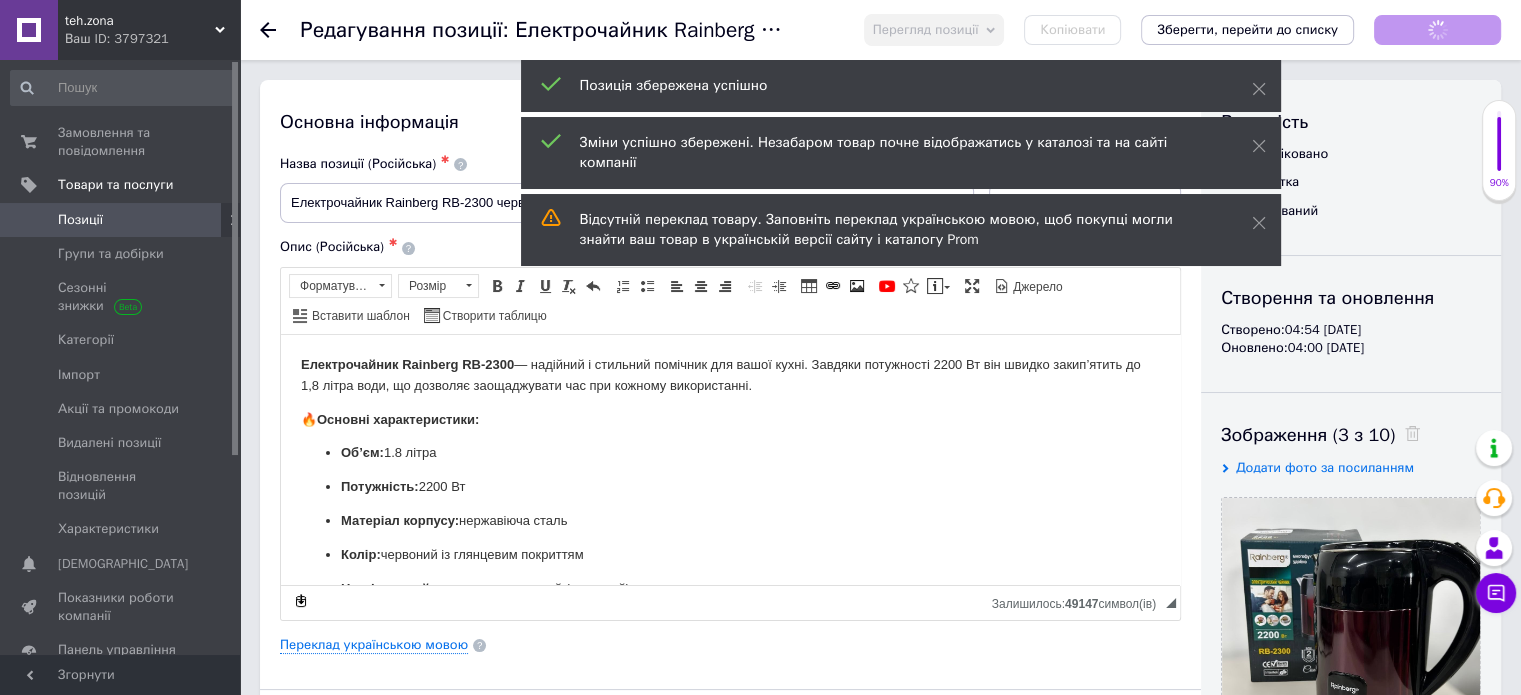 scroll, scrollTop: 0, scrollLeft: 0, axis: both 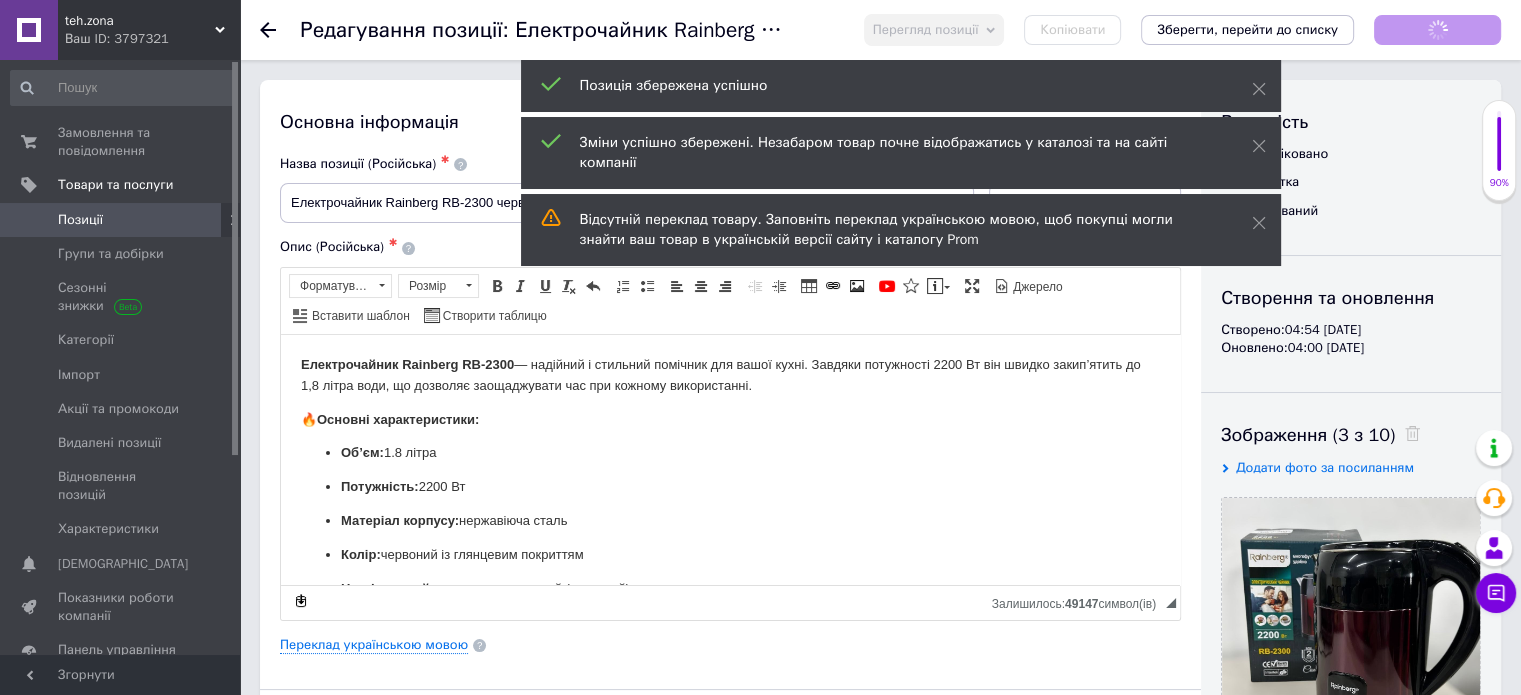click on "Позиції" at bounding box center [80, 220] 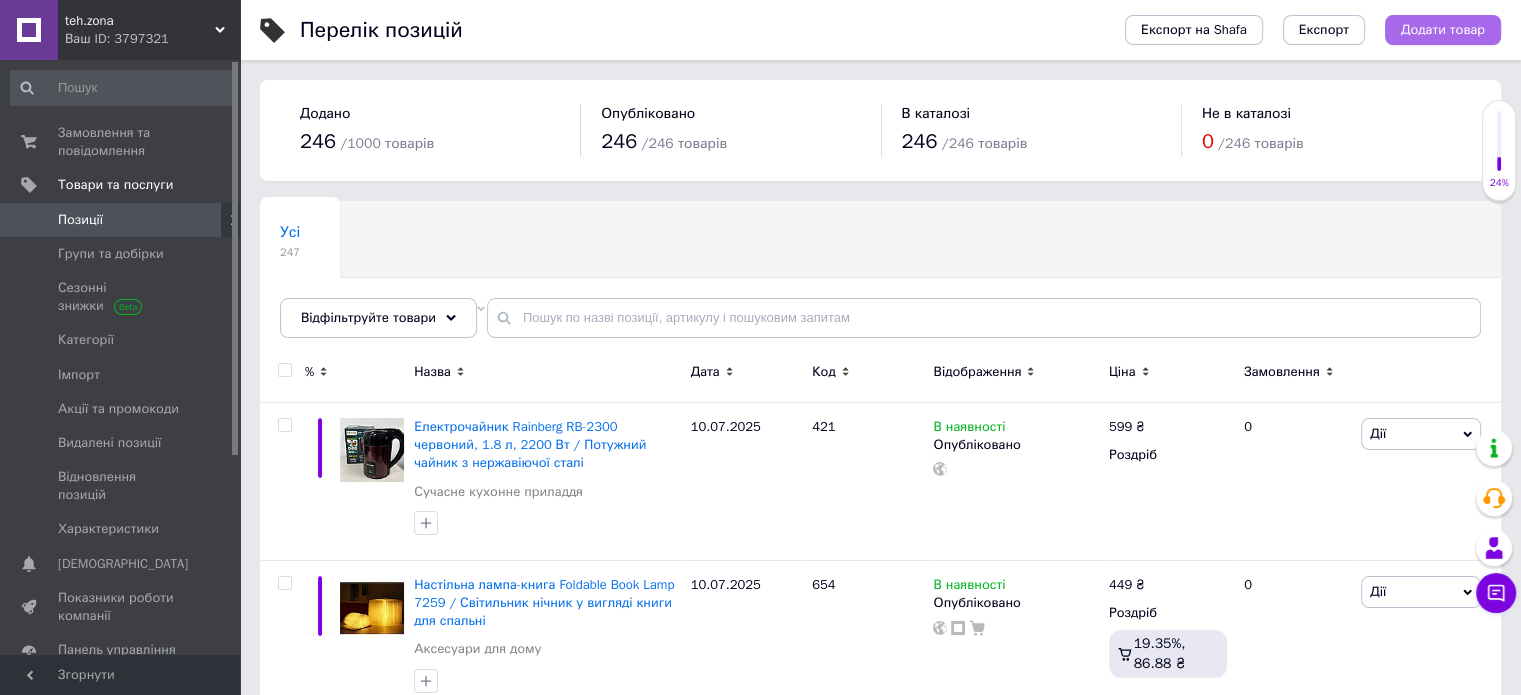 click on "Додати товар" at bounding box center (1443, 30) 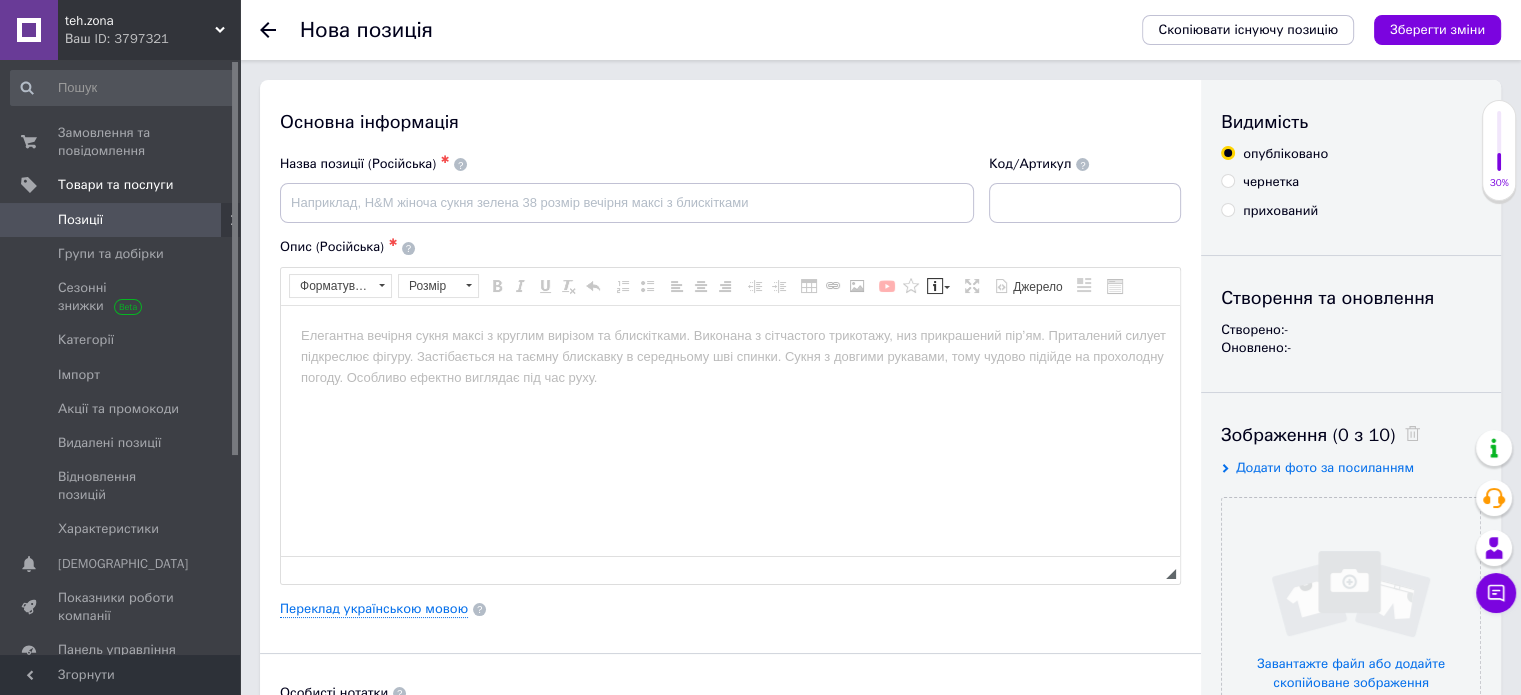 scroll, scrollTop: 0, scrollLeft: 0, axis: both 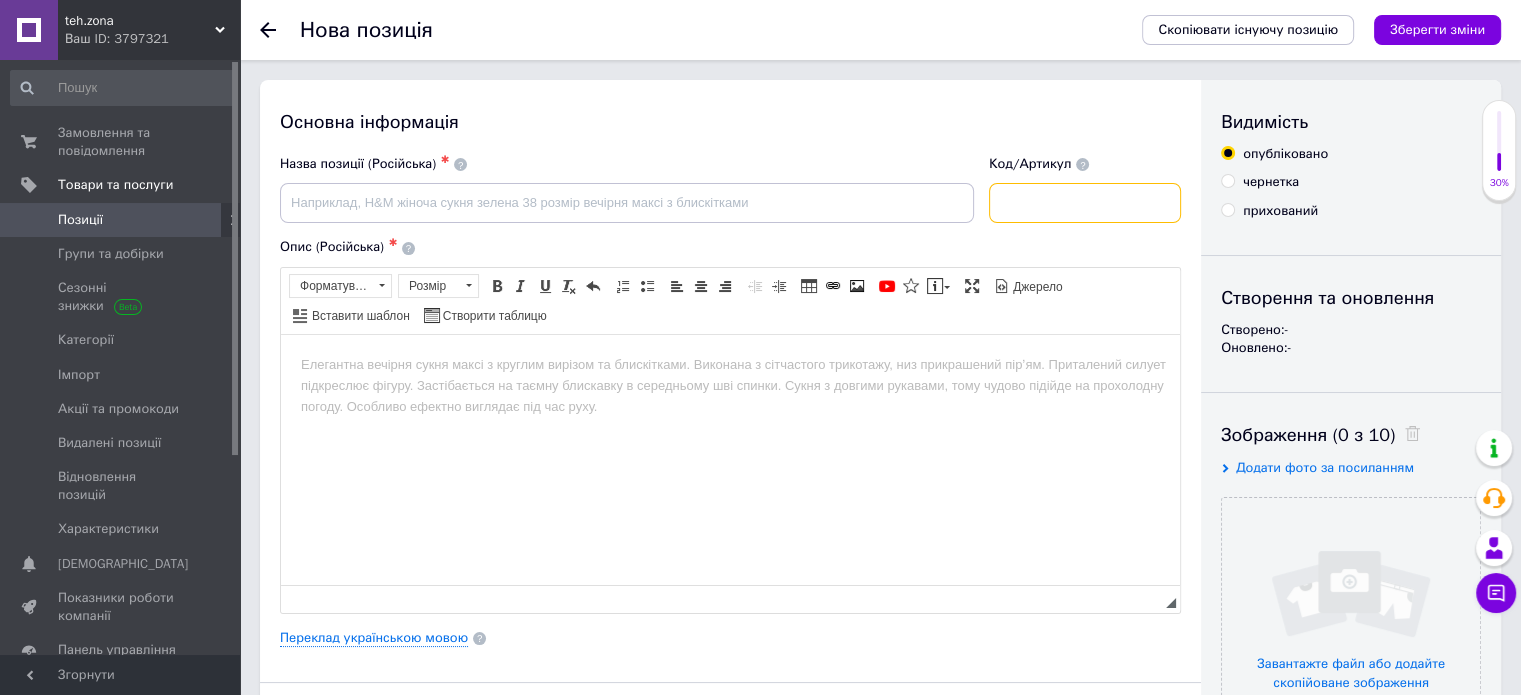 click at bounding box center (1085, 203) 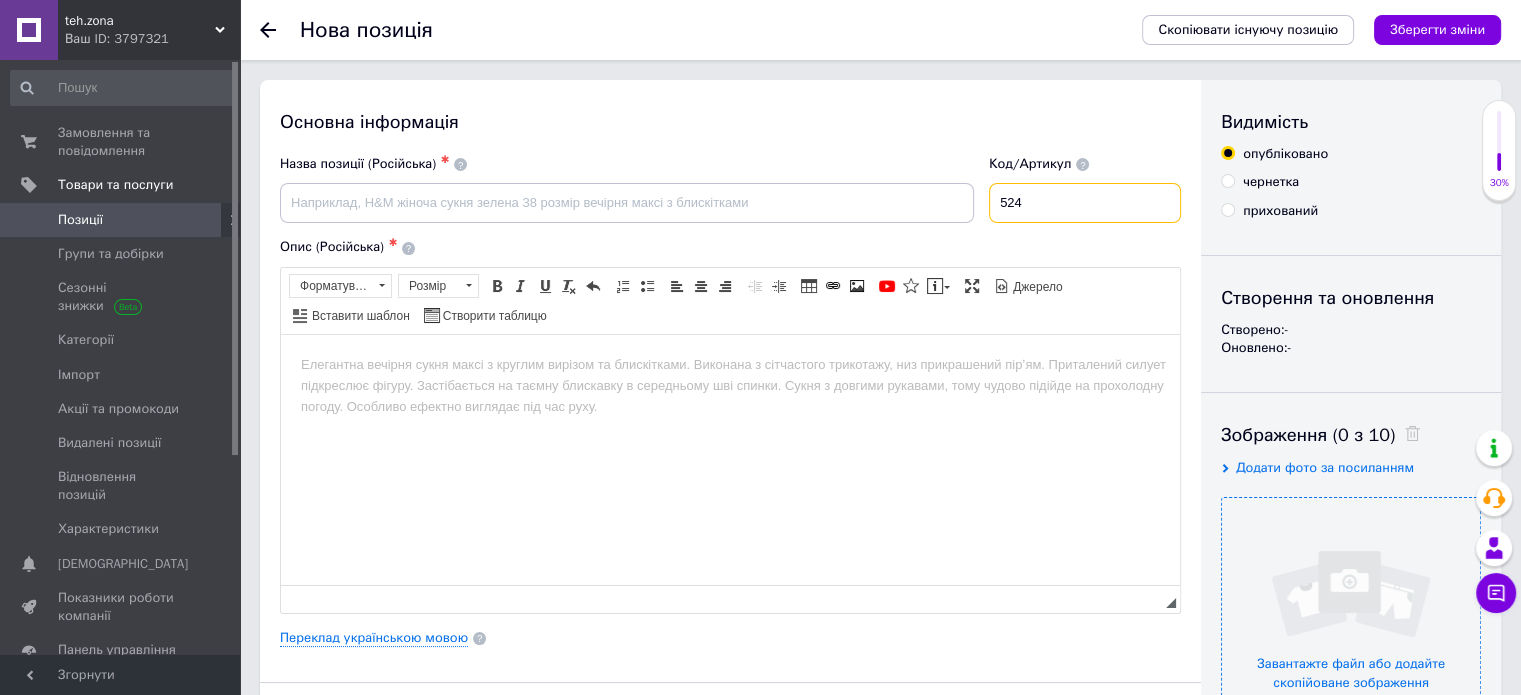 type on "524" 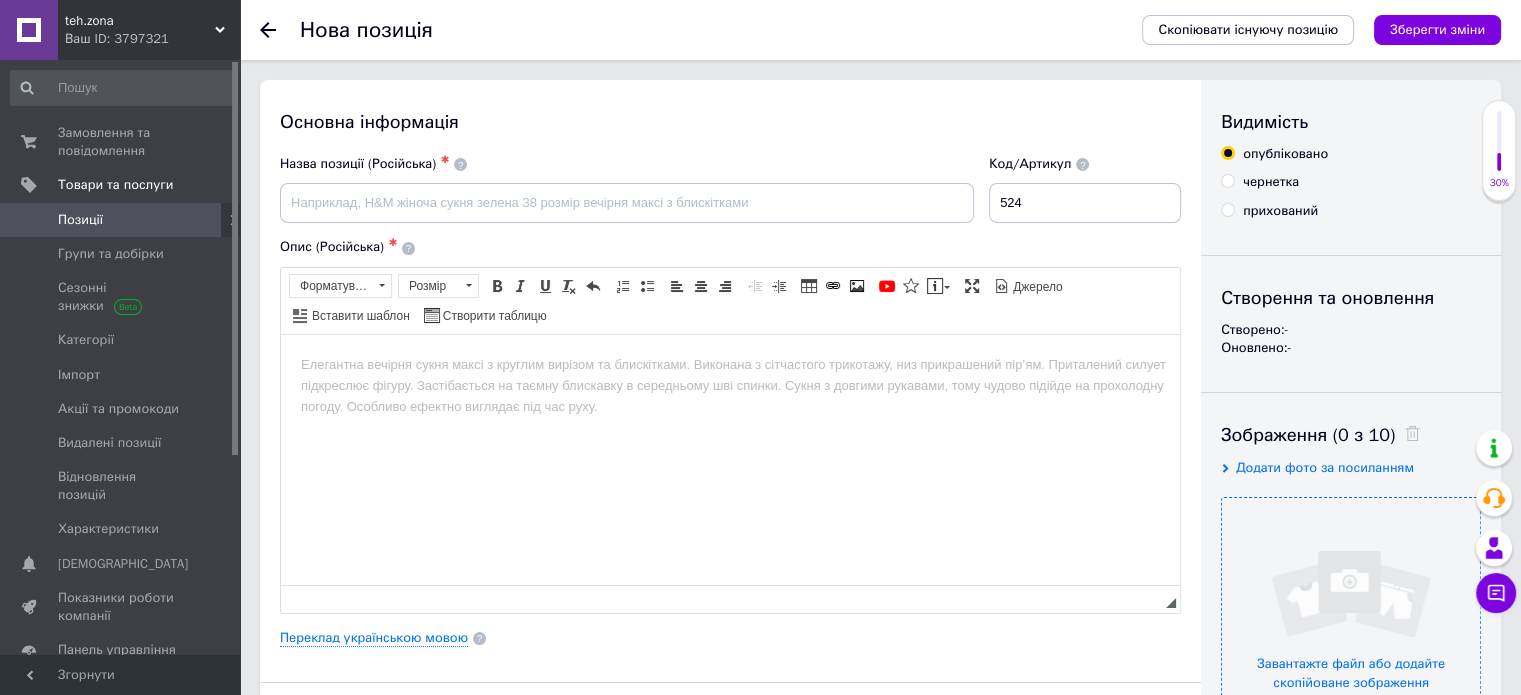 click at bounding box center (1351, 627) 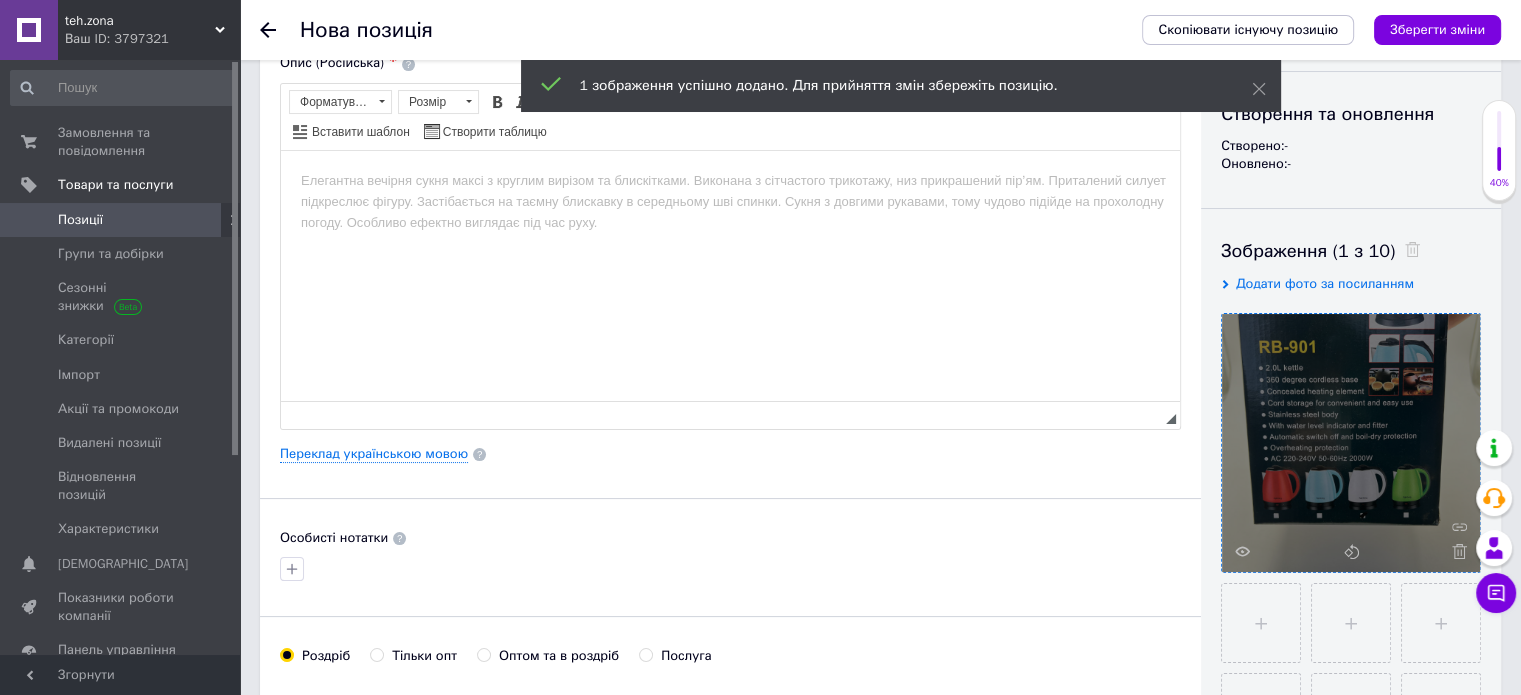 scroll, scrollTop: 186, scrollLeft: 0, axis: vertical 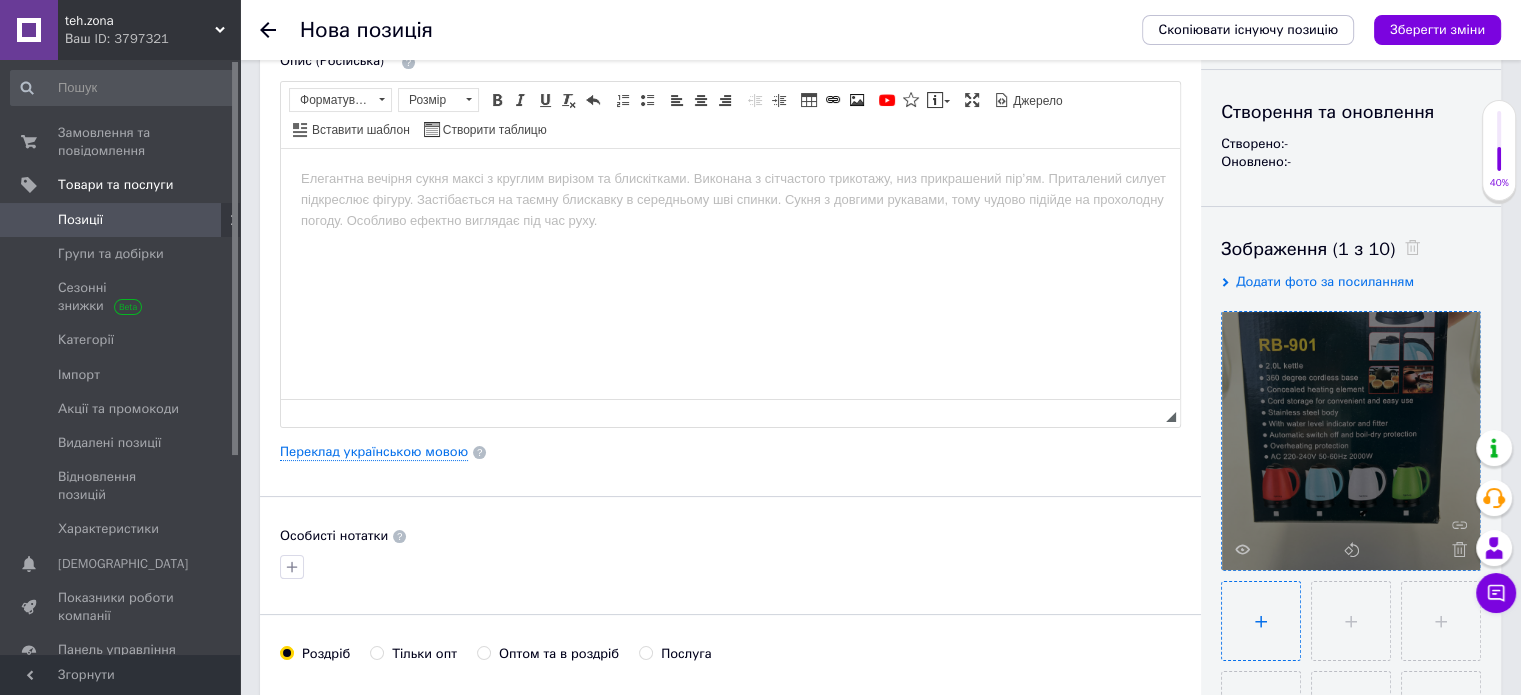 click at bounding box center (1261, 621) 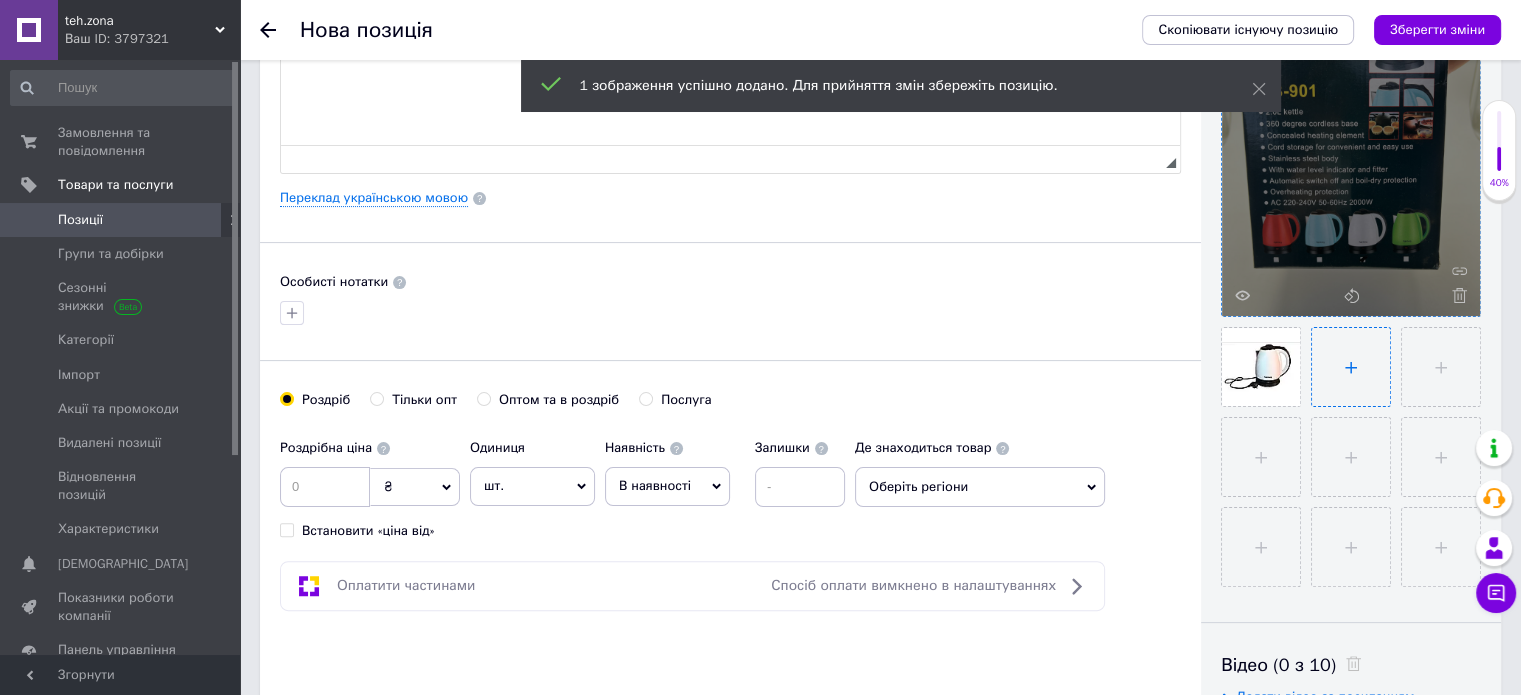 scroll, scrollTop: 442, scrollLeft: 0, axis: vertical 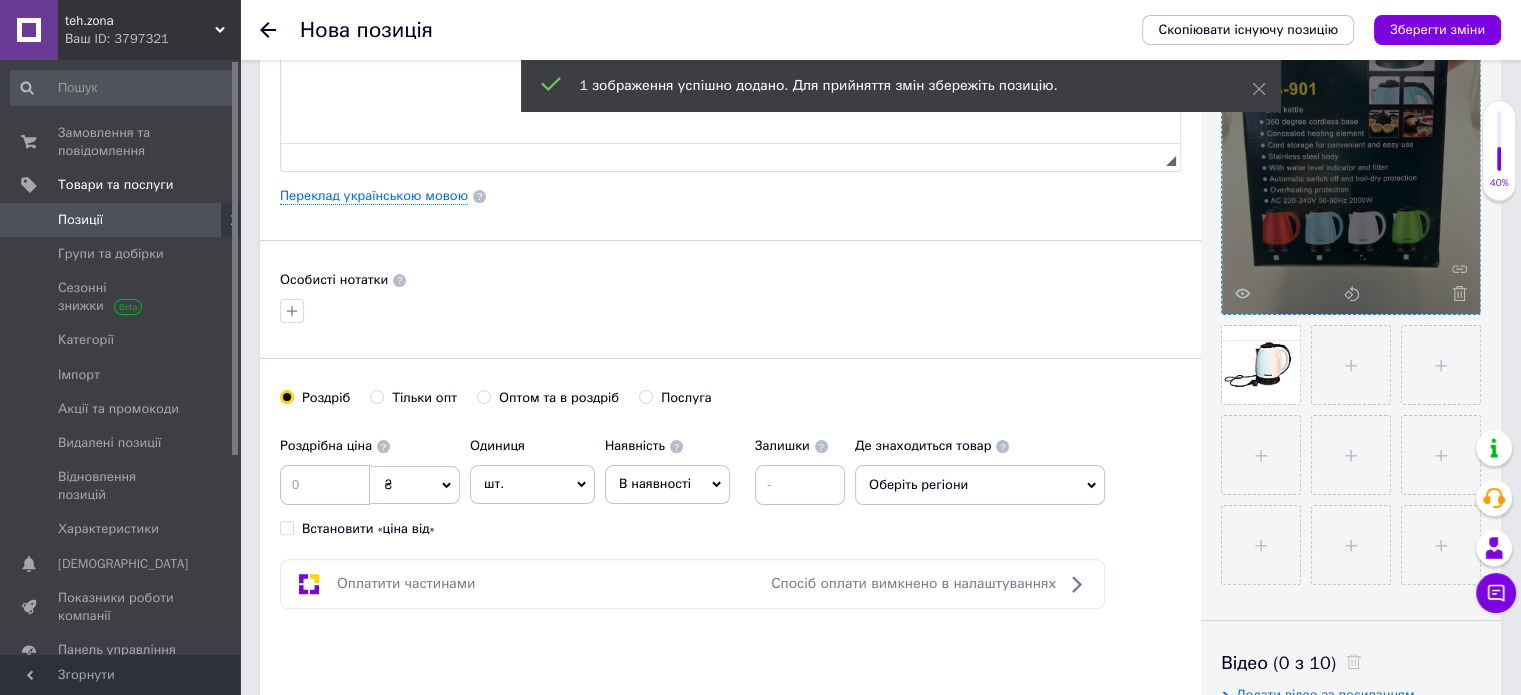 click on "Основна інформація Назва позиції (Російська) ✱ Код/Артикул 524 Опис (Російська) ✱ Розширений текстовий редактор, 516436AF-094D-4351-ABC5-7E6523B476CE Панель інструментів редактора Форматування Форматування Розмір Розмір   Жирний  Сполучення клавіш Ctrl+B   Курсив  Сполучення клавіш Ctrl+I   Підкреслений  Сполучення клавіш Ctrl+U   Видалити форматування   Повернути  Сполучення клавіш Ctrl+Z   Вставити/видалити нумерований список   Вставити/видалити маркований список   По лівому краю   По центру   По правому краю   Зменшити відступ   Збільшити відступ   Таблиця     Зображення" at bounding box center (730, 196) 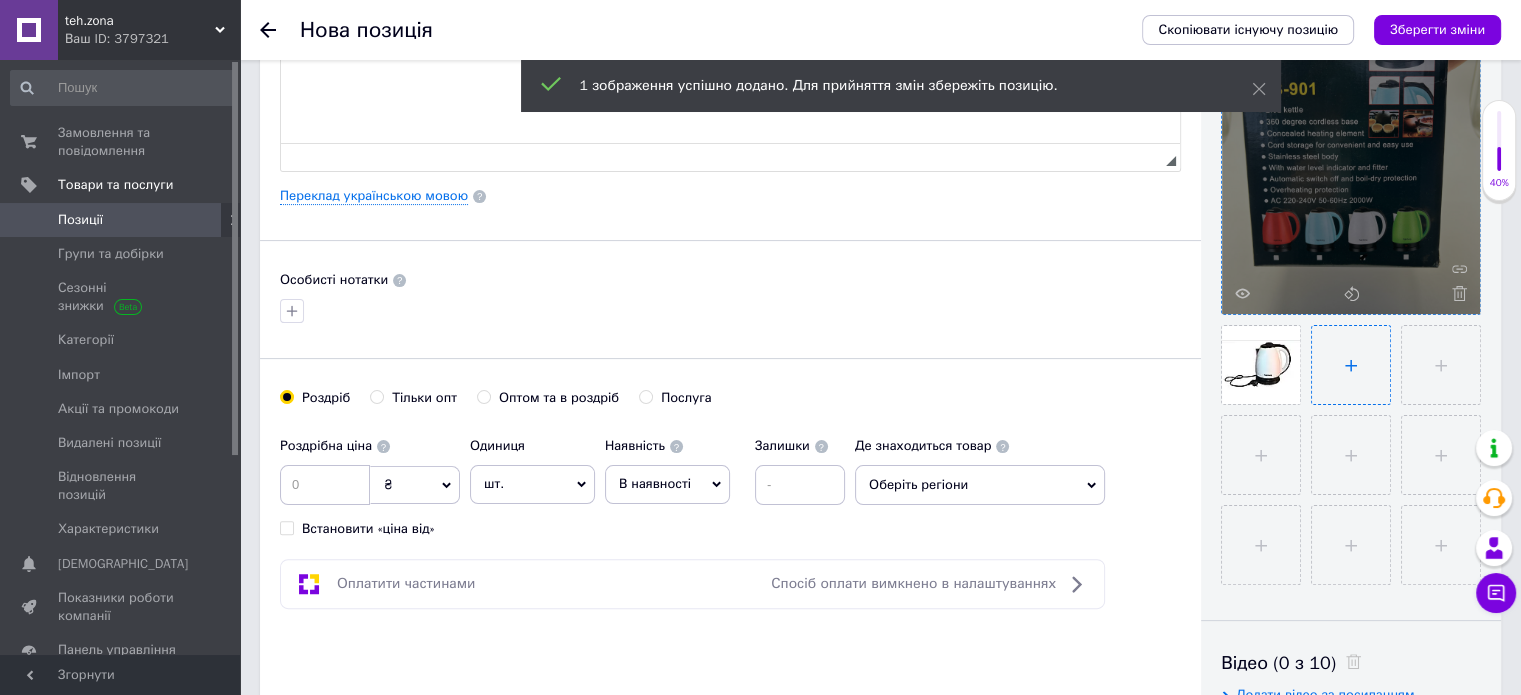 click at bounding box center (1351, 365) 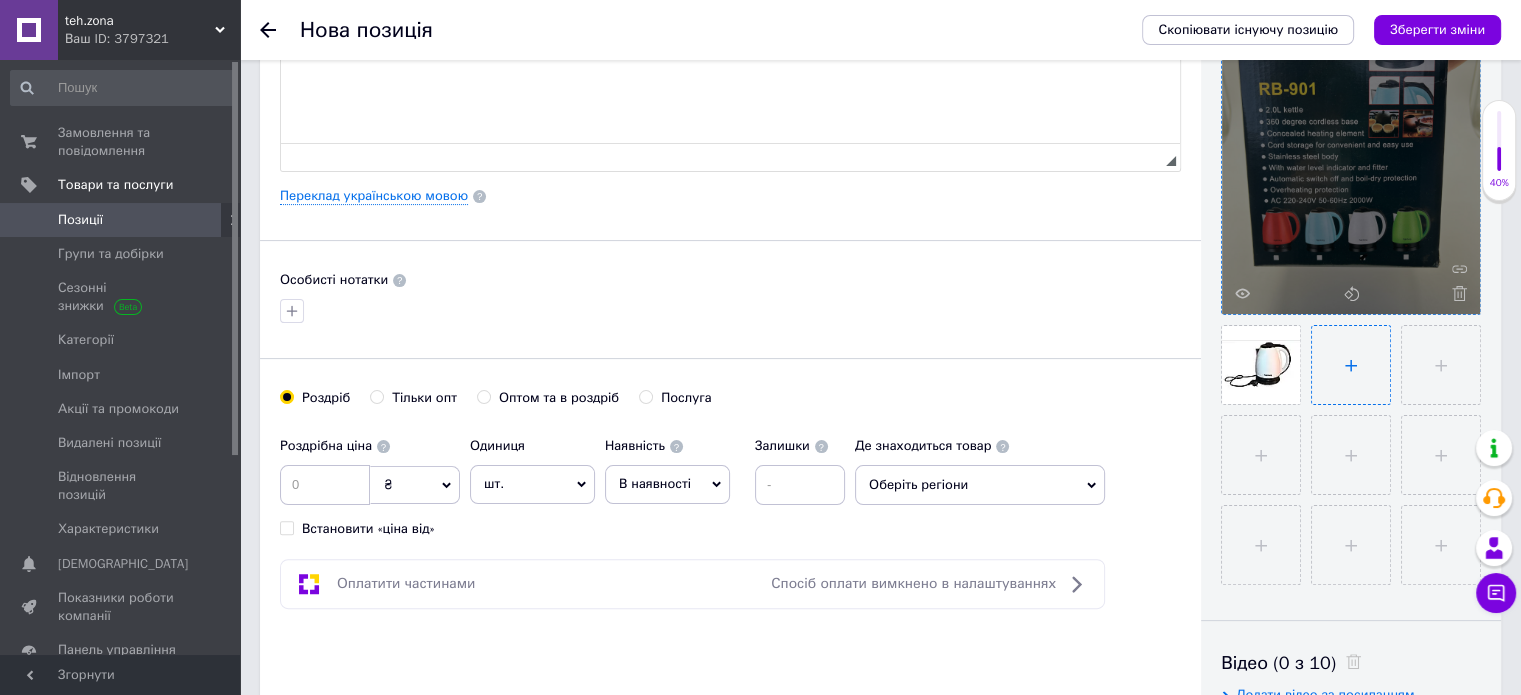 type on "C:\fakepath\5090757094_elektricheskij-chajnik-rainberg (1).jpg" 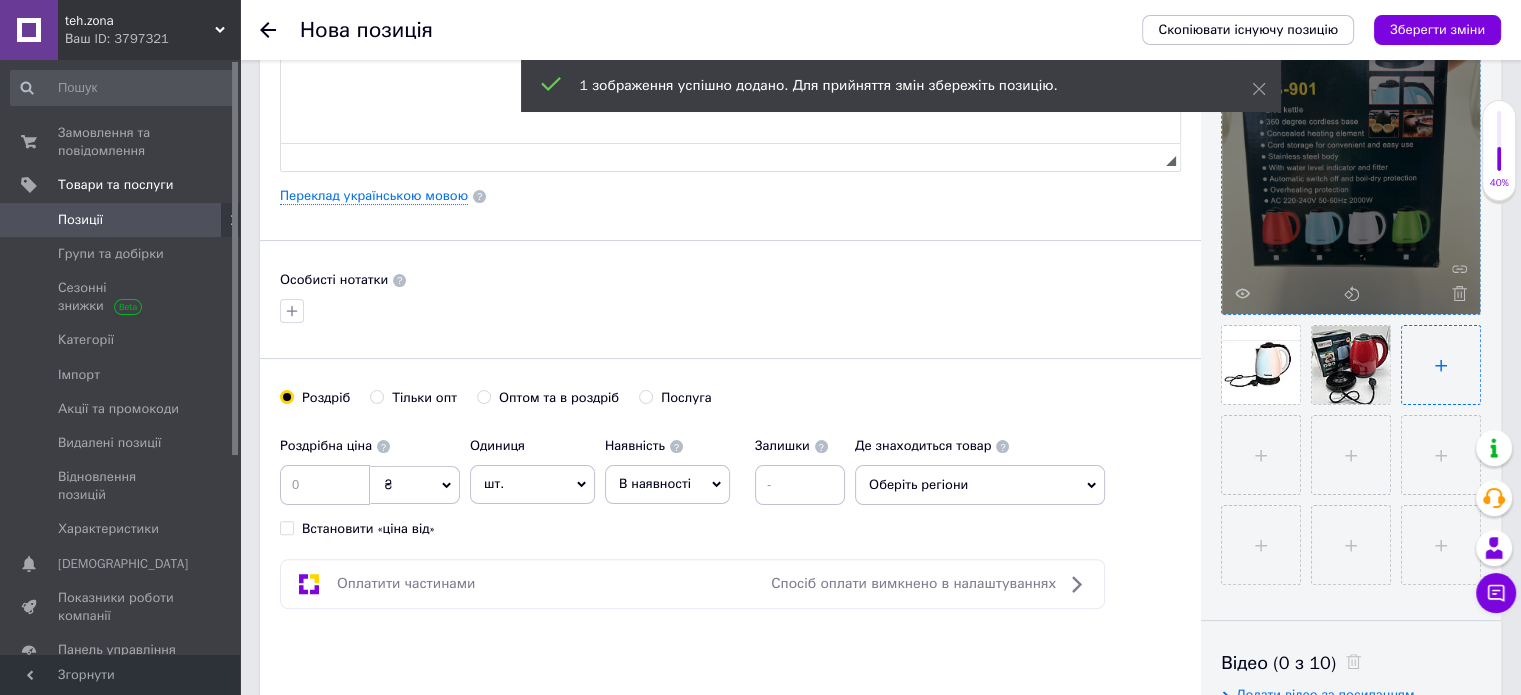 click at bounding box center (1441, 365) 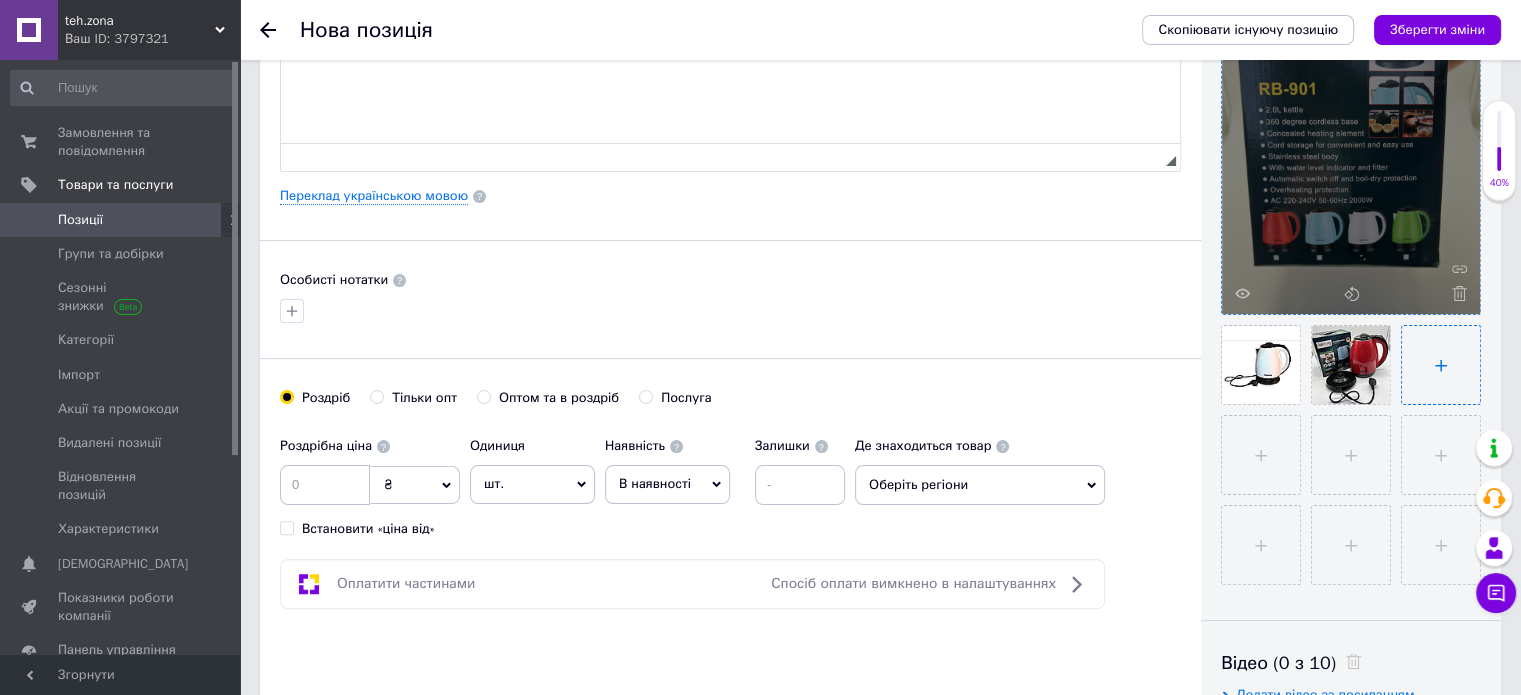 type on "C:\fakepath\all_opt_posyd_158-700x700-1.jpg" 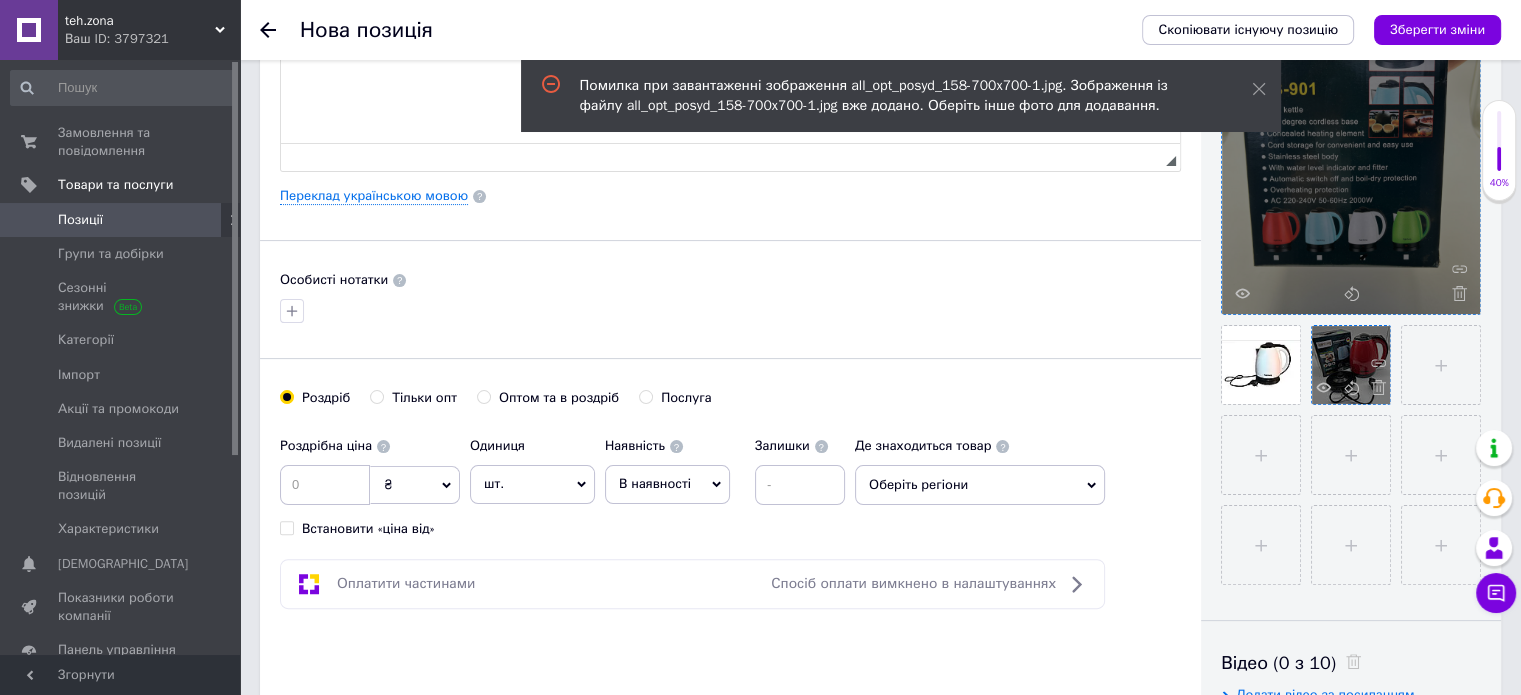click at bounding box center (1351, 365) 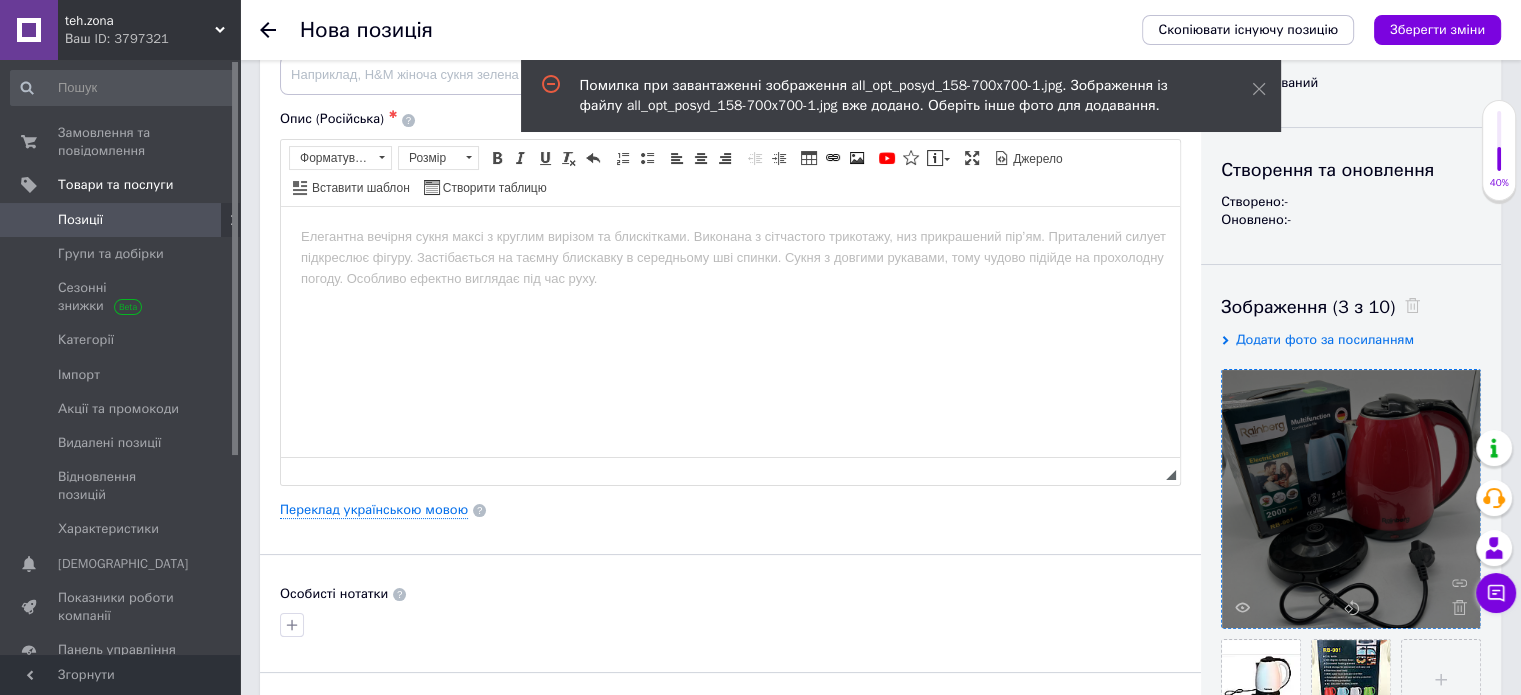 scroll, scrollTop: 0, scrollLeft: 0, axis: both 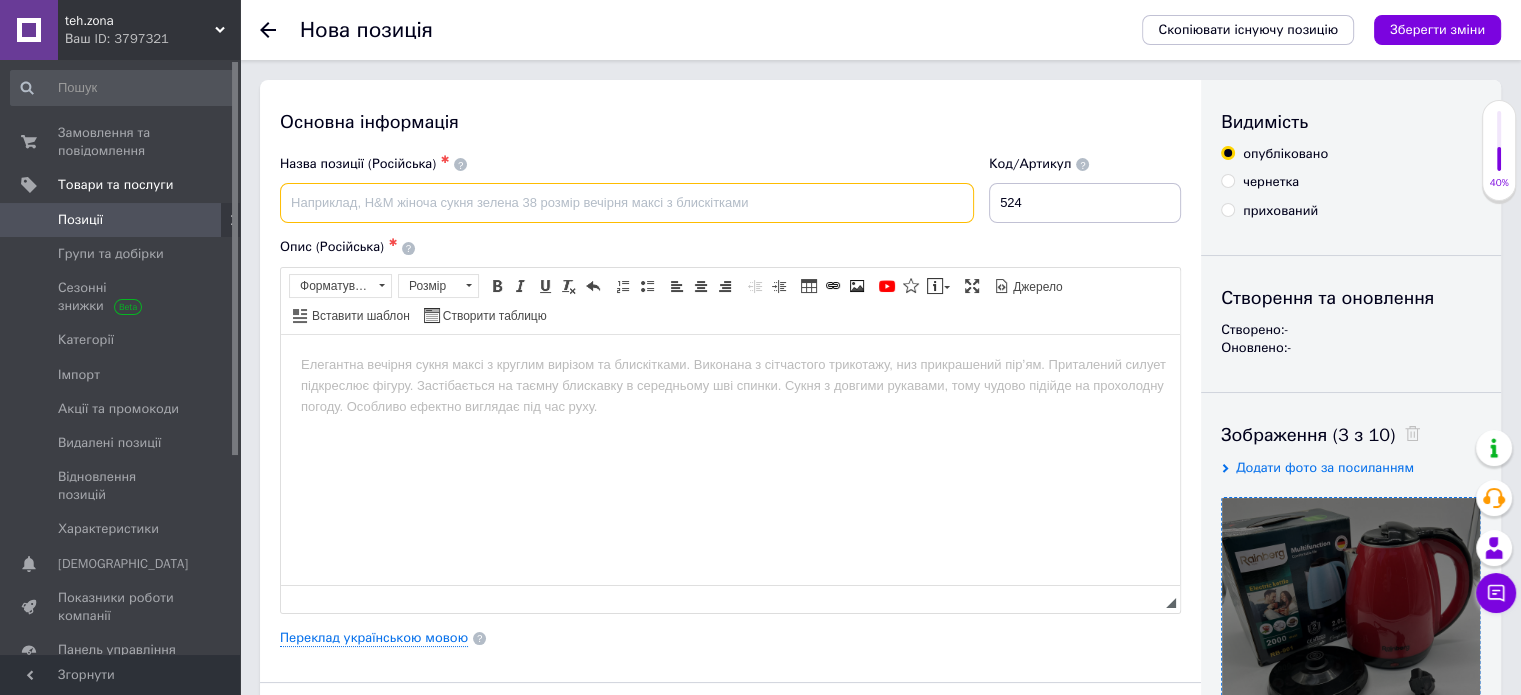 click at bounding box center [627, 203] 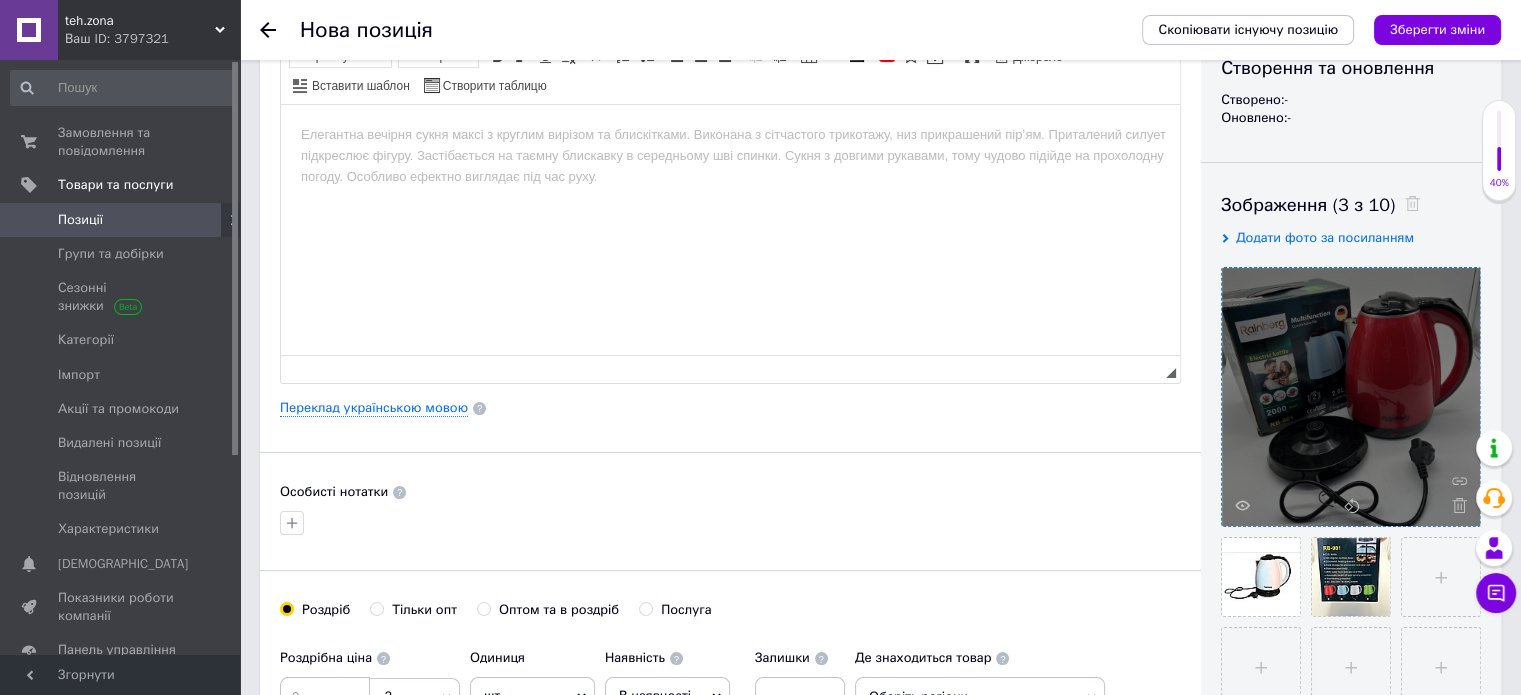 scroll, scrollTop: 232, scrollLeft: 0, axis: vertical 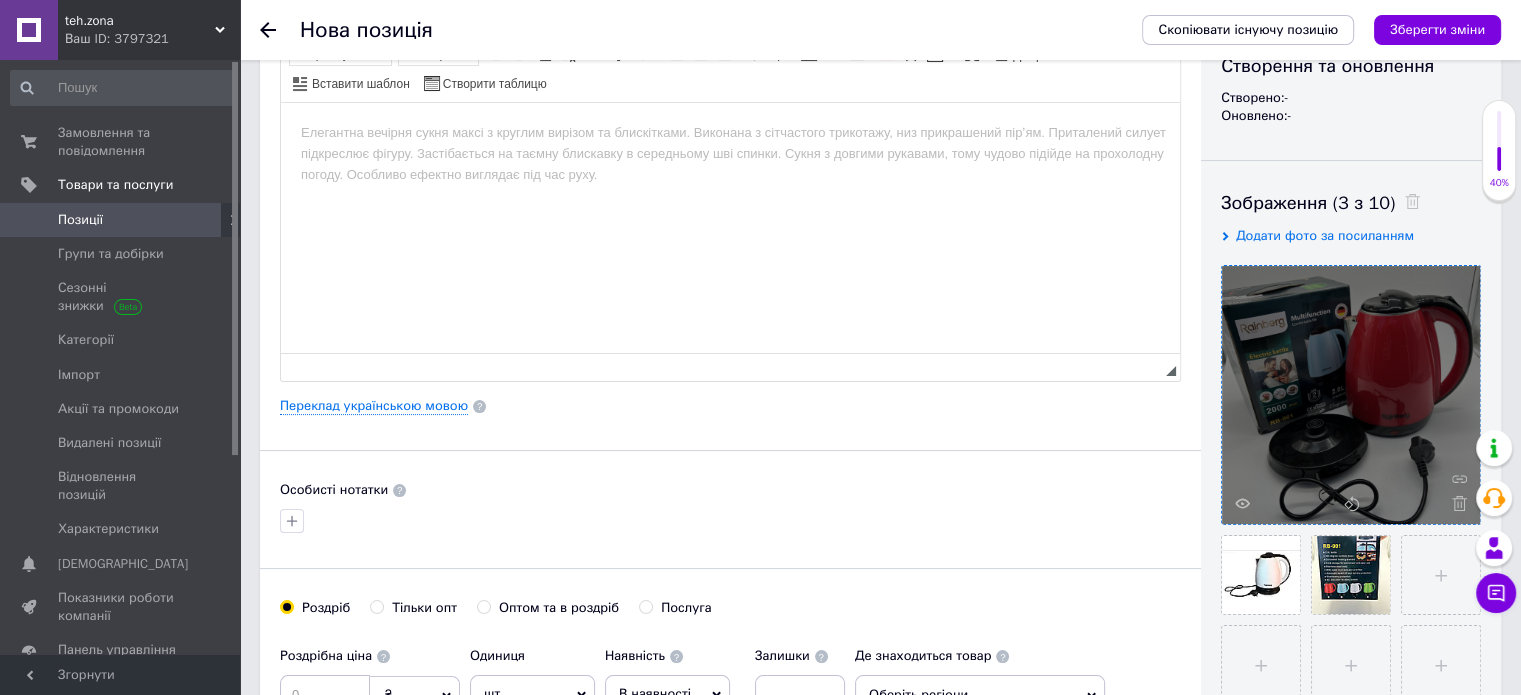 type on "Електрочайник Rainberg RB-901, 2 л / Потужний чайник з нержавіючої сталі для кухні та дому" 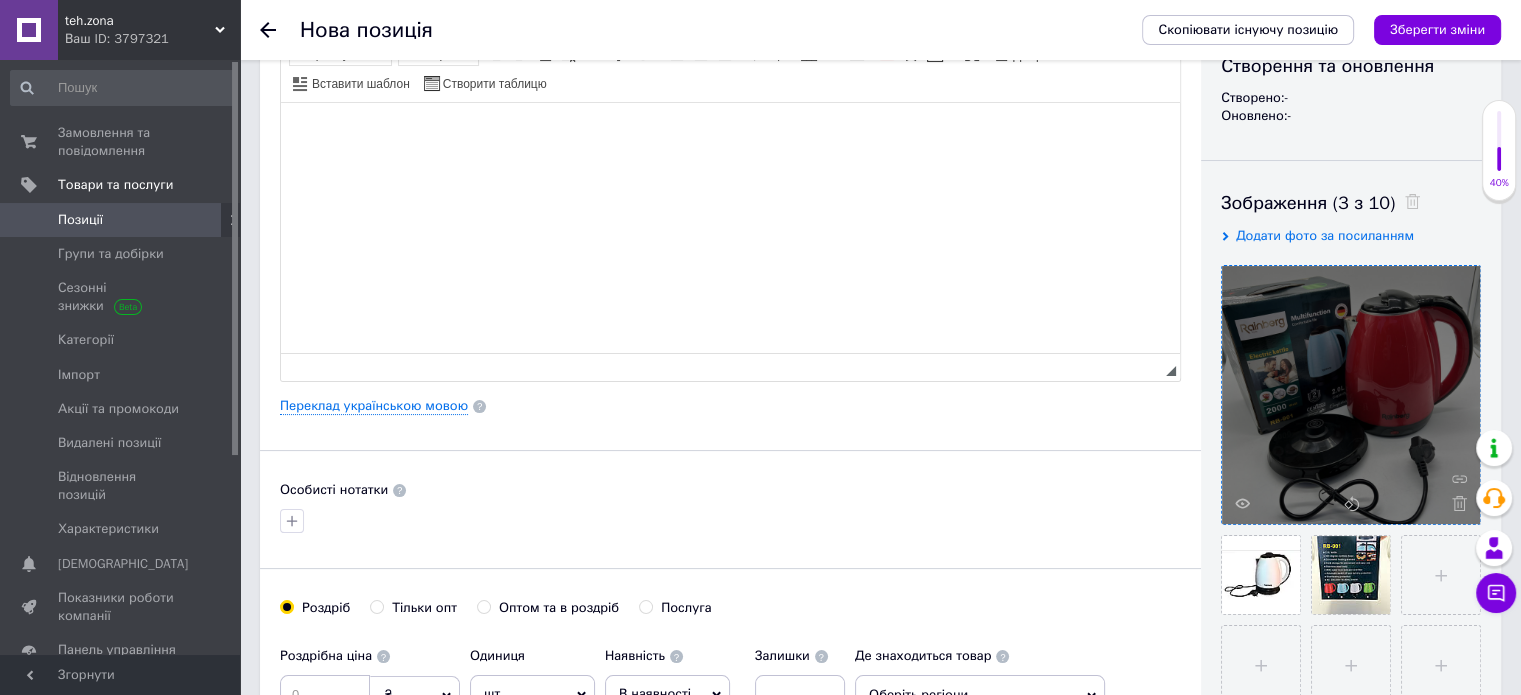 click at bounding box center [730, 132] 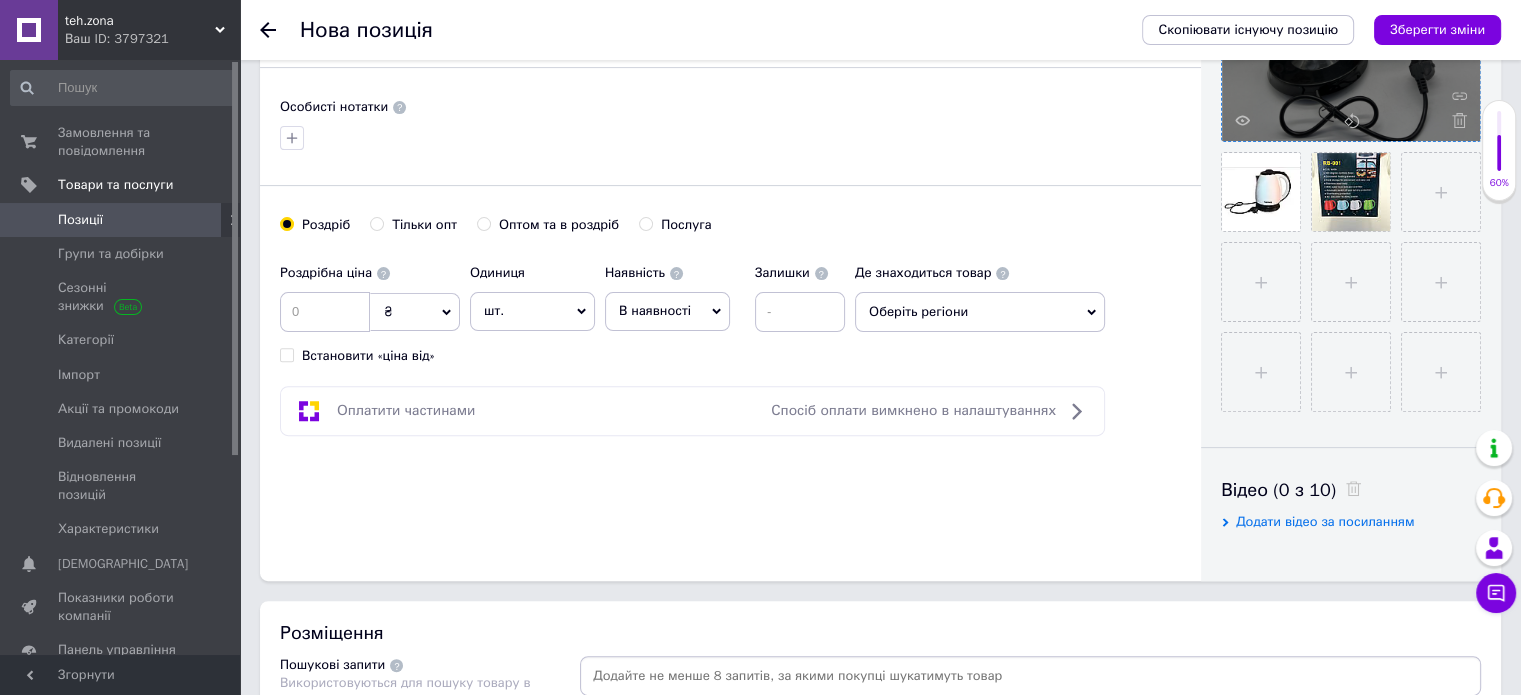 scroll, scrollTop: 620, scrollLeft: 0, axis: vertical 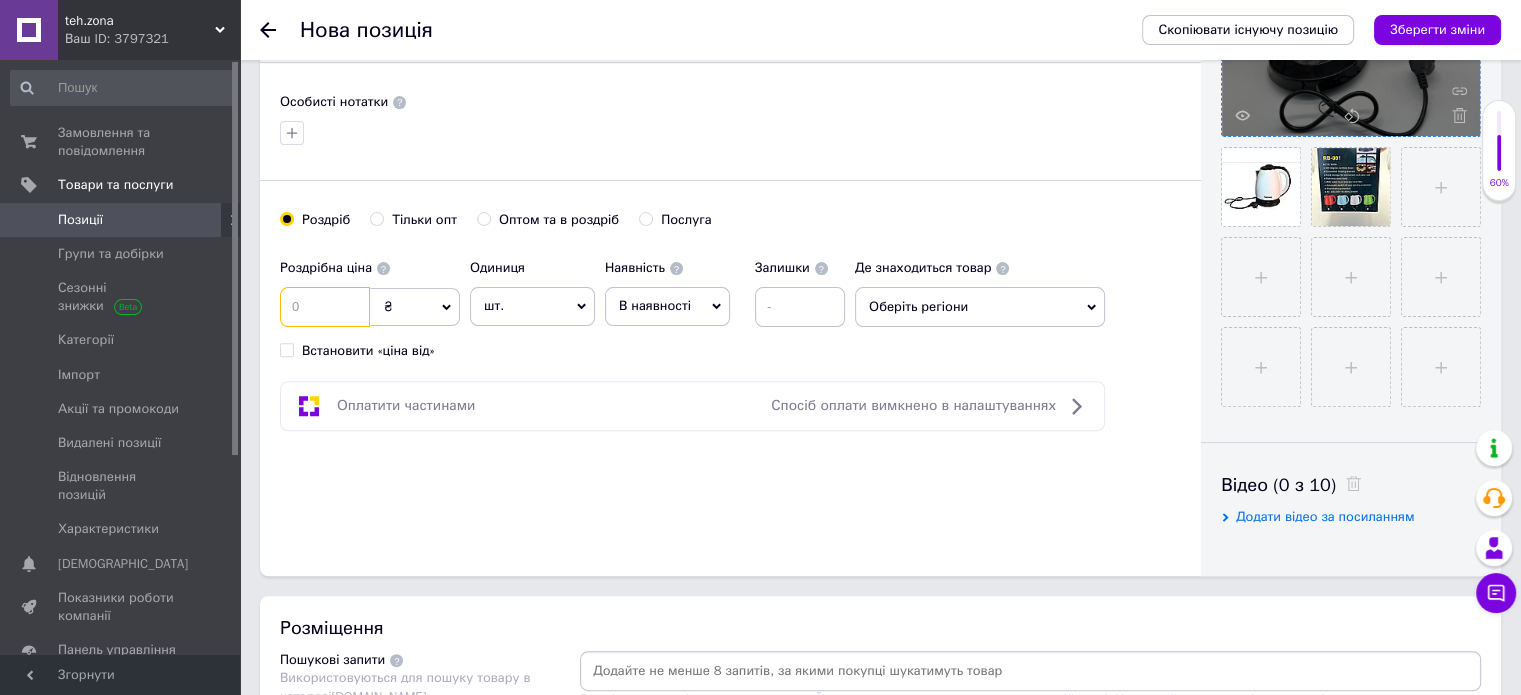 click at bounding box center (325, 307) 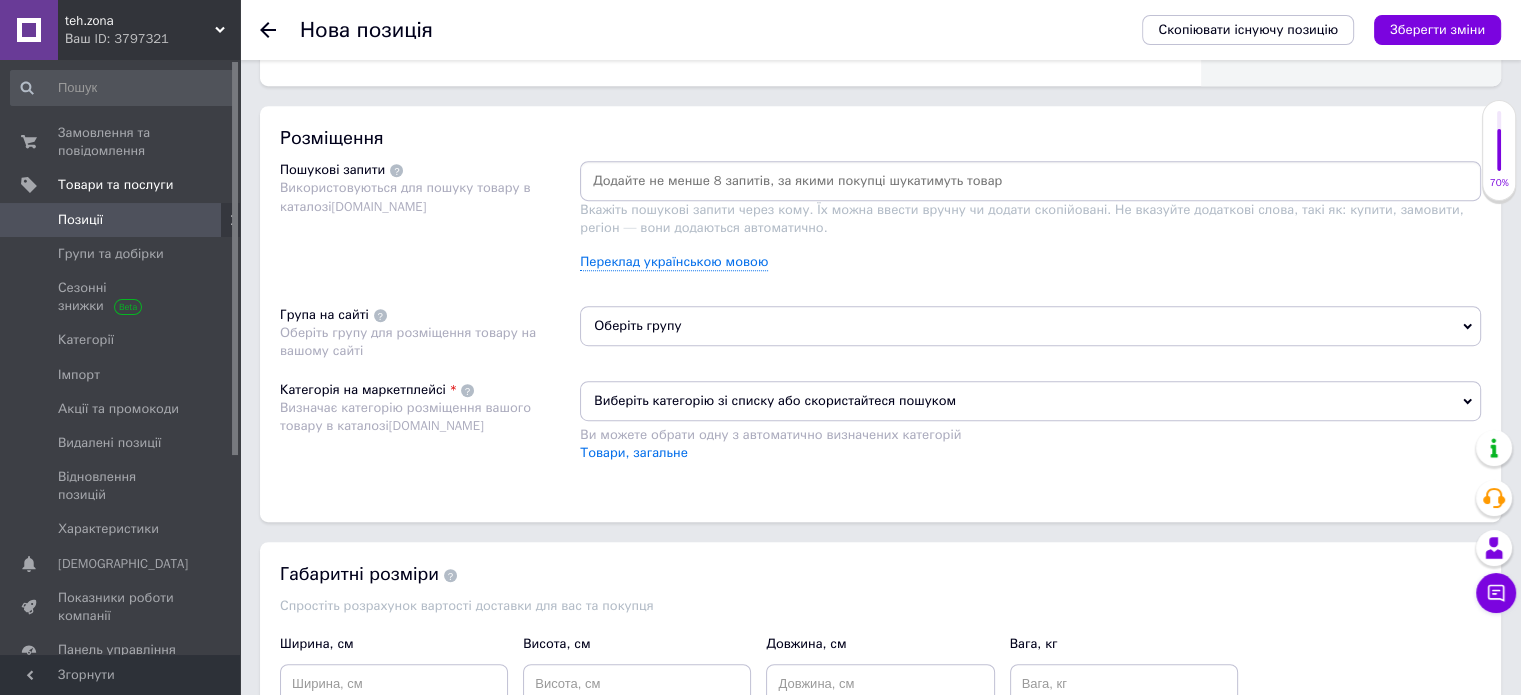 scroll, scrollTop: 1112, scrollLeft: 0, axis: vertical 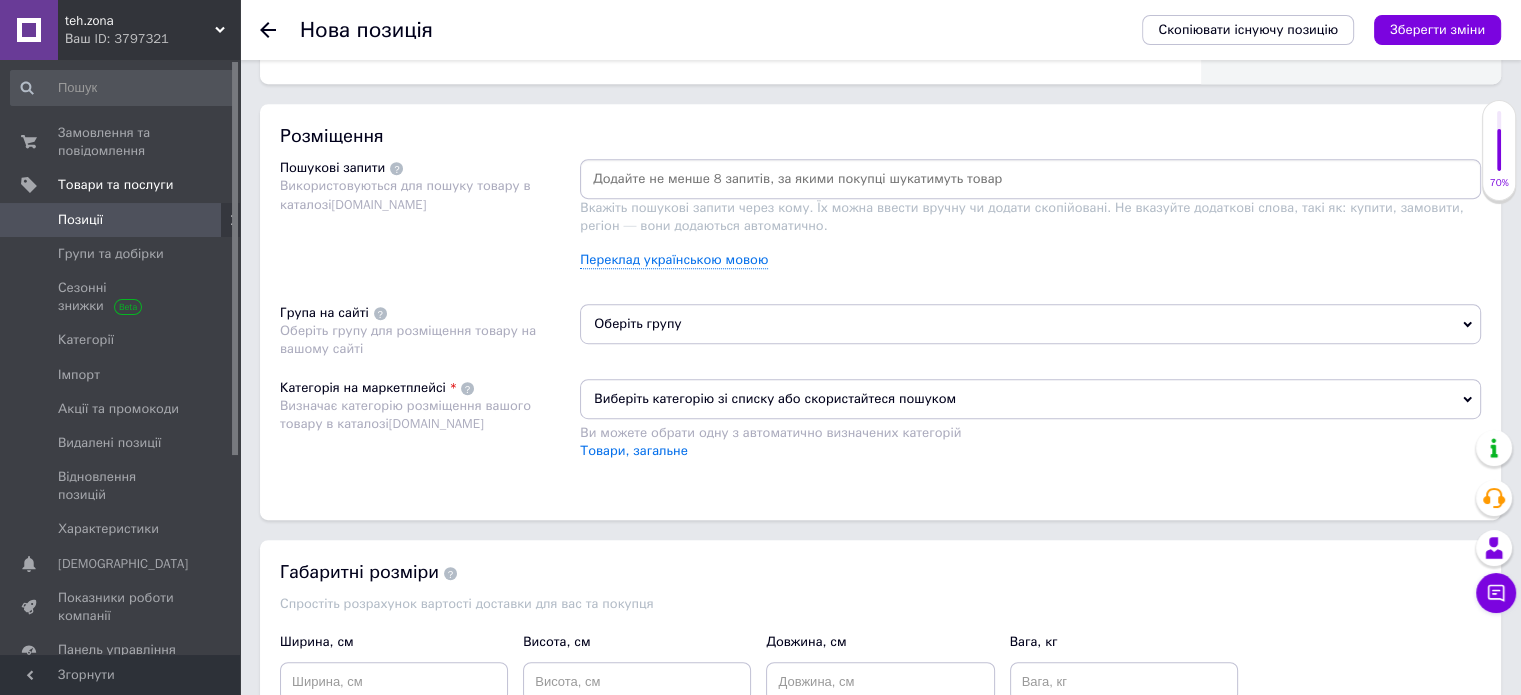 type on "470" 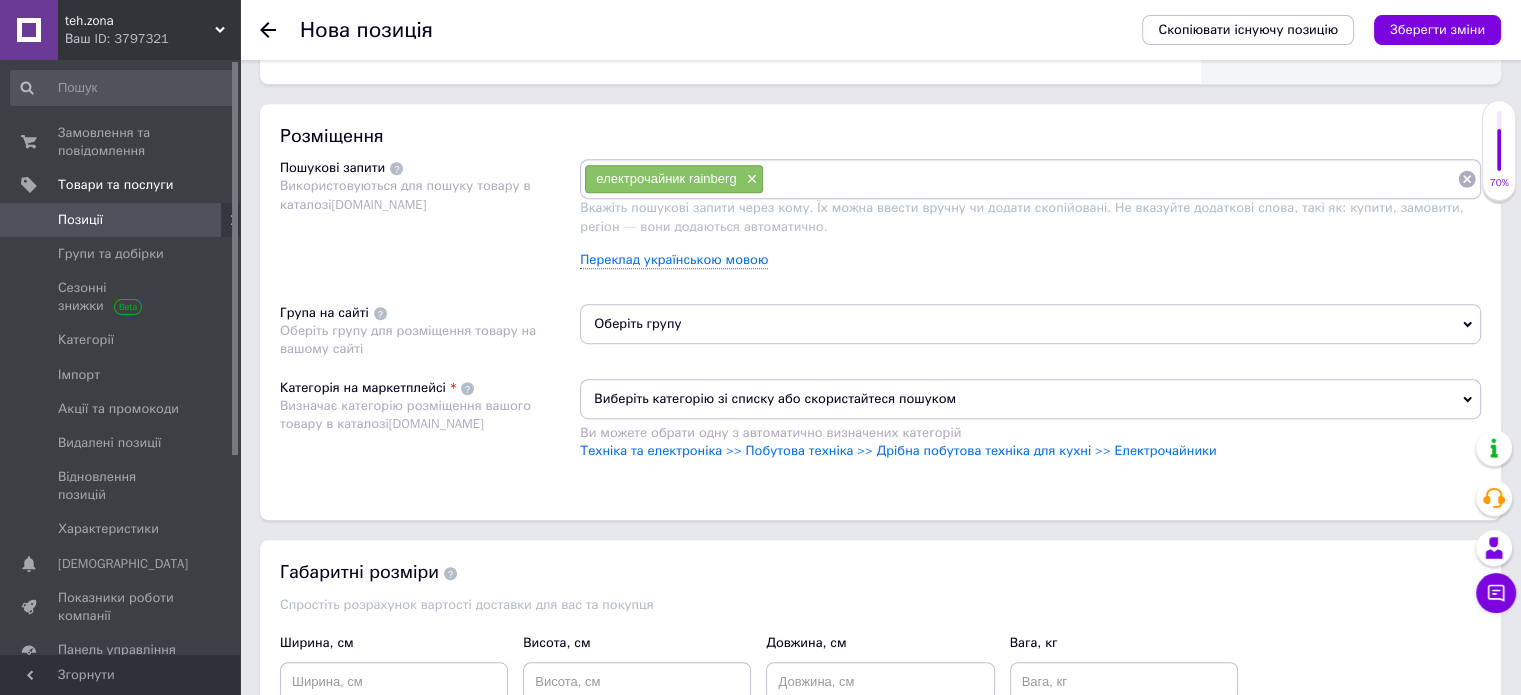 paste on "електрочайник rb-901" 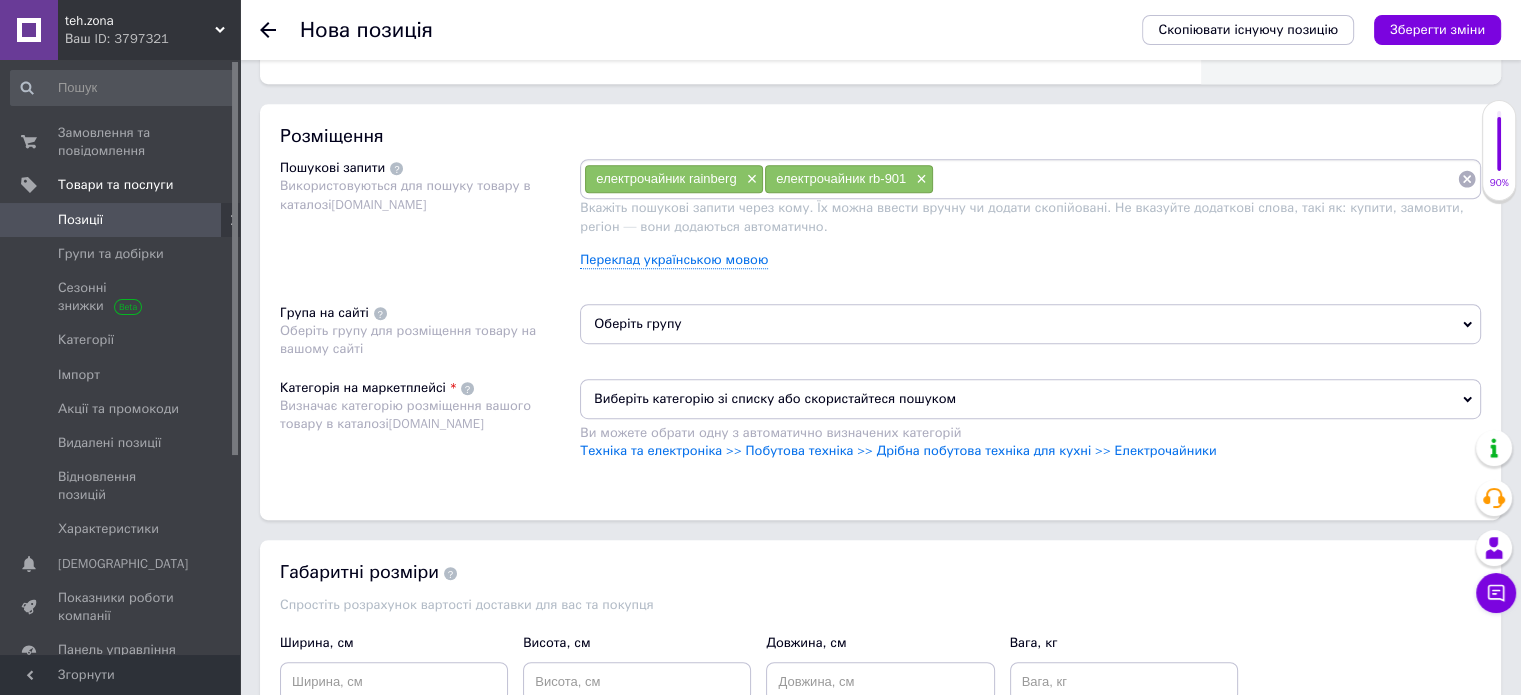 paste on "електрочайник 2 літри" 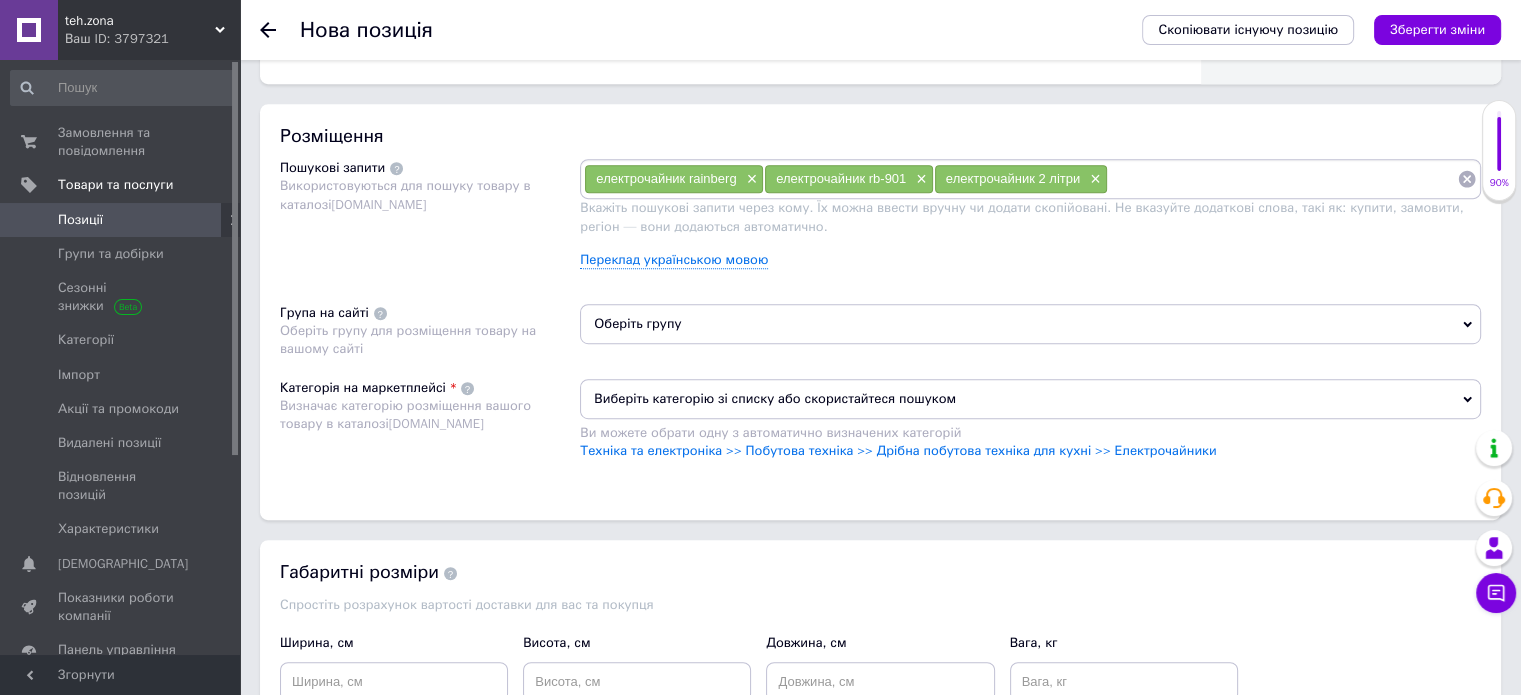 paste on "[PERSON_NAME]" 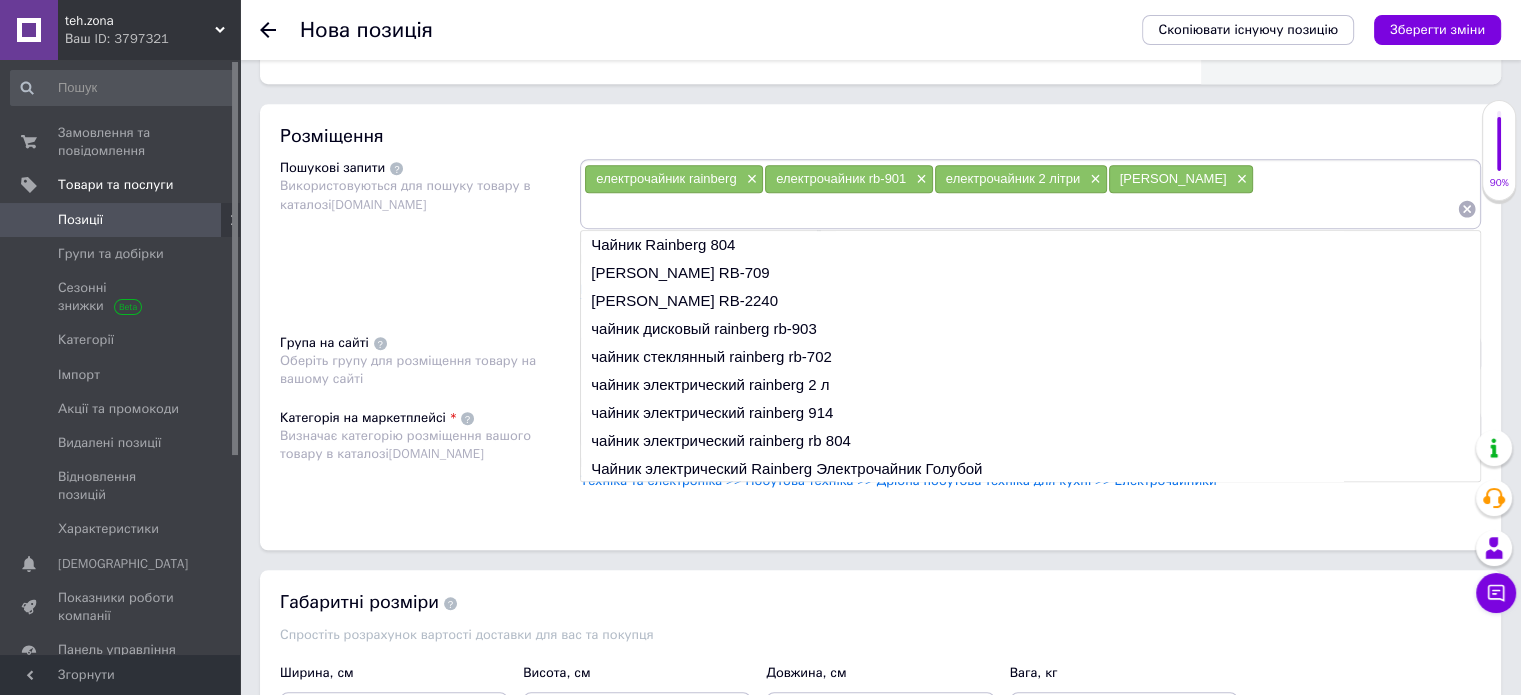 paste 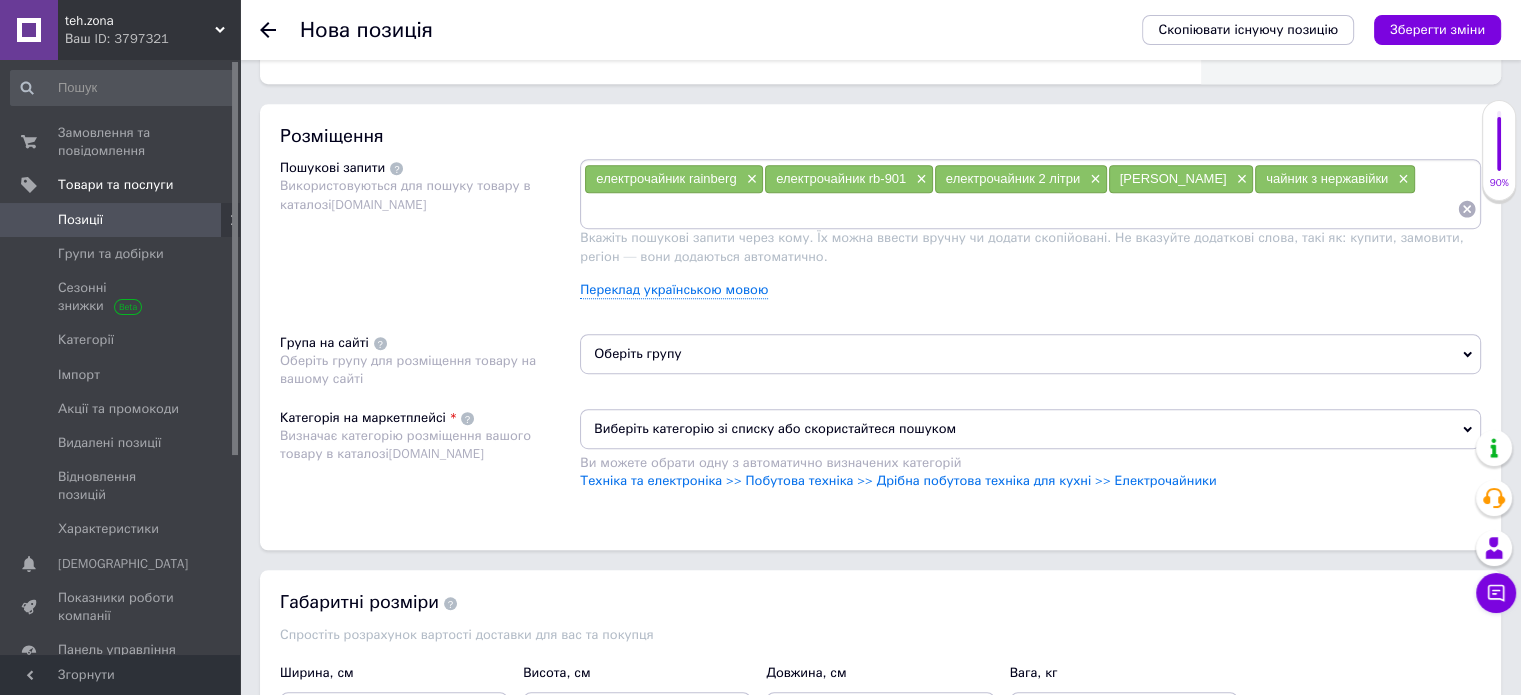 type on "електрочайник на кухню" 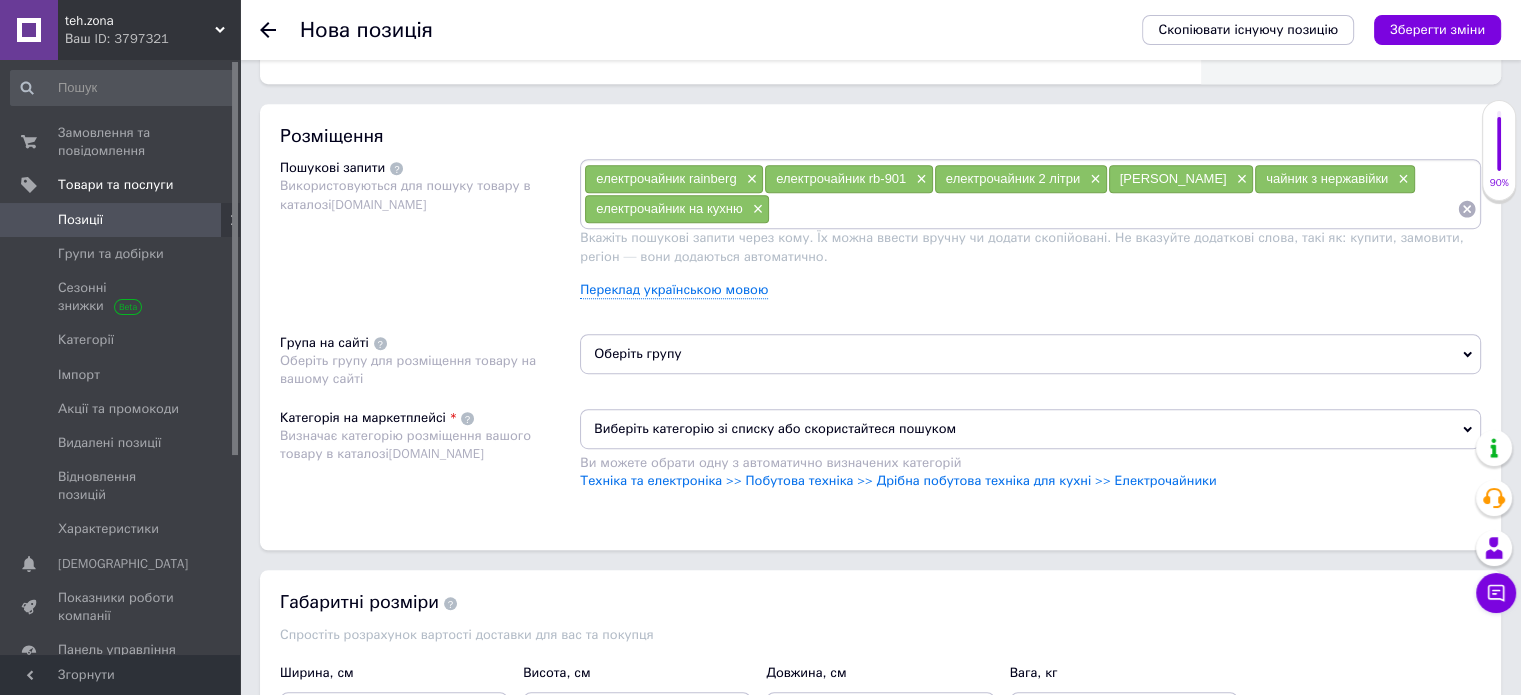 type on "потужний чайник" 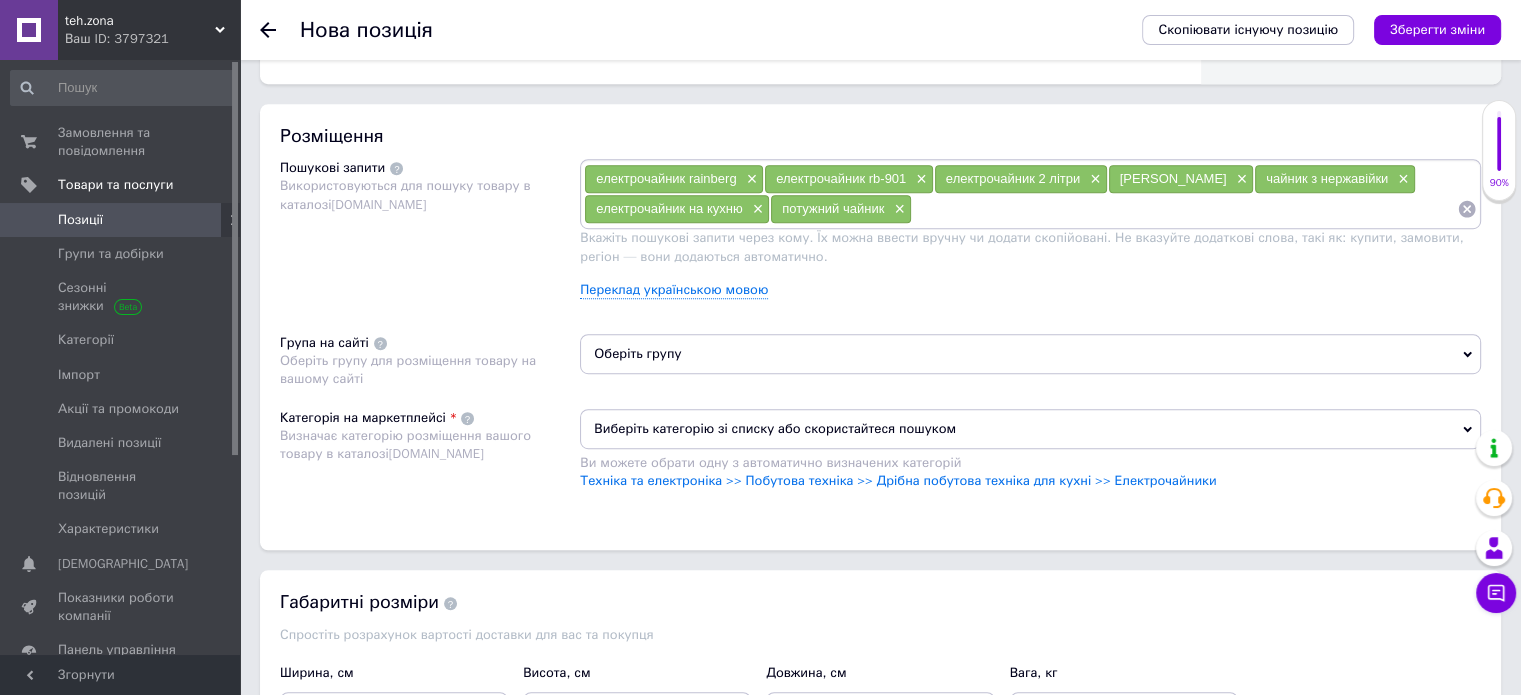 type on "електрочайник 2200 вт" 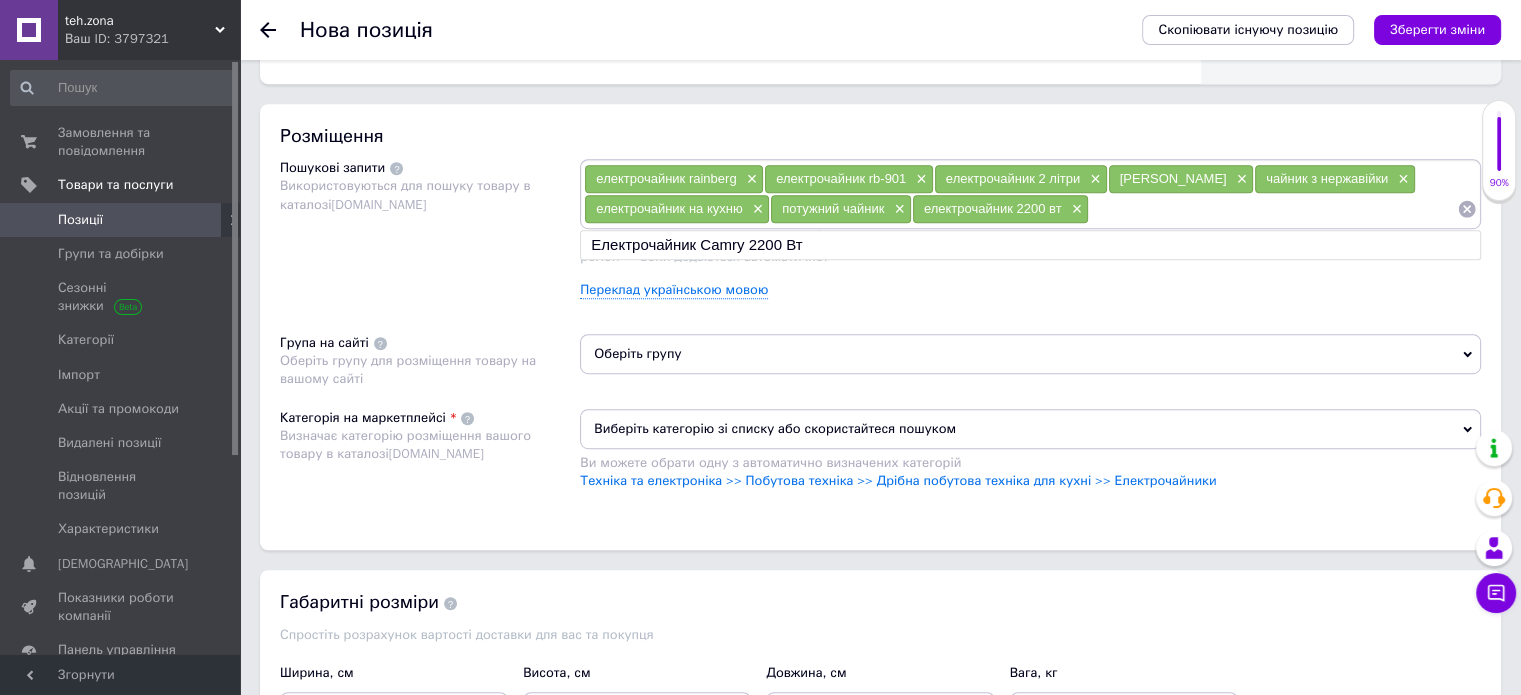 type on "чайник із захистом" 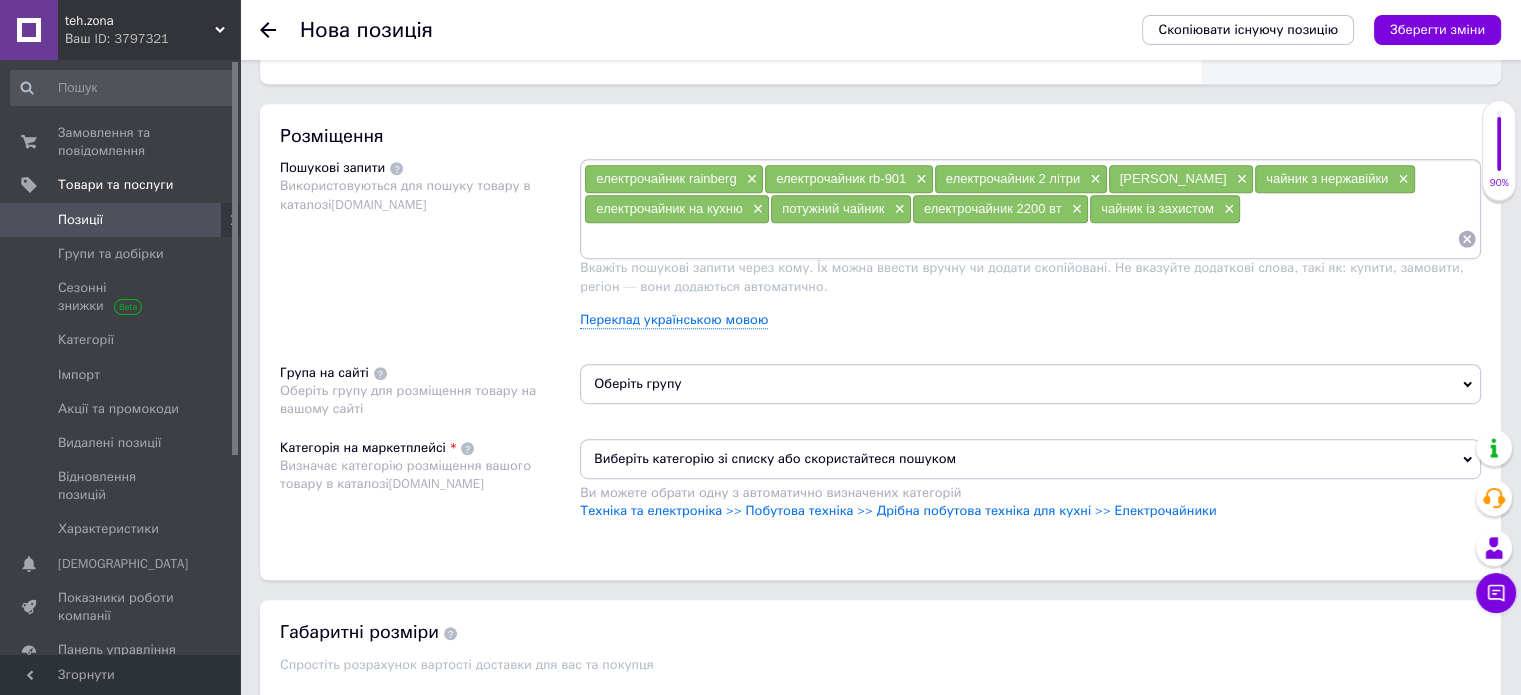 type on "чайник для дому" 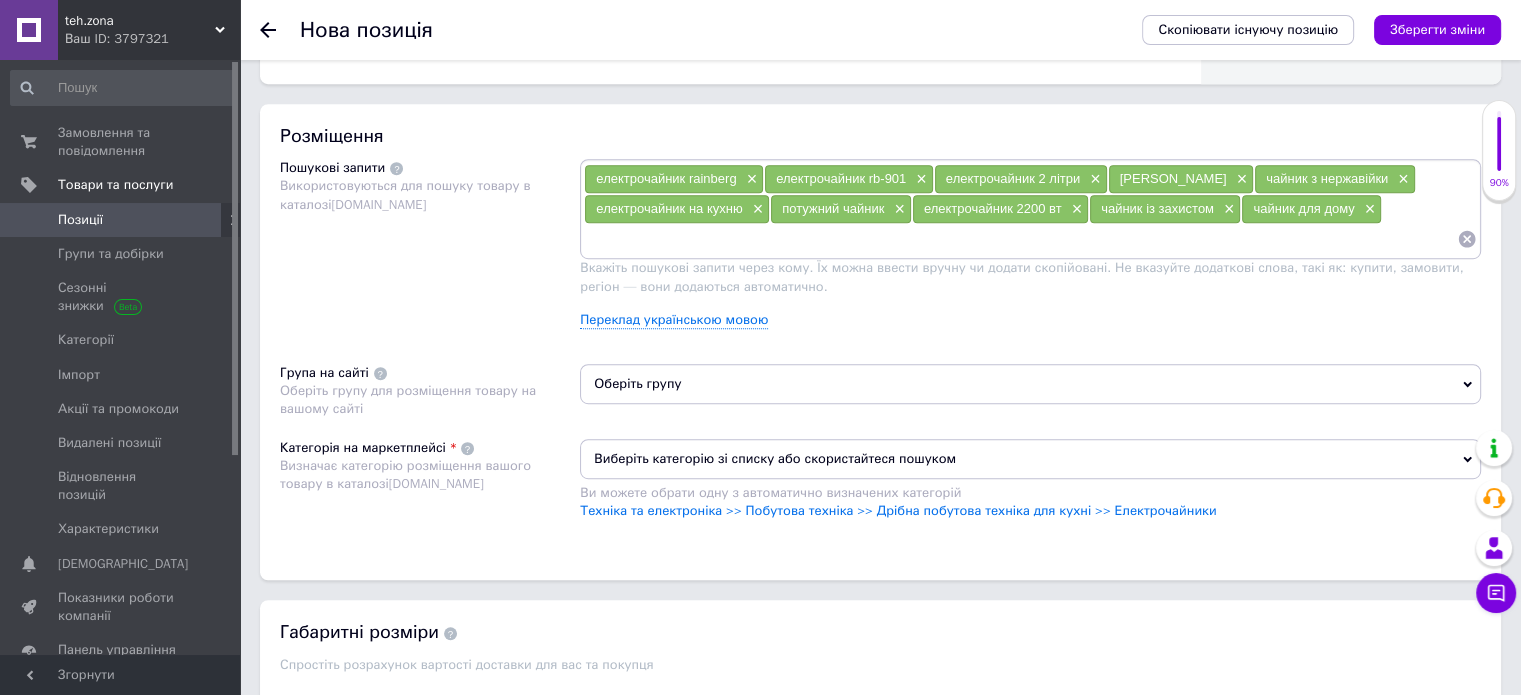 type on "електрочайник з базою" 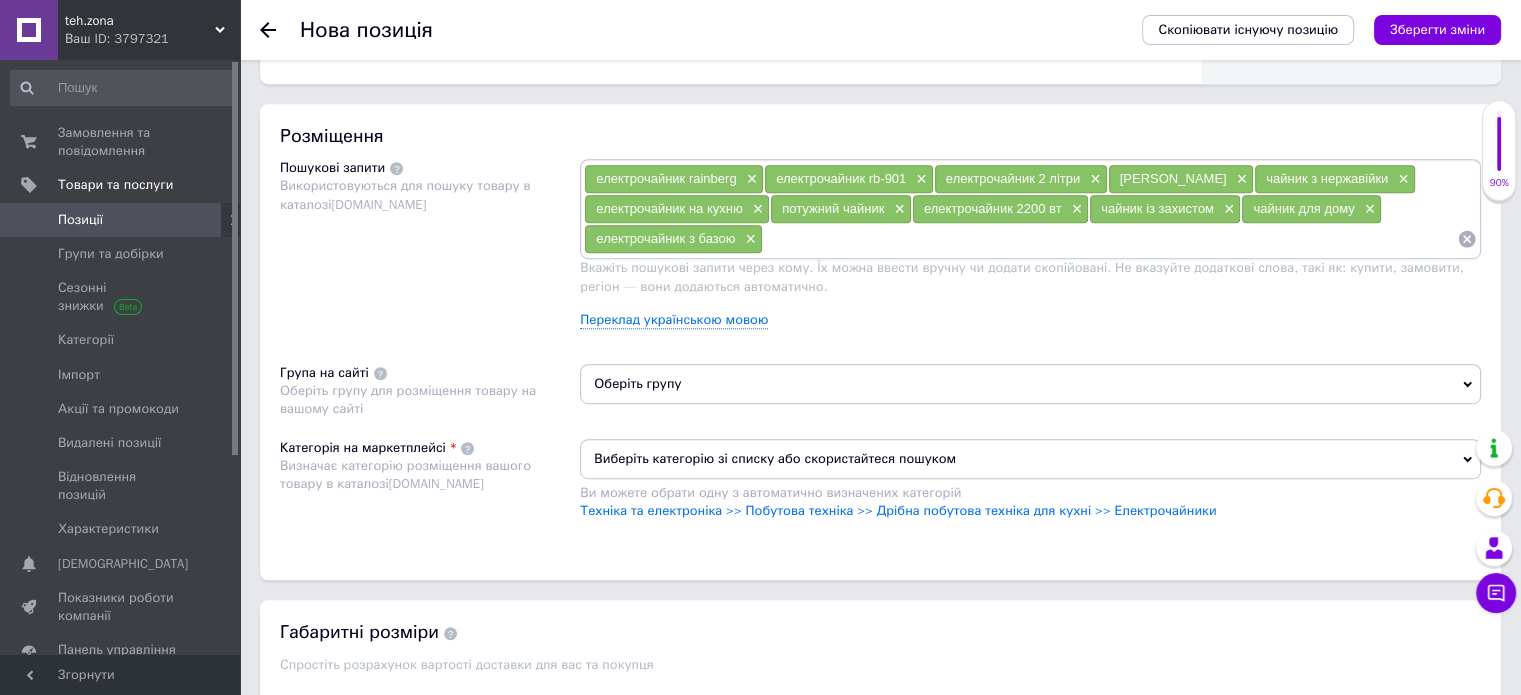 type on "побутова техніка" 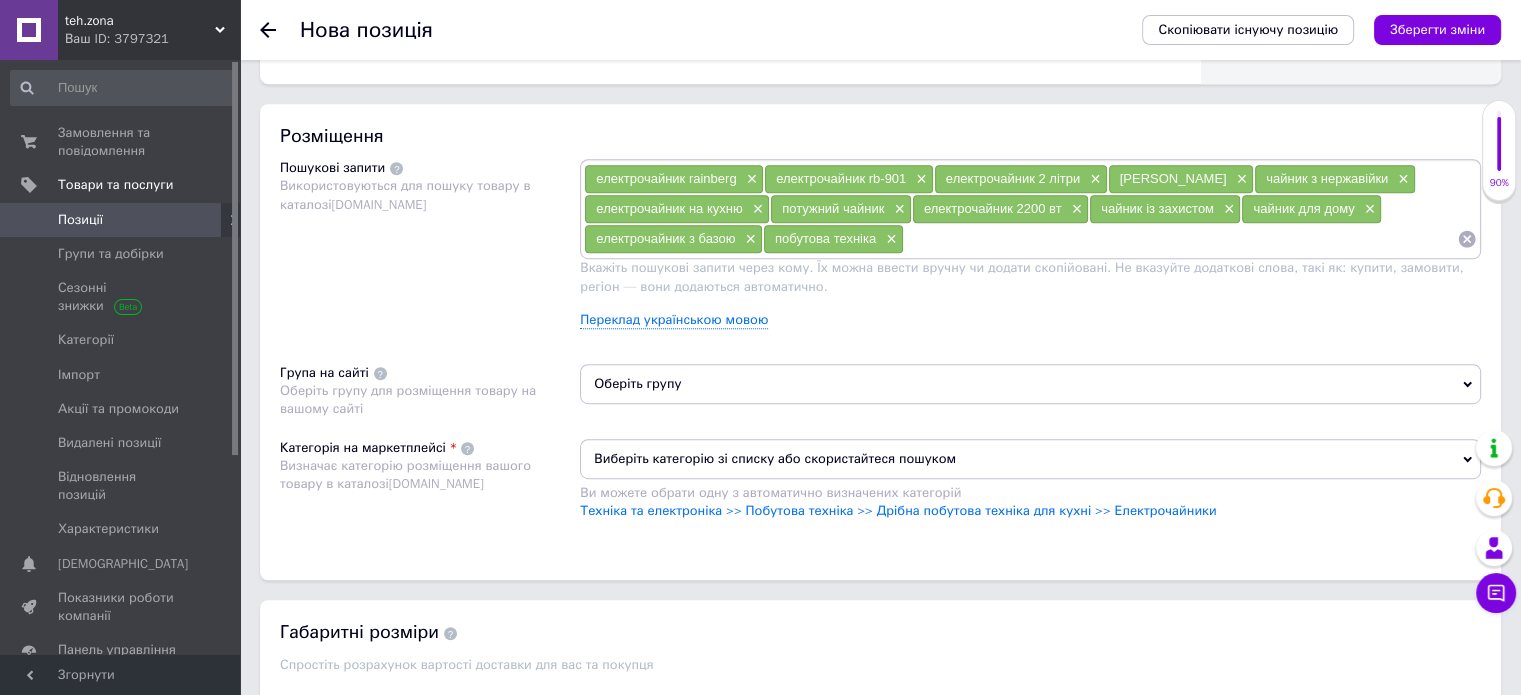 type on "нержавіючий електрочайник" 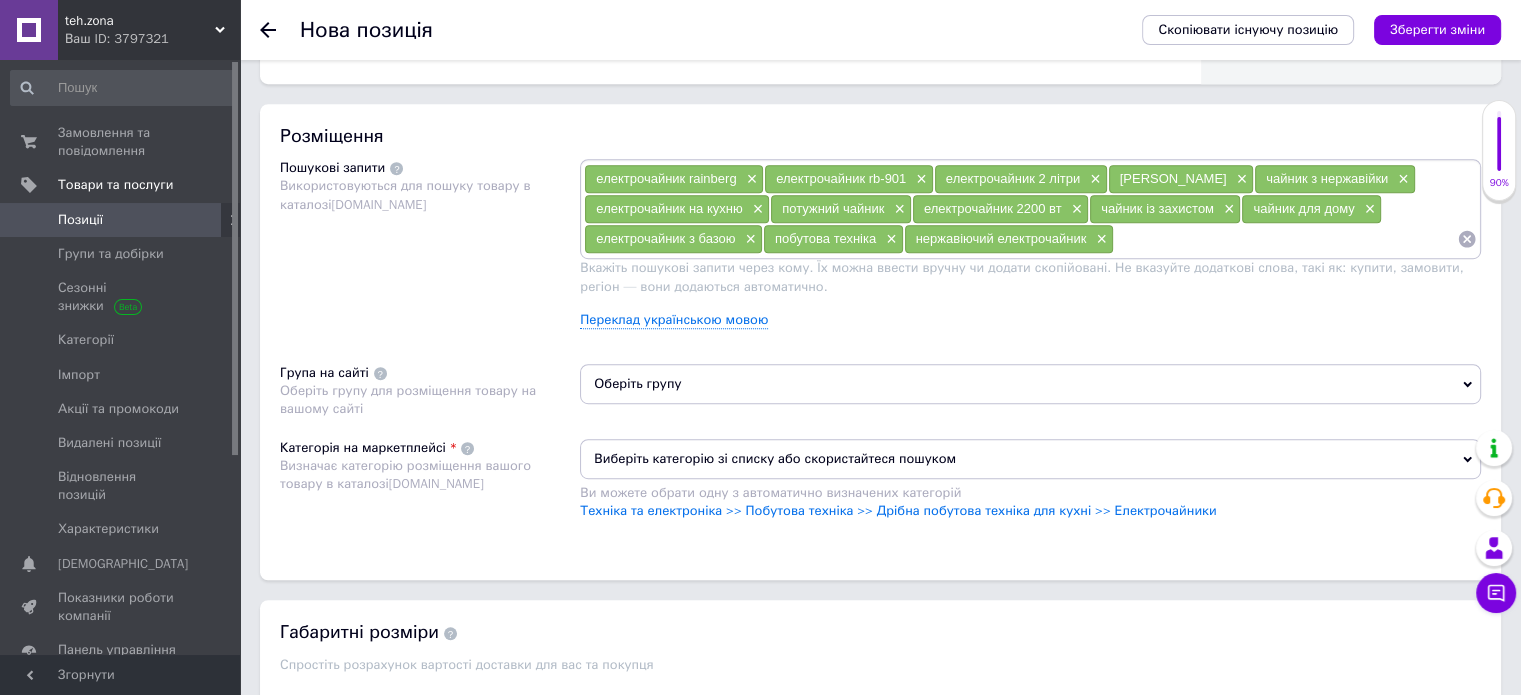 type on "чайник для всієї сім’ї" 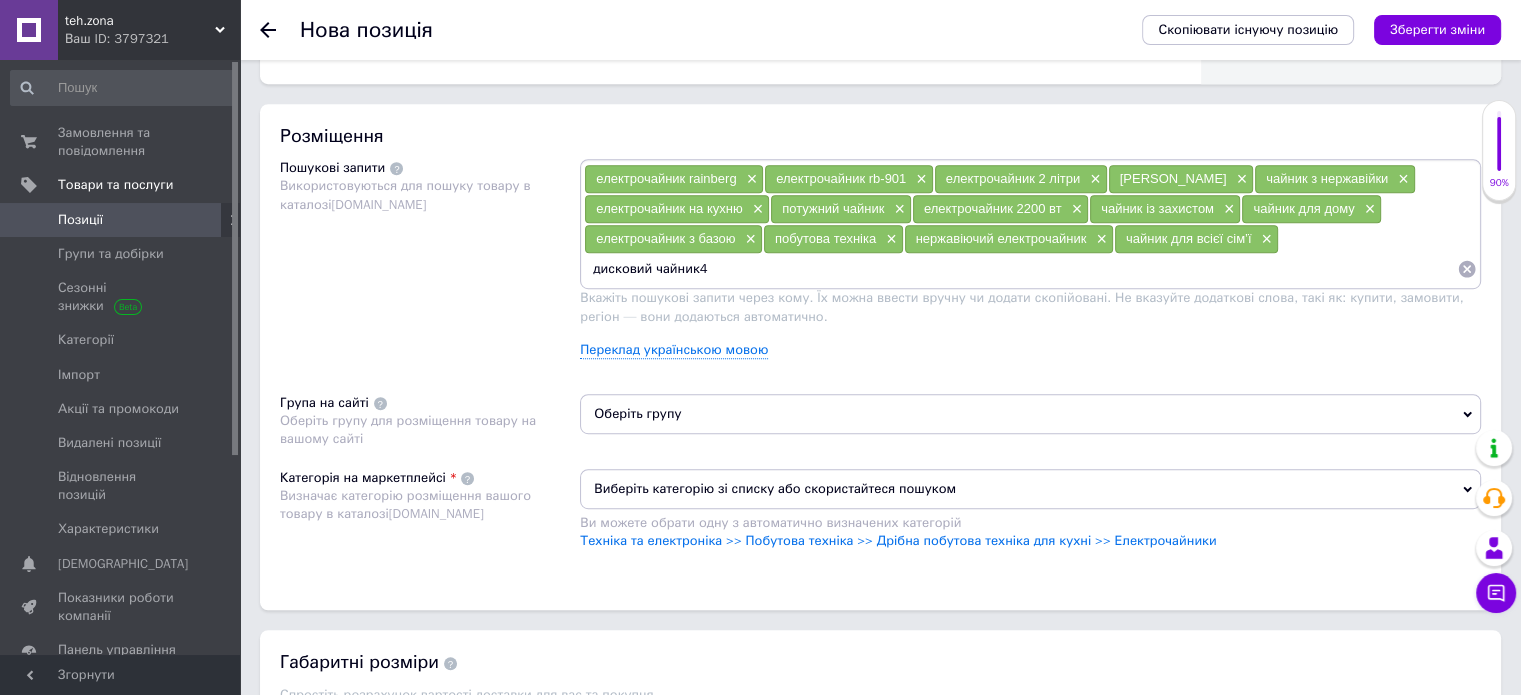 type on "дисковий чайник" 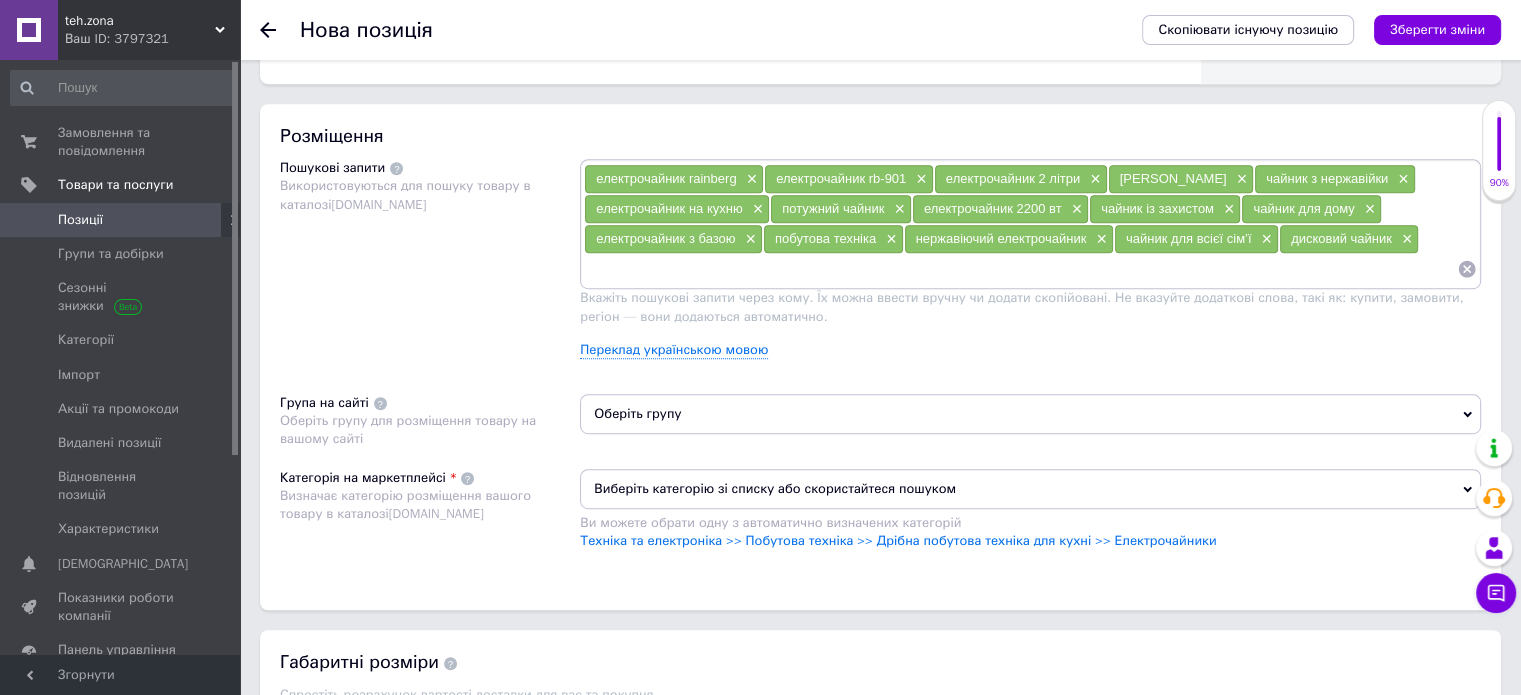 type on "електрочайник на подарунок" 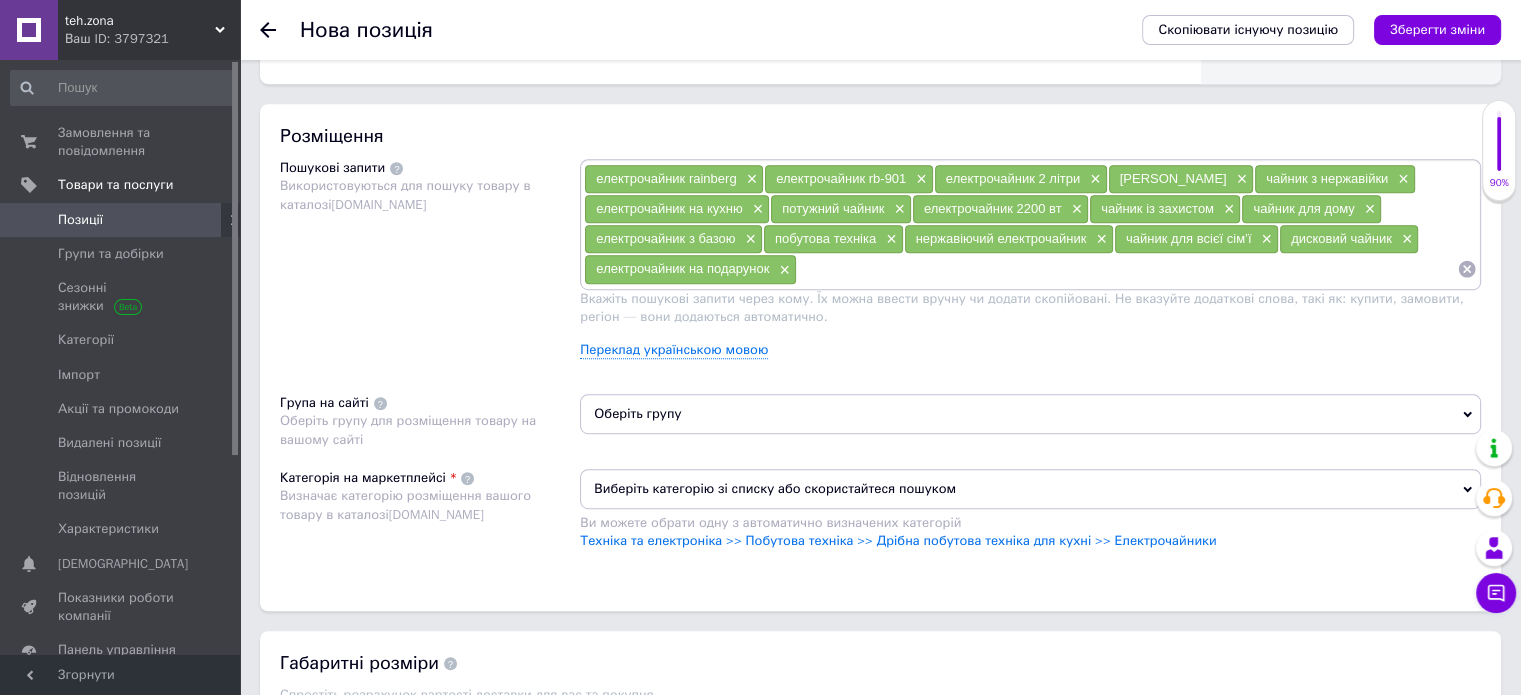 type on "електрочайник недорогий" 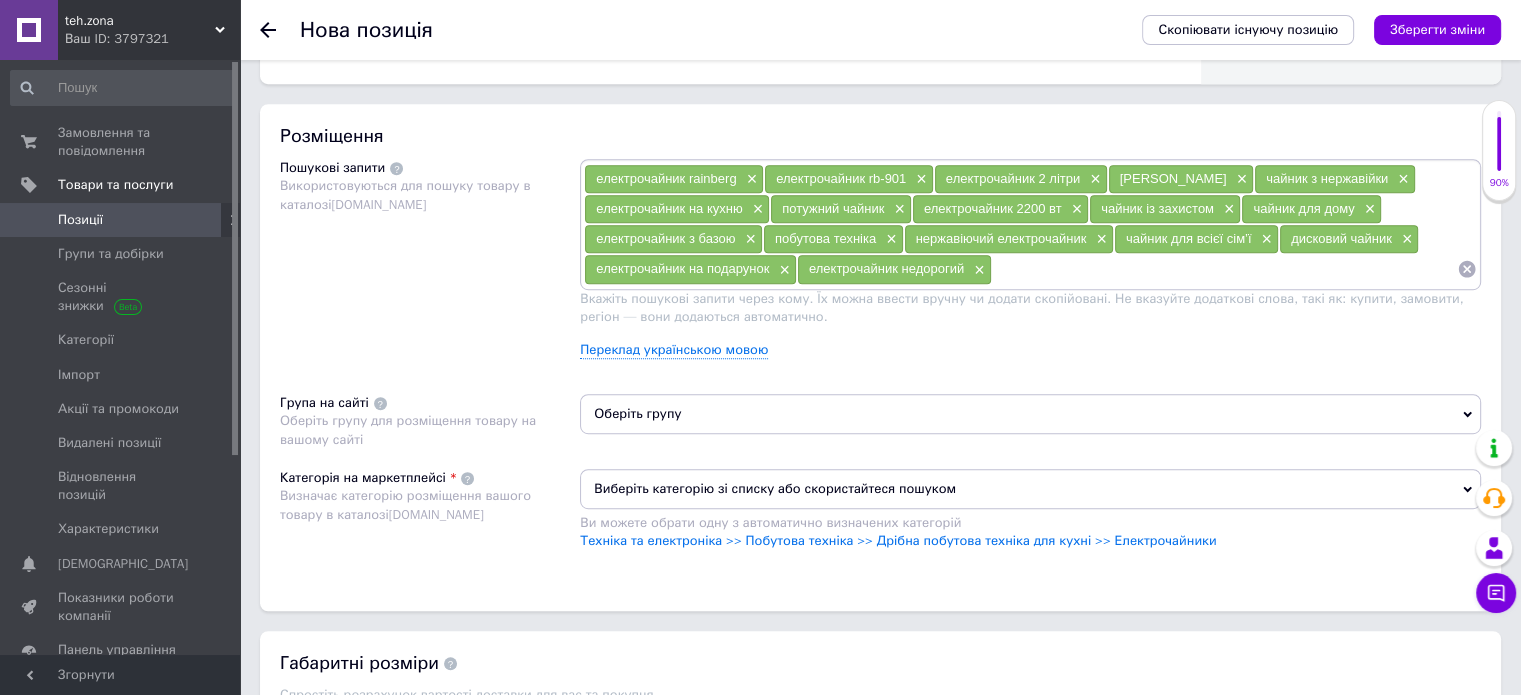 type on "швидкий електрочайник" 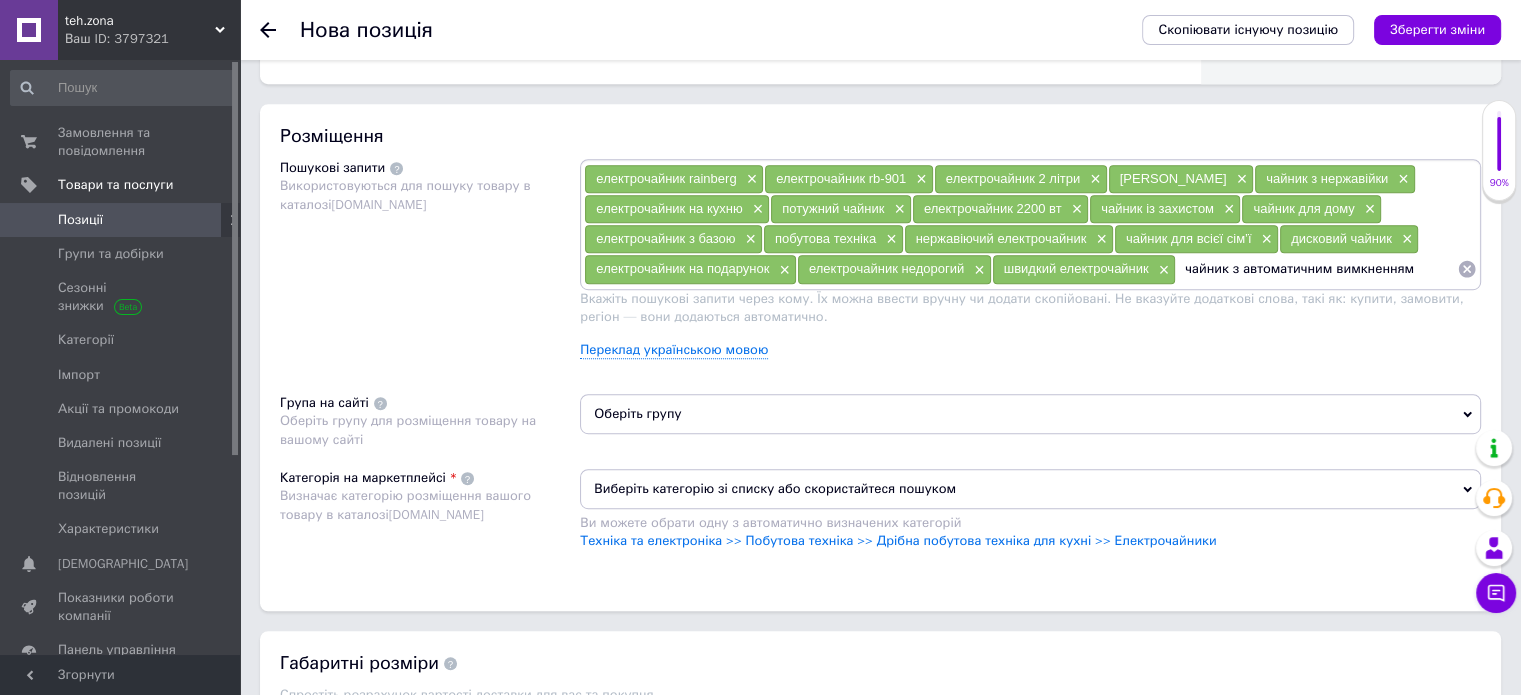 type on "чайник з автоматичним вимкненнямє" 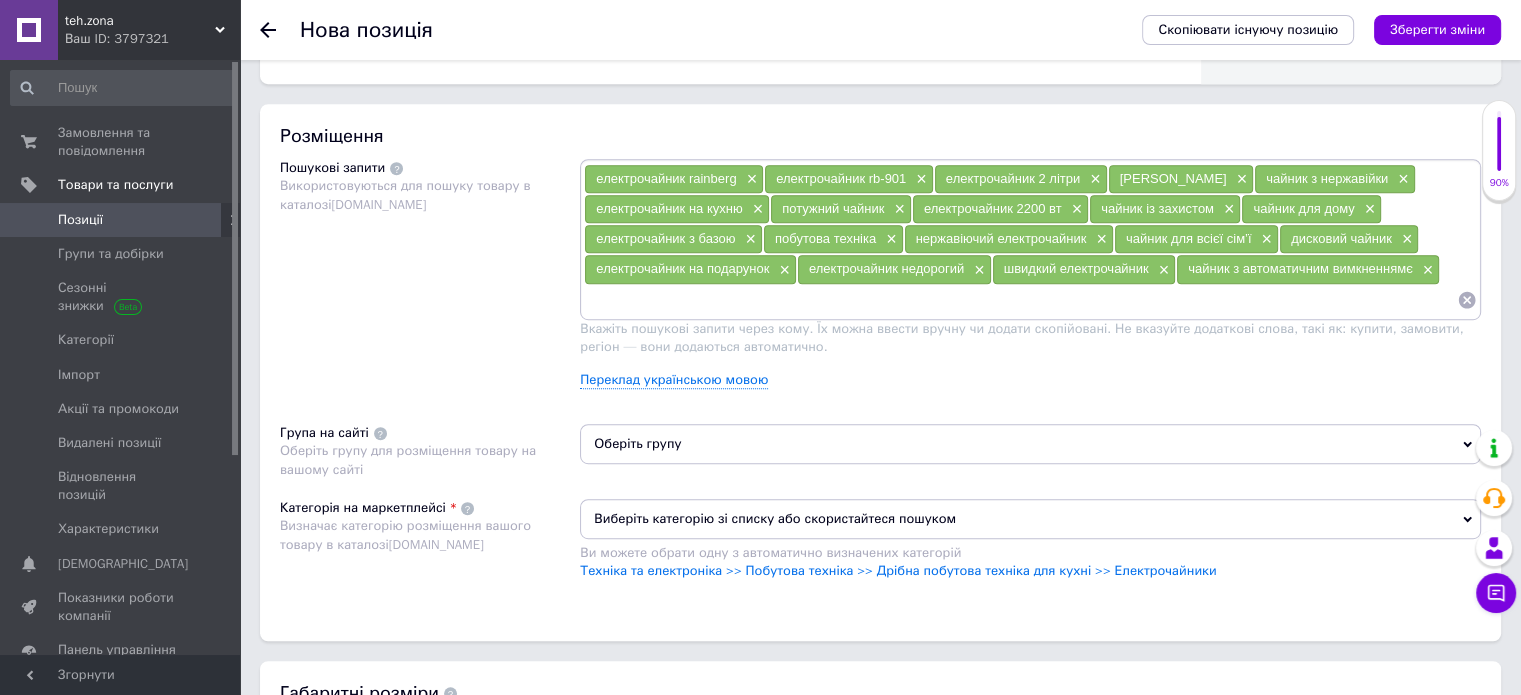 type on "бюджетний чайник" 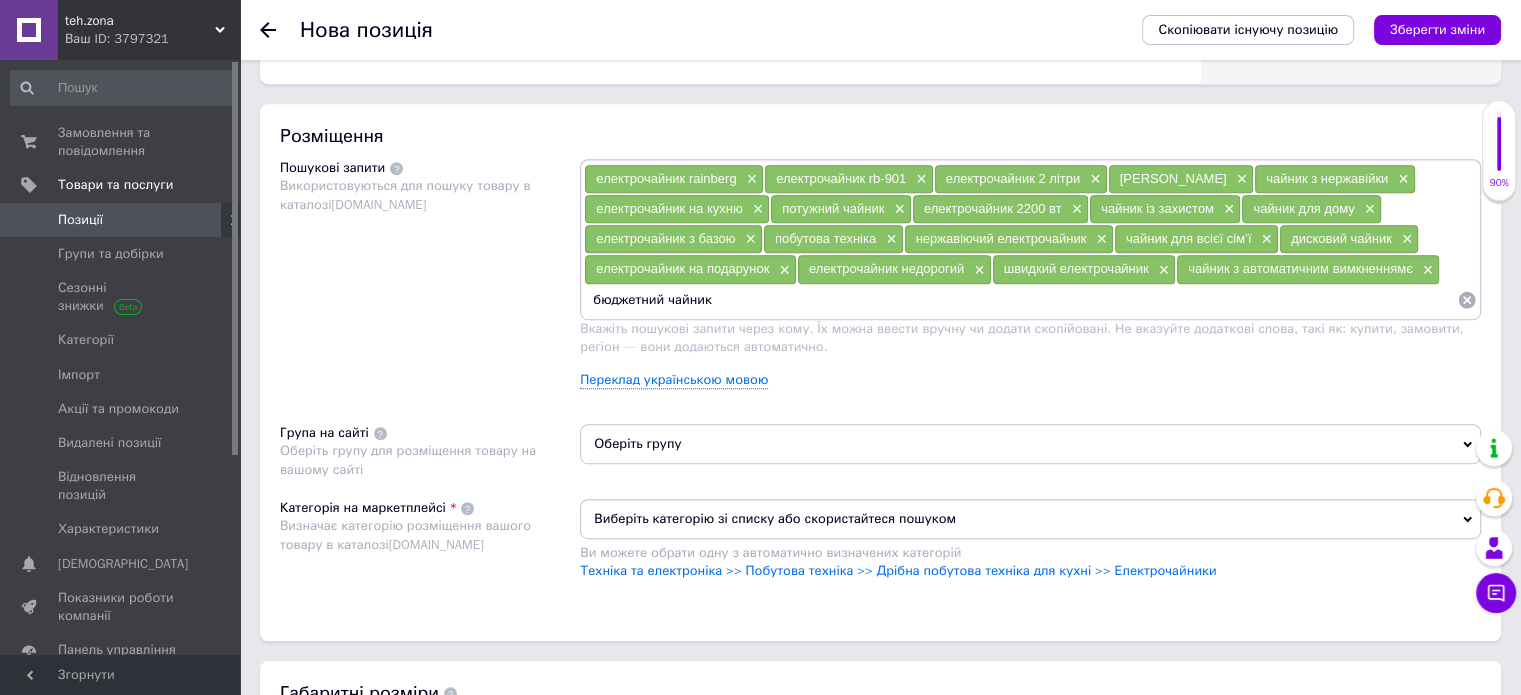 type 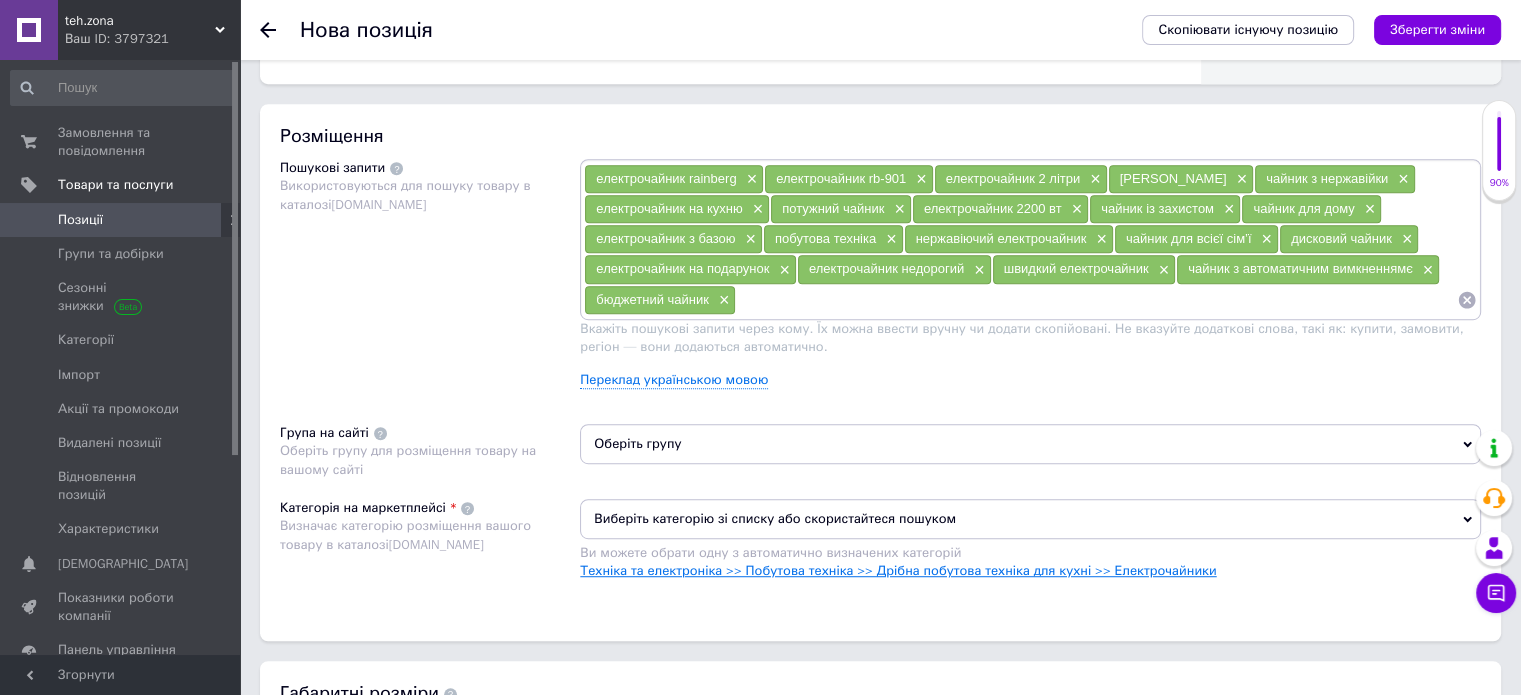 click on "Техніка та електроніка >> Побутова техніка >> Дрібна побутова техніка для кухні >> Електрочайники" at bounding box center (898, 570) 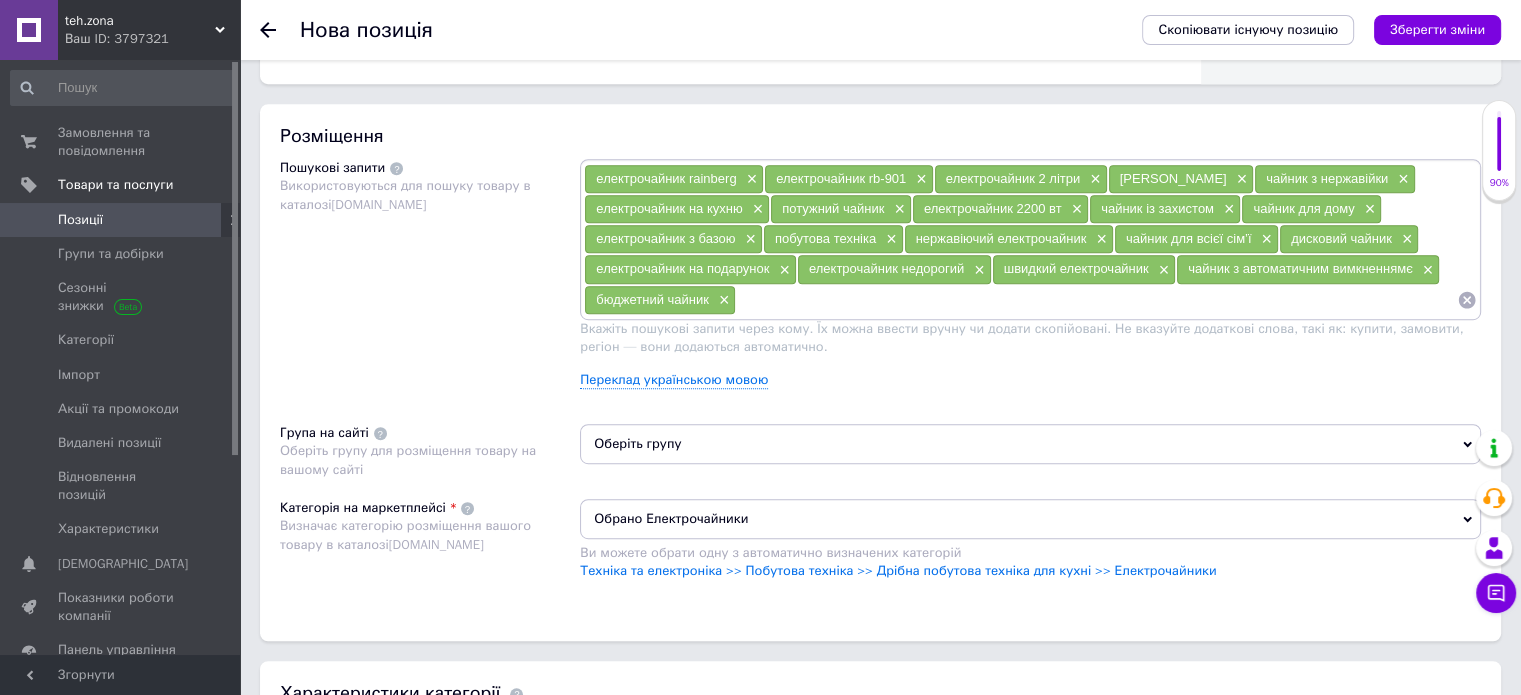 click on "Оберіть групу" at bounding box center [1030, 444] 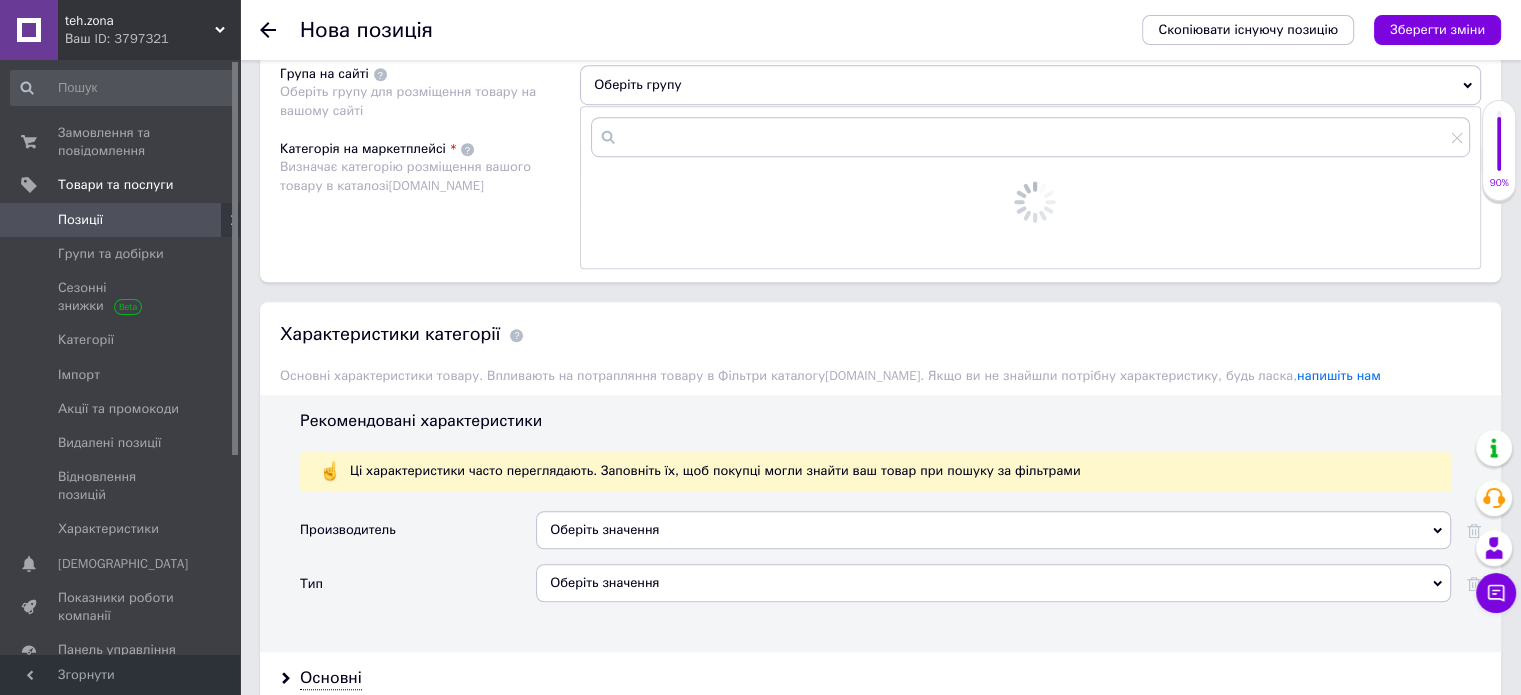 scroll, scrollTop: 1472, scrollLeft: 0, axis: vertical 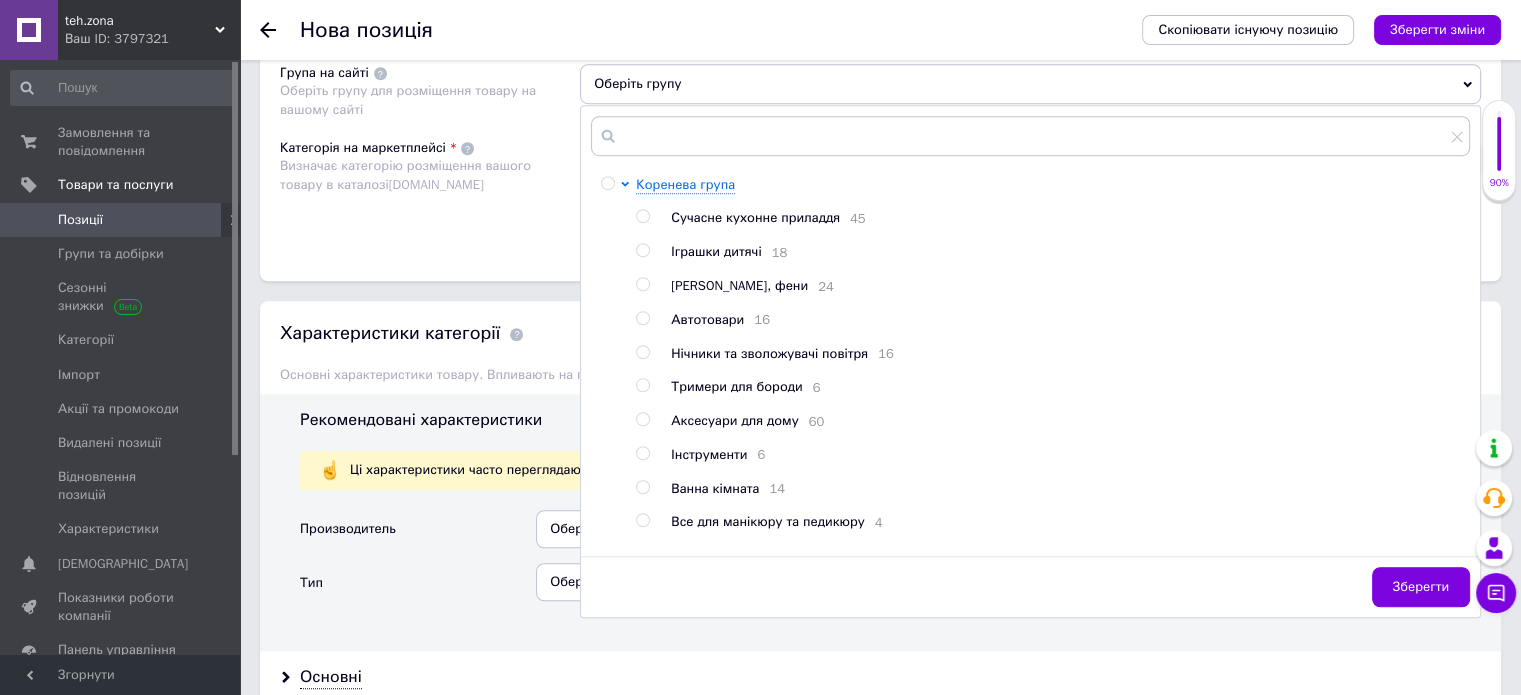 click at bounding box center [646, 218] 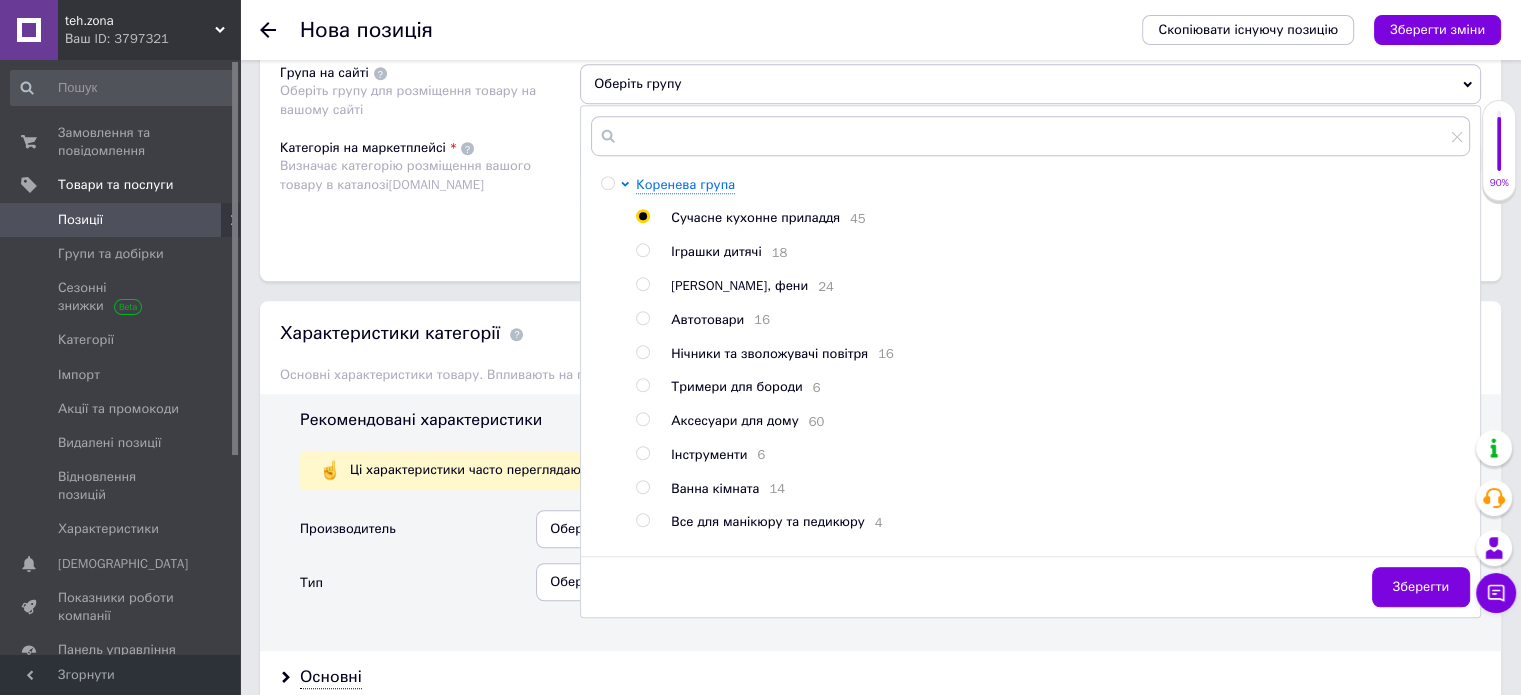 radio on "true" 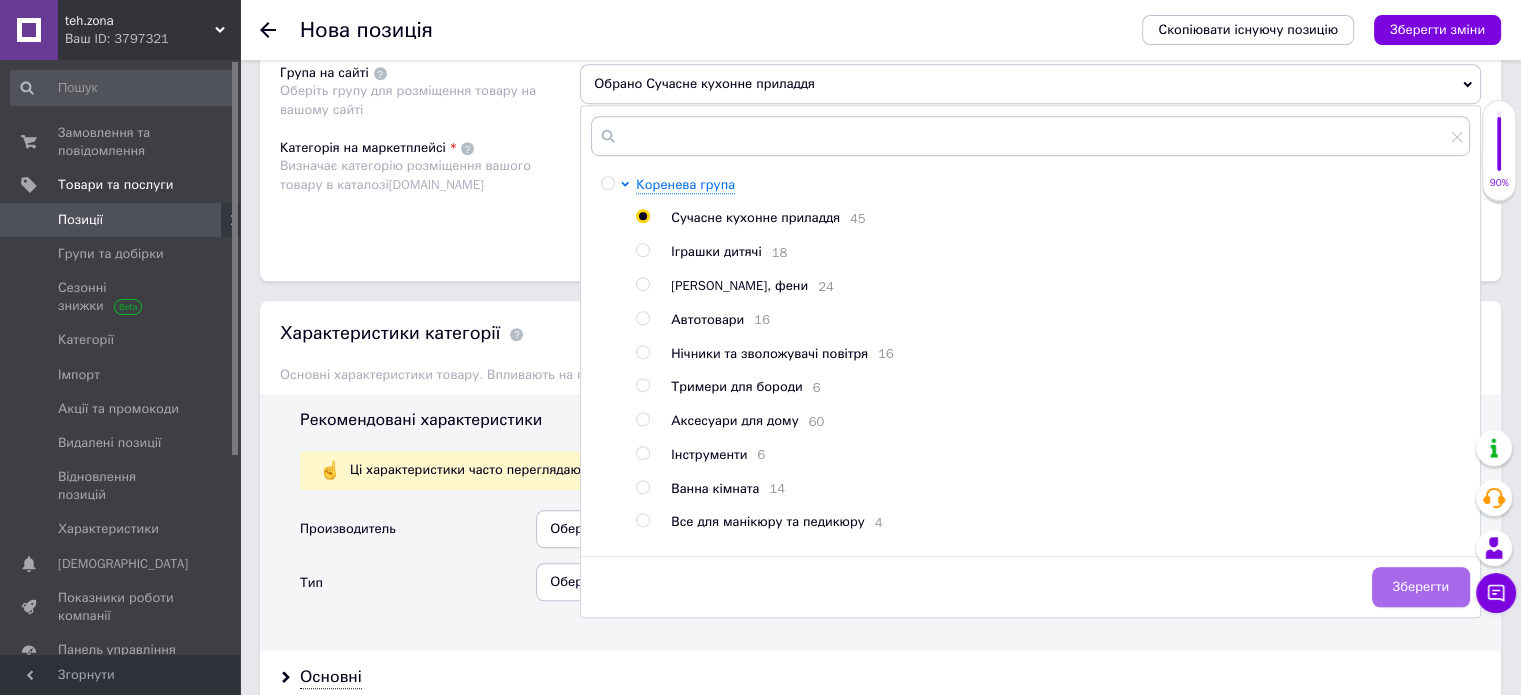 click on "Зберегти" at bounding box center (1421, 587) 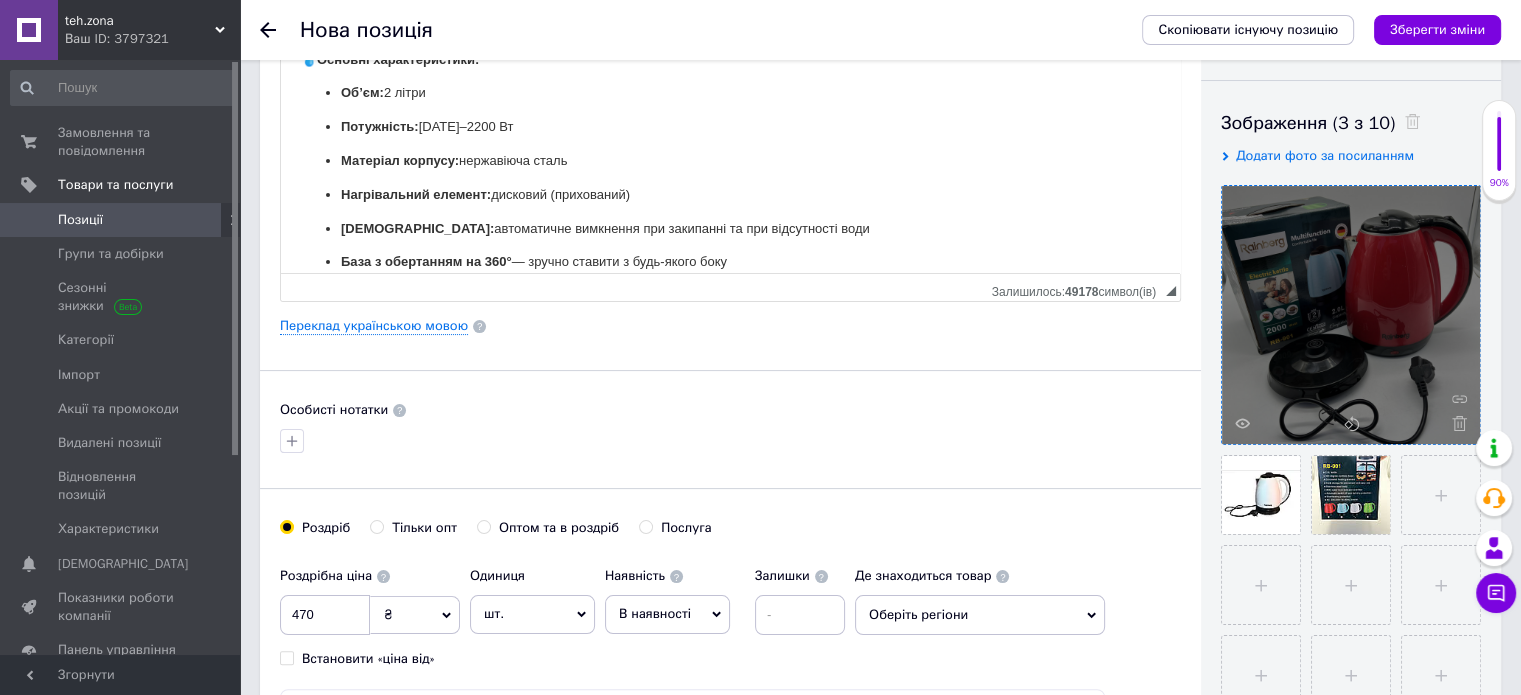 scroll, scrollTop: 0, scrollLeft: 0, axis: both 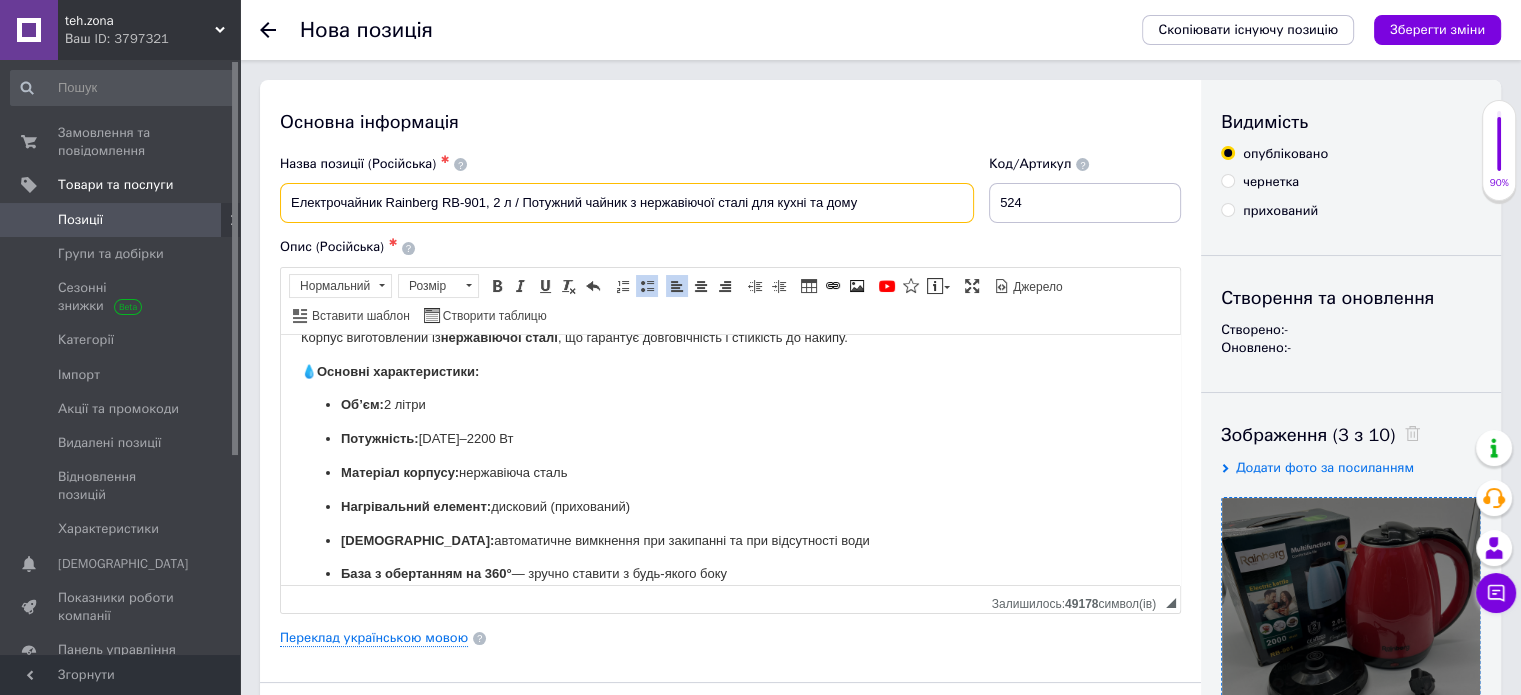 click on "Електрочайник Rainberg RB-901, 2 л / Потужний чайник з нержавіючої сталі для кухні та дому" at bounding box center (627, 203) 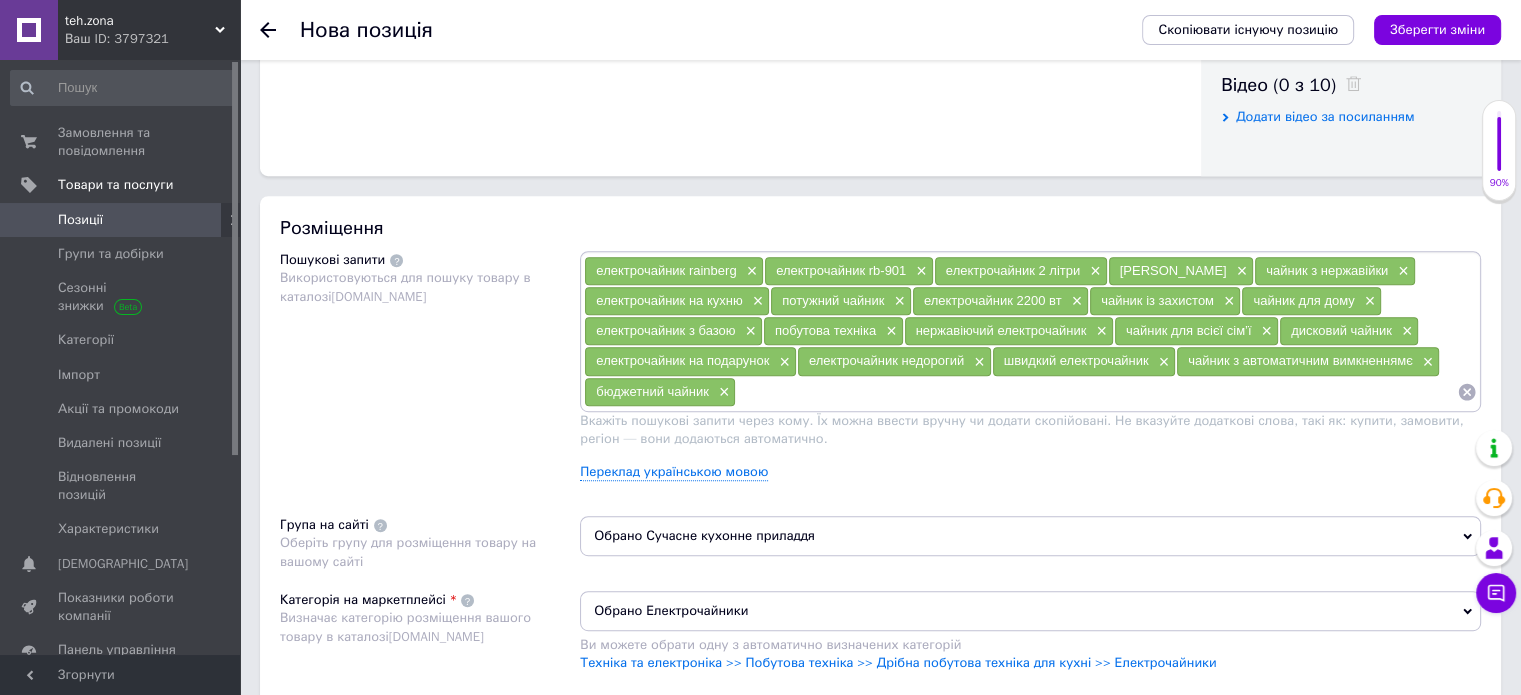 scroll, scrollTop: 1032, scrollLeft: 0, axis: vertical 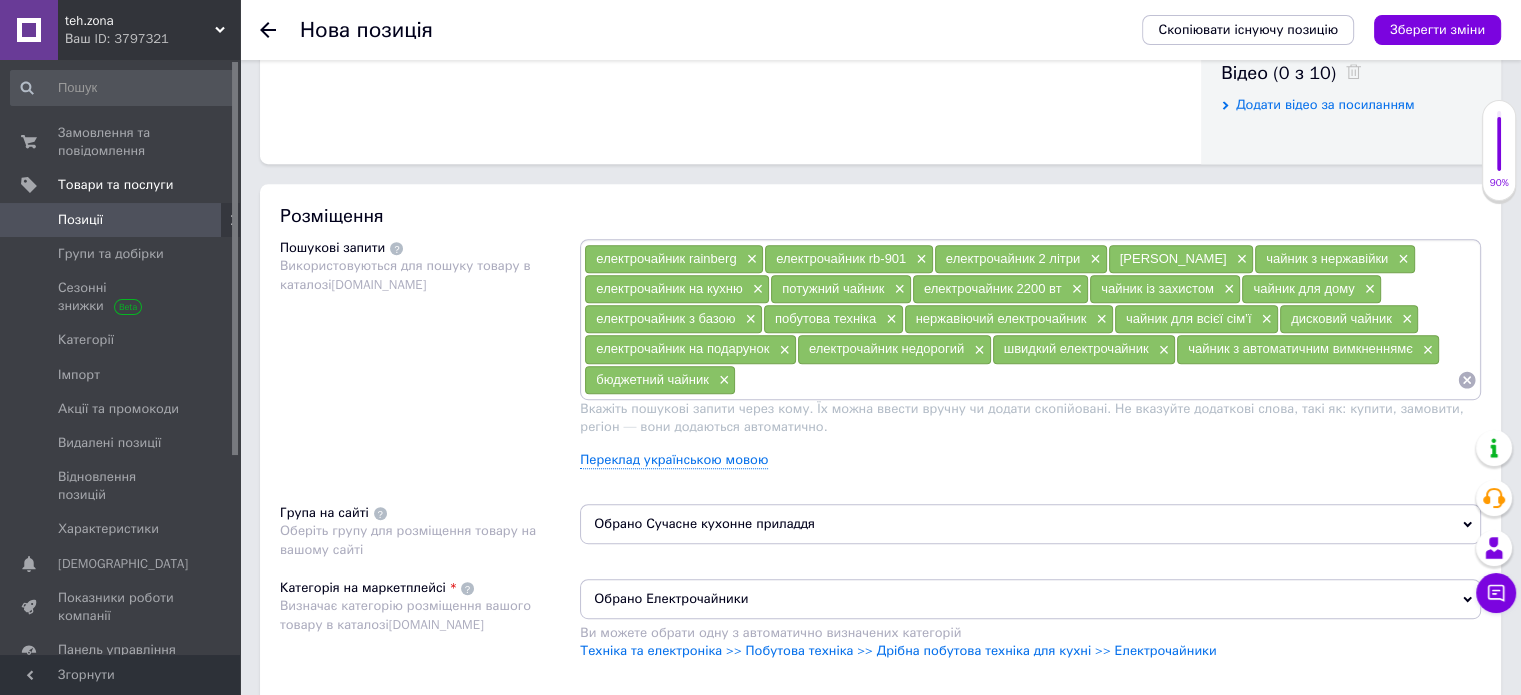 click at bounding box center [1096, 380] 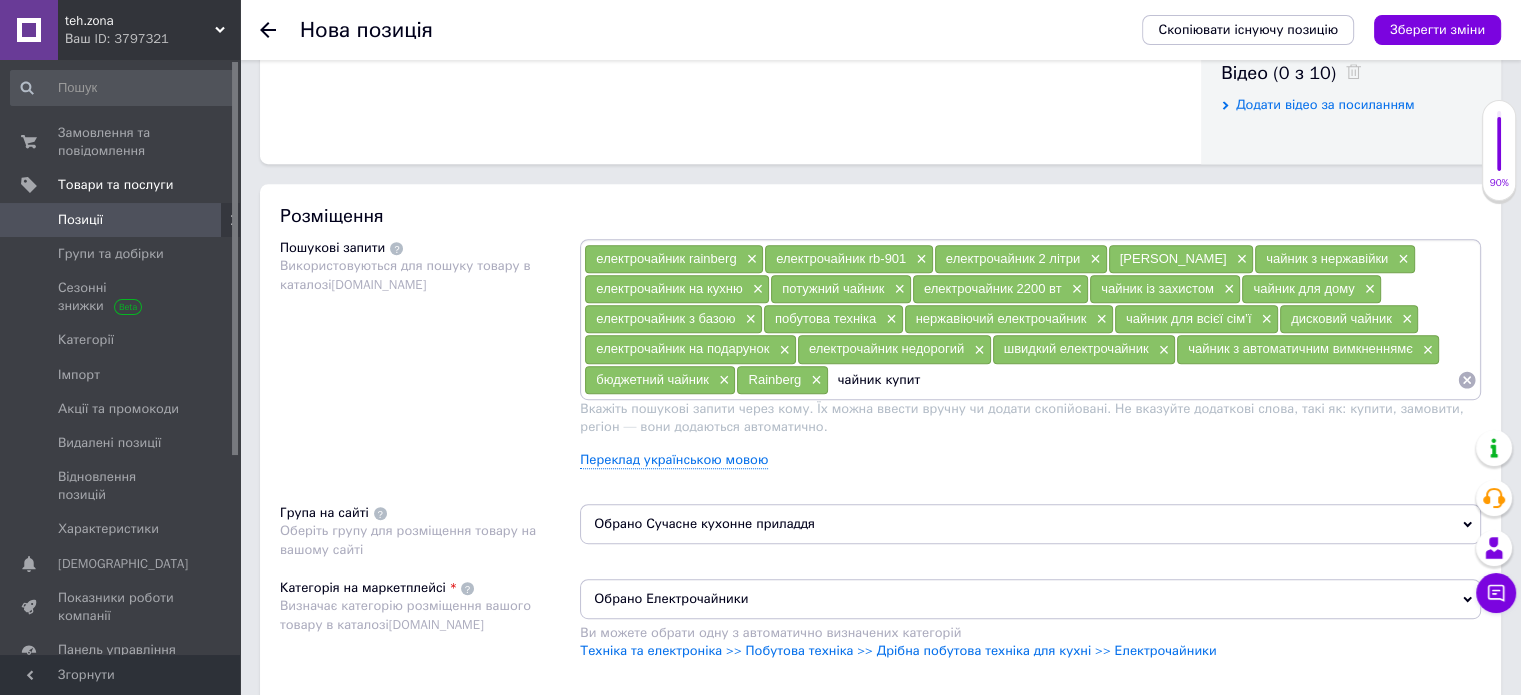type on "чайник купити" 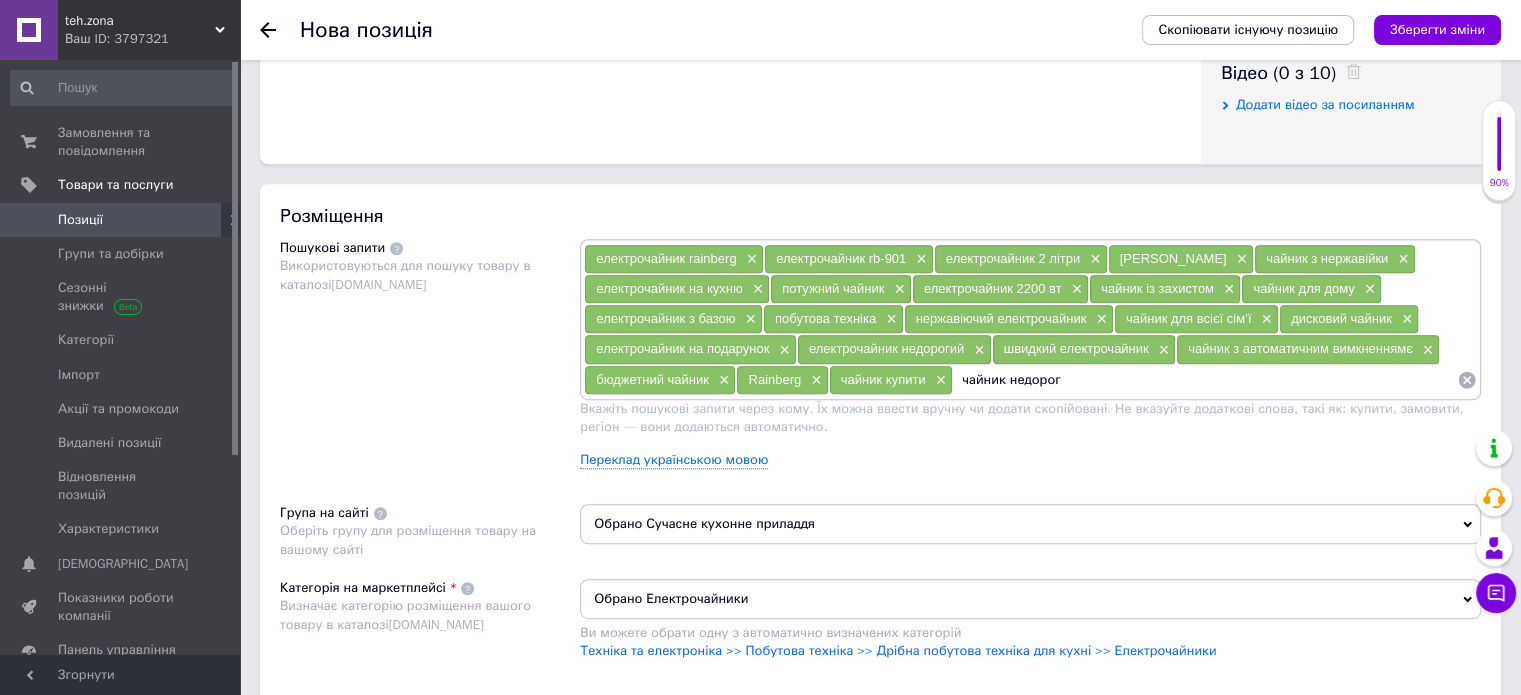 type on "чайник недорого" 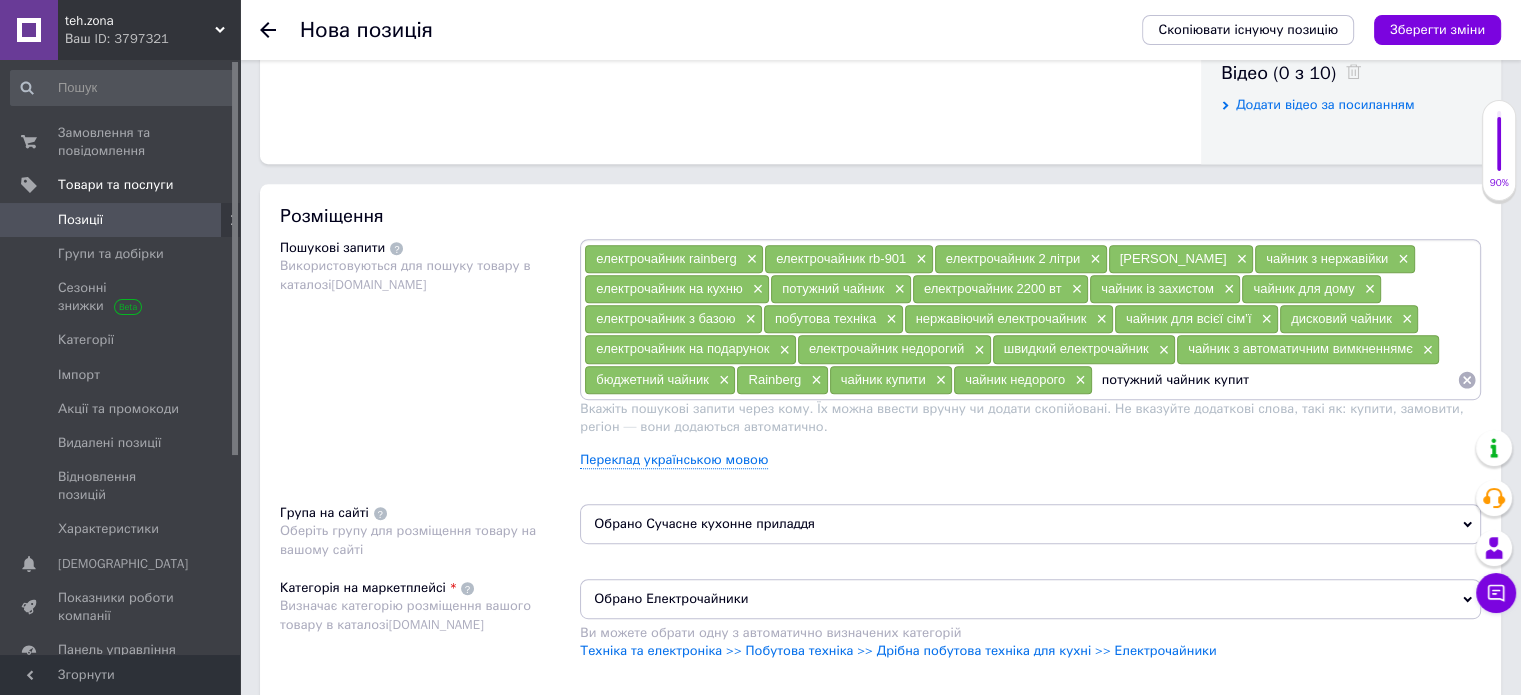 type on "потужний чайник купити" 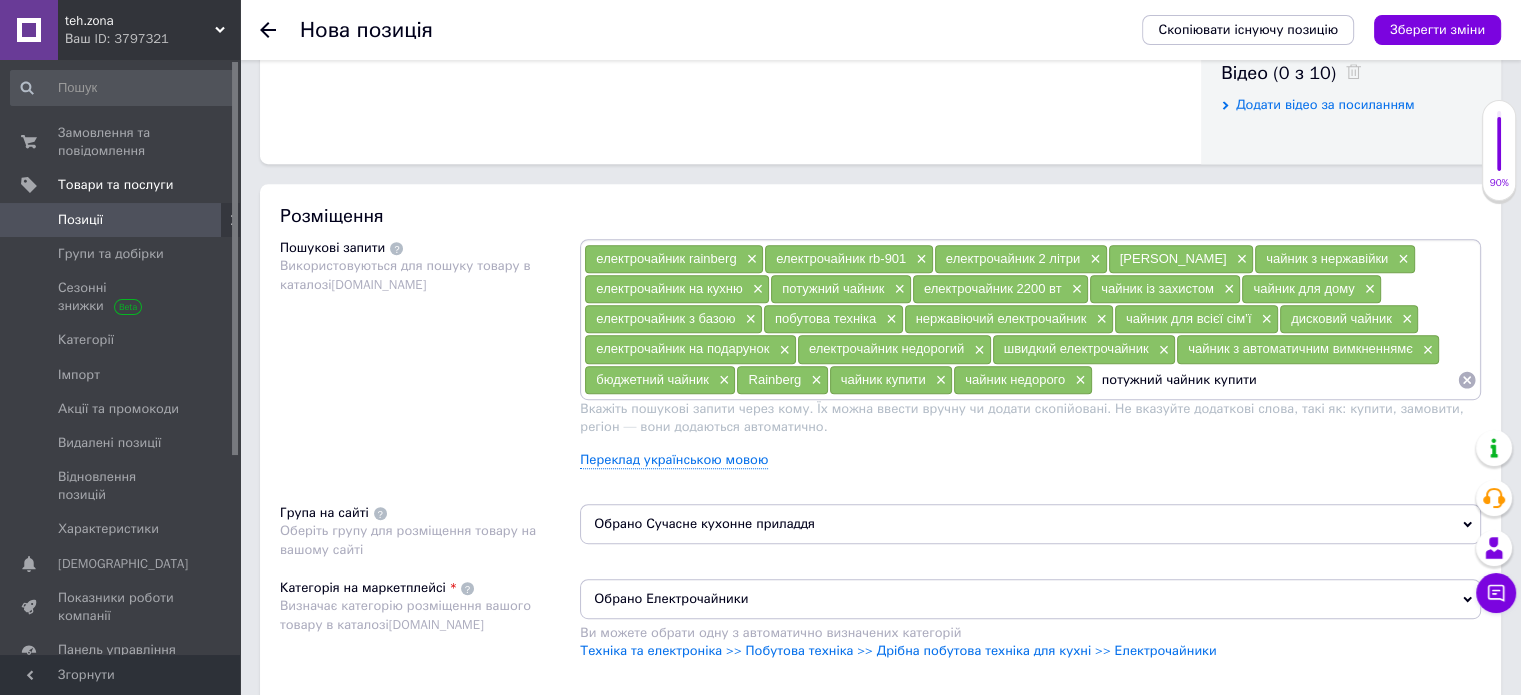 type 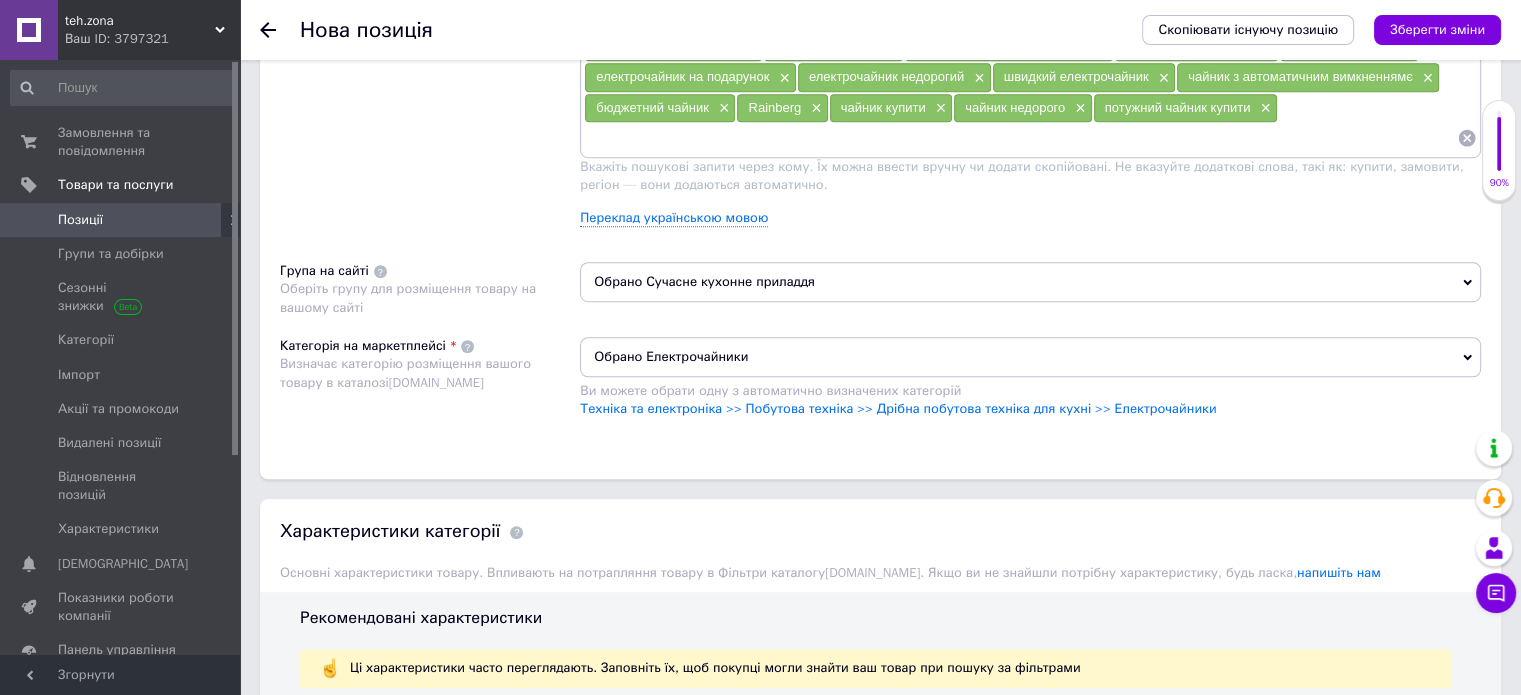 scroll, scrollTop: 1616, scrollLeft: 0, axis: vertical 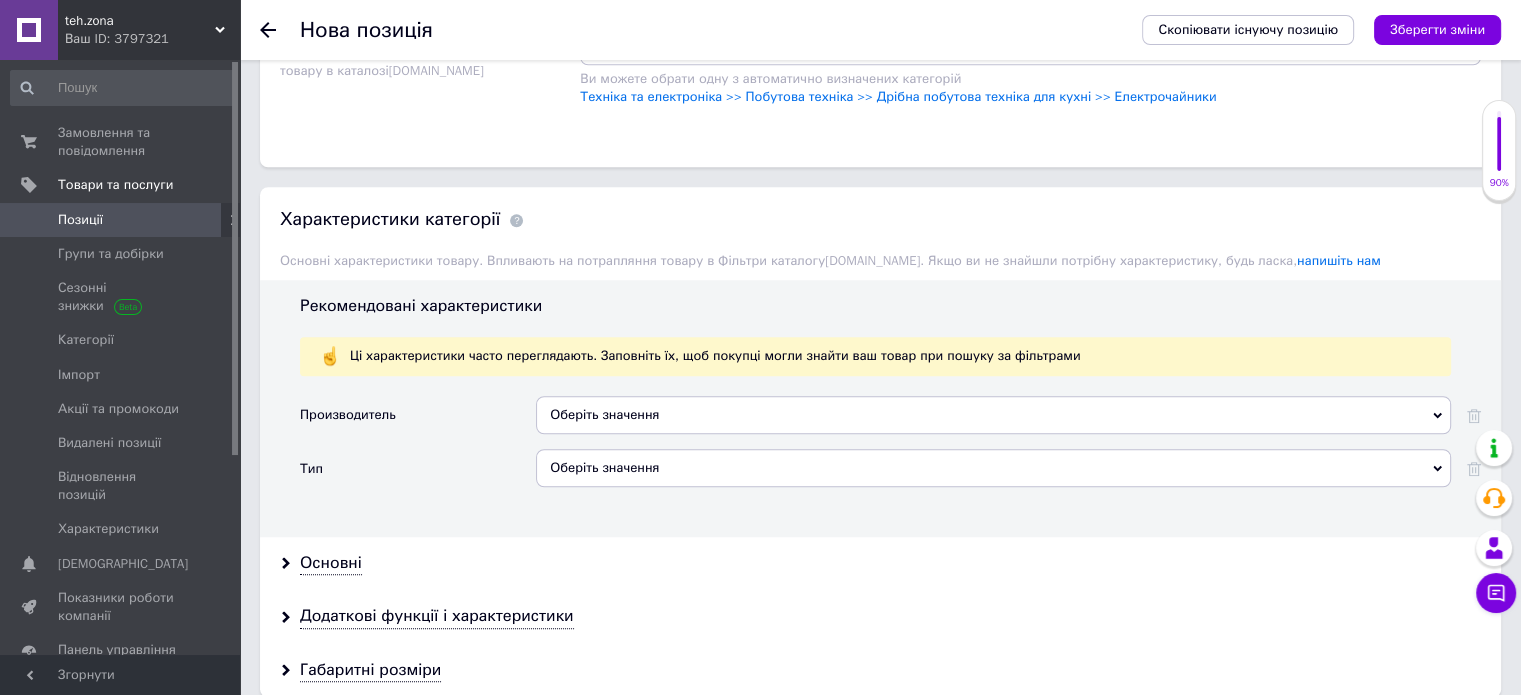 click on "Оберіть значення" at bounding box center [993, 415] 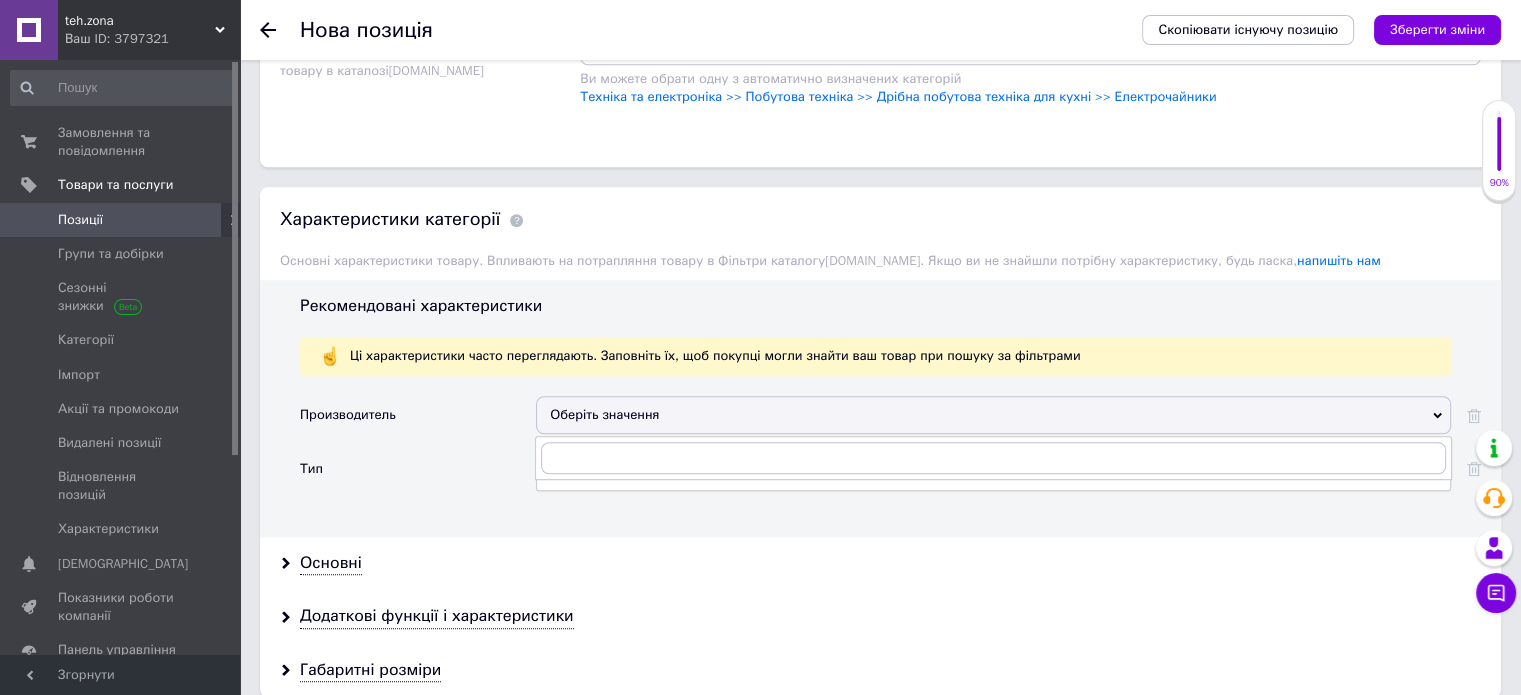 click on "Оберіть значення" at bounding box center [993, 415] 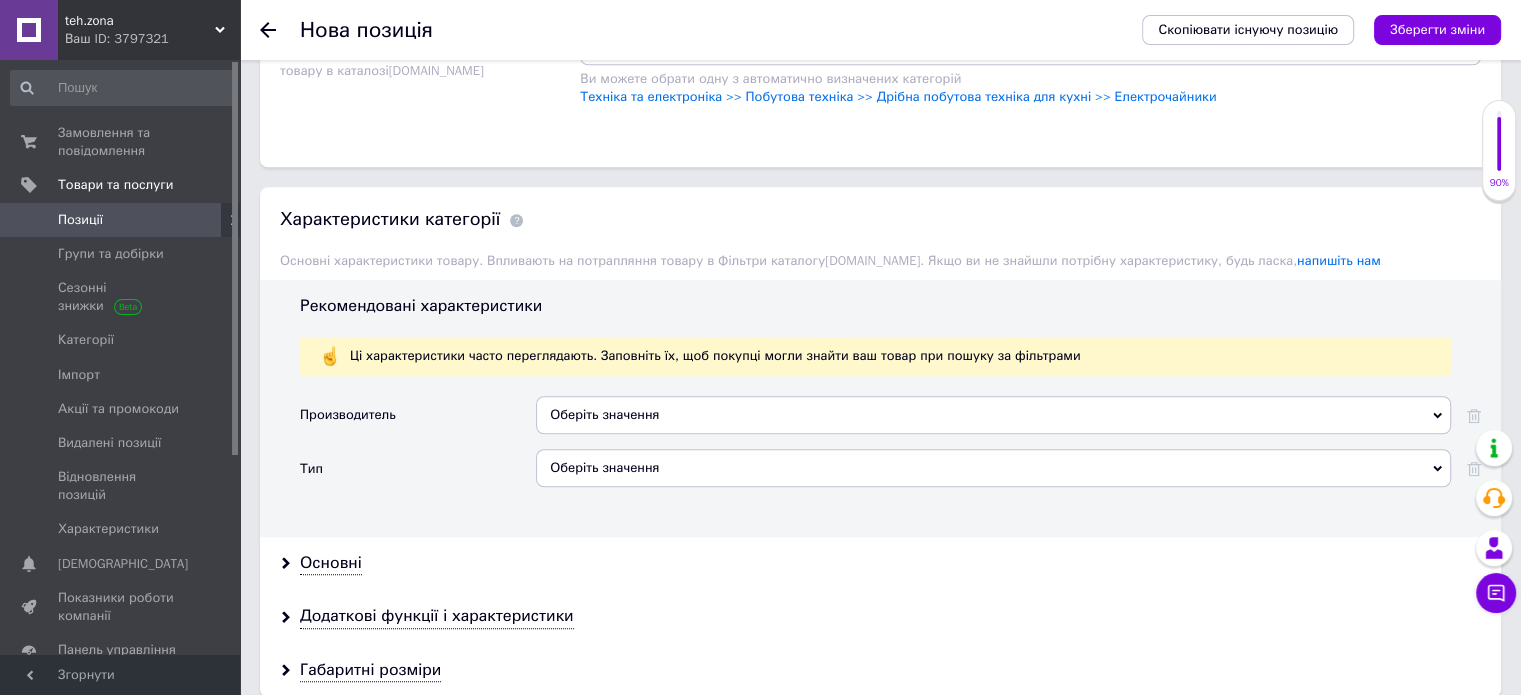 click on "Оберіть значення" at bounding box center [993, 415] 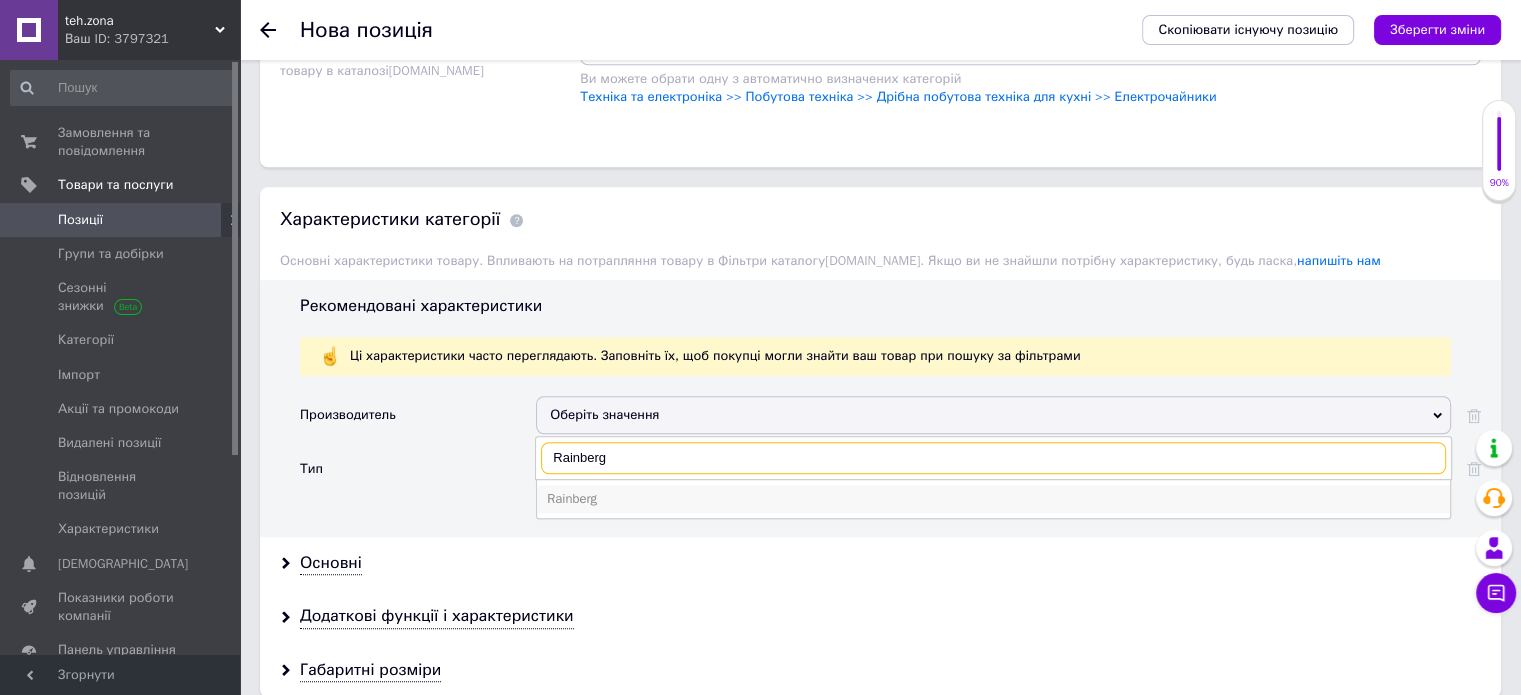 type on "Rainberg" 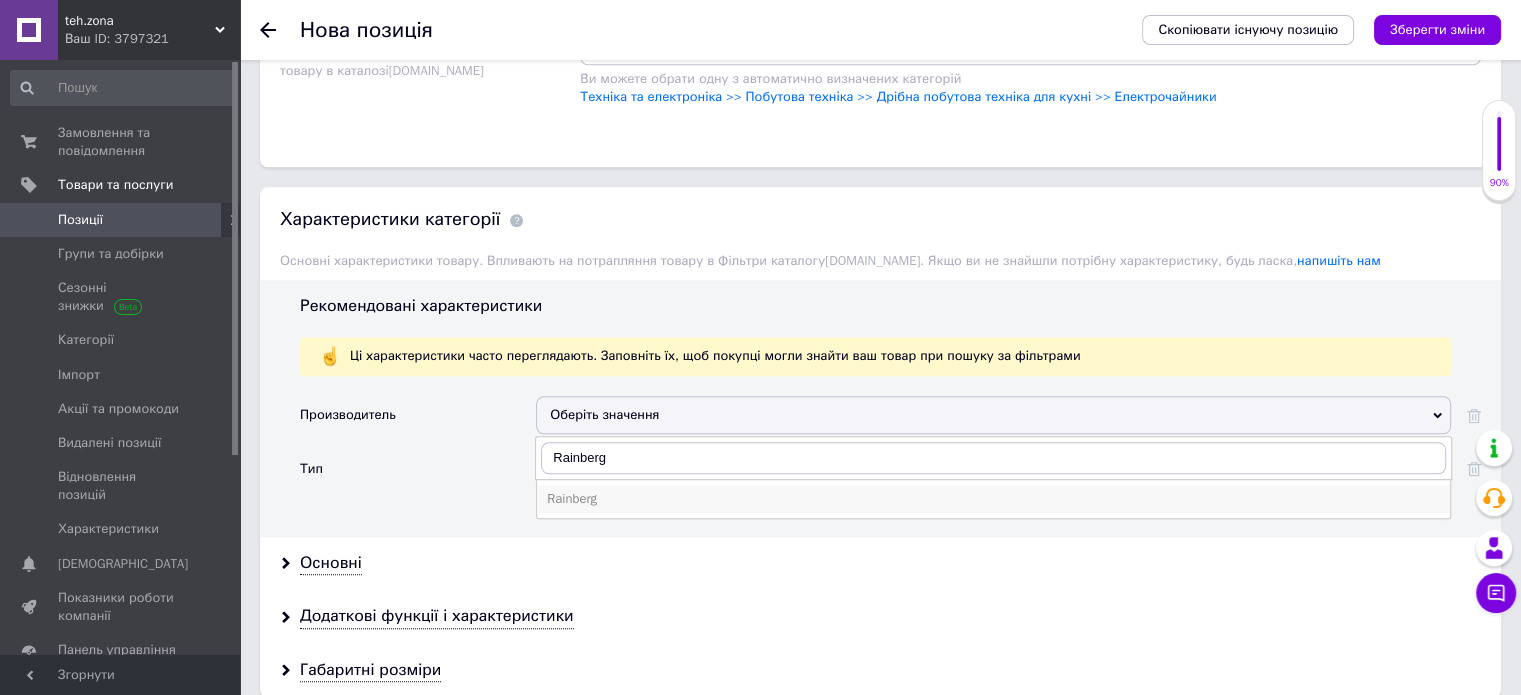 click on "Rainberg" at bounding box center [993, 499] 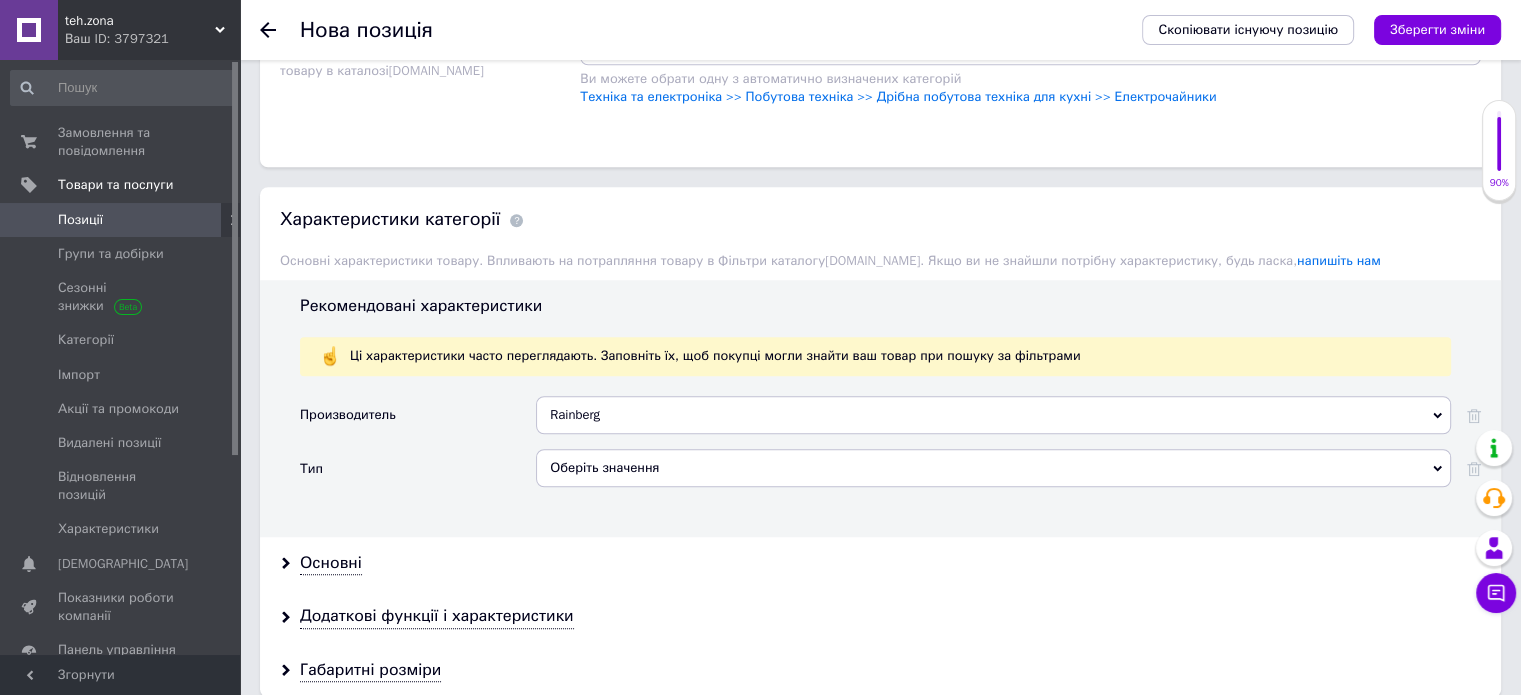 click on "Оберіть значення" at bounding box center (993, 468) 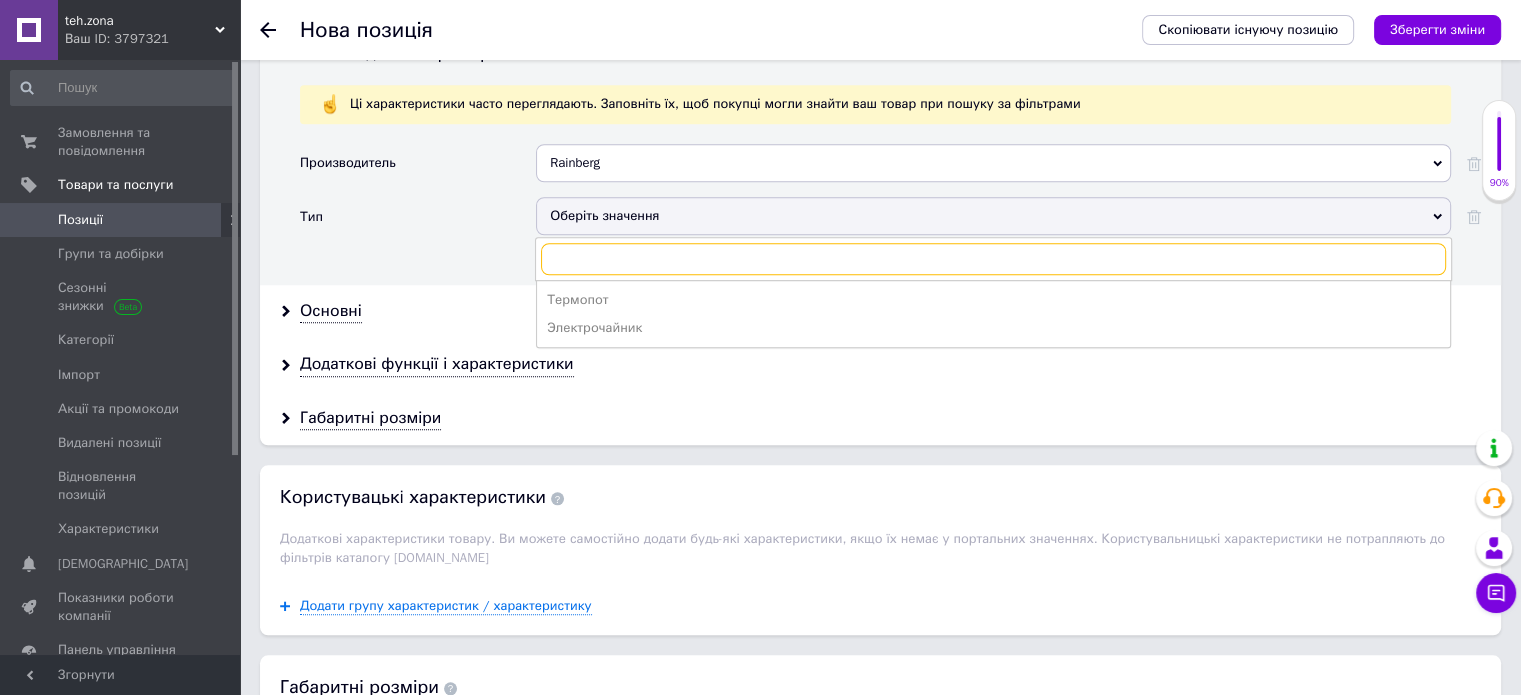 scroll, scrollTop: 1871, scrollLeft: 0, axis: vertical 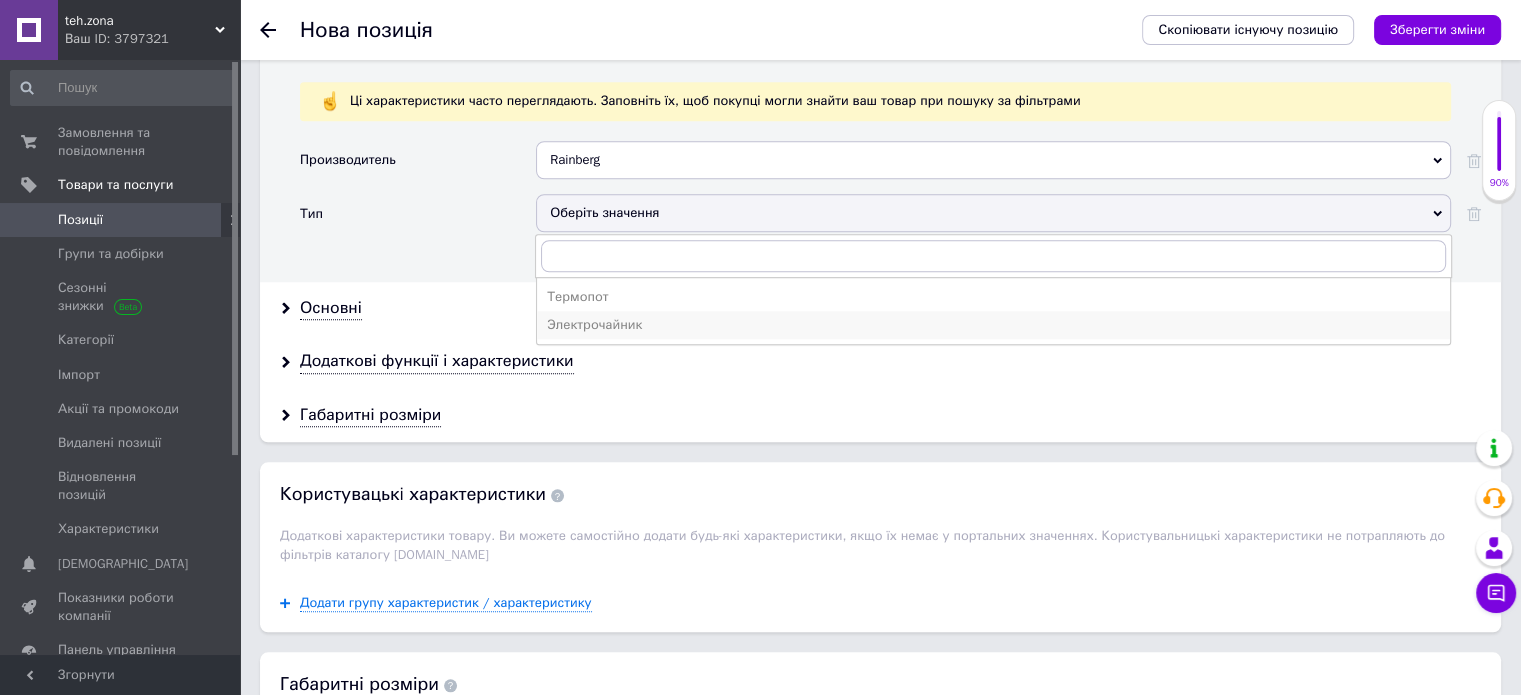 click on "Электрочайник" at bounding box center [993, 325] 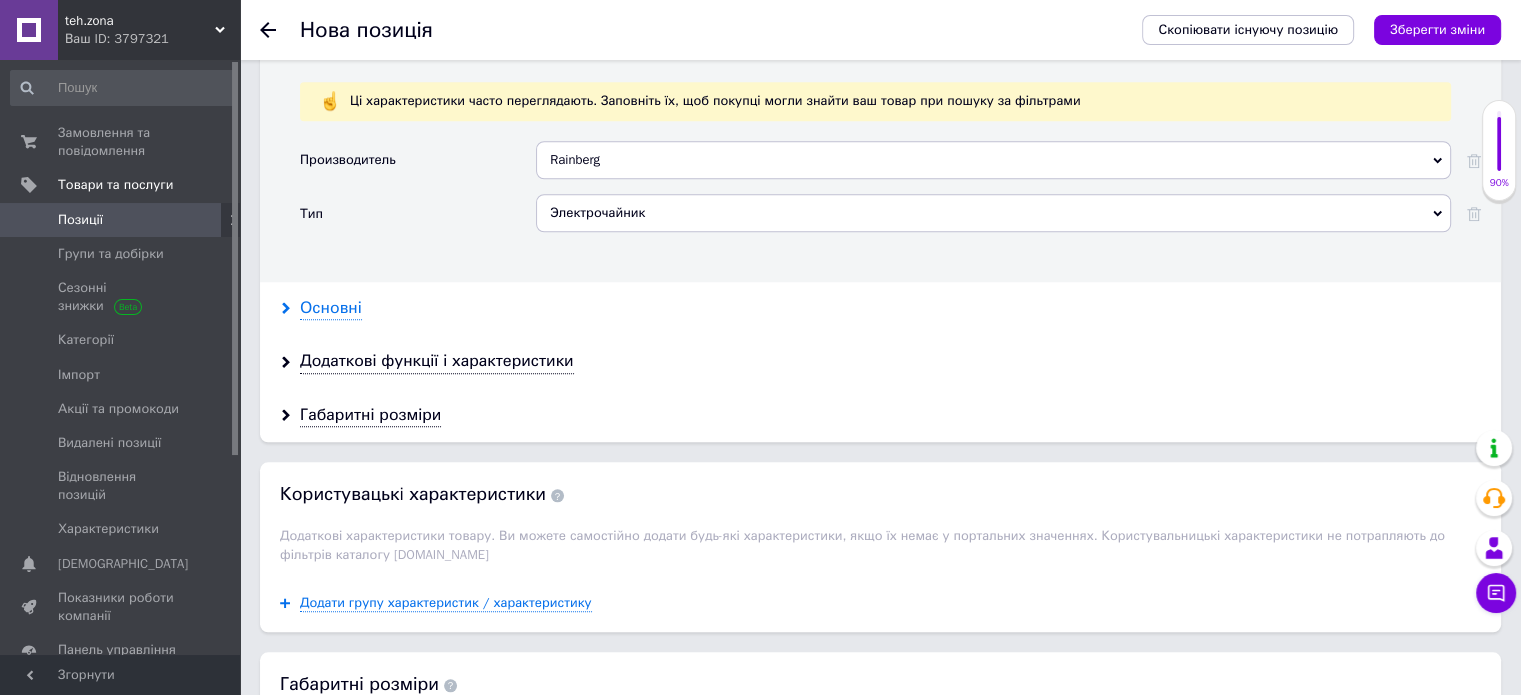 click 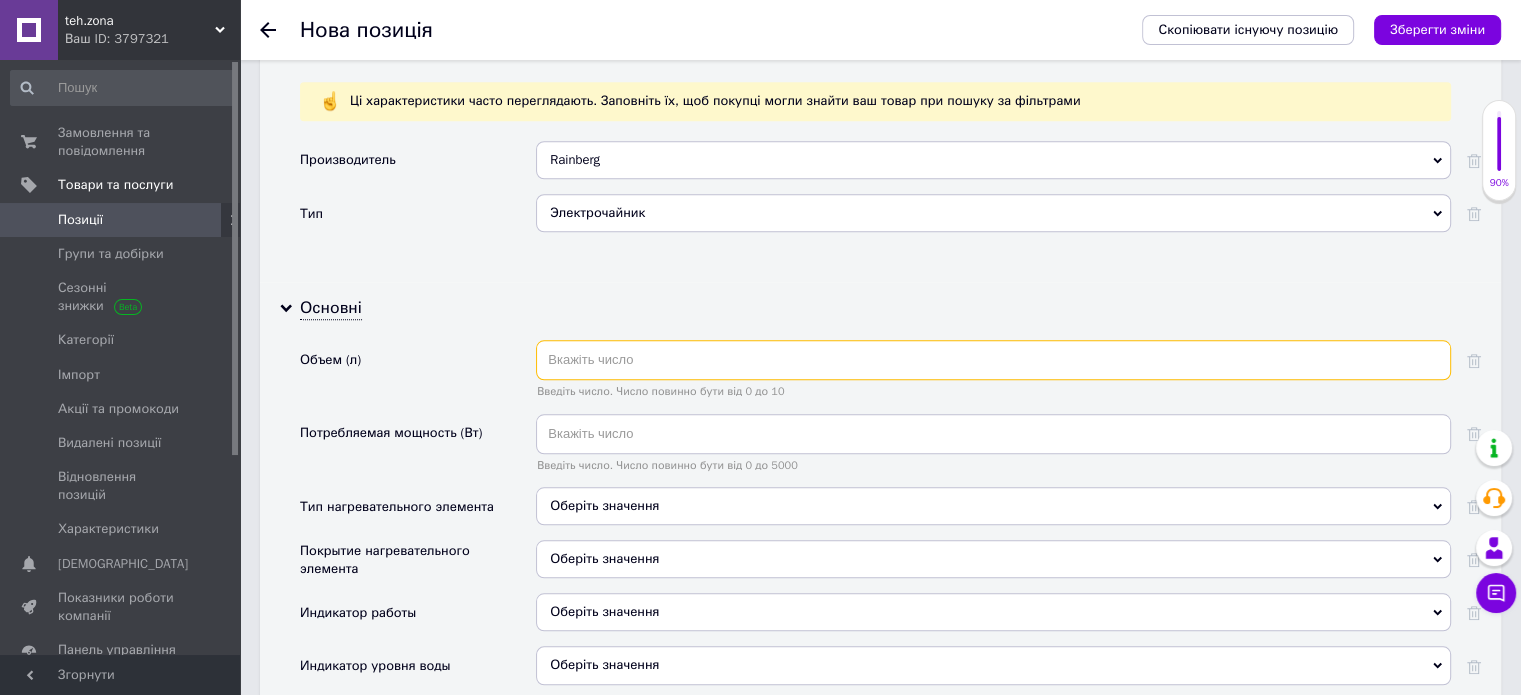 click at bounding box center [993, 360] 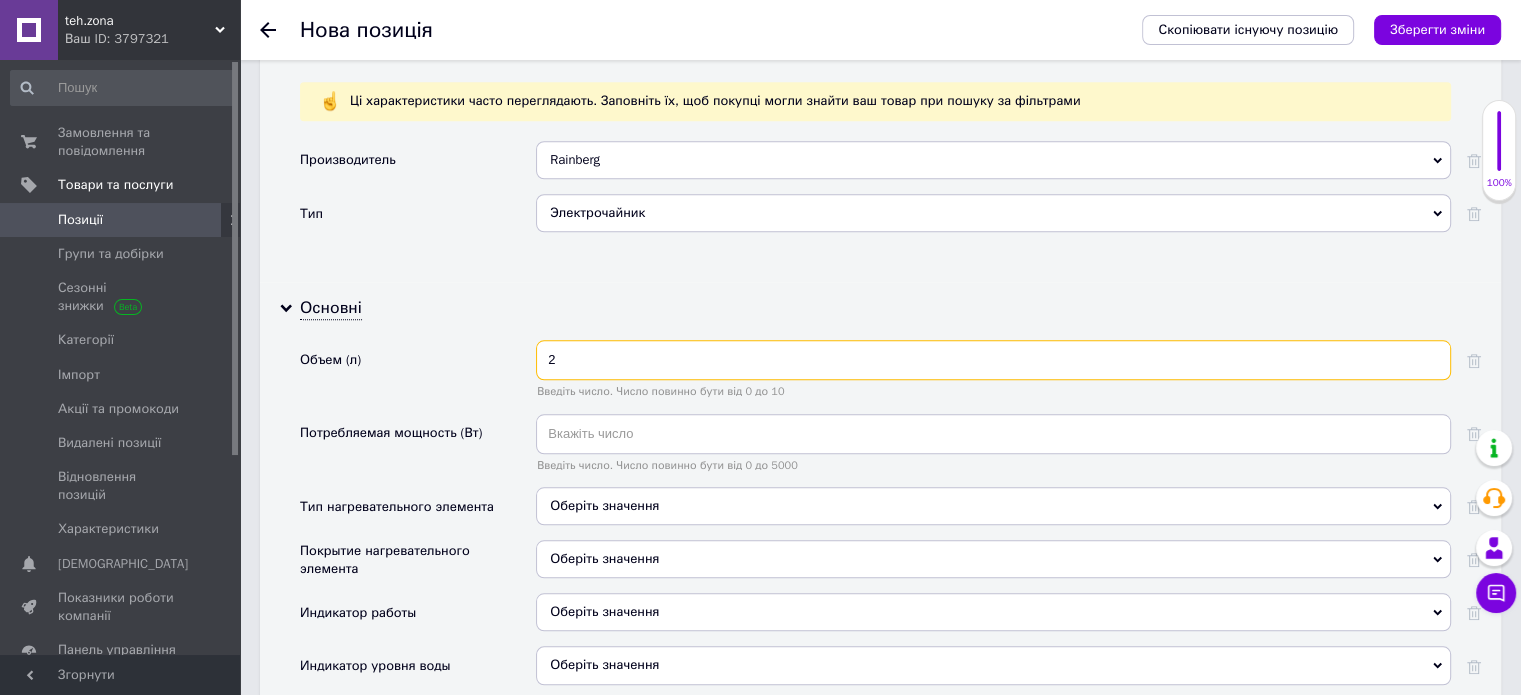 type on "2" 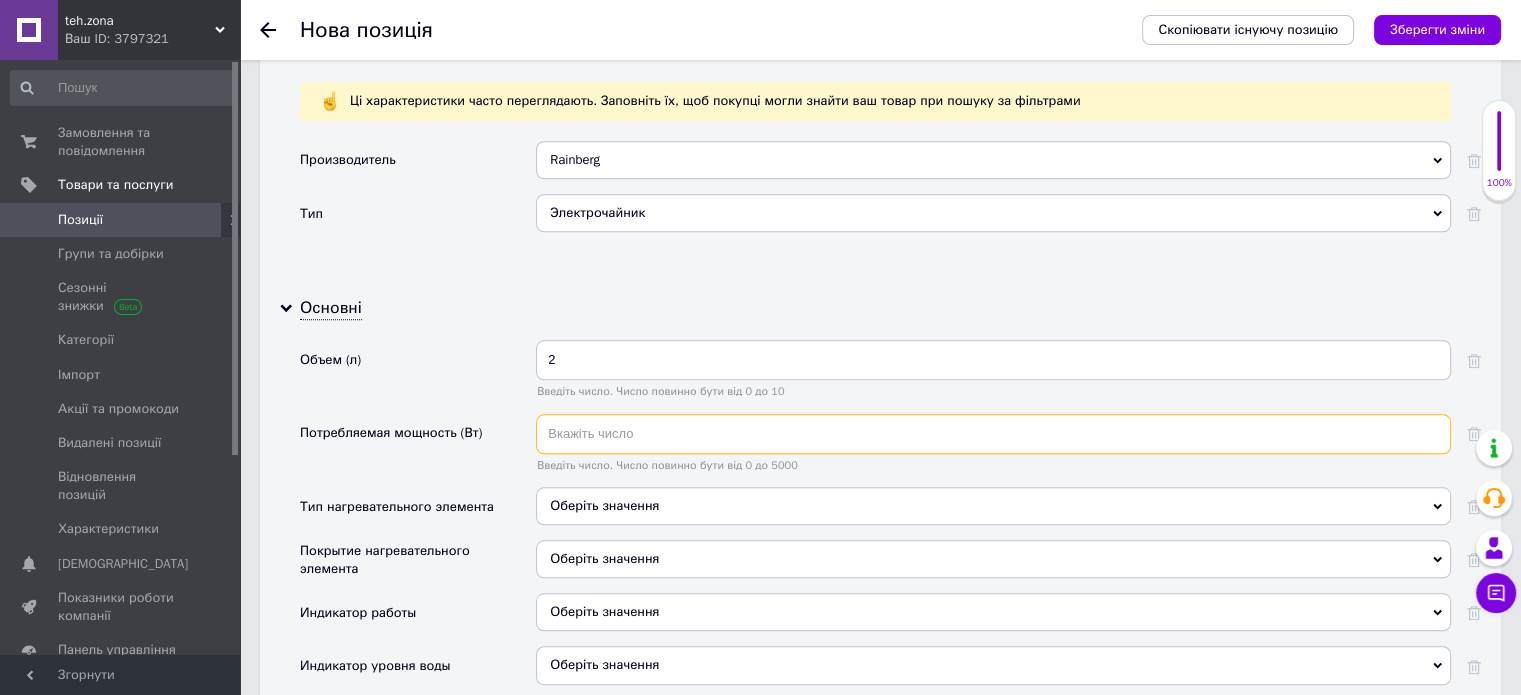 click at bounding box center [993, 434] 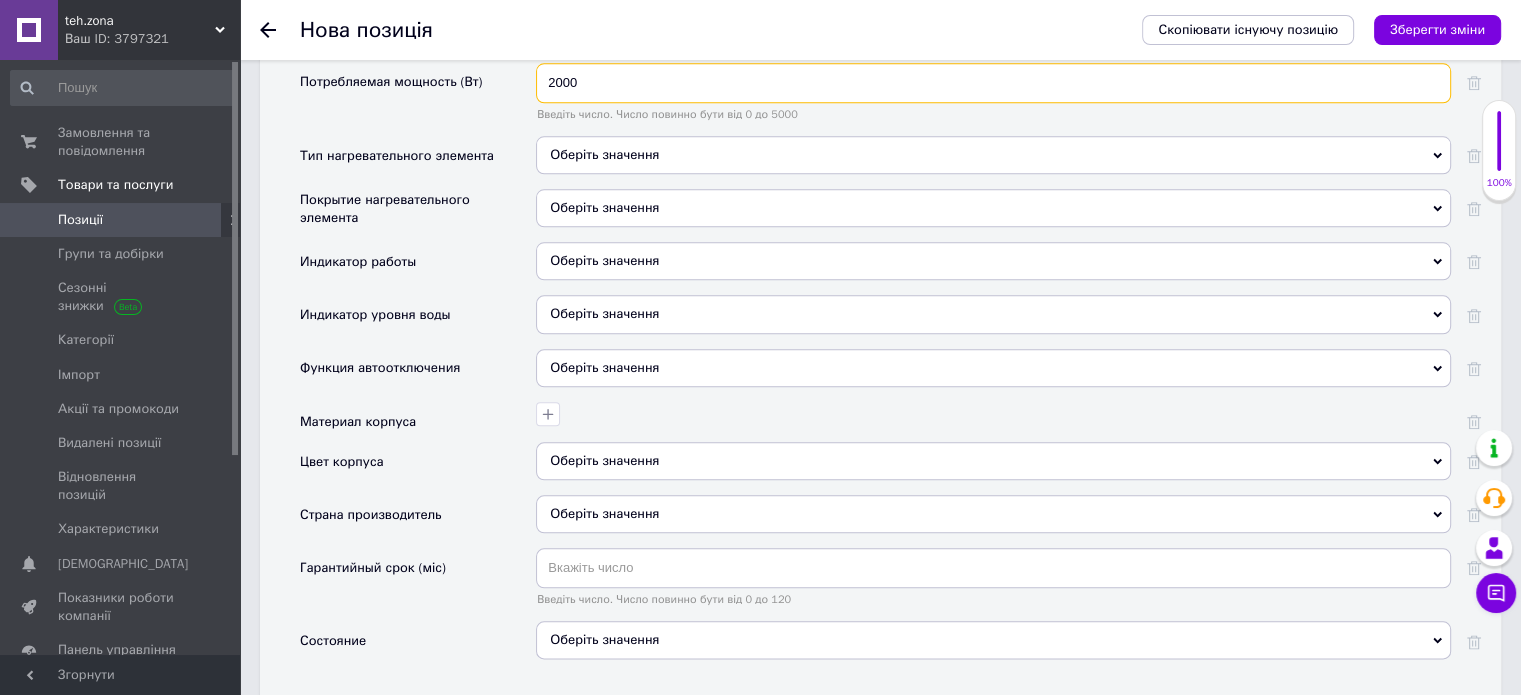 scroll, scrollTop: 2223, scrollLeft: 0, axis: vertical 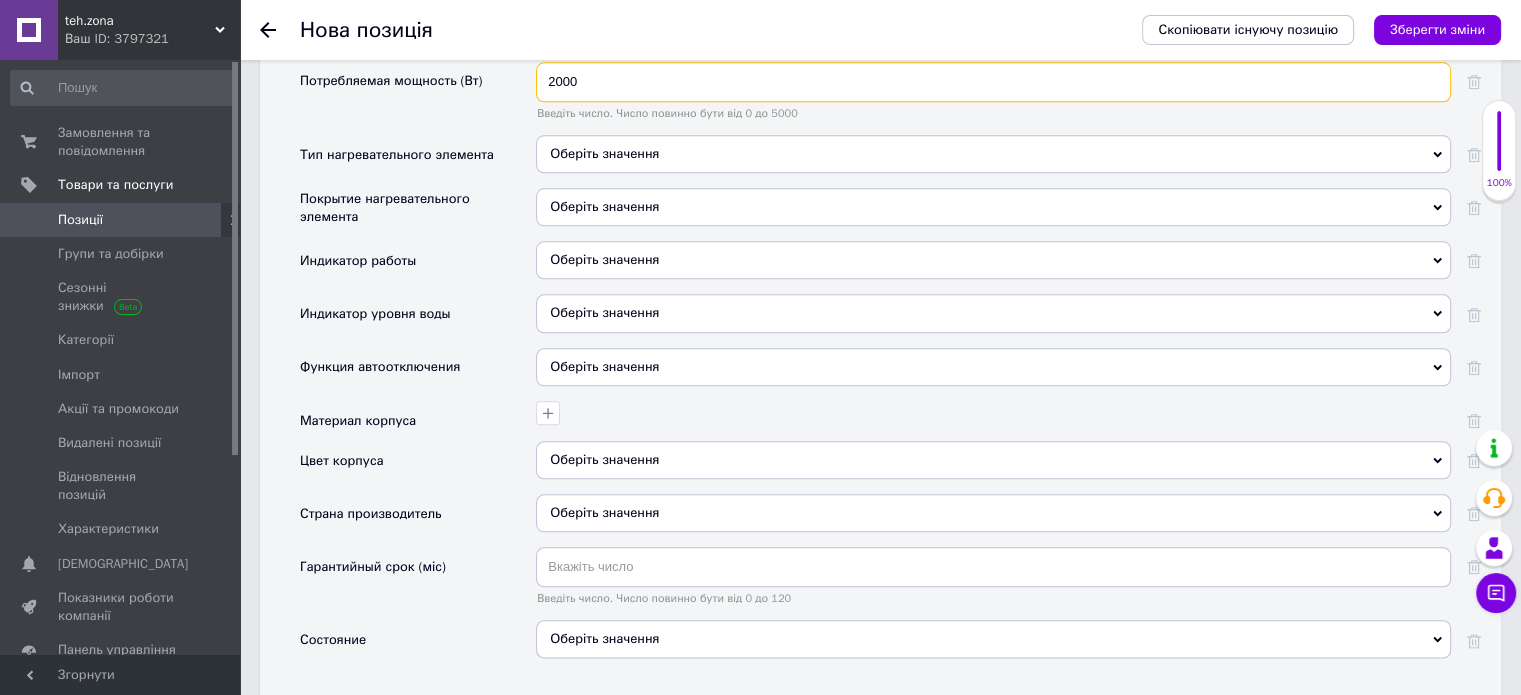 type on "2000" 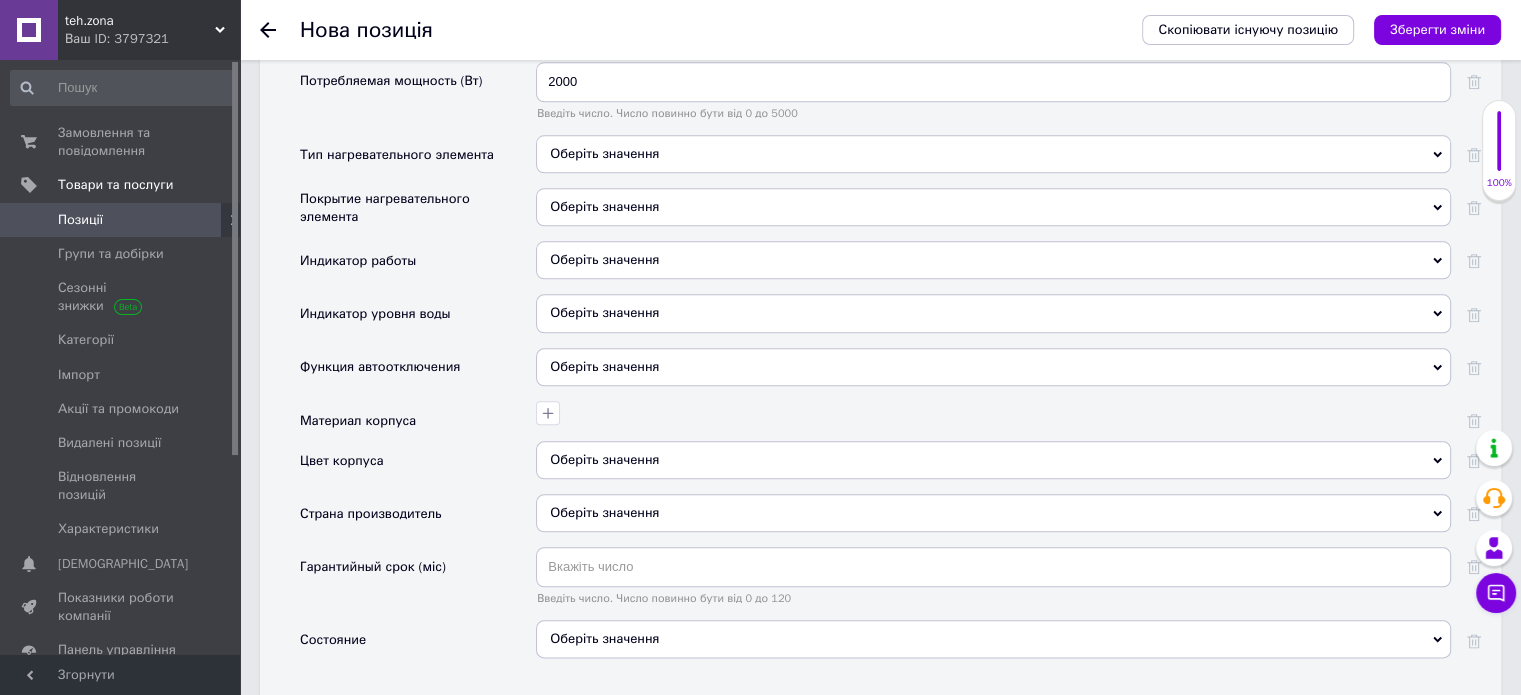click on "Оберіть значення" at bounding box center [993, 154] 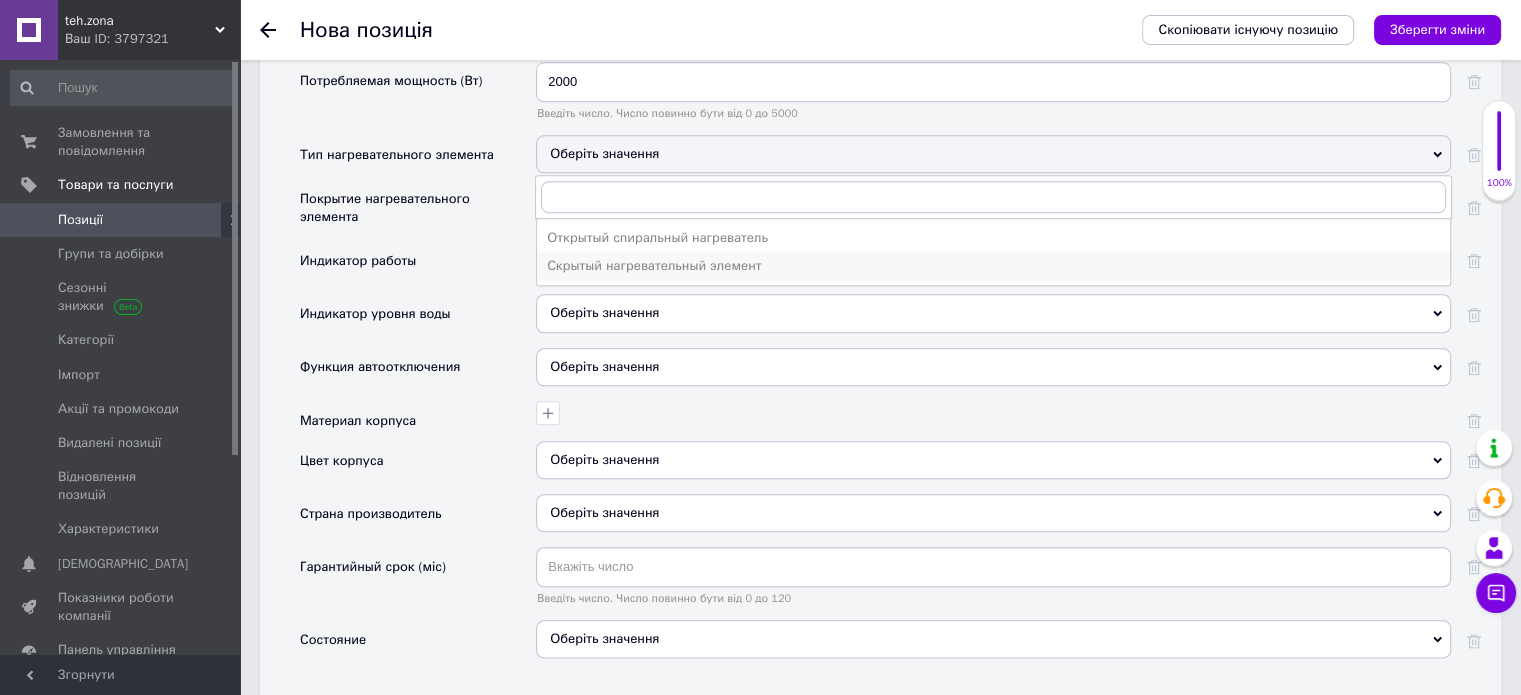 click on "Скрытый нагревательный элемент" at bounding box center [993, 266] 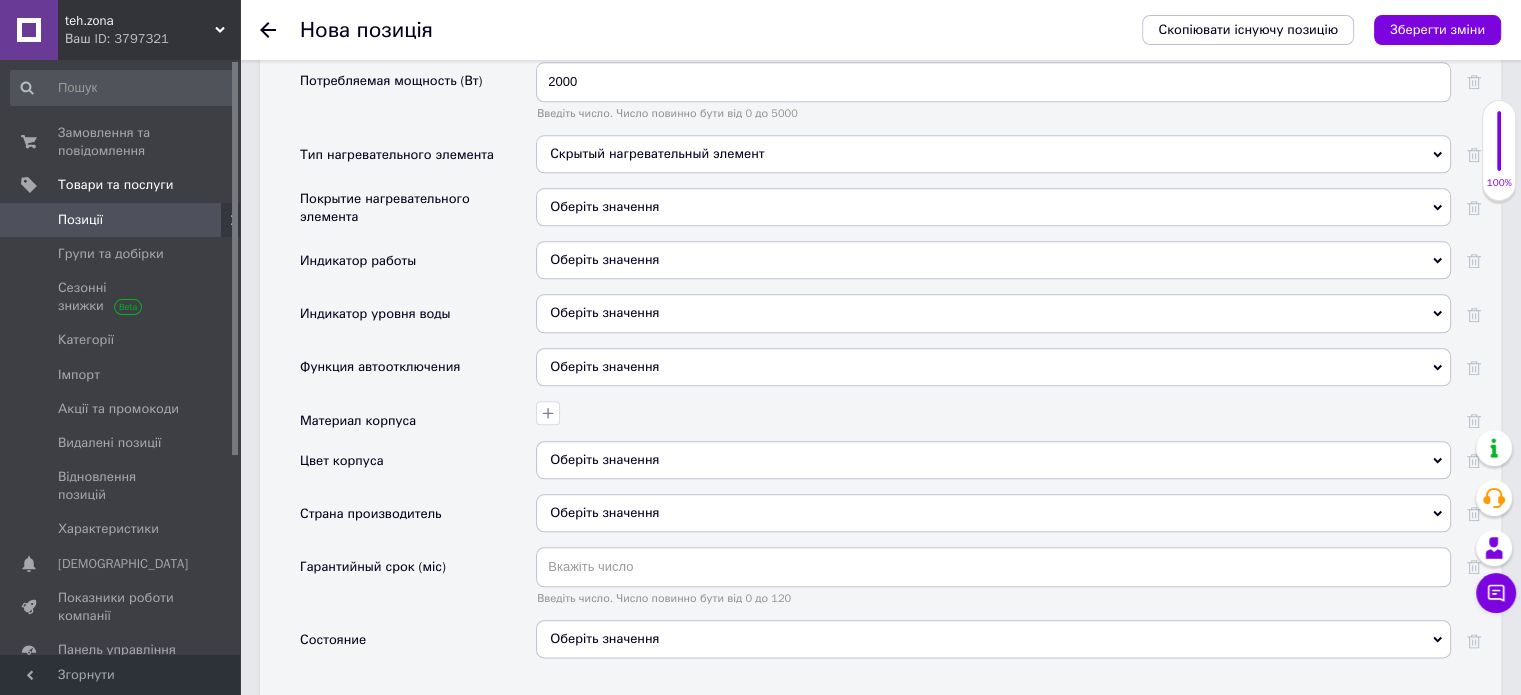 click on "Оберіть значення" at bounding box center (993, 207) 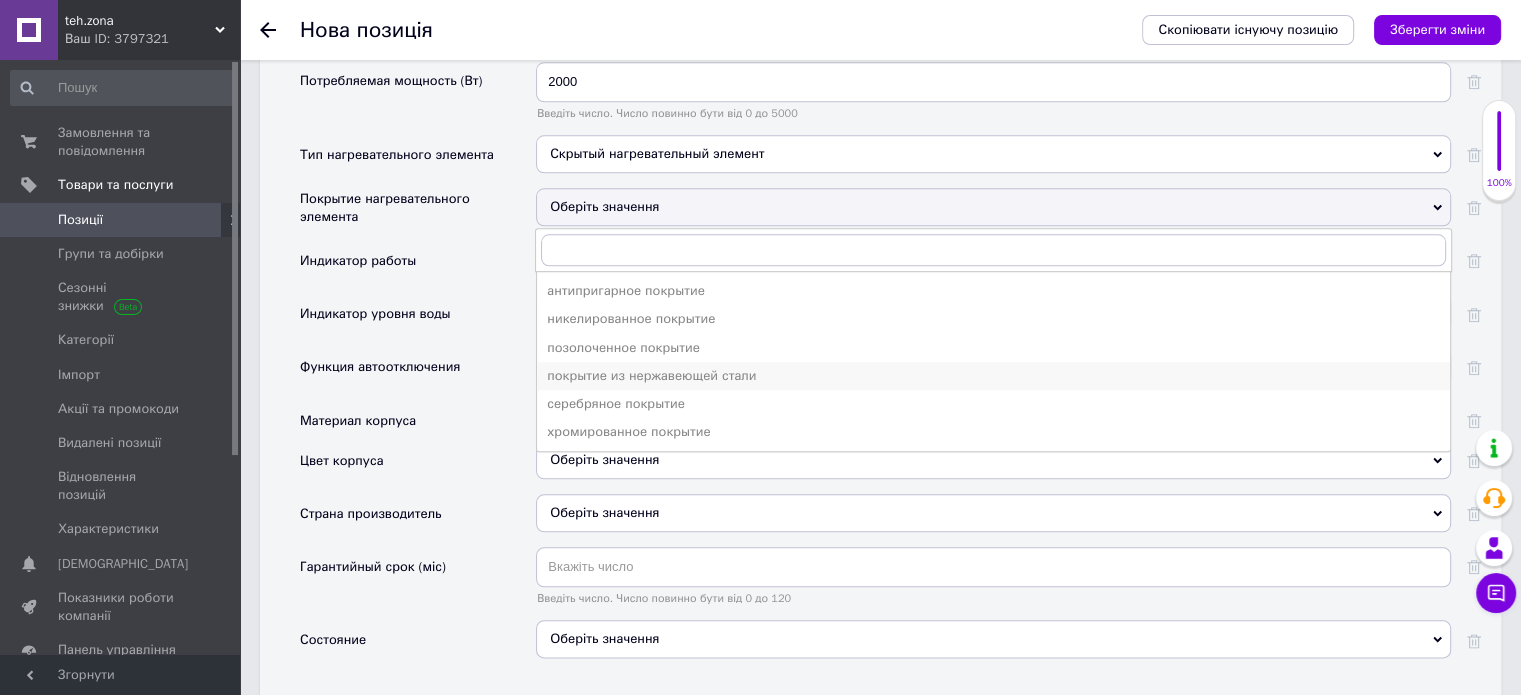 click on "покрытие из нержавеющей стали" at bounding box center [993, 376] 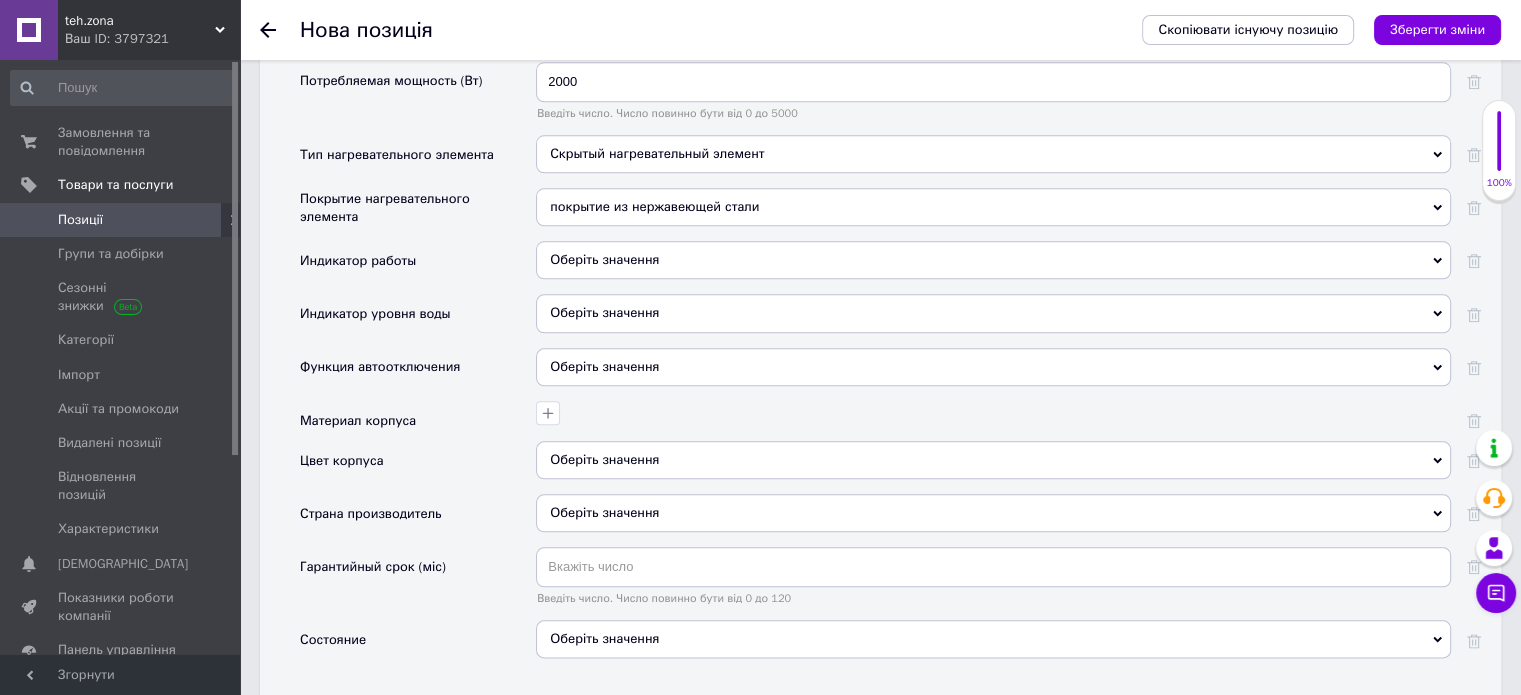 click on "Оберіть значення" at bounding box center (604, 259) 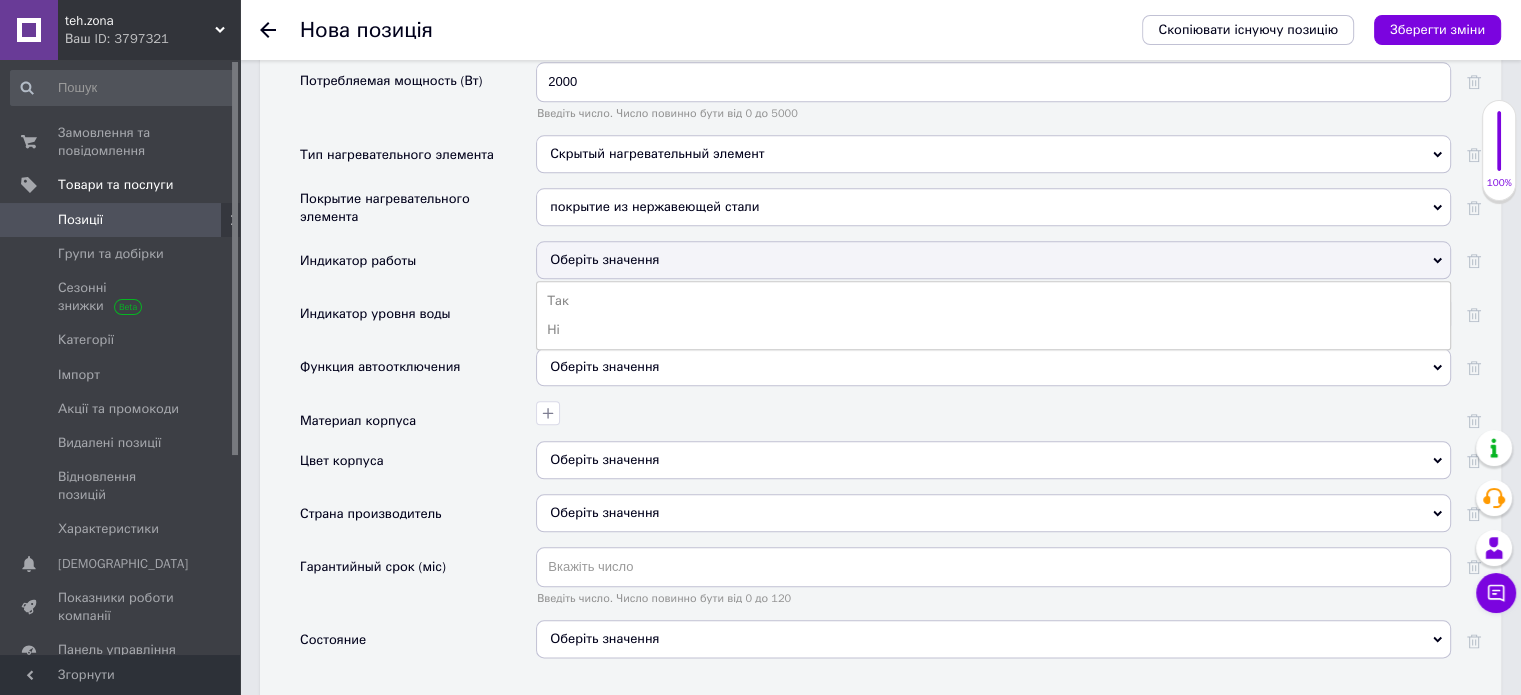 click on "Индикатор работы" at bounding box center (418, 267) 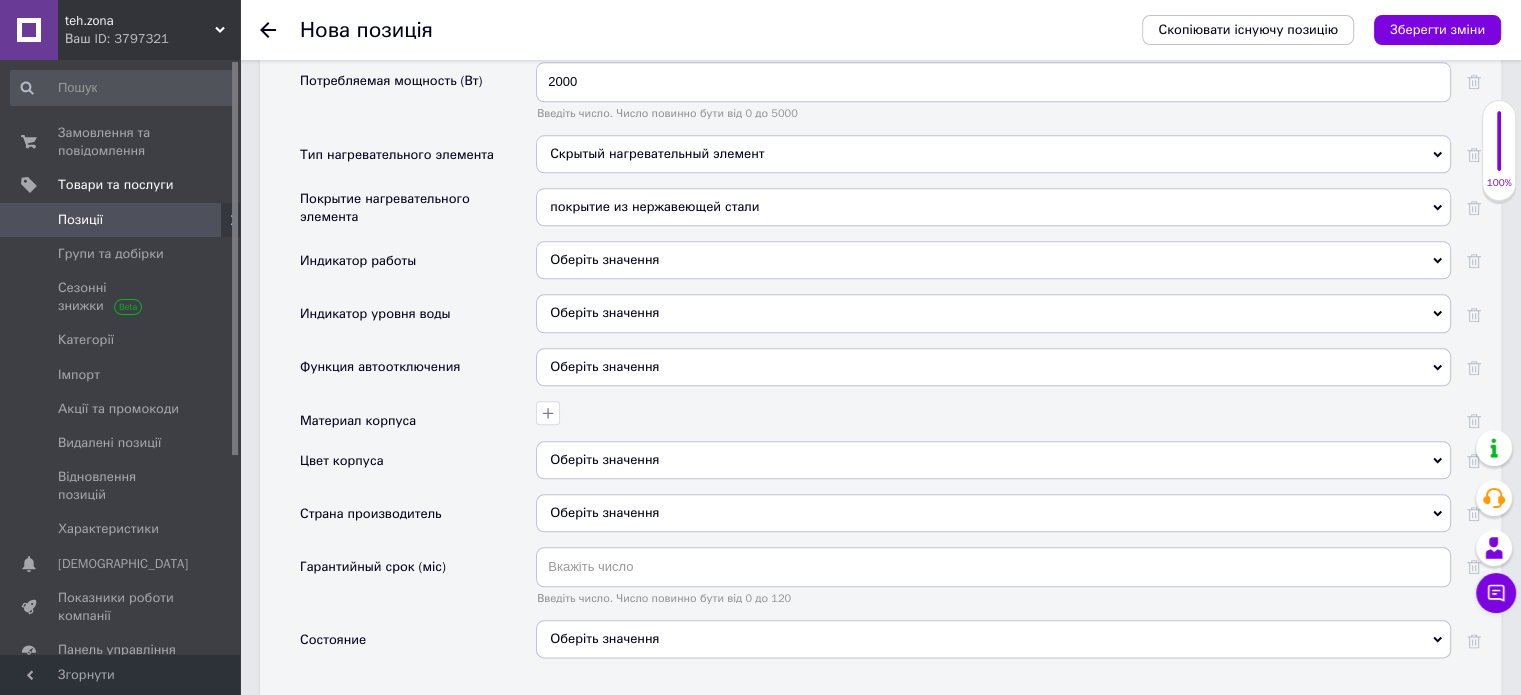 click on "Оберіть значення" at bounding box center [604, 366] 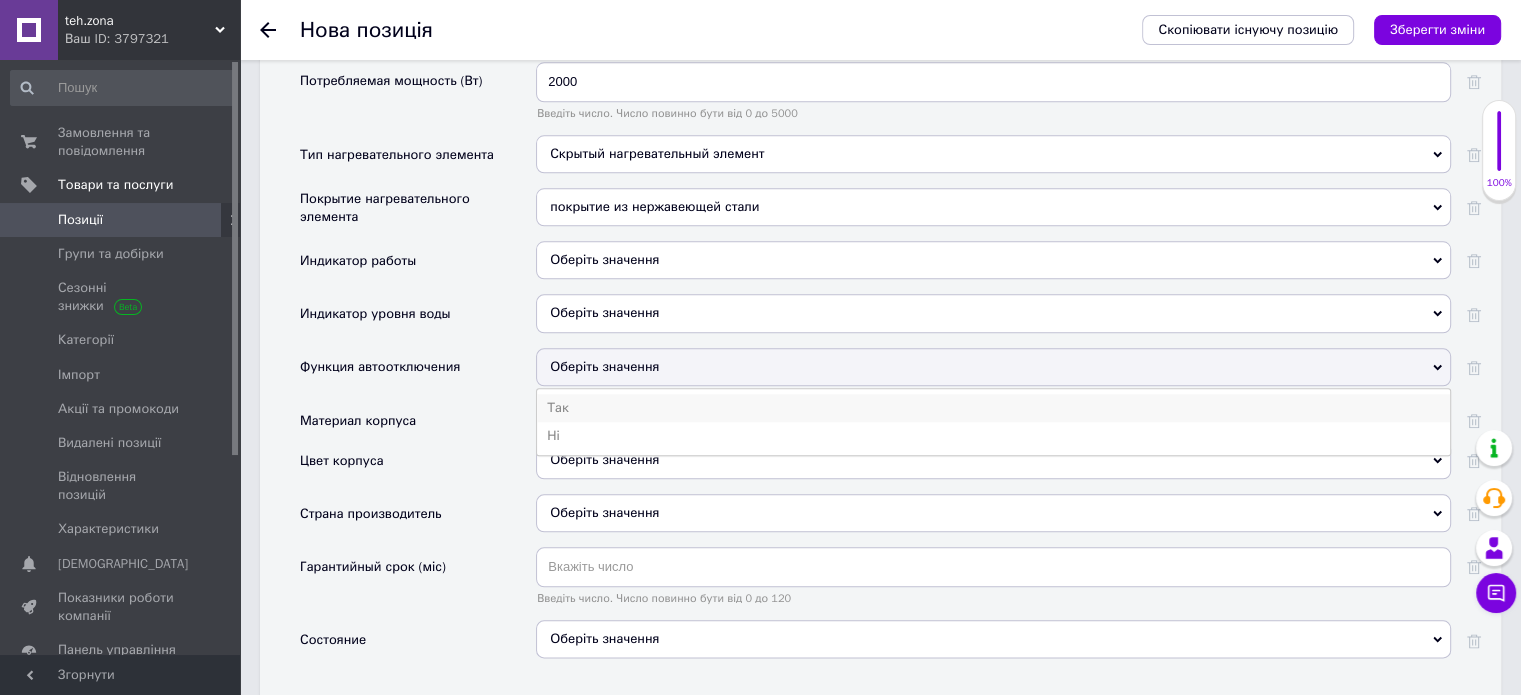 click on "Так" at bounding box center (993, 408) 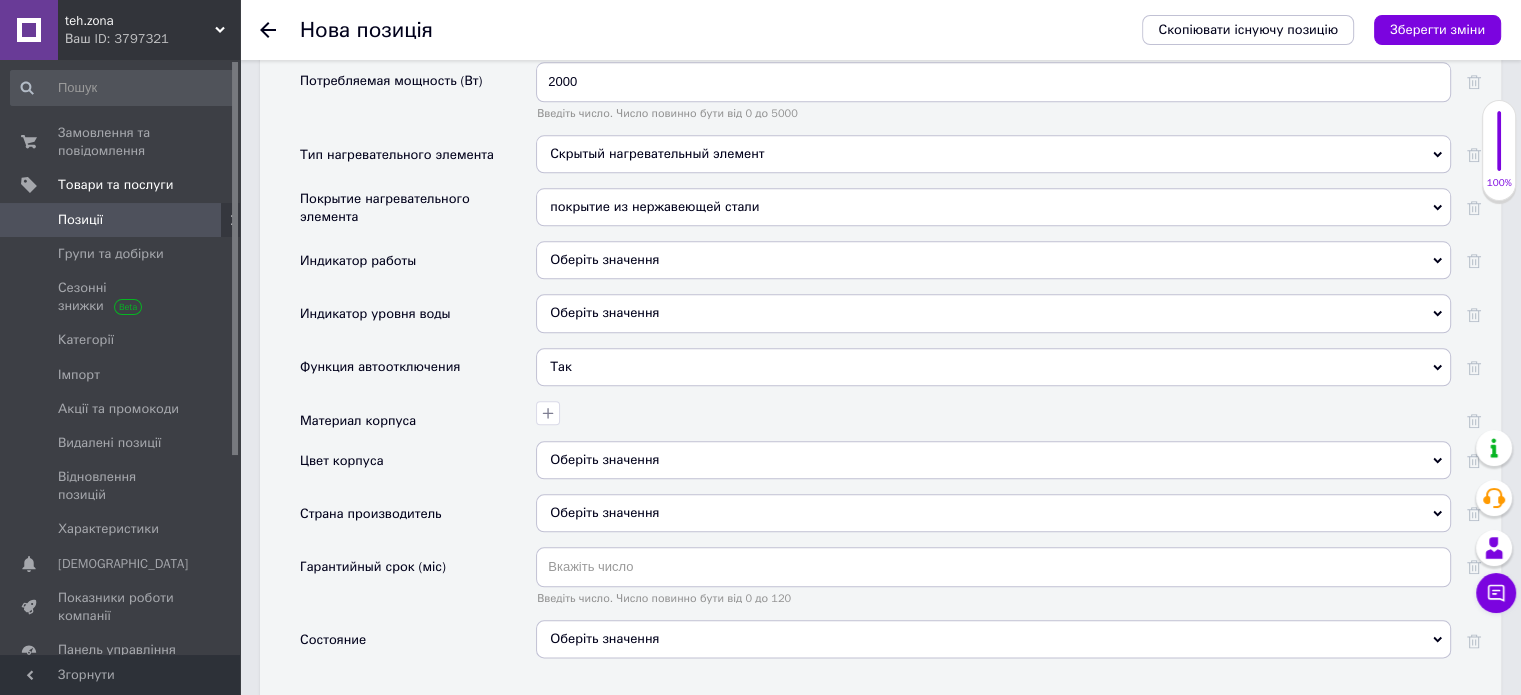 click on "Оберіть значення" at bounding box center (993, 460) 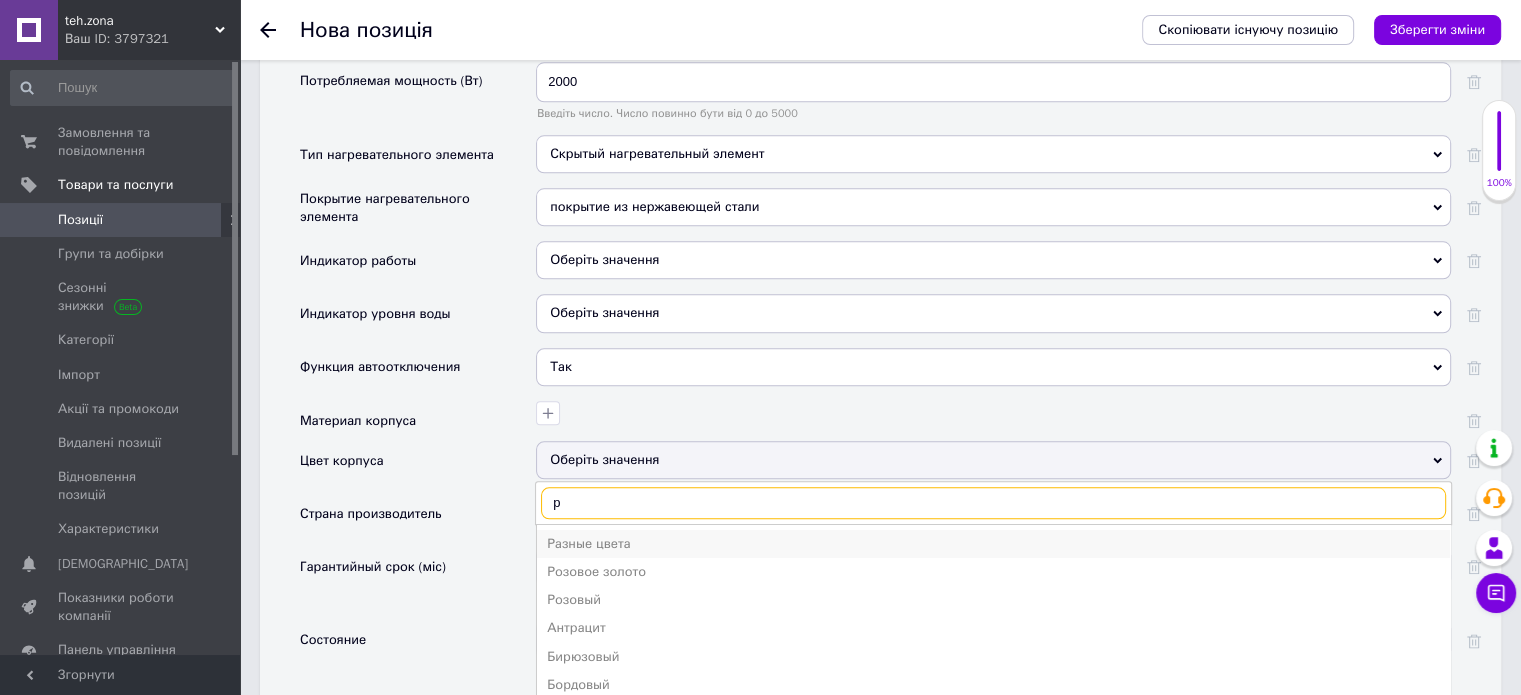 type on "р" 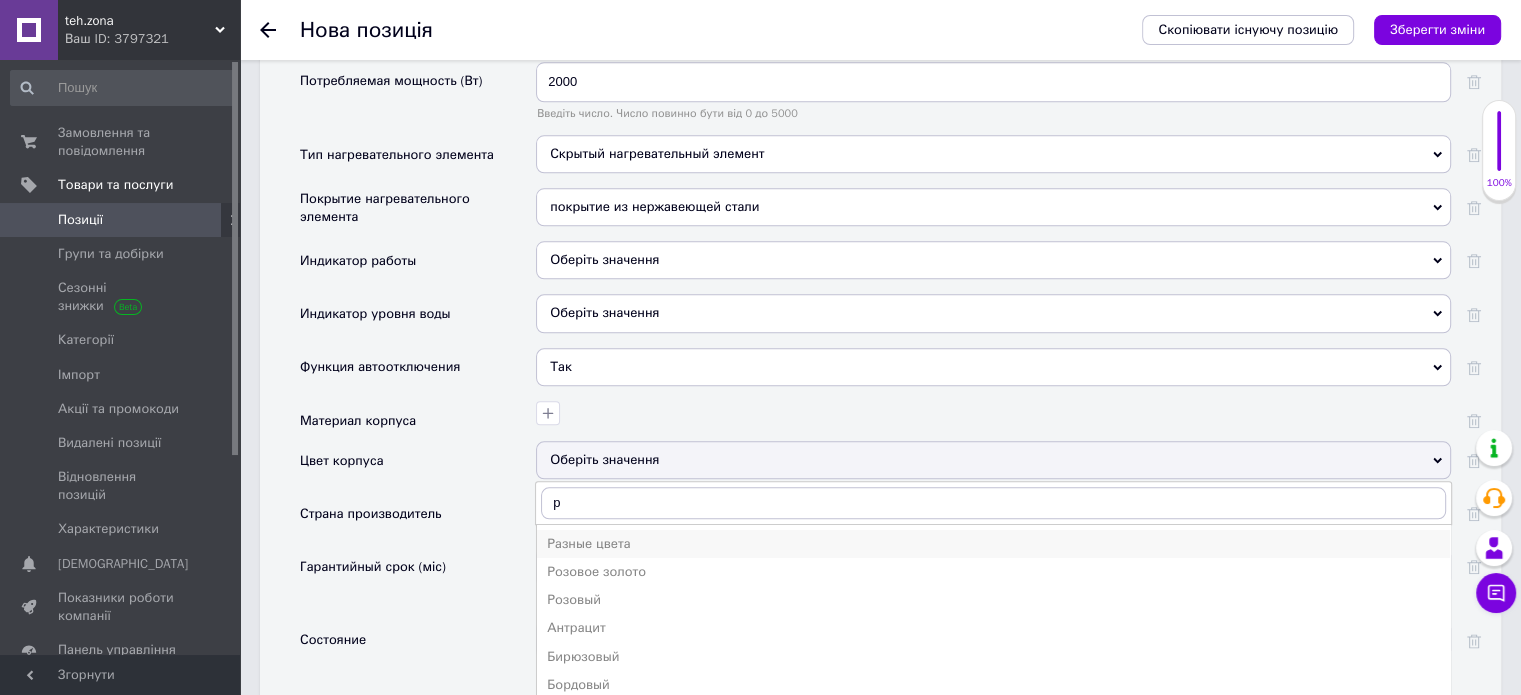 click on "Разные цвета" at bounding box center (993, 544) 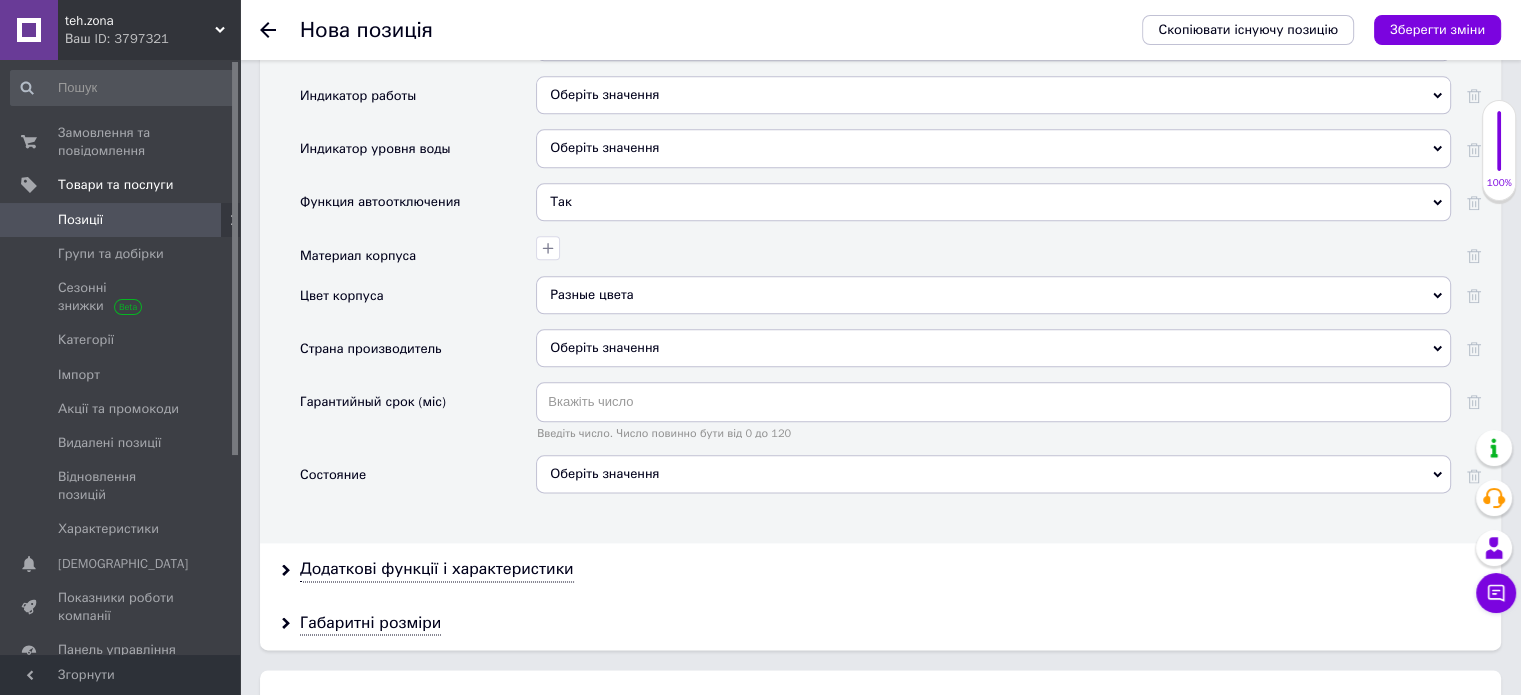 scroll, scrollTop: 2388, scrollLeft: 0, axis: vertical 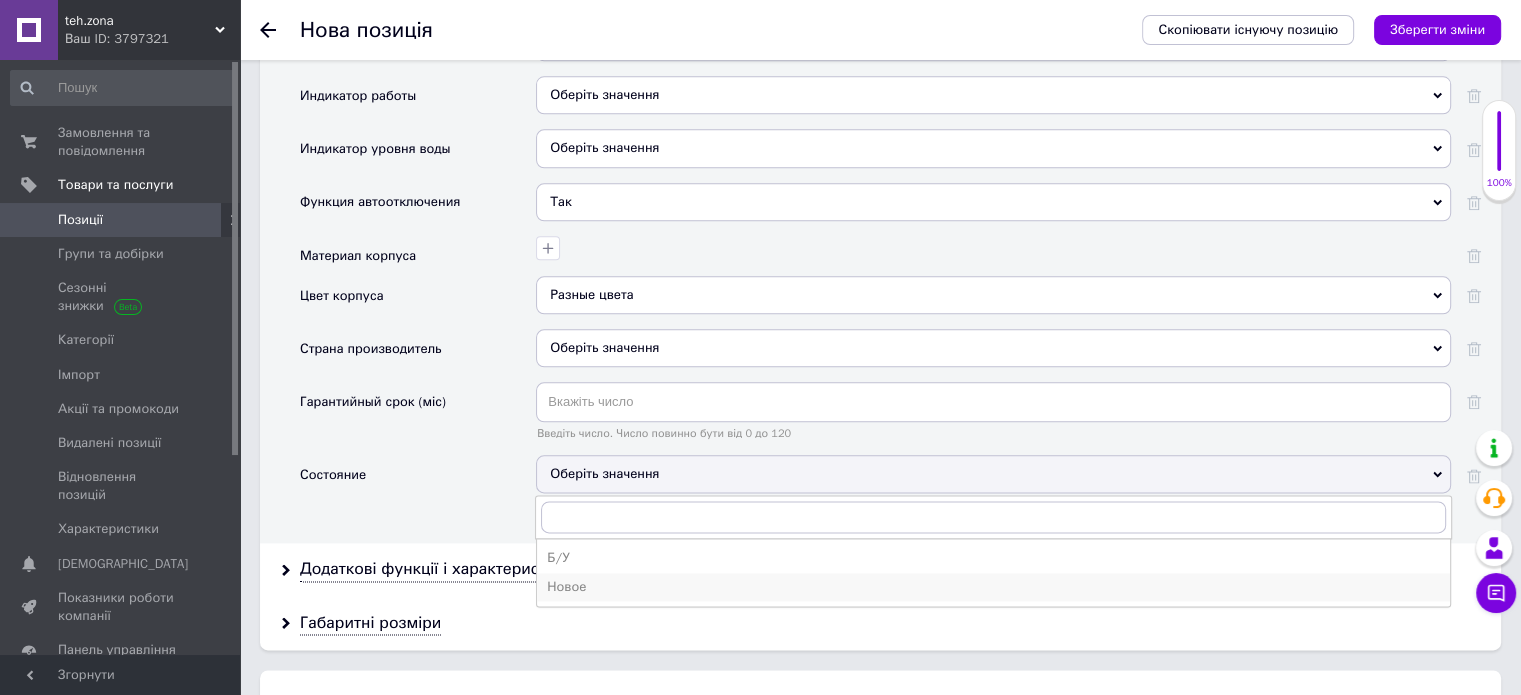 click on "Новое" at bounding box center (993, 587) 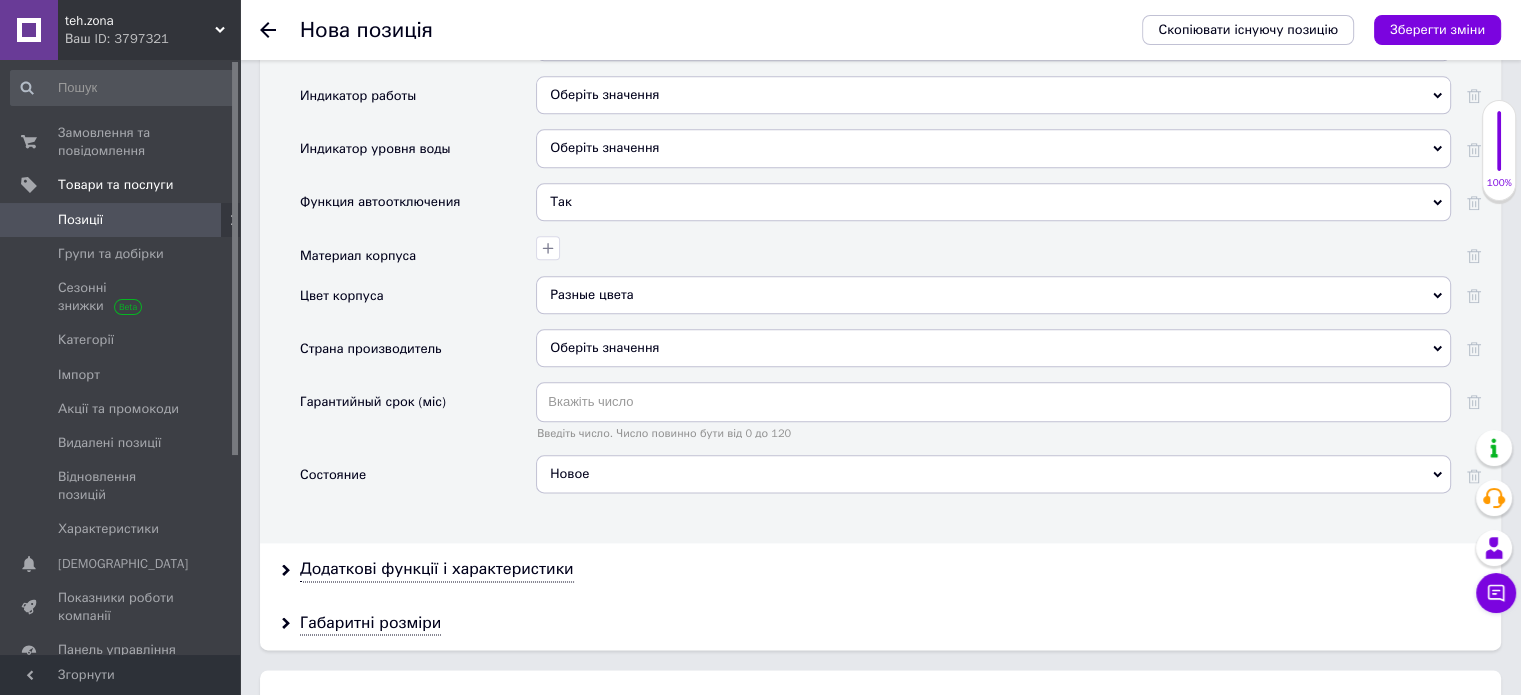 click on "Скопіювати існуючу позицію Зберегти зміни" at bounding box center (1311, 30) 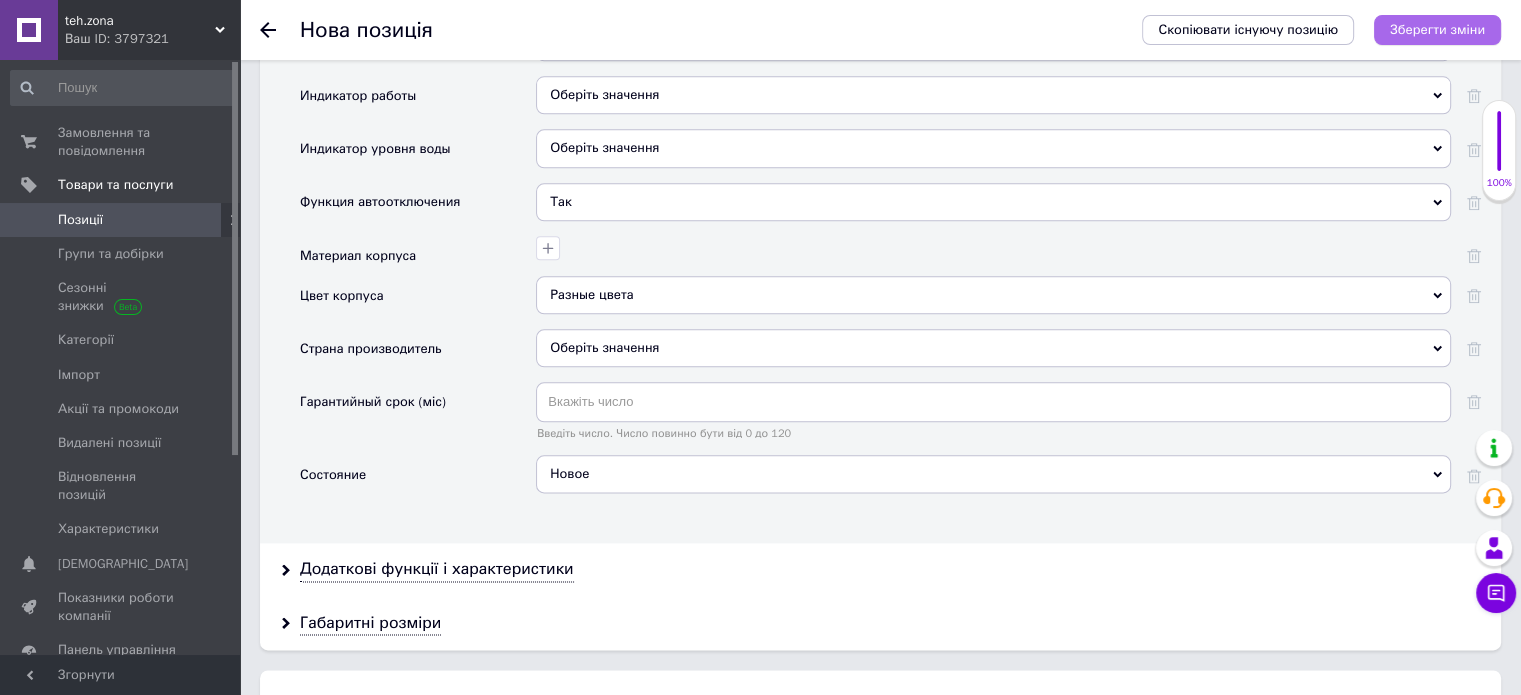 click on "Зберегти зміни" at bounding box center [1437, 29] 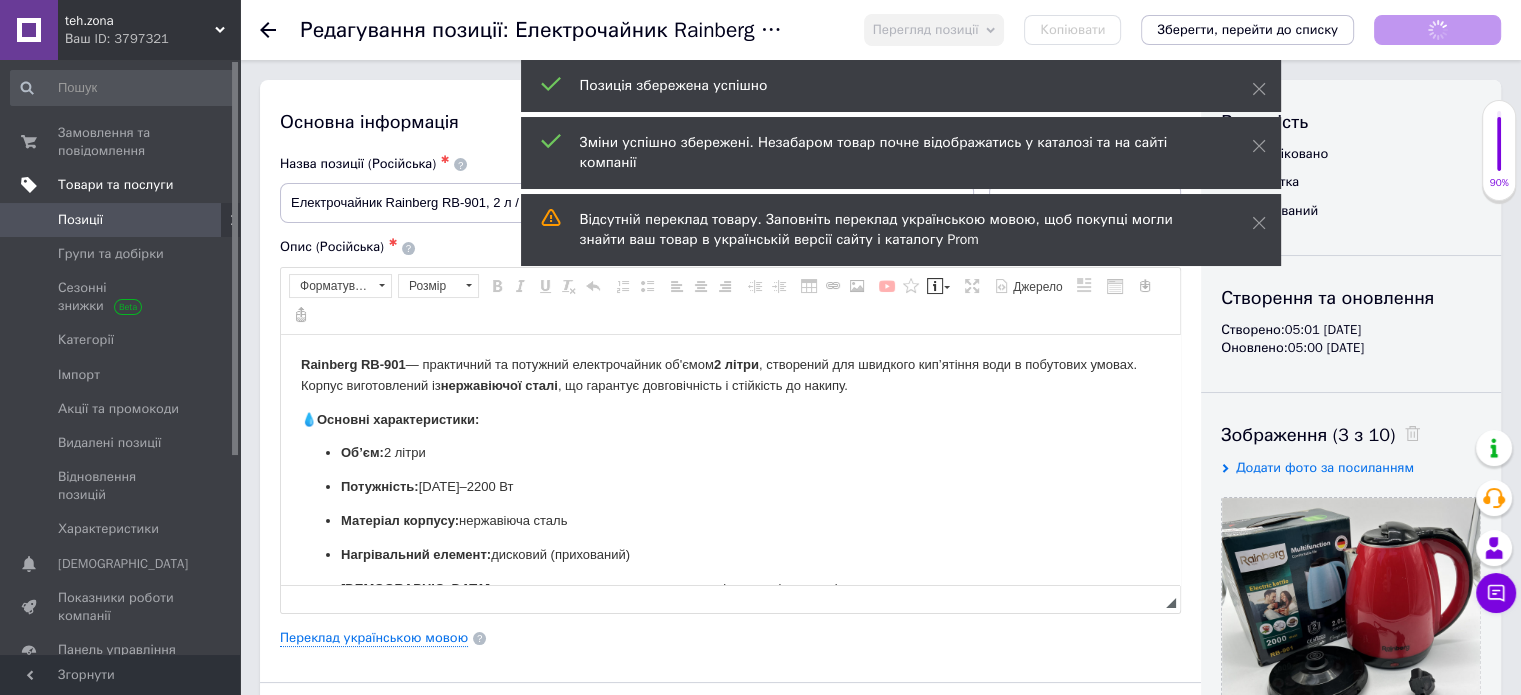 scroll, scrollTop: 0, scrollLeft: 0, axis: both 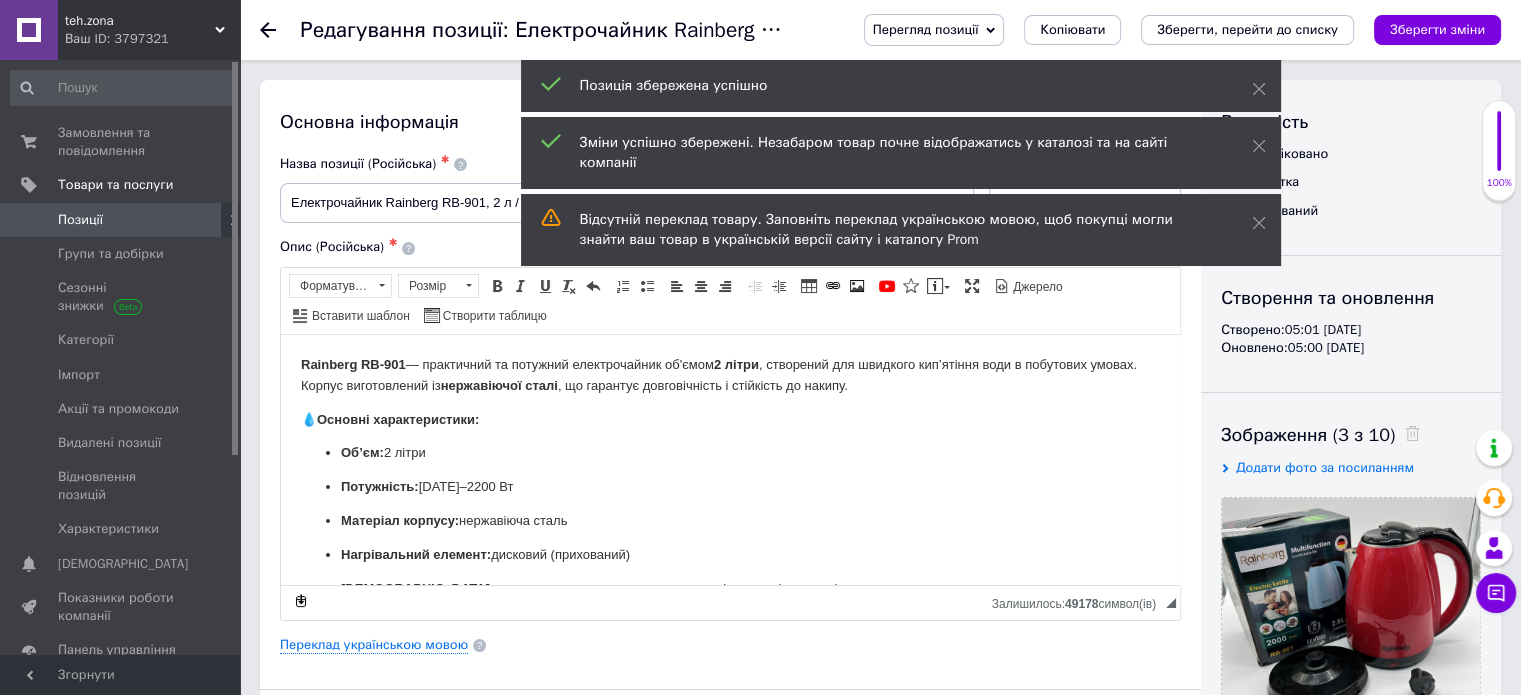 click on "Позиції" at bounding box center (121, 220) 